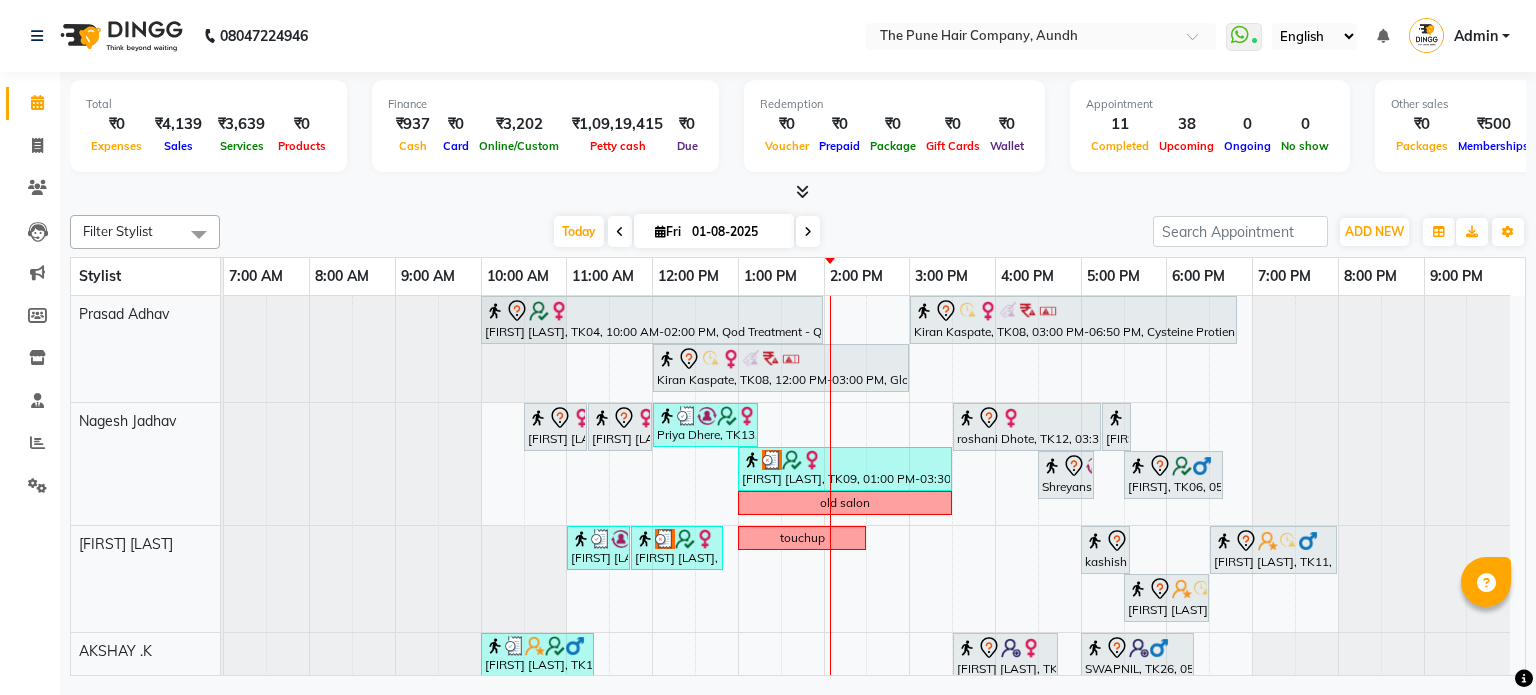 scroll, scrollTop: 0, scrollLeft: 0, axis: both 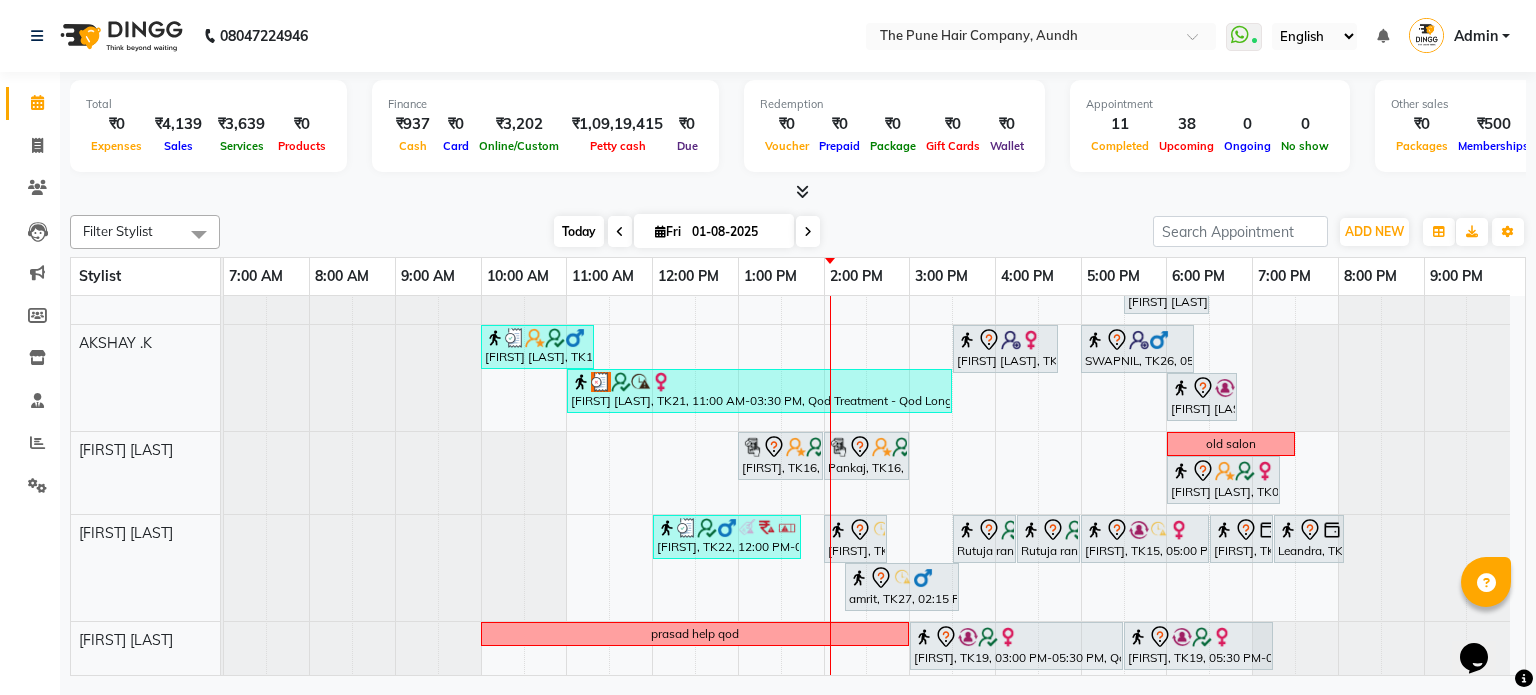 click on "Today" at bounding box center [579, 231] 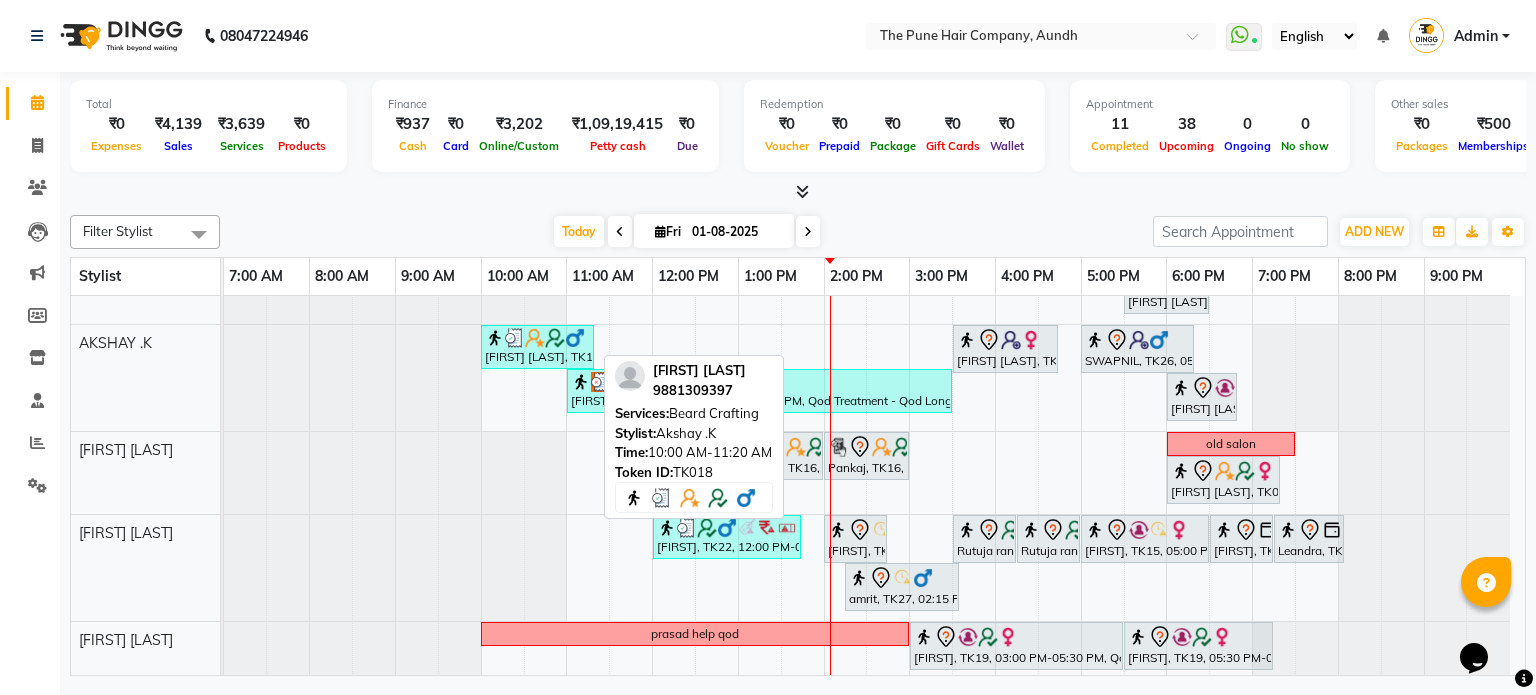 scroll, scrollTop: 428, scrollLeft: 0, axis: vertical 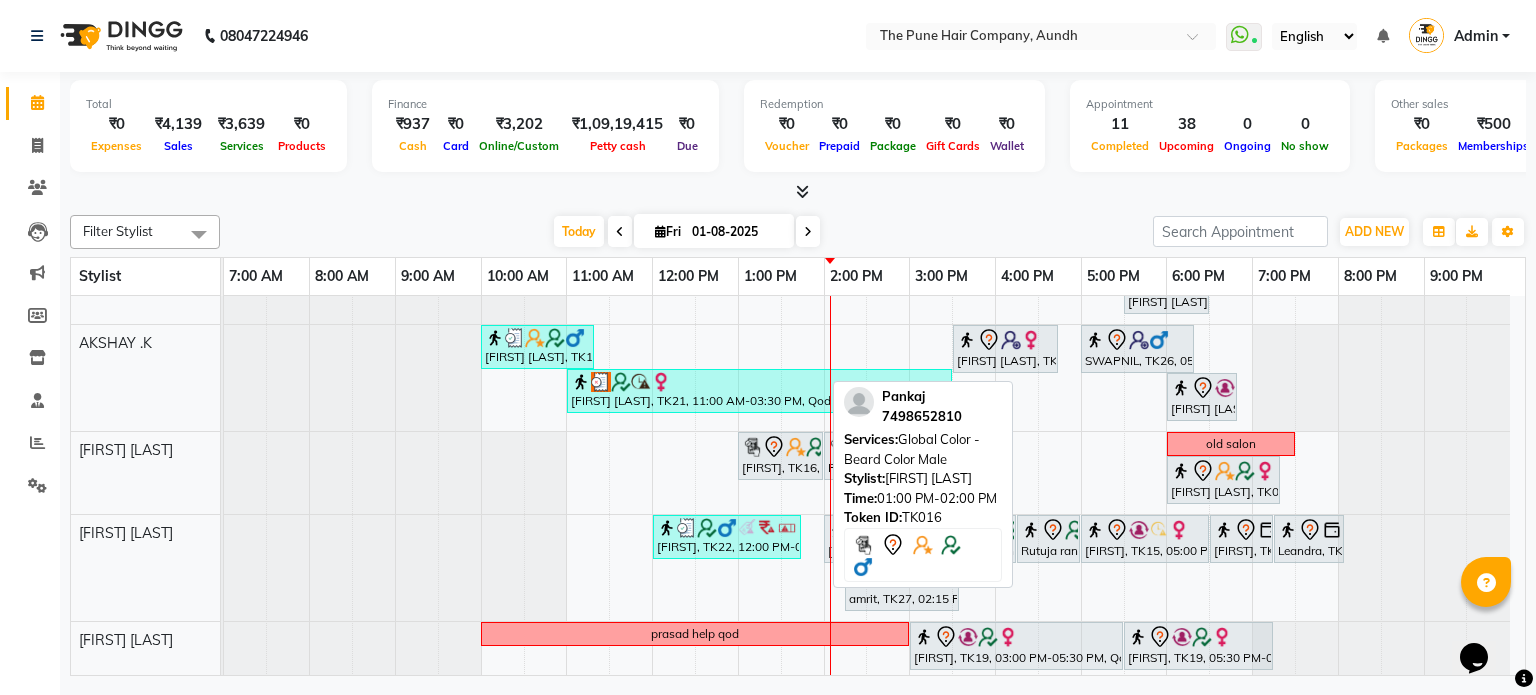 click at bounding box center [752, 447] 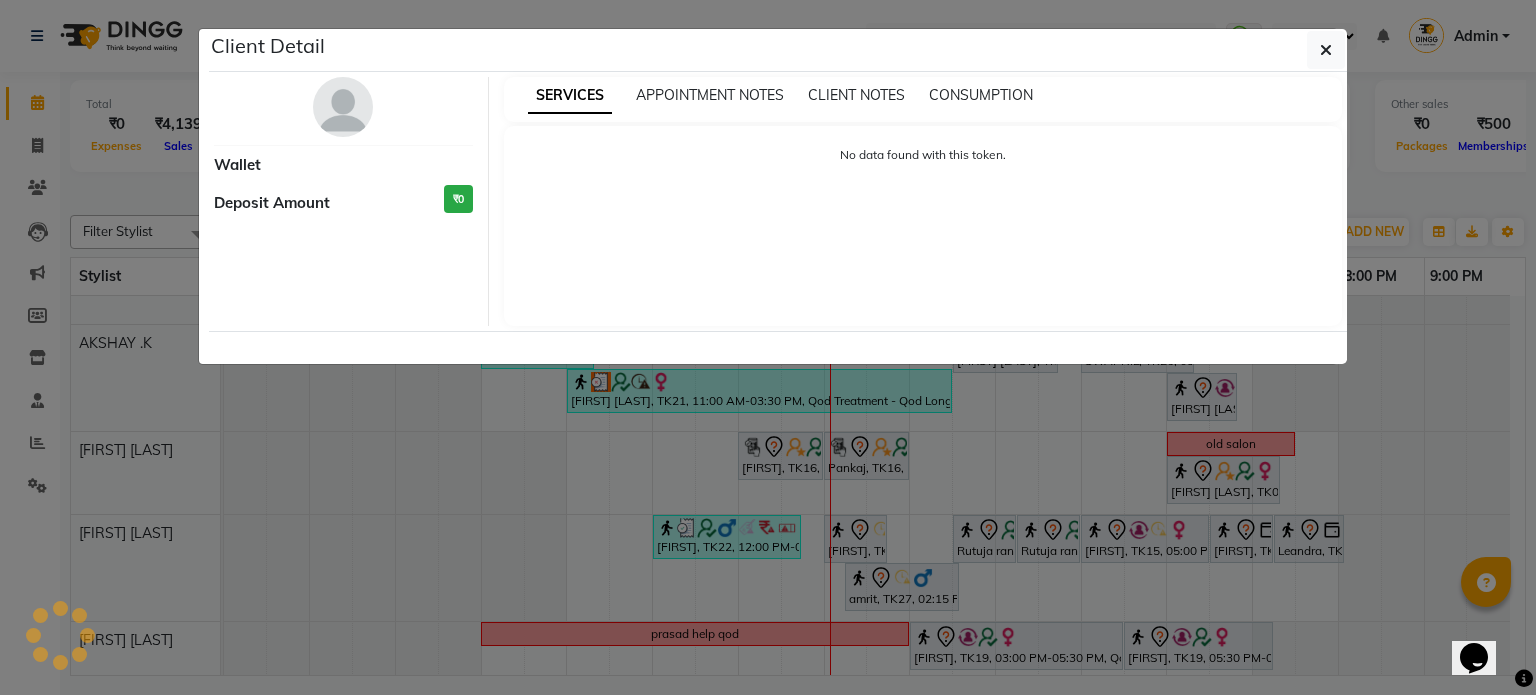 select on "7" 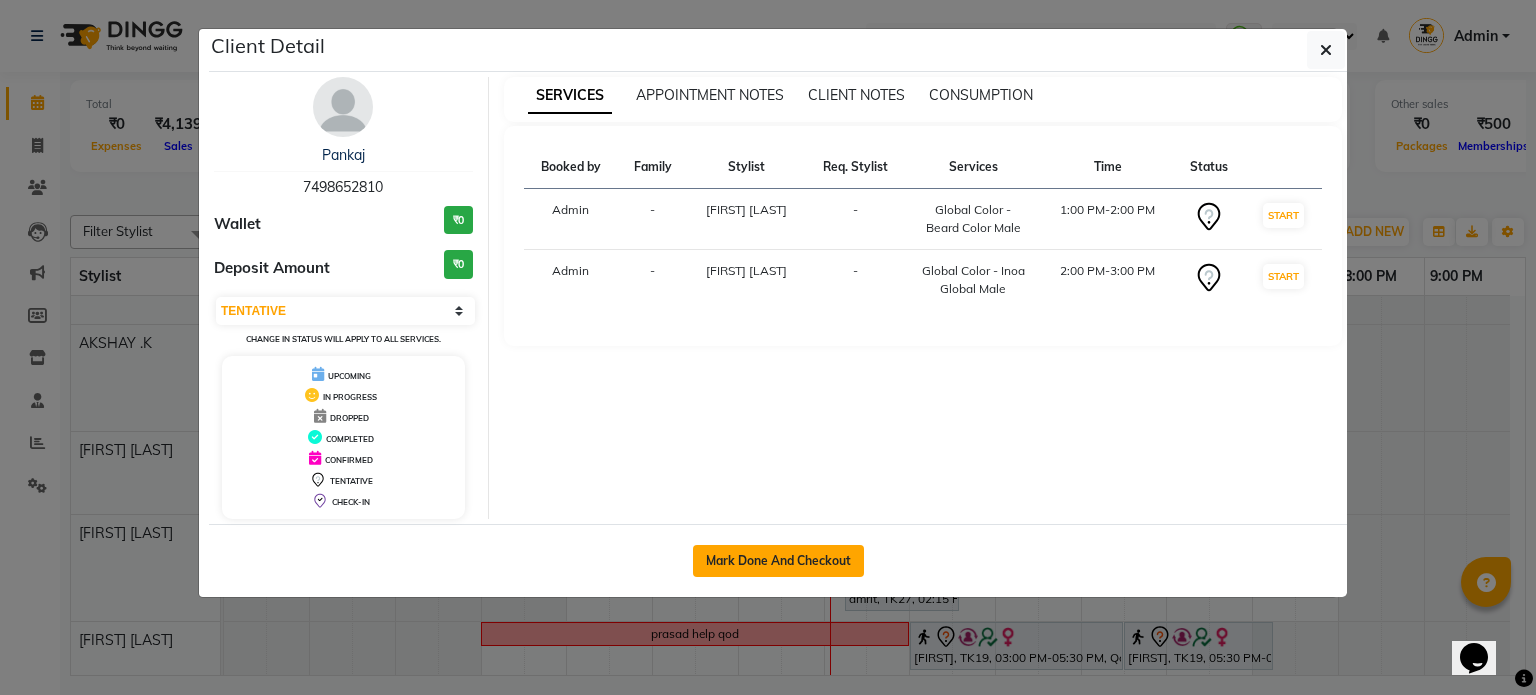 click on "Mark Done And Checkout" 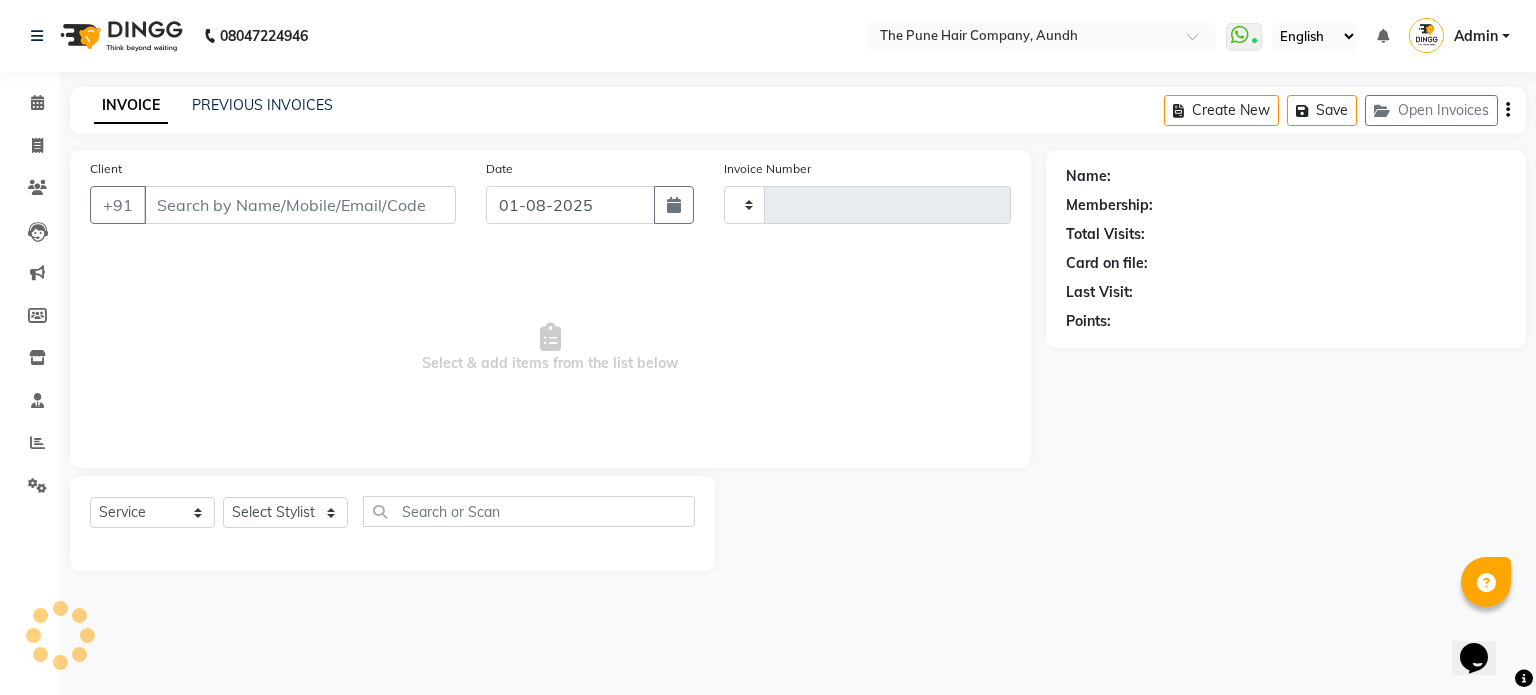 type on "3663" 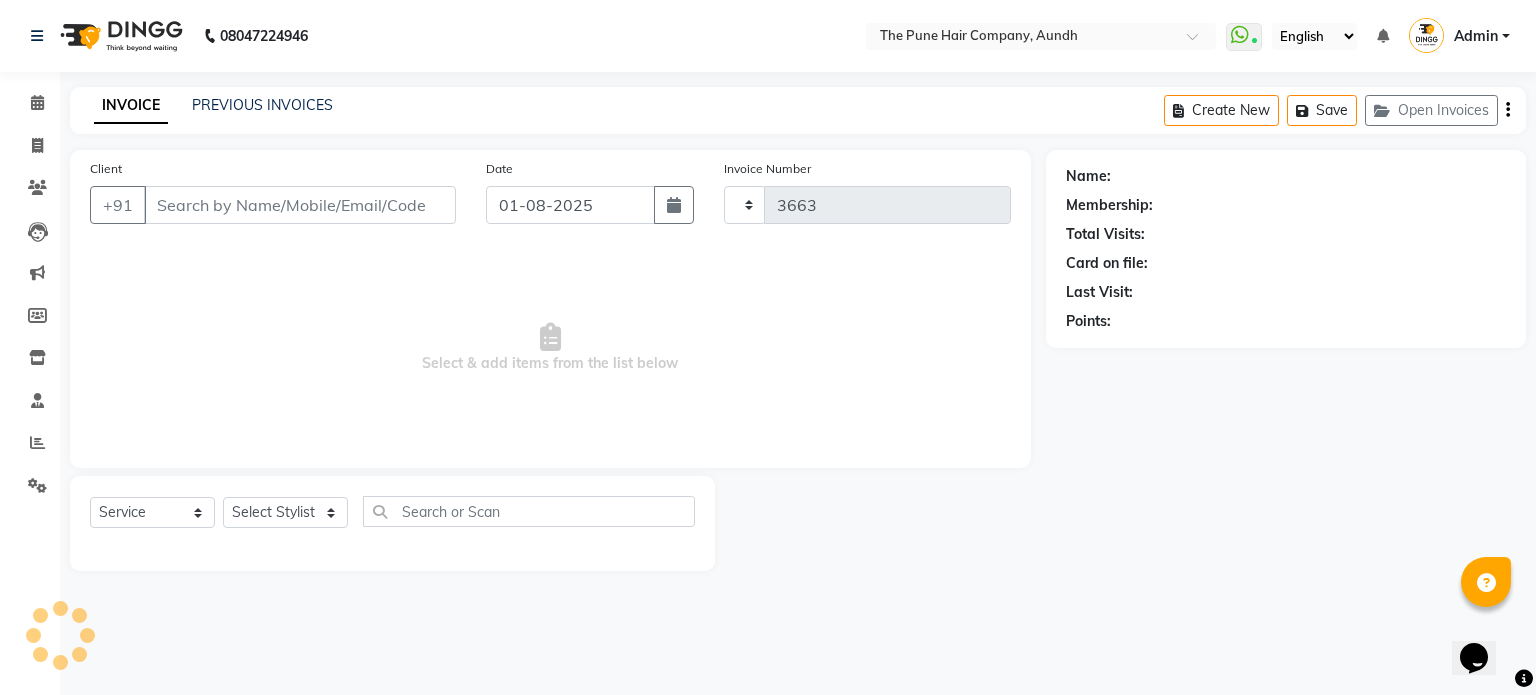 select on "106" 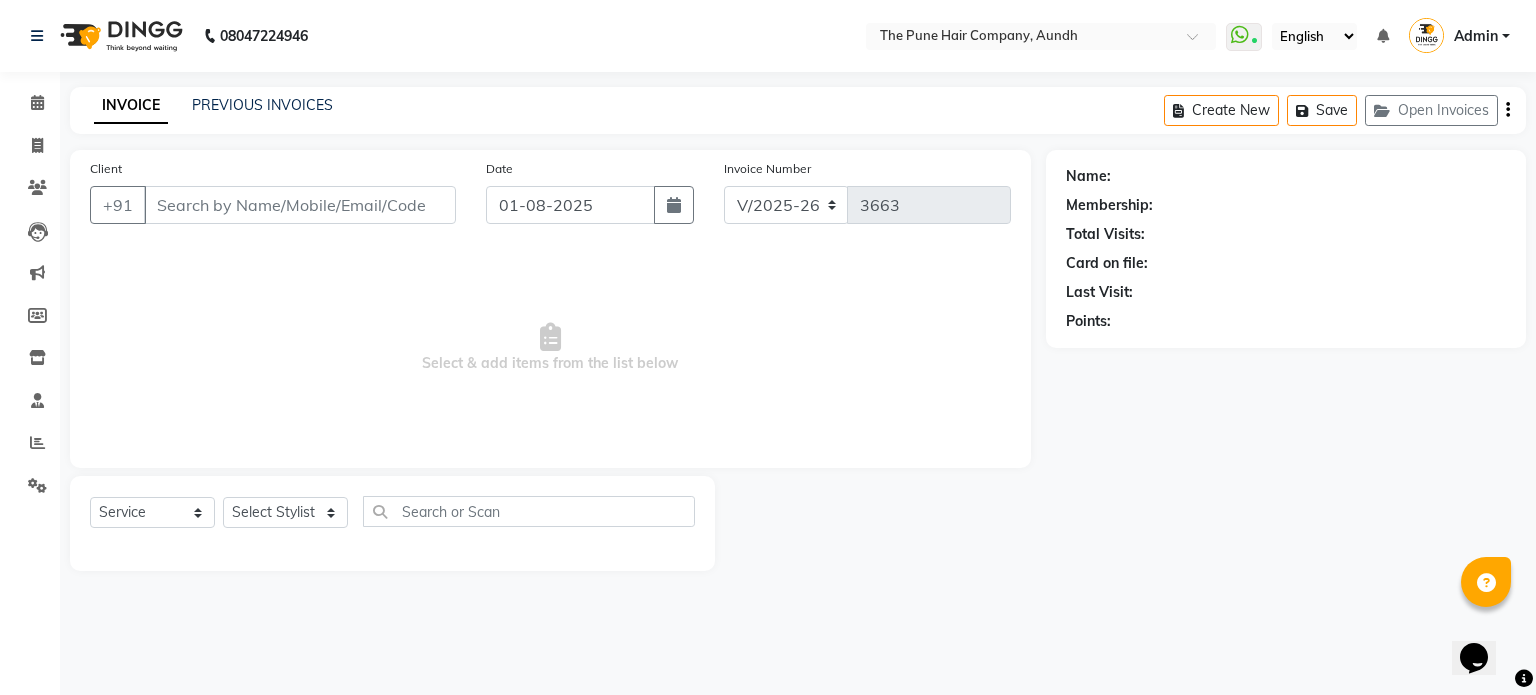 type on "7498652810" 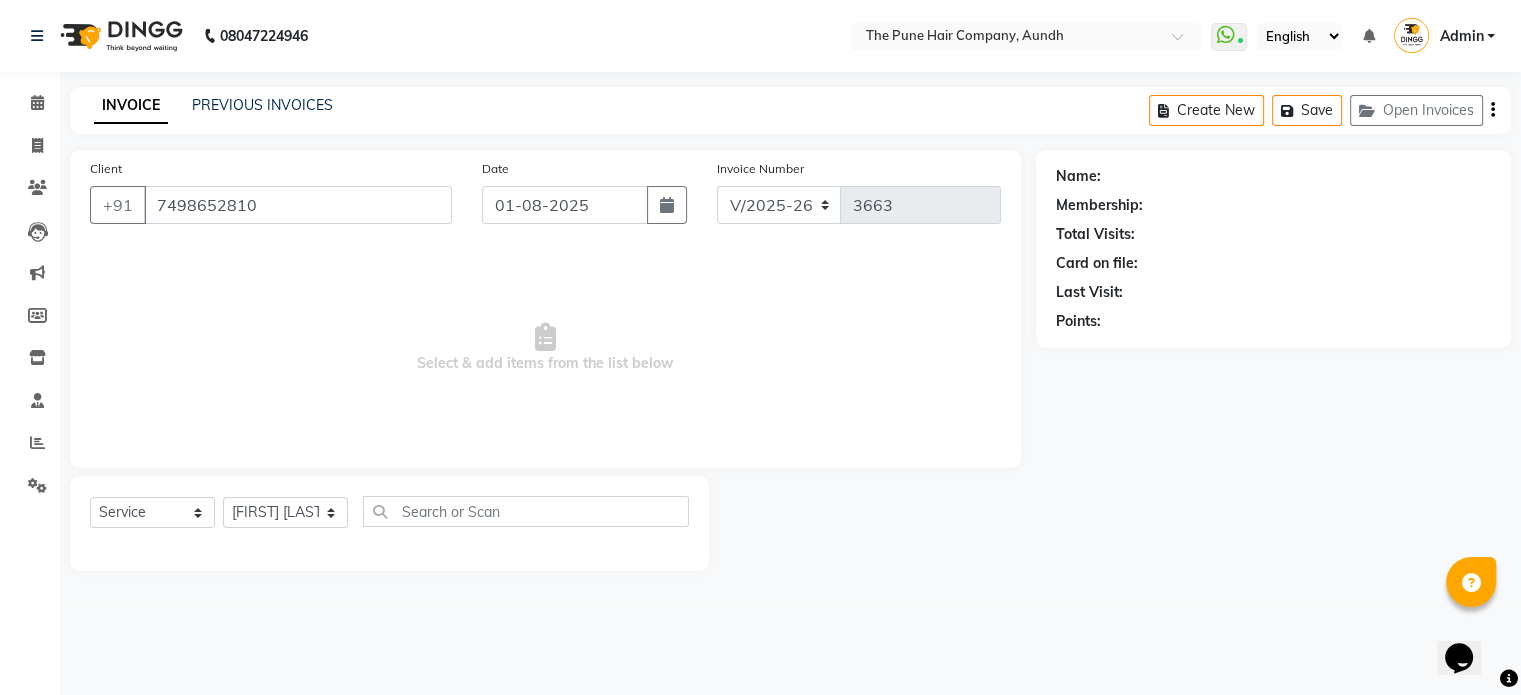 select on "1: Object" 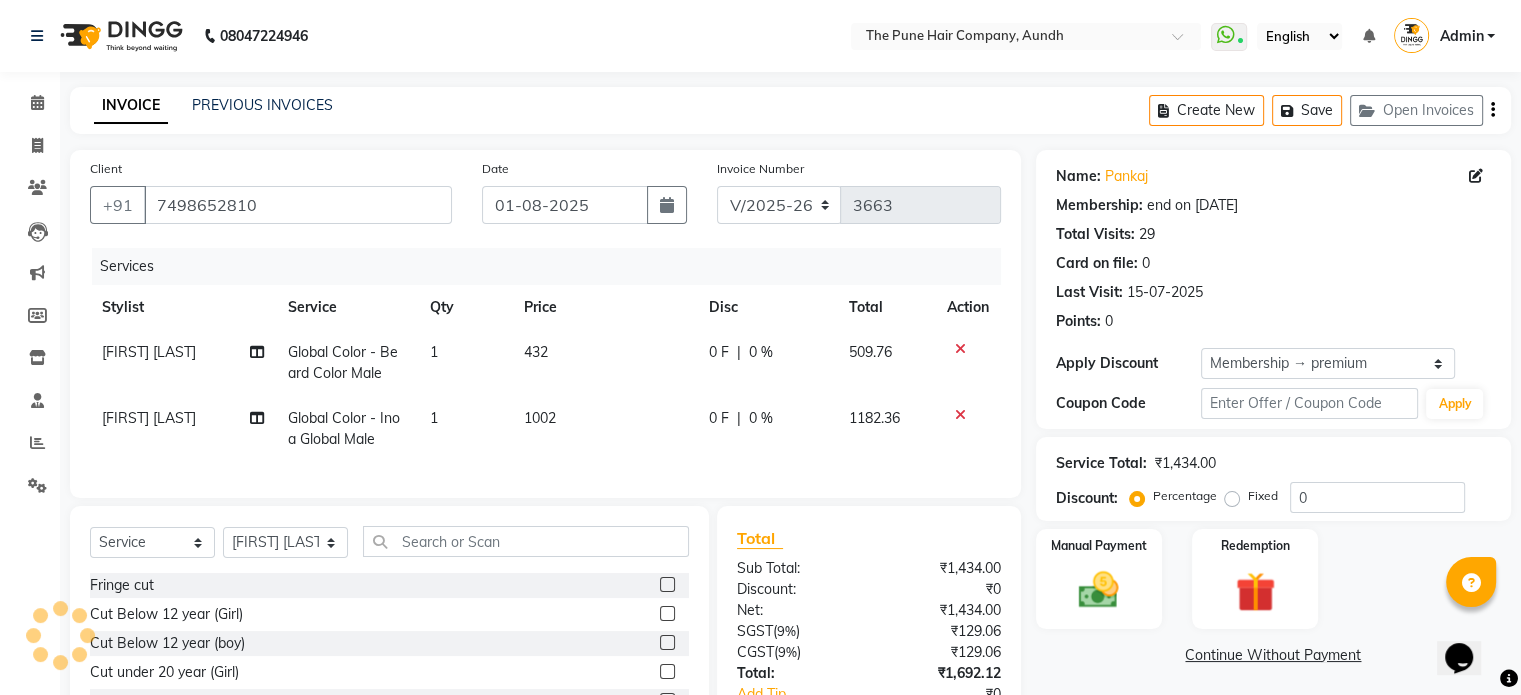 type on "20" 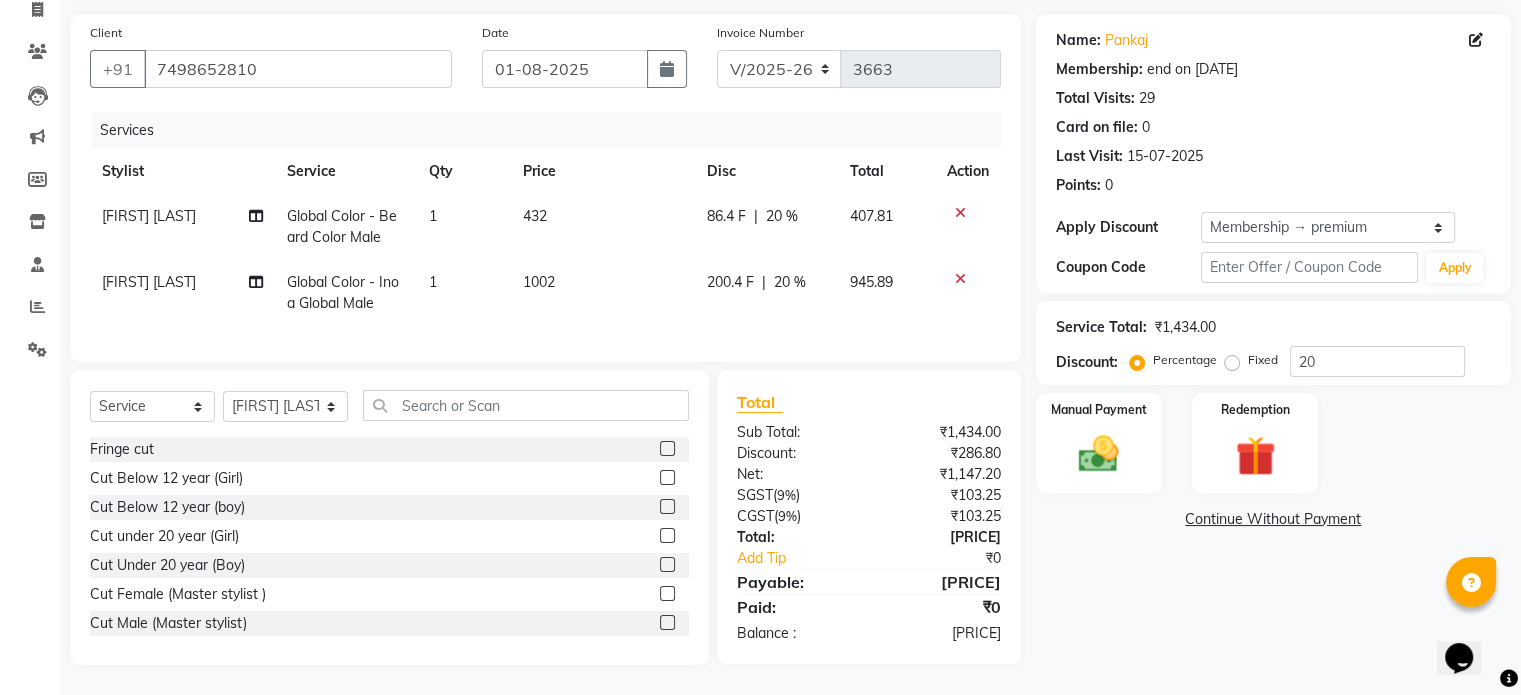 scroll, scrollTop: 152, scrollLeft: 0, axis: vertical 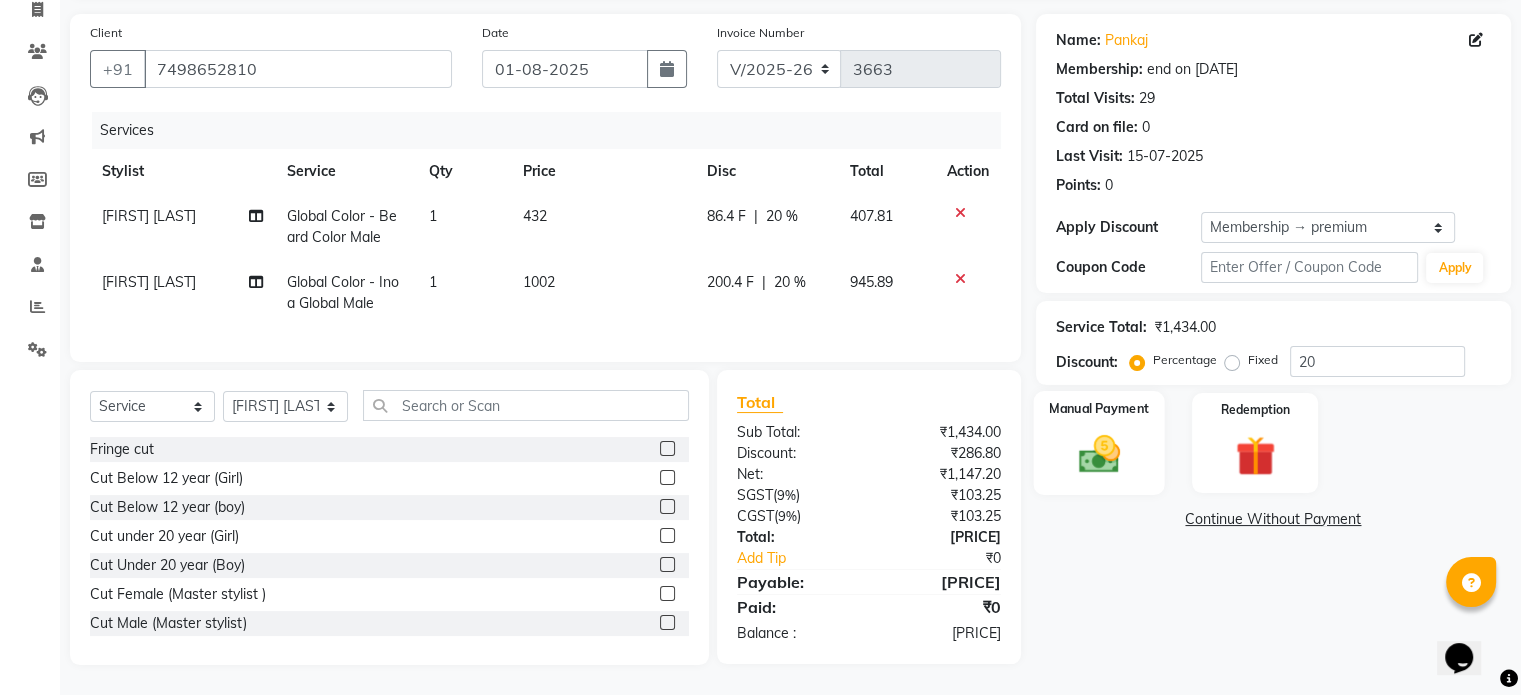 click 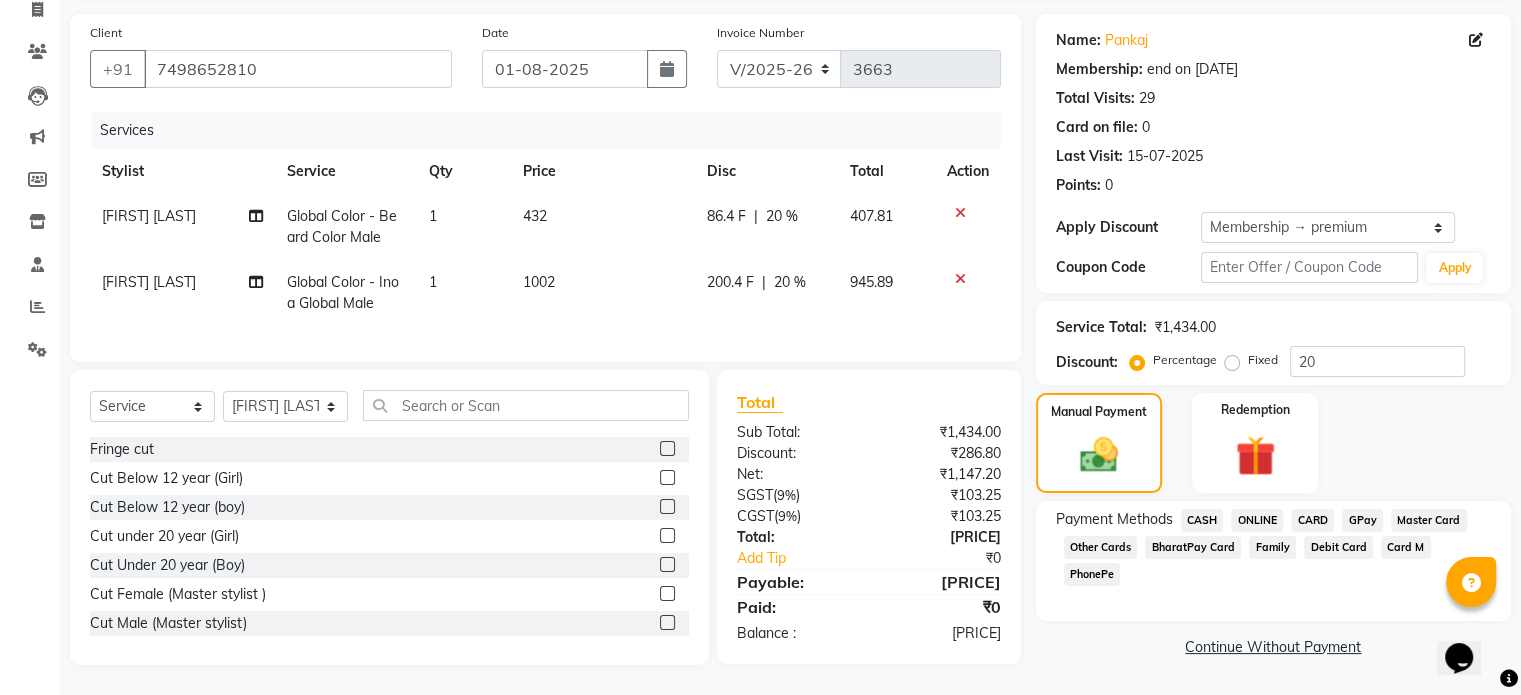 click on "ONLINE" 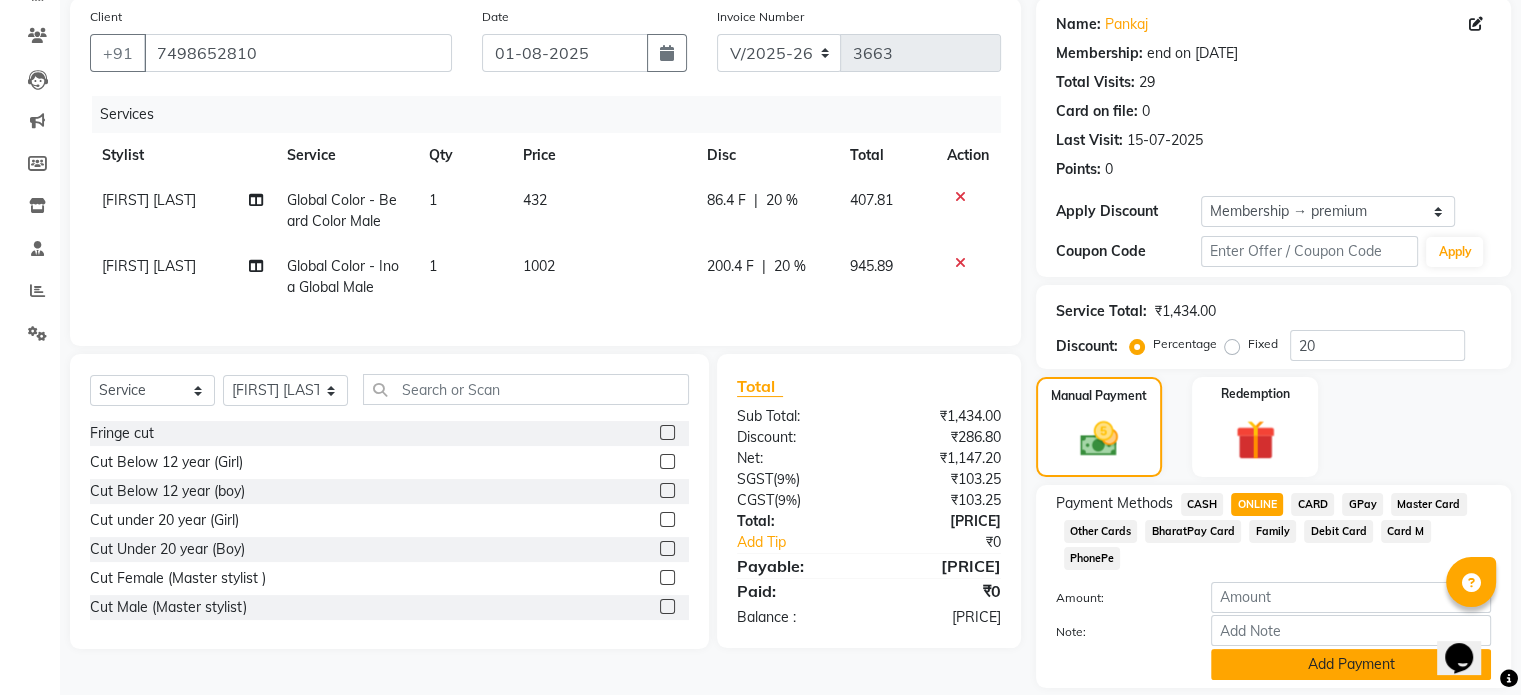 click on "Add Payment" 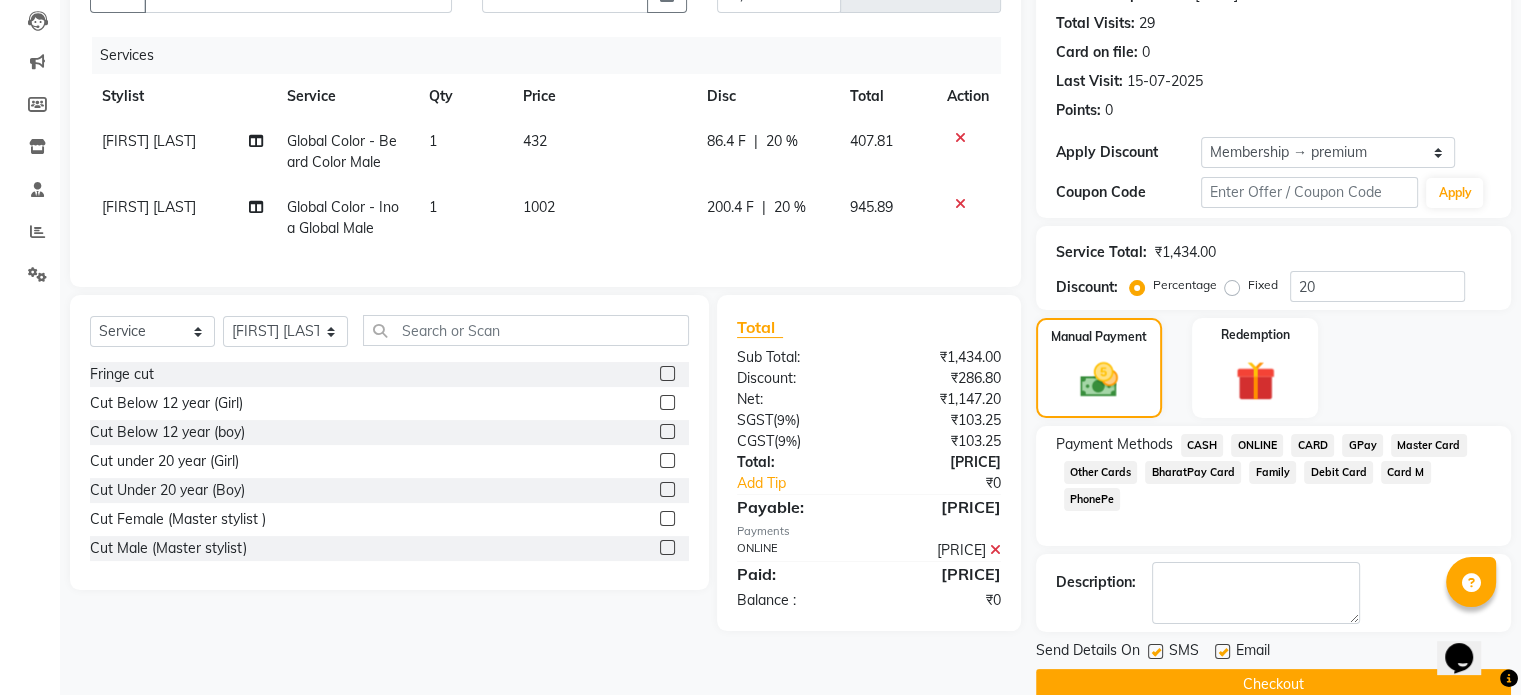 scroll, scrollTop: 244, scrollLeft: 0, axis: vertical 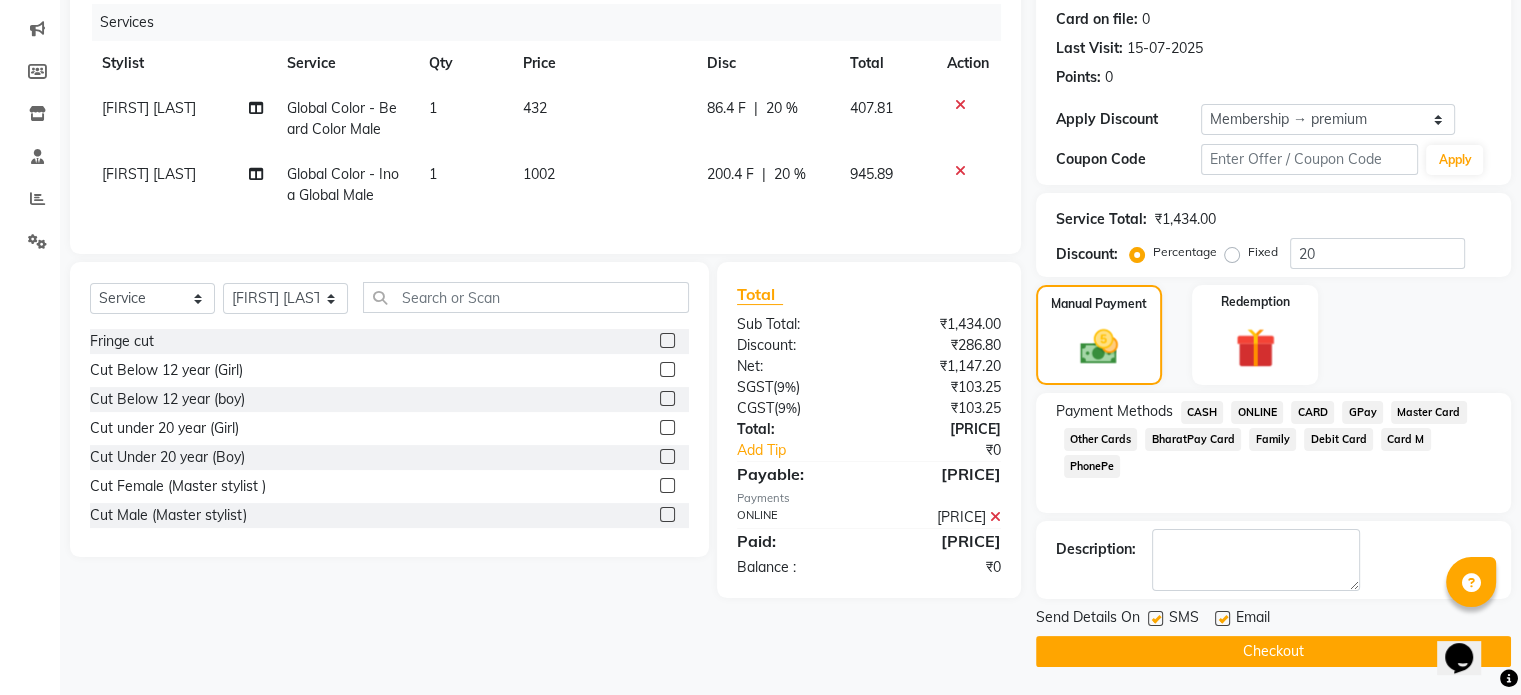 click on "Checkout" 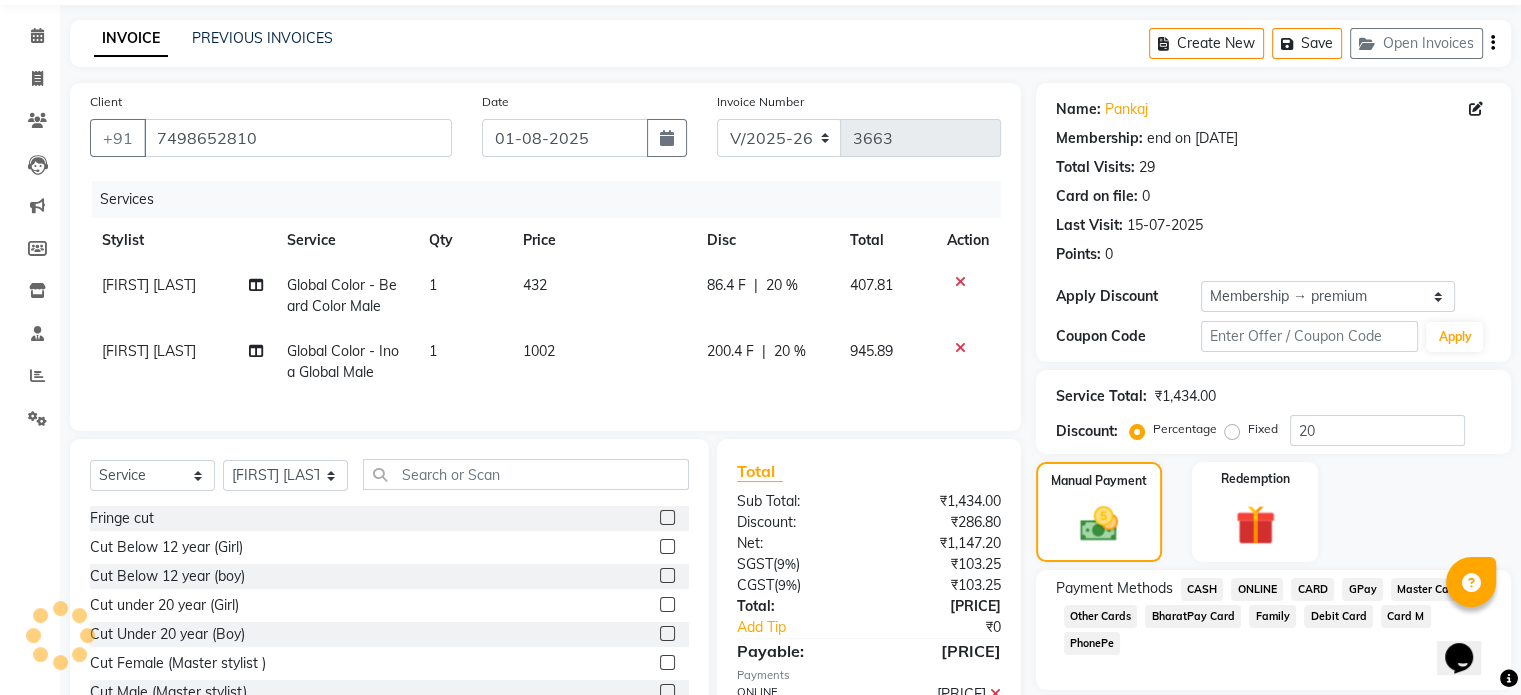 scroll, scrollTop: 0, scrollLeft: 0, axis: both 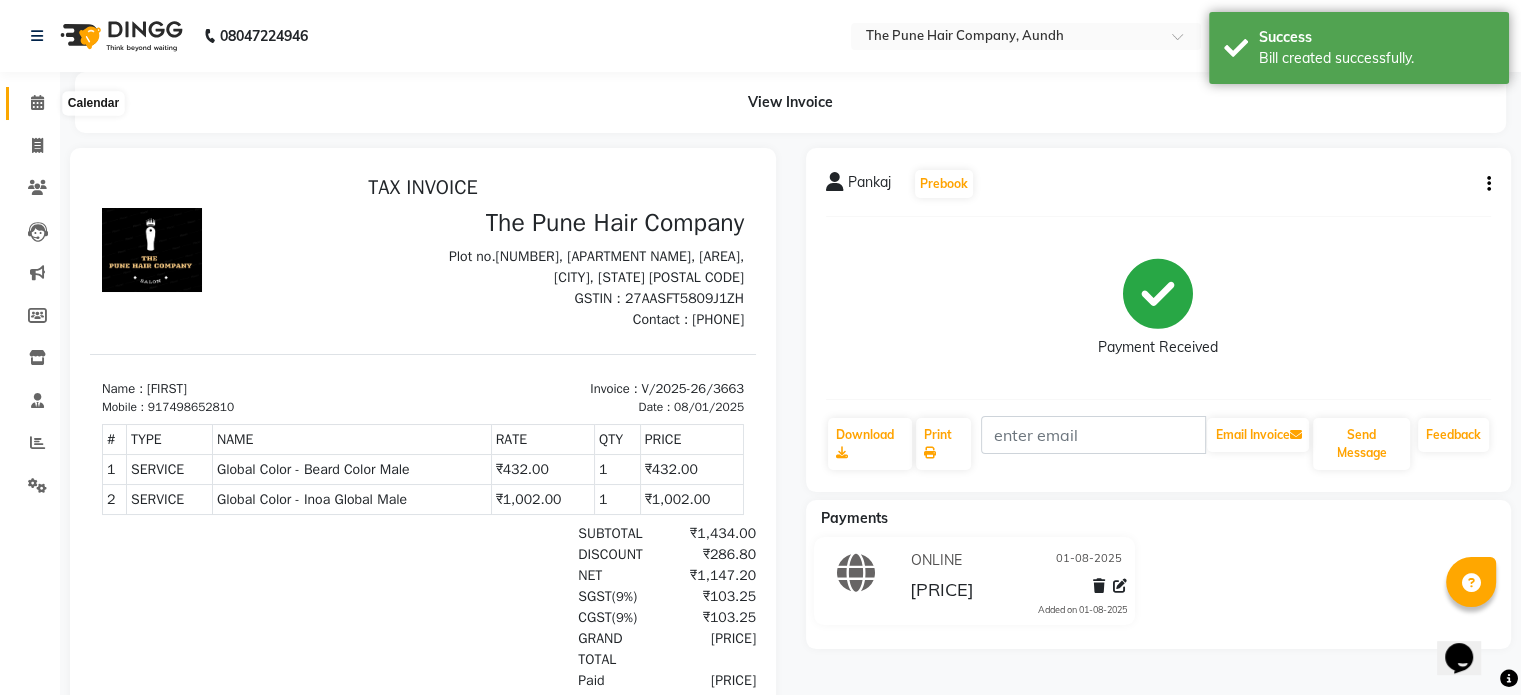 click 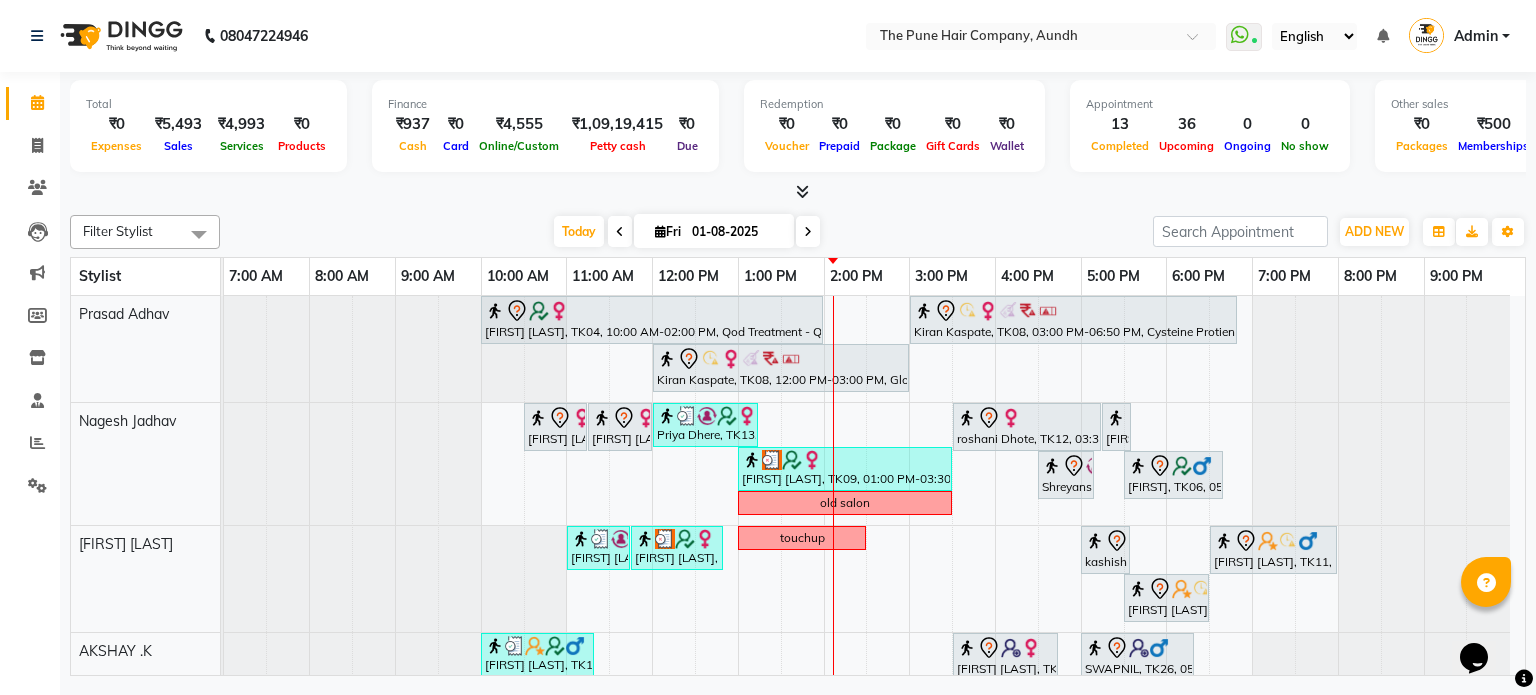 scroll, scrollTop: 66, scrollLeft: 0, axis: vertical 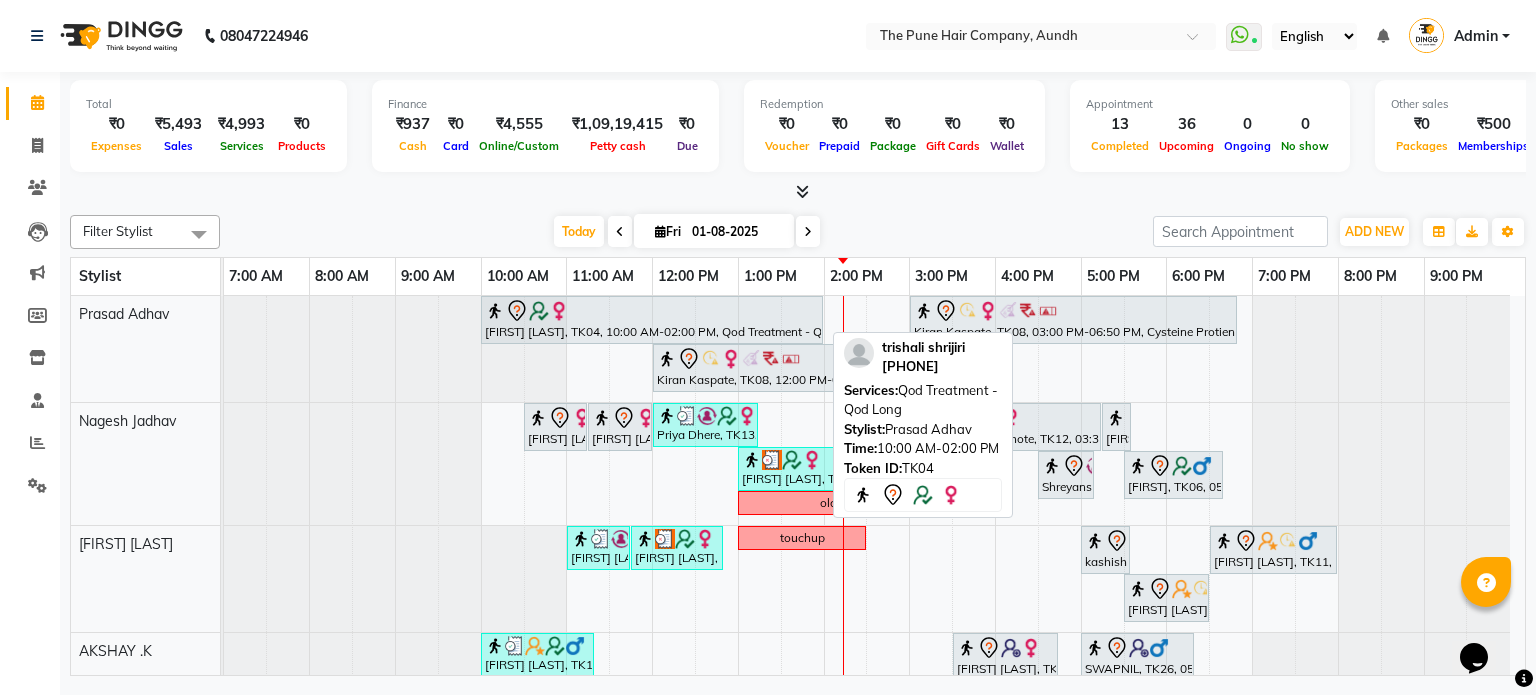 click at bounding box center [652, 311] 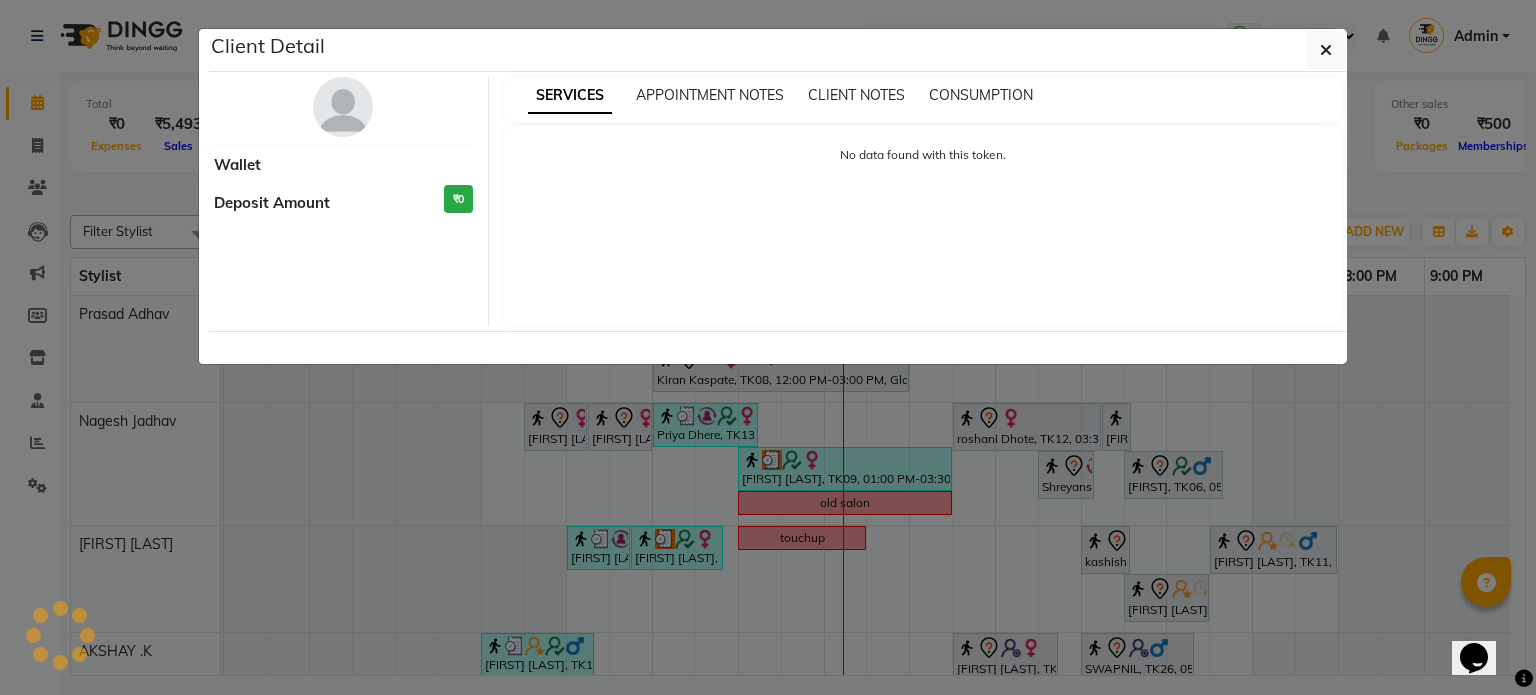 select on "7" 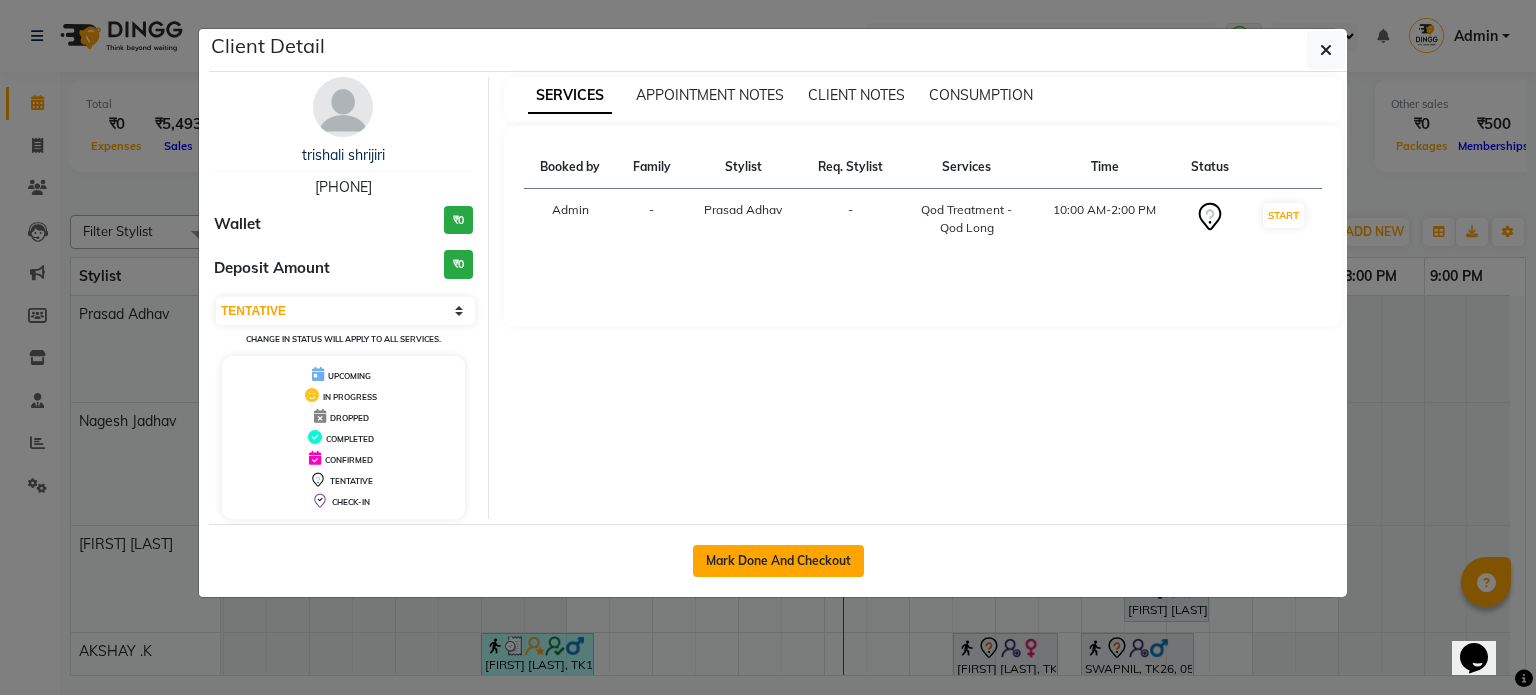 click on "Mark Done And Checkout" 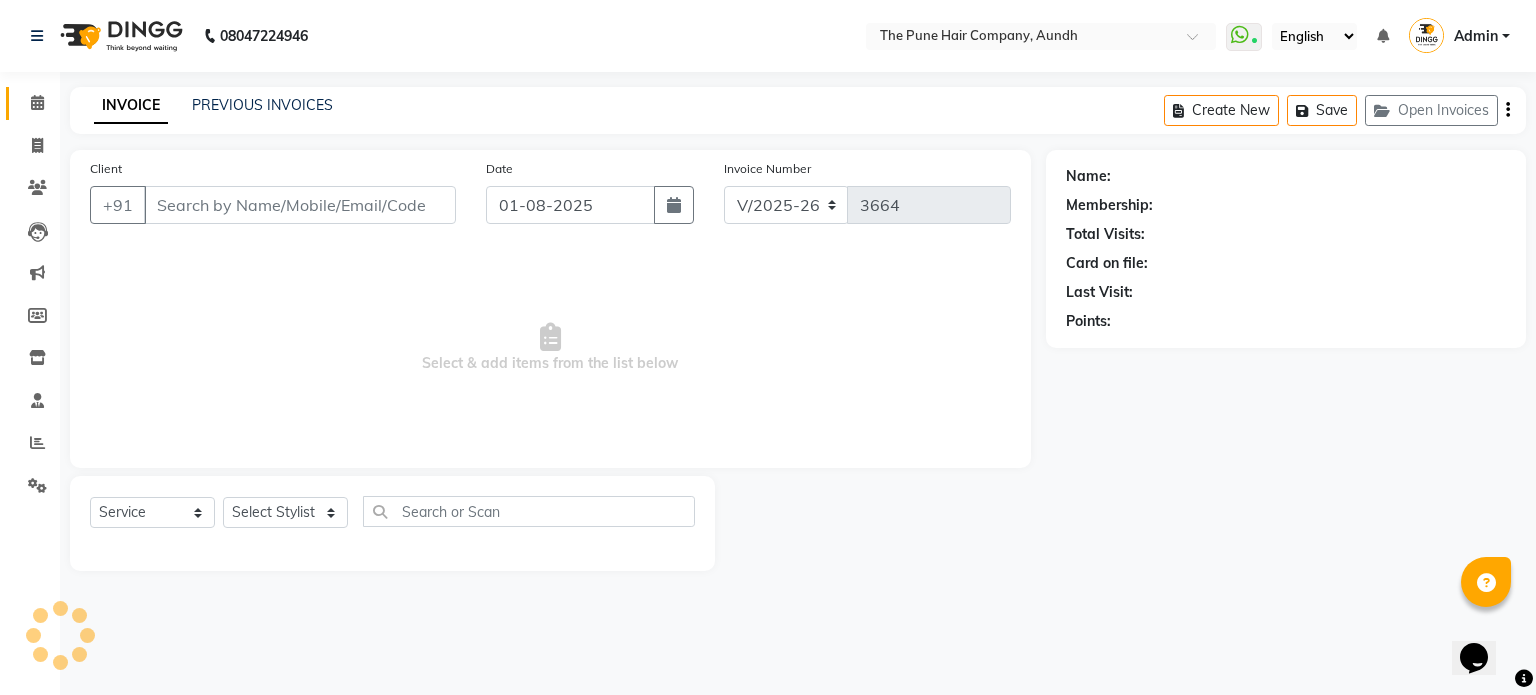 select on "3" 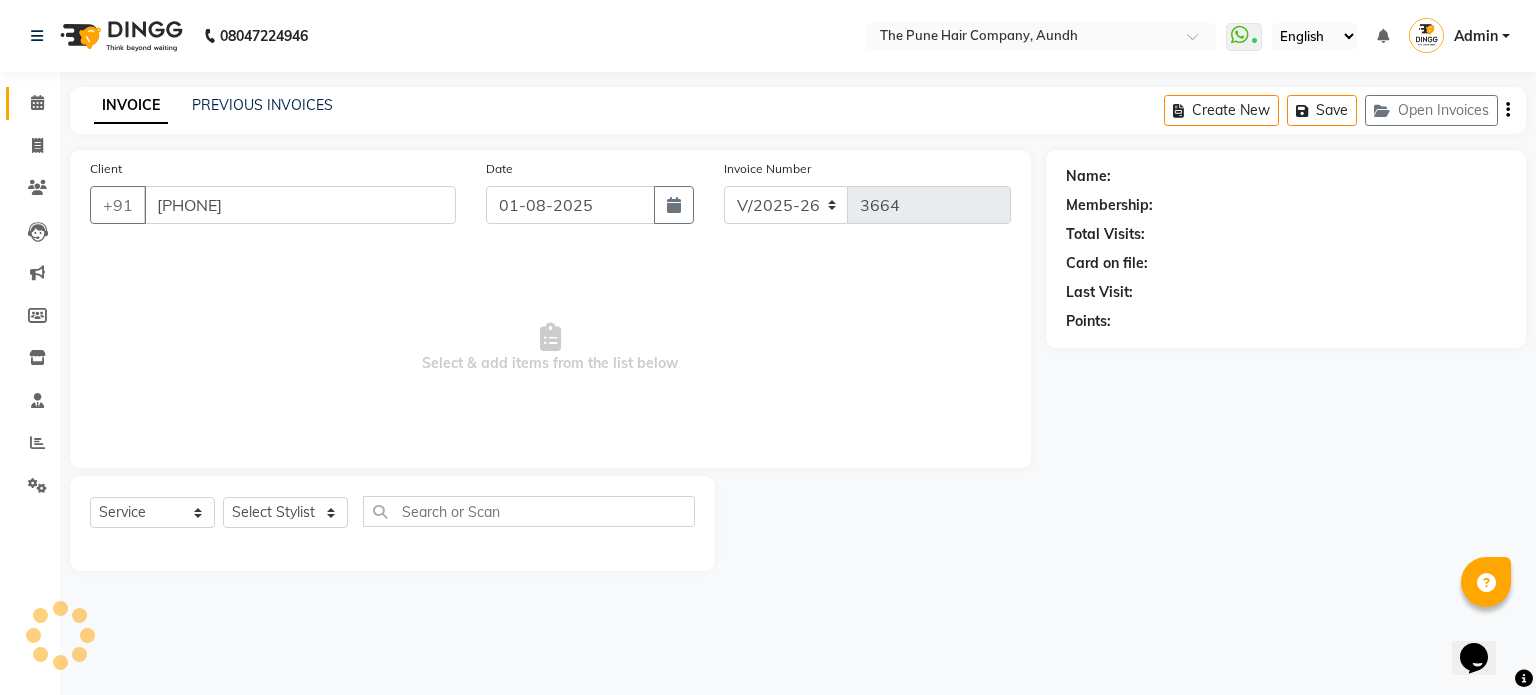 select on "3338" 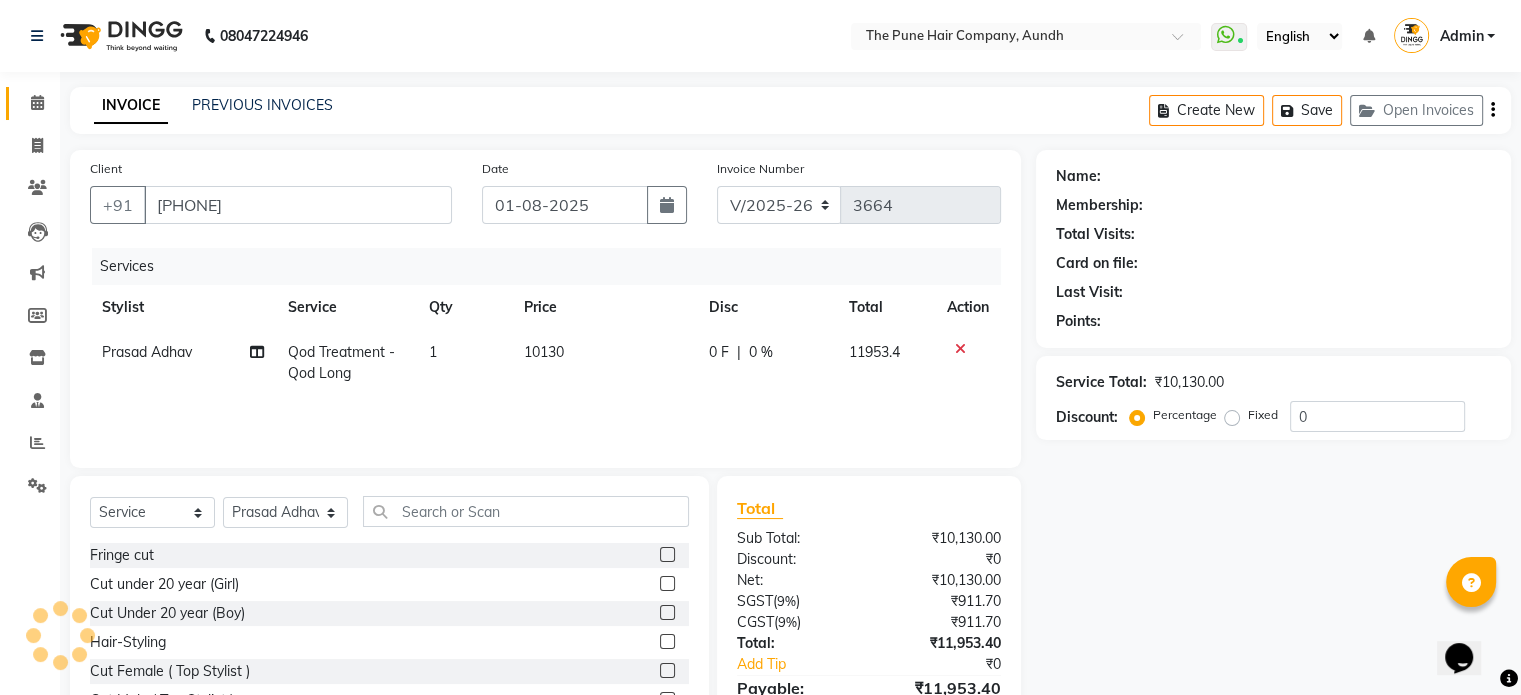select on "1: Object" 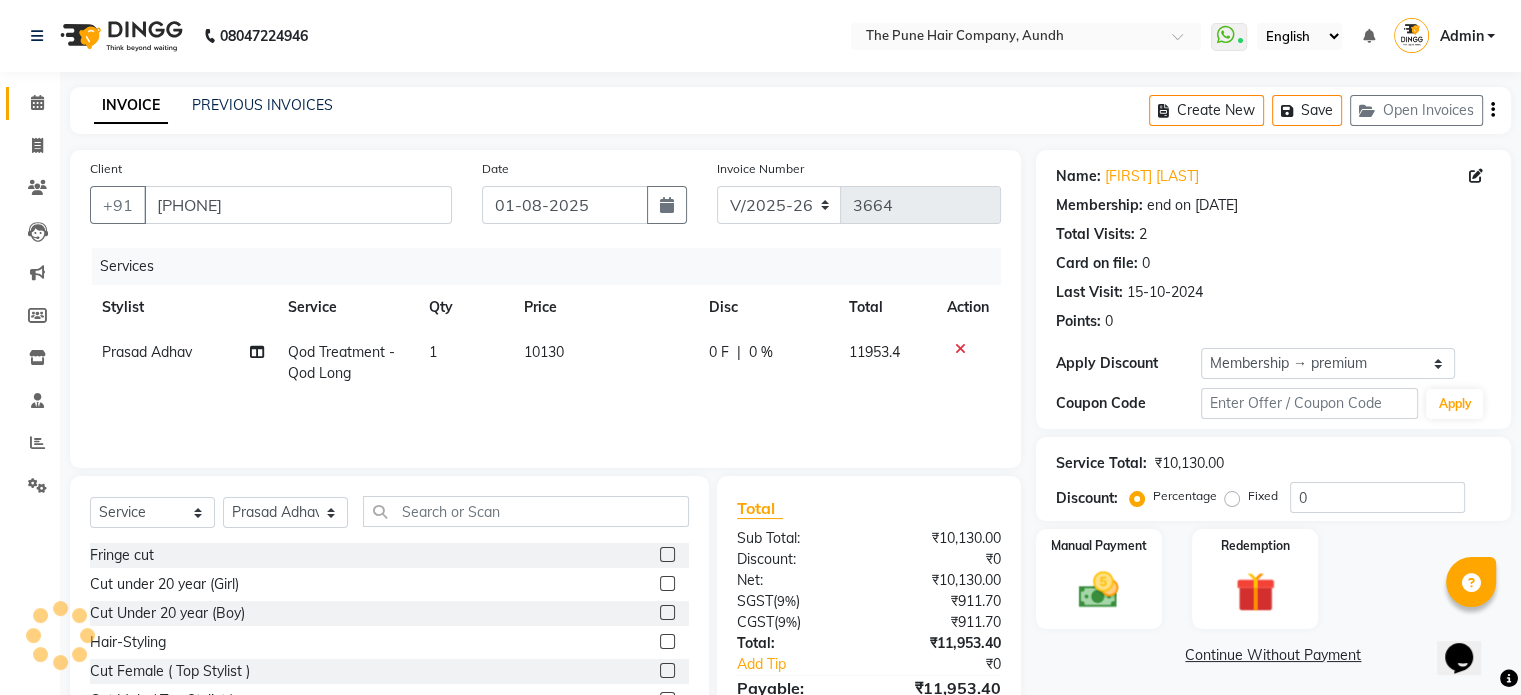 type on "20" 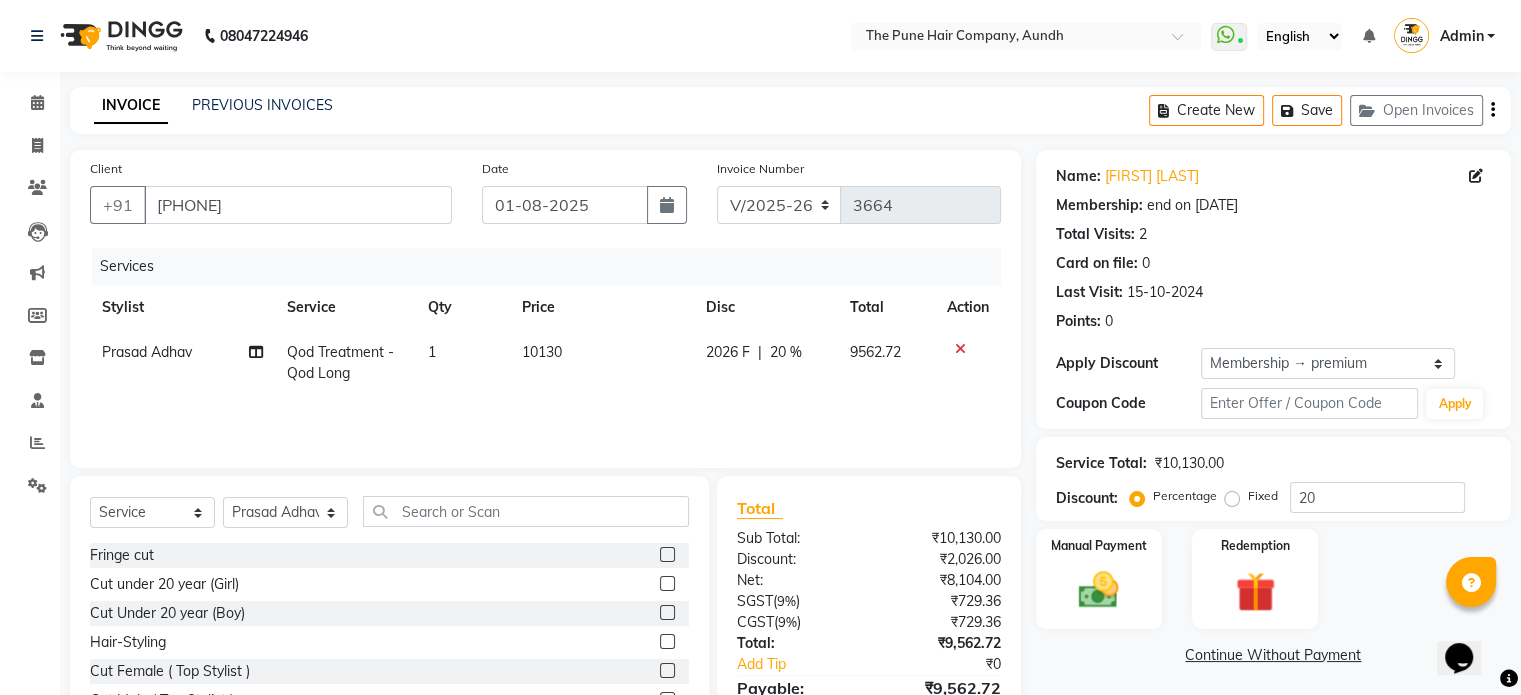 click on "Qod Treatment - Qod Long" 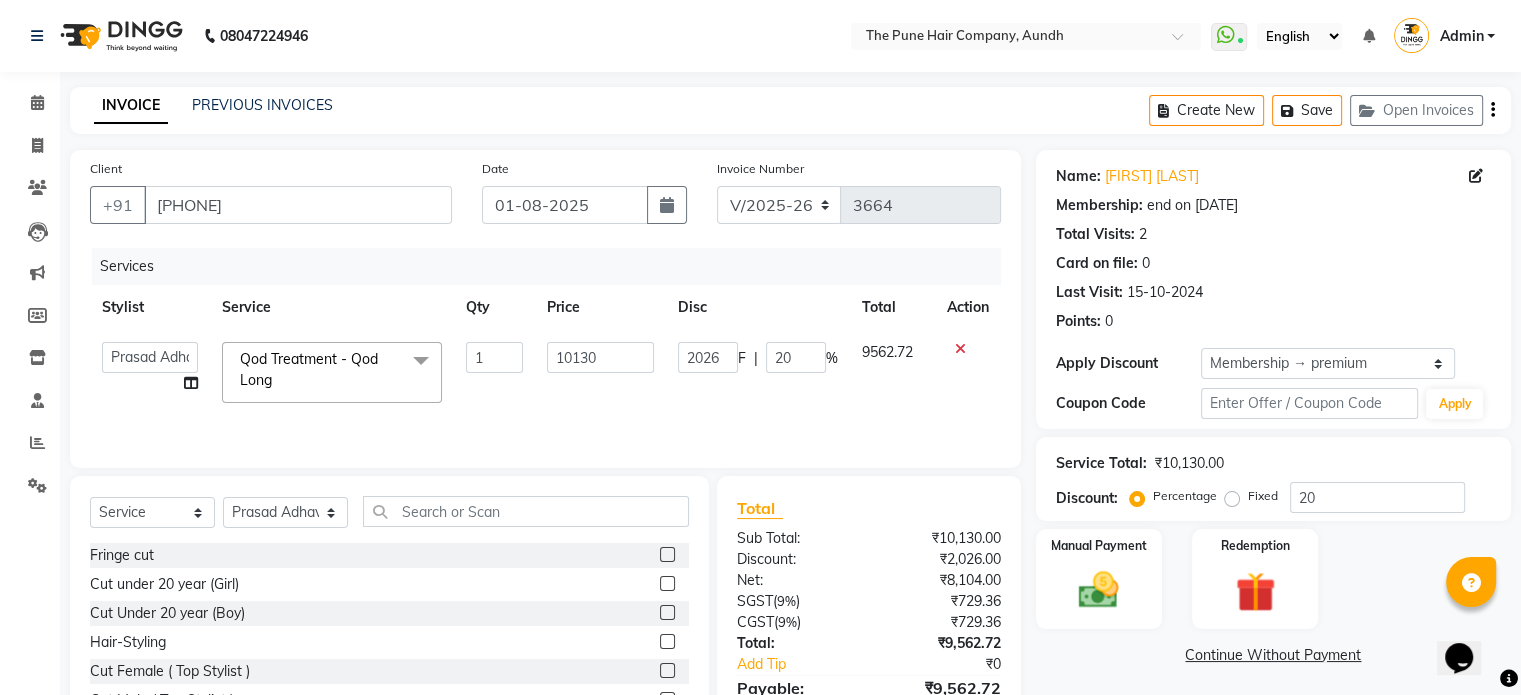 click on "Qod Treatment - Qod Long" 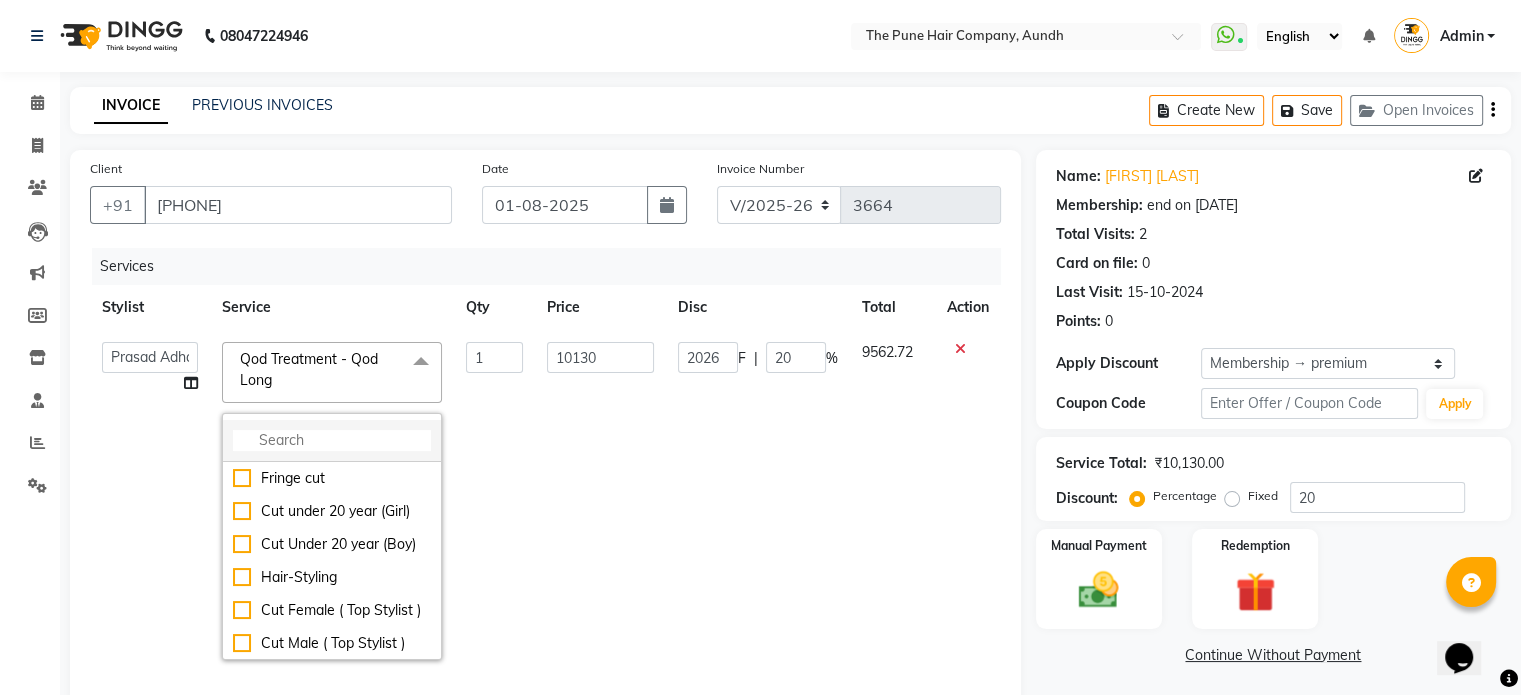 click 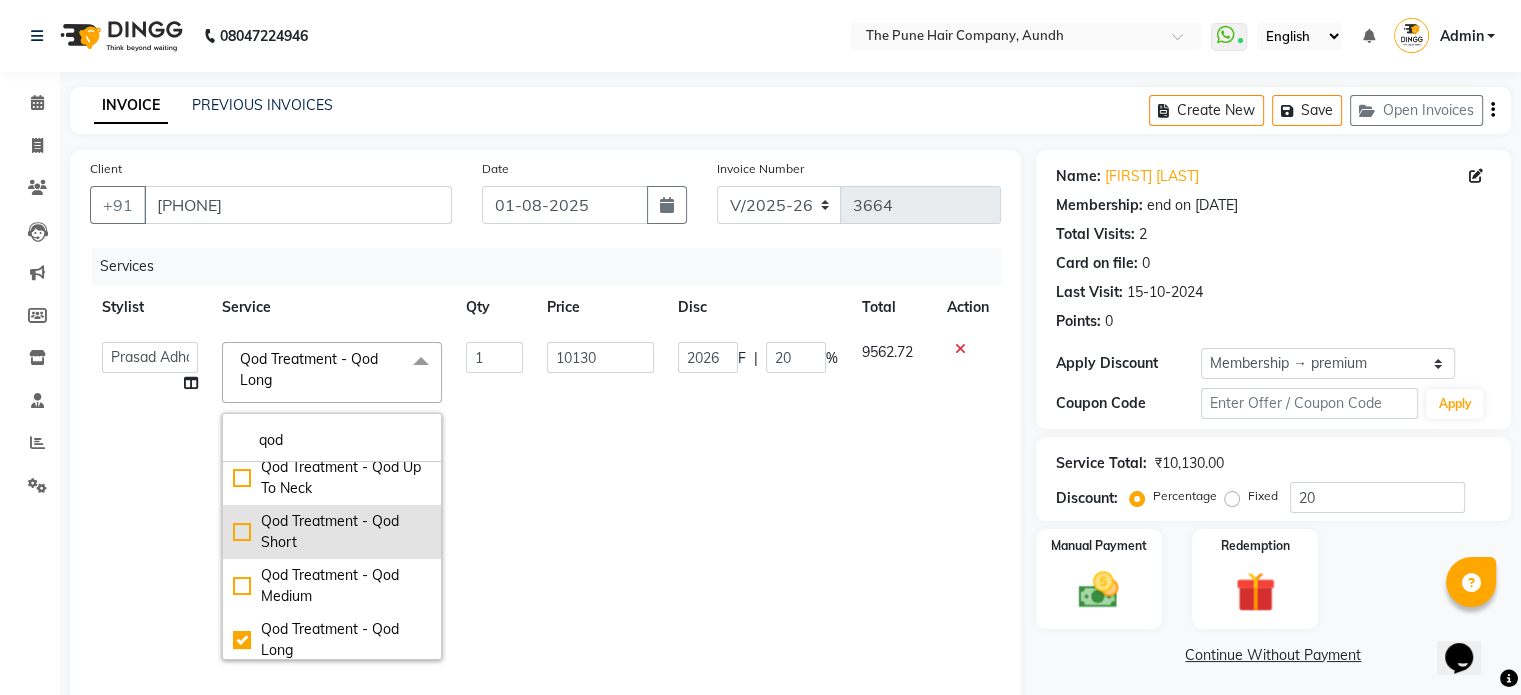scroll, scrollTop: 100, scrollLeft: 0, axis: vertical 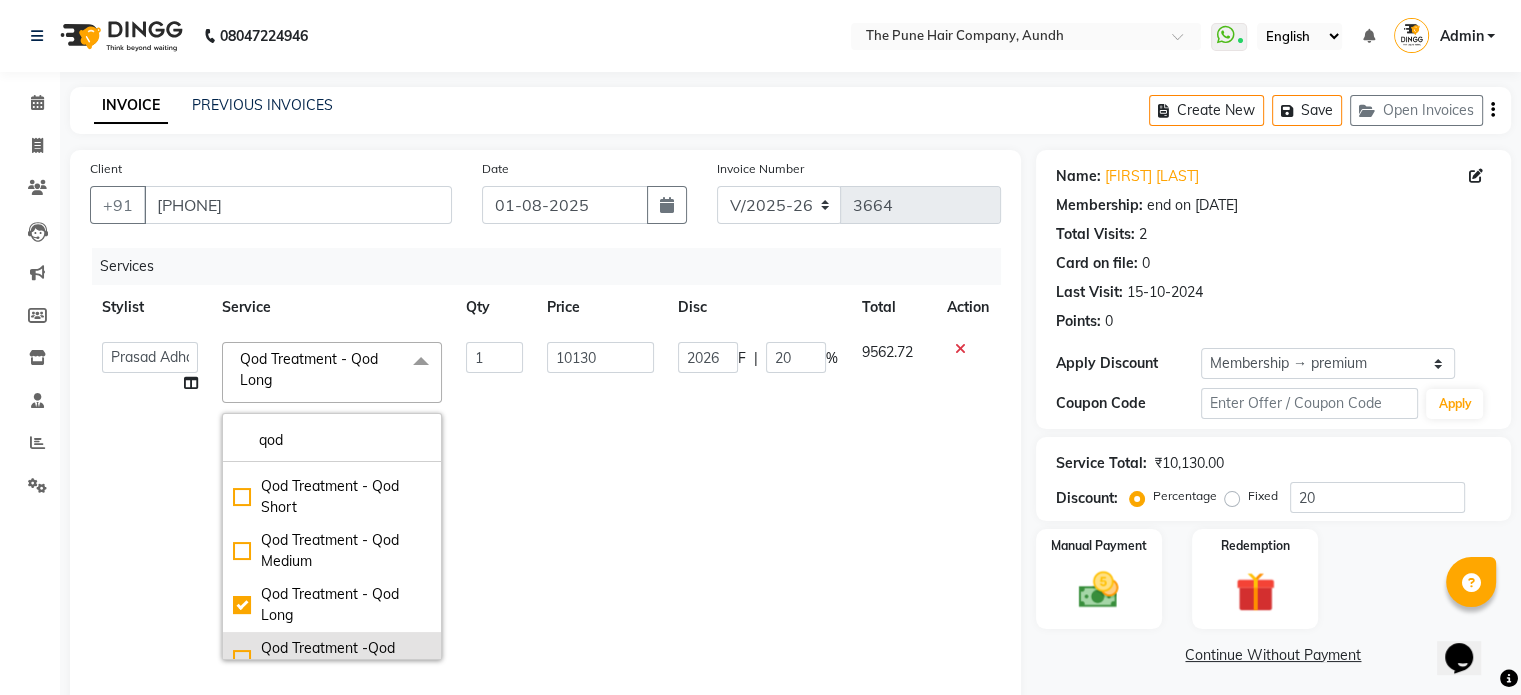 type on "qod" 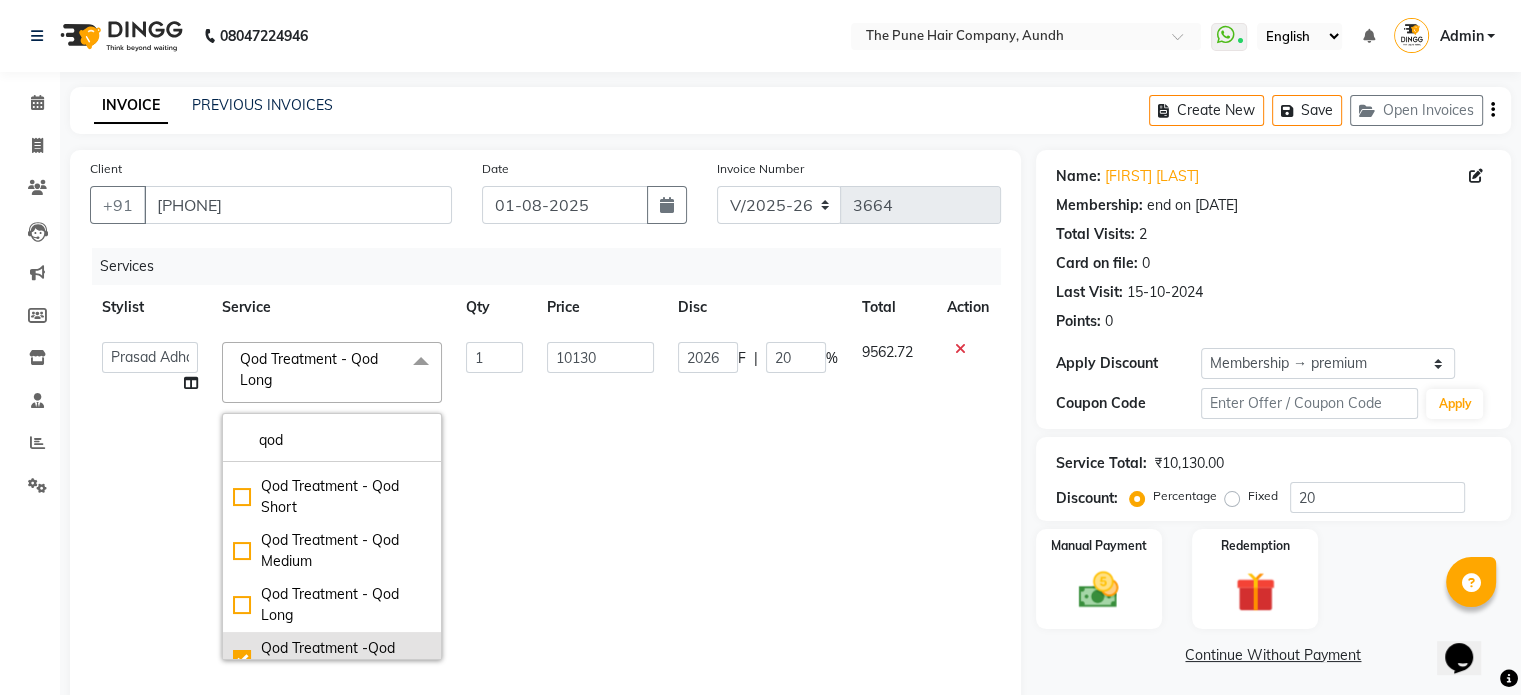 checkbox on "false" 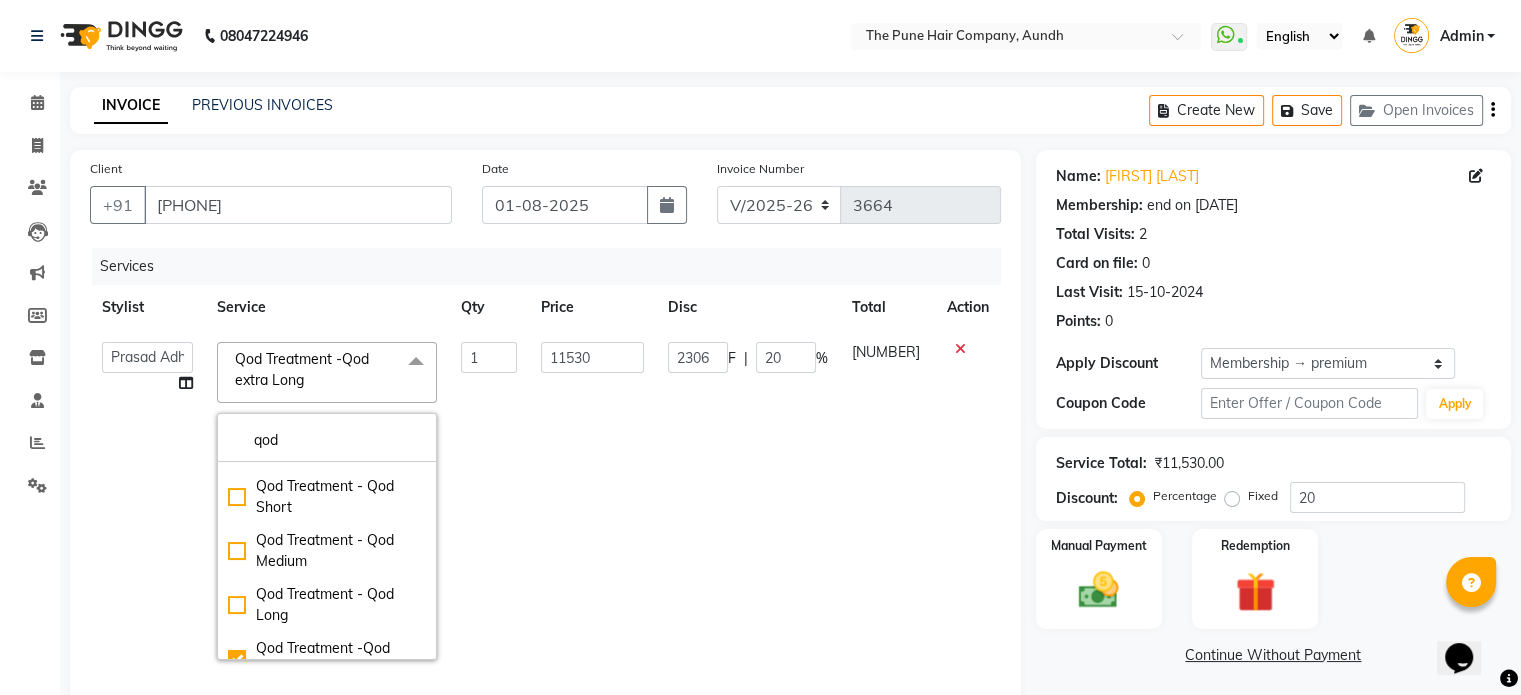 click on "11530" 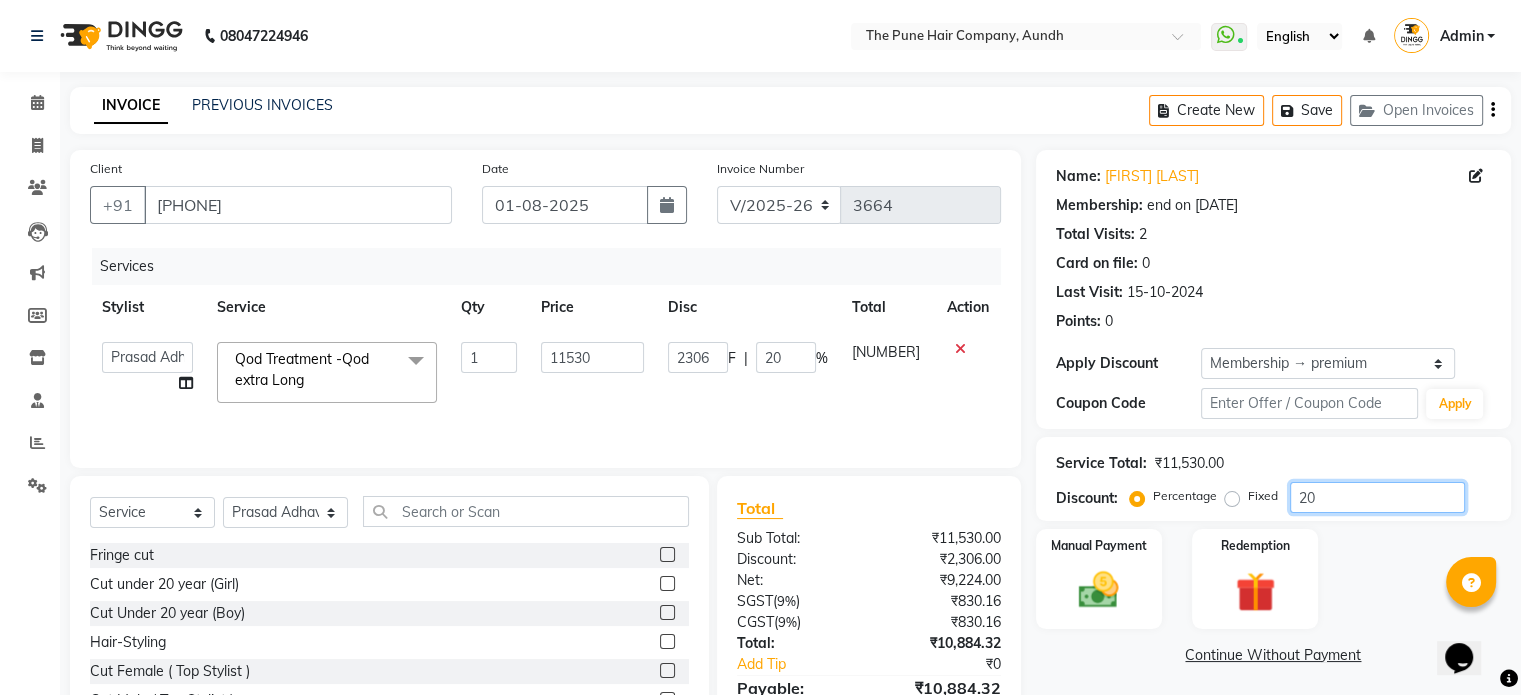 click on "20" 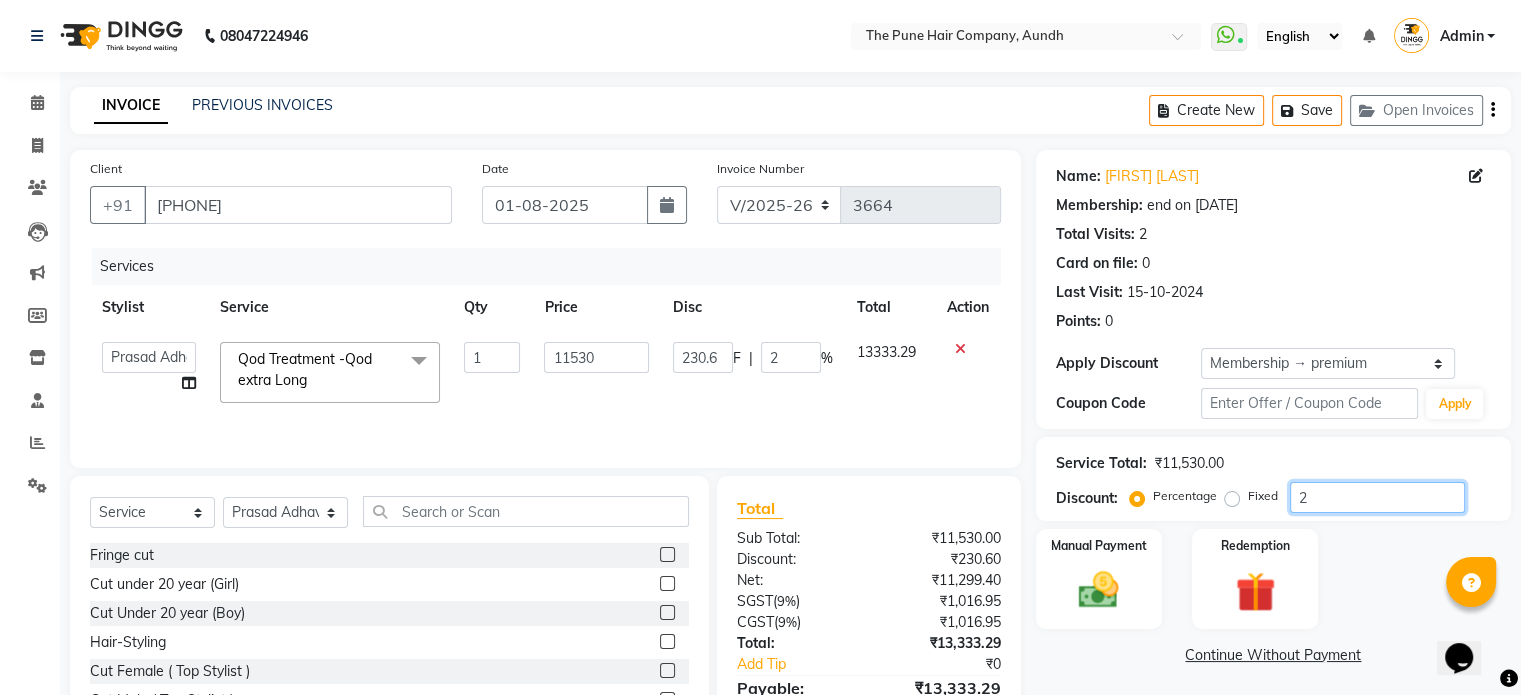 type 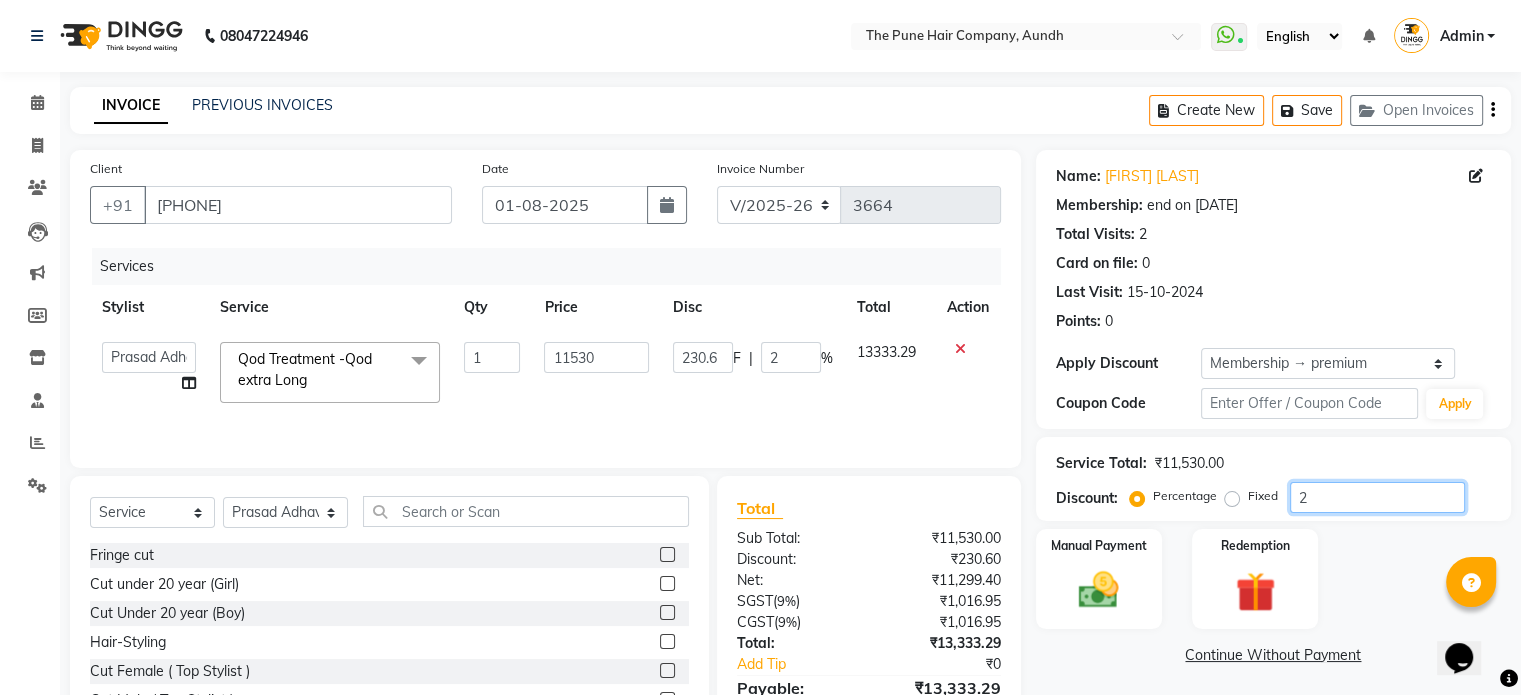 type on "0" 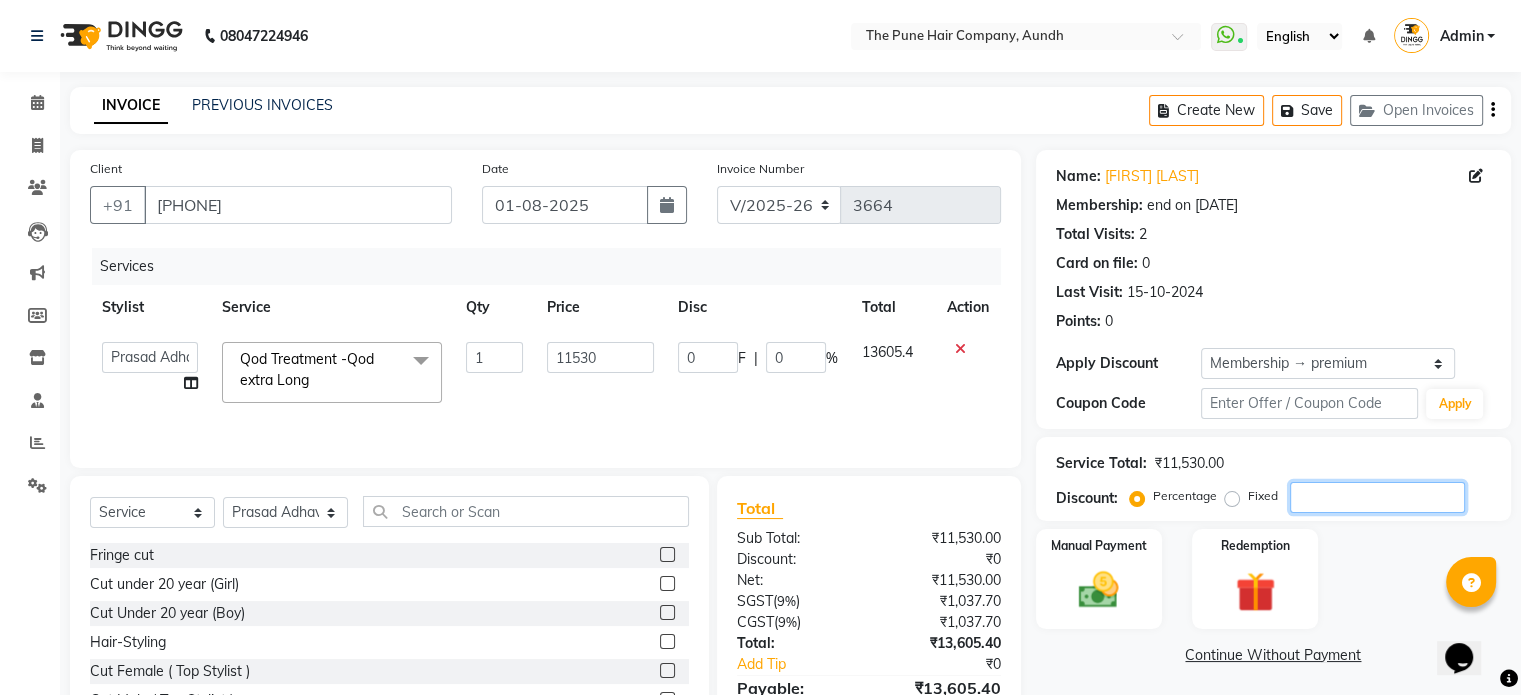 type on "2" 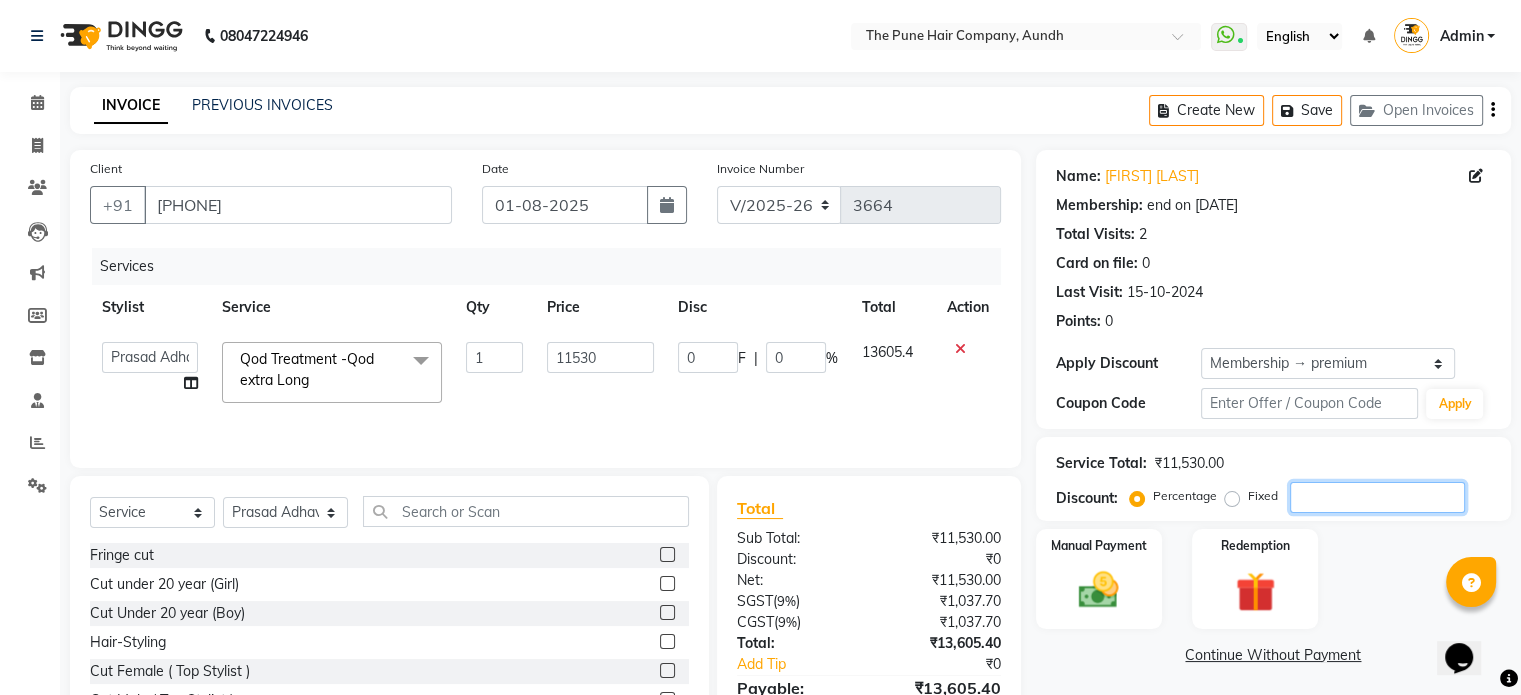 type on "230.6" 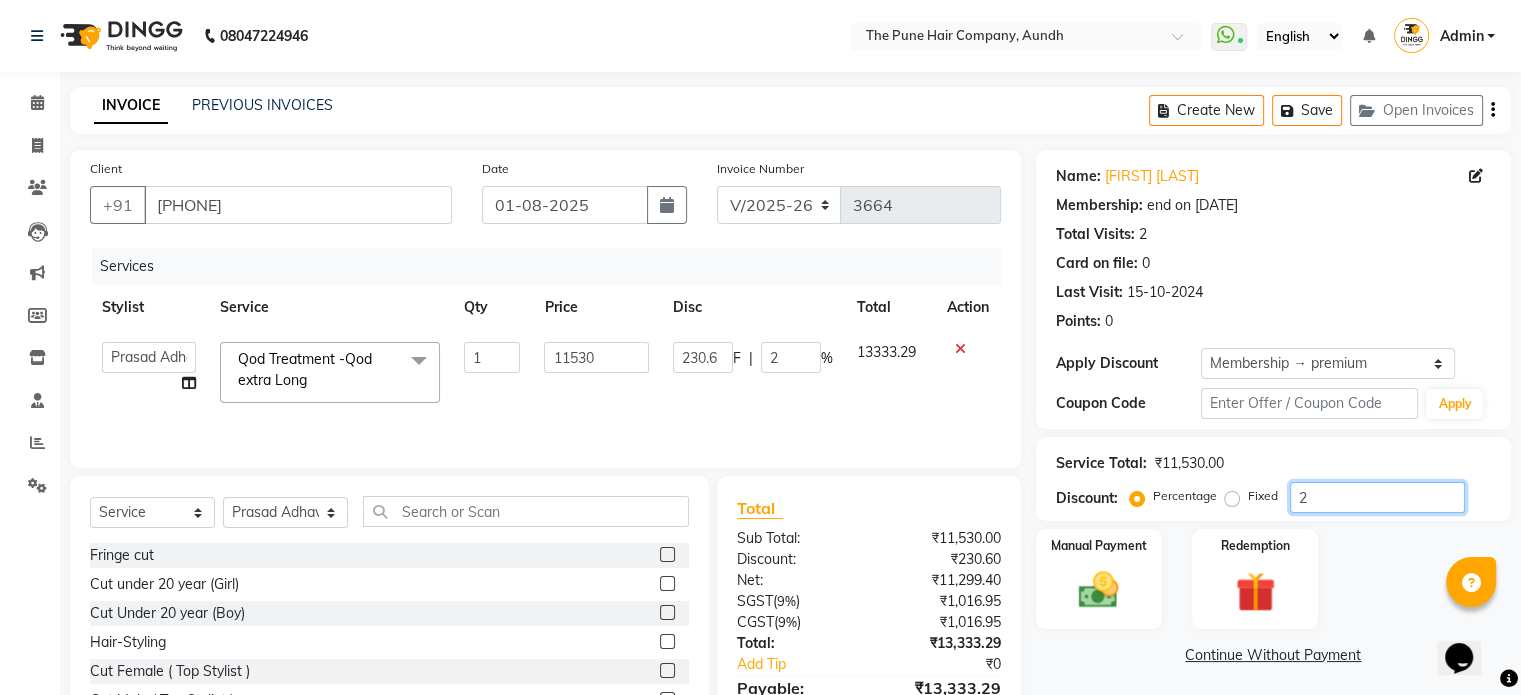 type on "25" 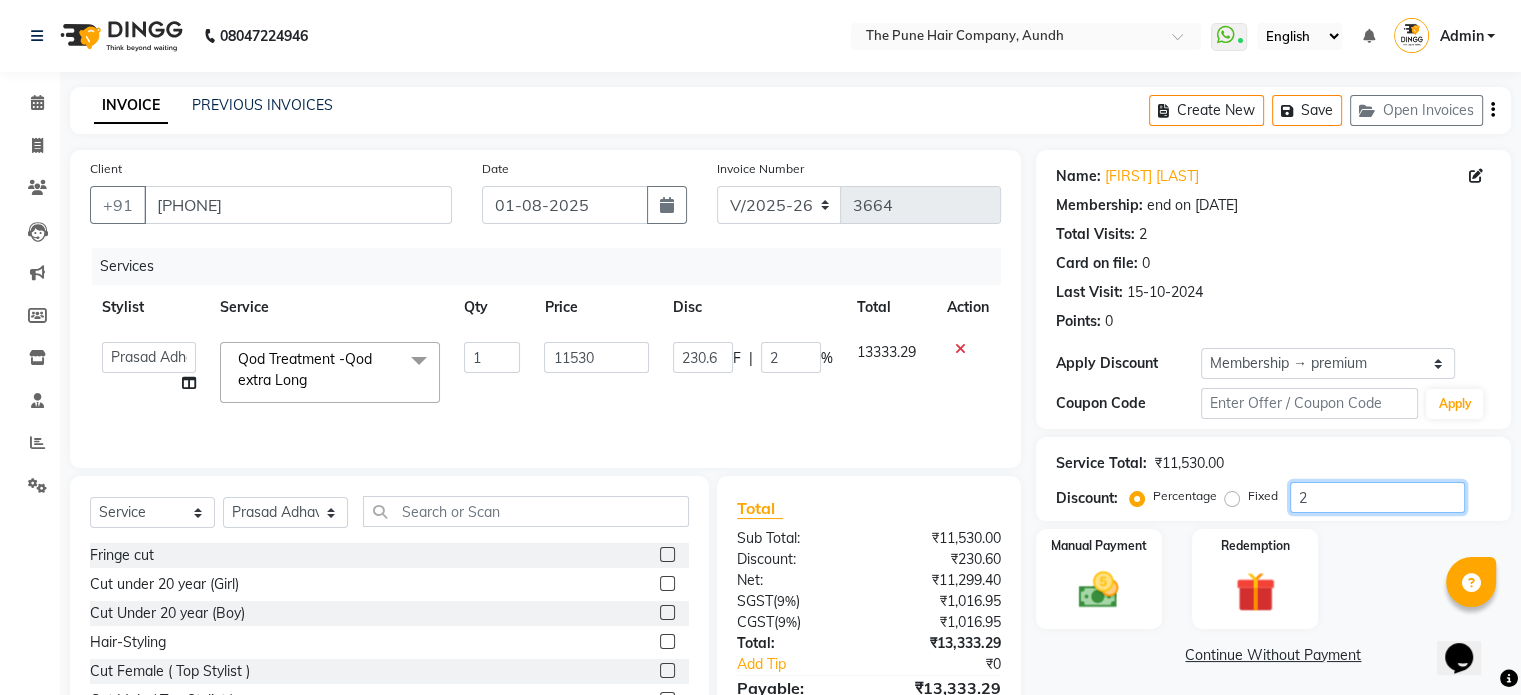 type on "2882.5" 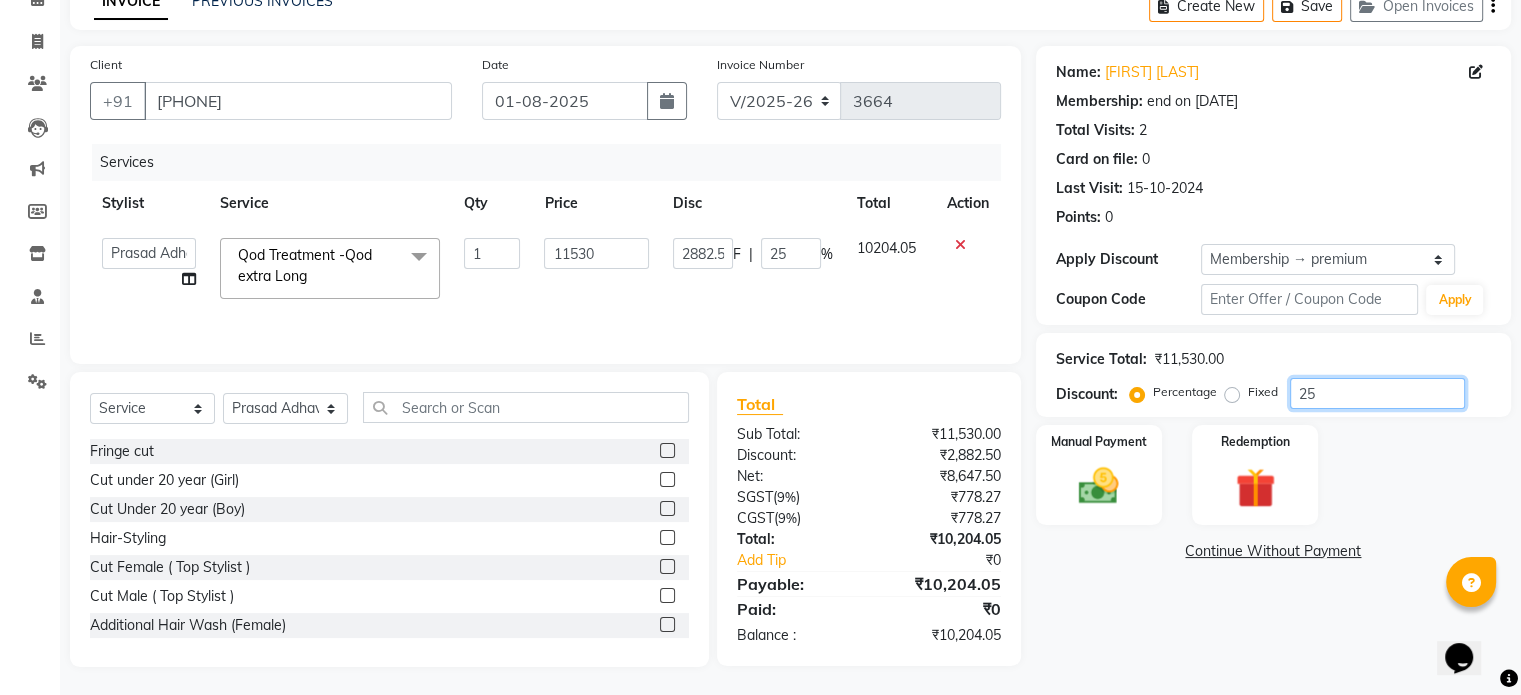 scroll, scrollTop: 106, scrollLeft: 0, axis: vertical 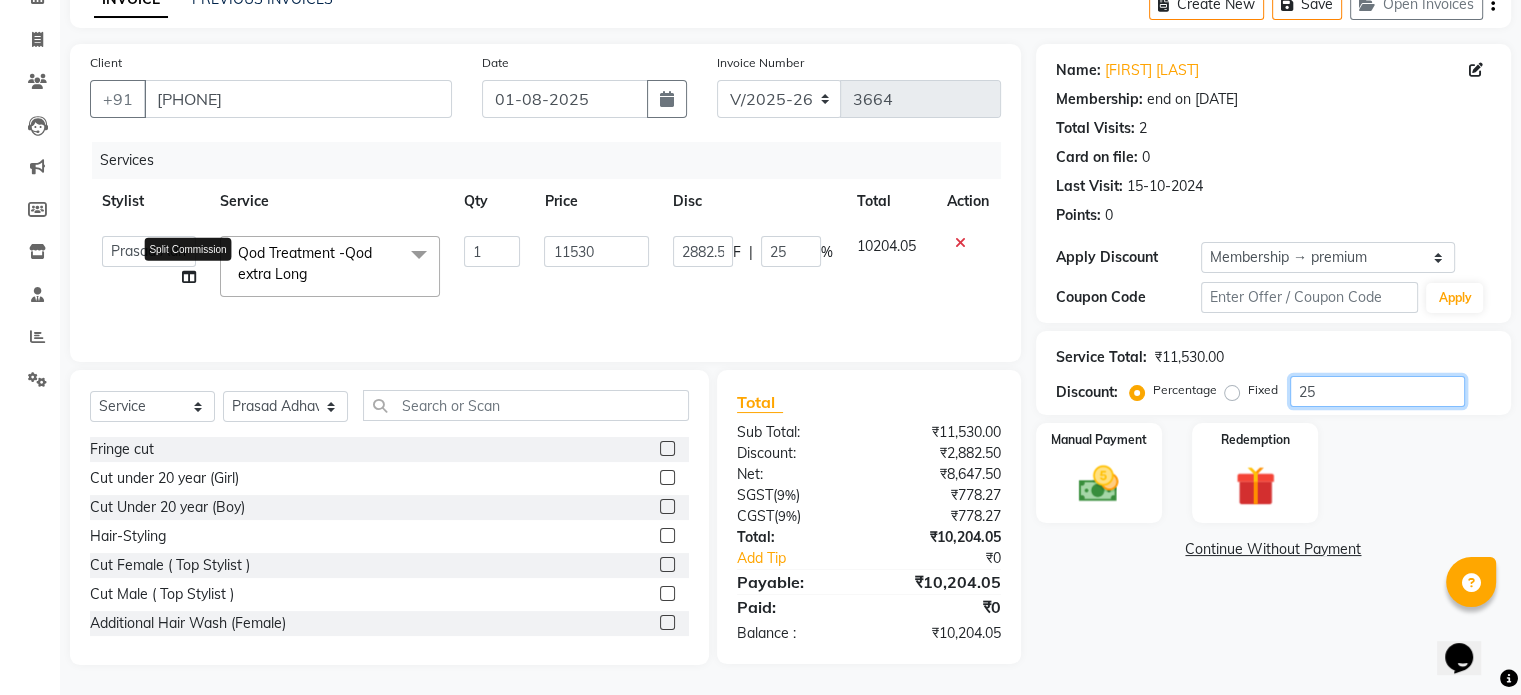 type on "25" 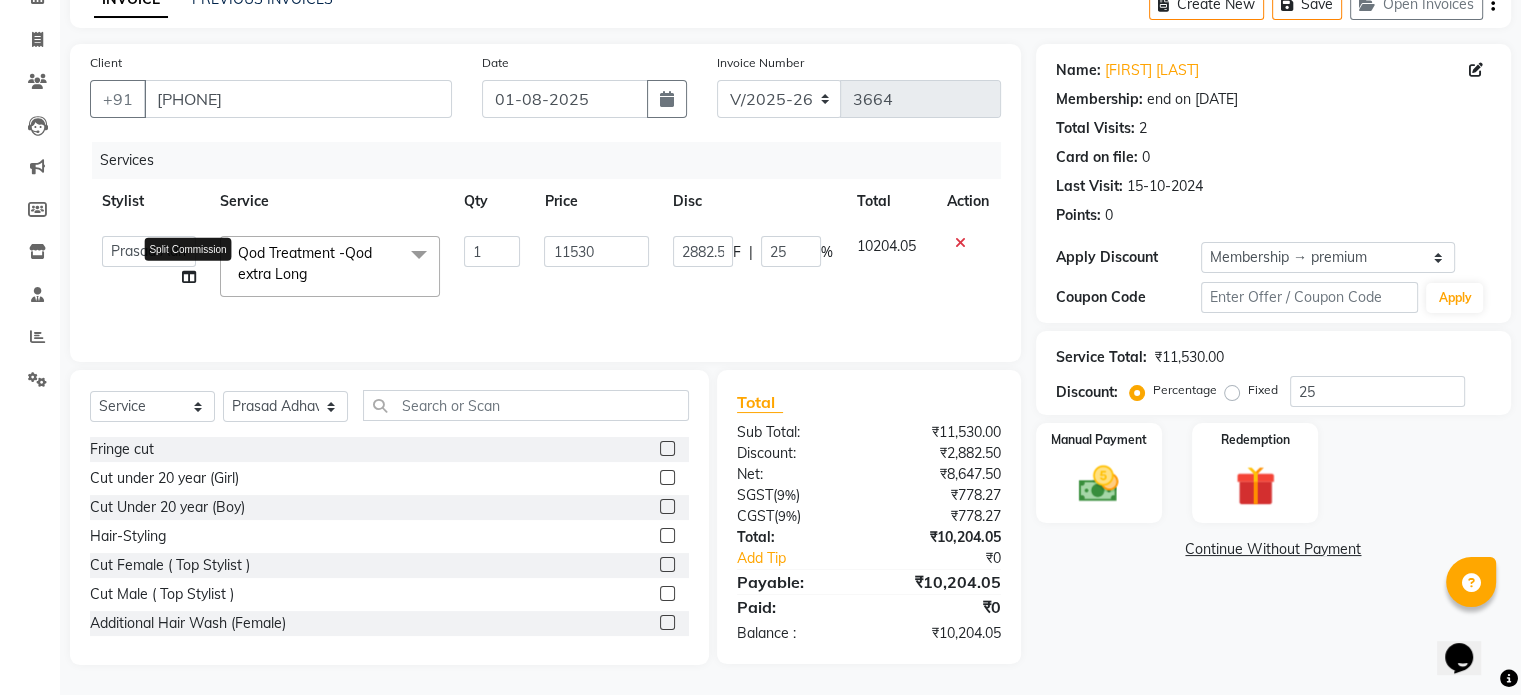 click 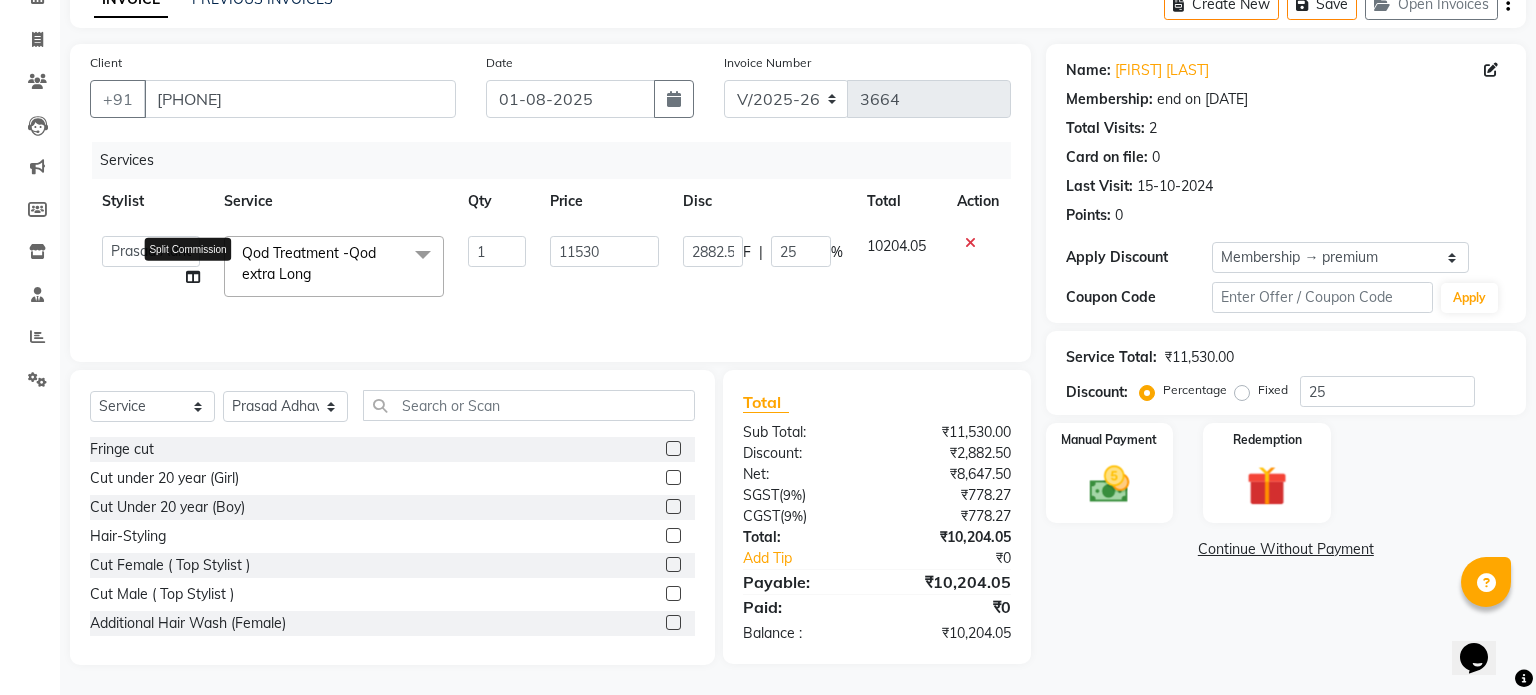 select on "3338" 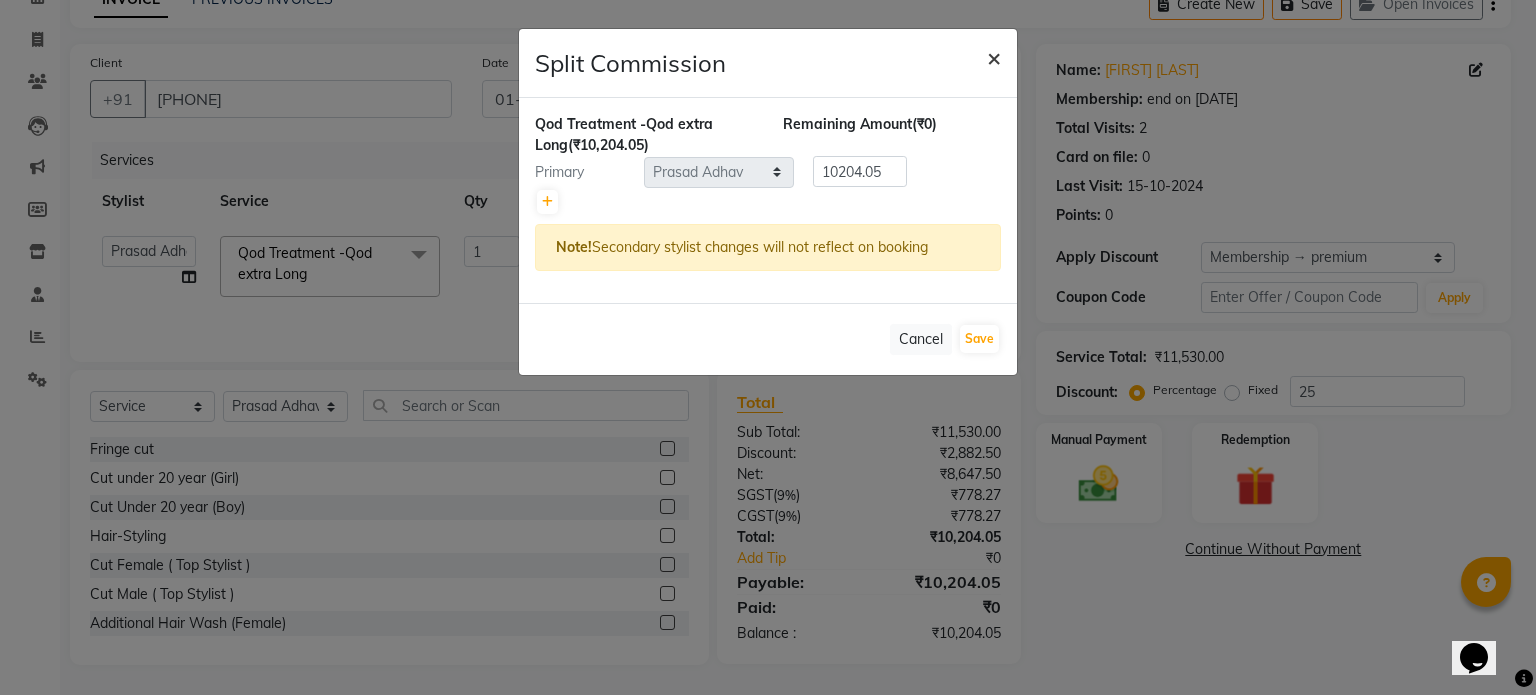 click on "×" 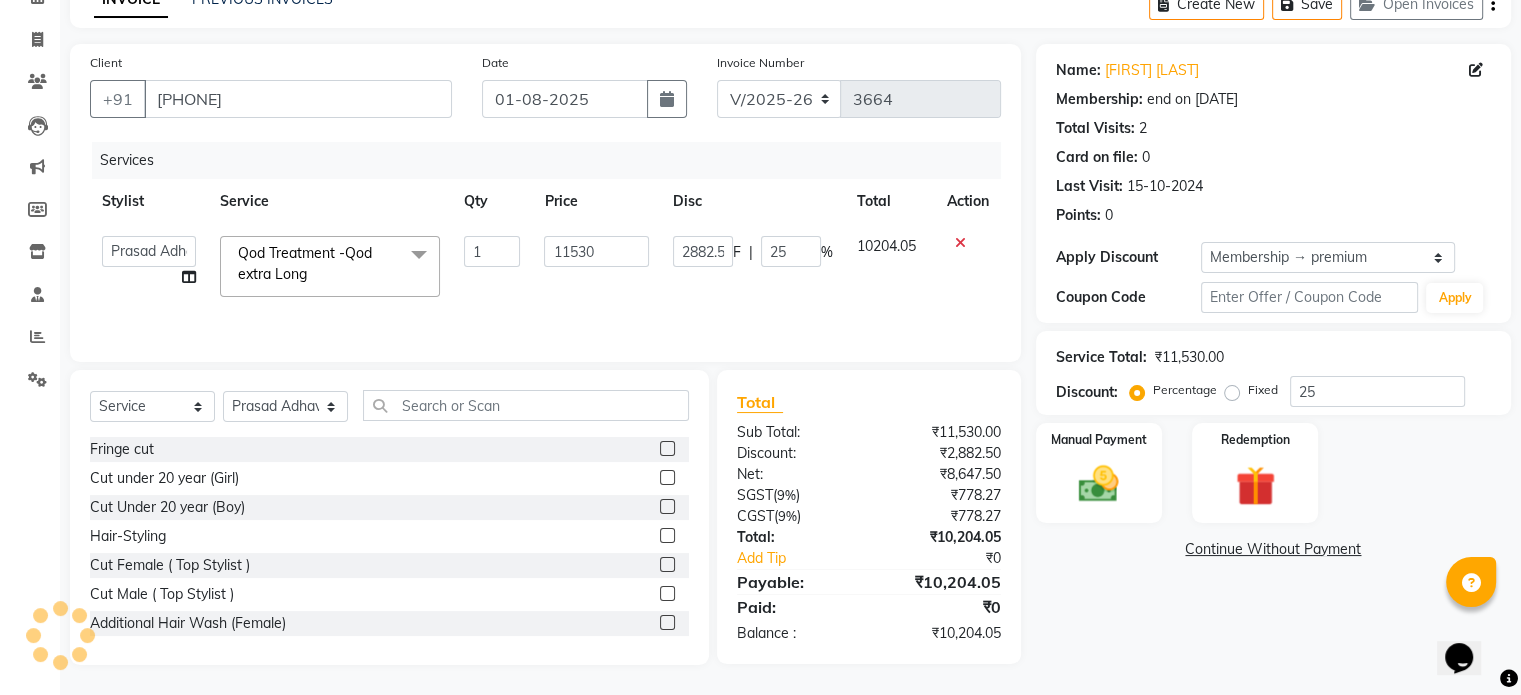 click on "[FIRST] [LAST] [FIRST] [LAST] [FIRST] [LAST] [FIRST] [LAST] [FIRST] [LAST] [FIRST] [LAST] [FIRST] [LAST] [FIRST] [LAST] [FIRST] [LAST] [FIRST] [LAST] [FIRST] [LAST] [FIRST] [LAST] [FIRST] [LAST] [FIRST] [LAST] [FIRST] [LAST]" 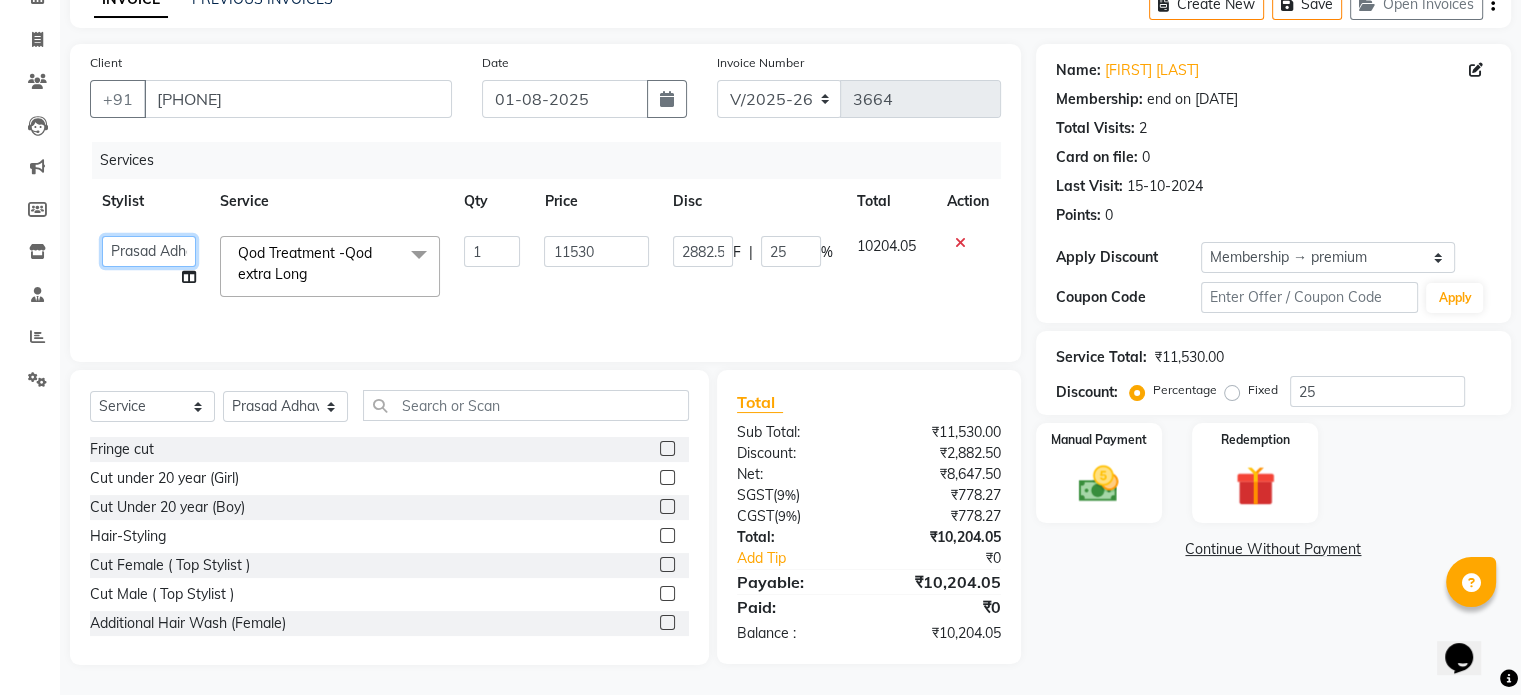 click on "[FIRST] [LAST] [FIRST] [LAST] [FIRST] [LAST] [FIRST] [LAST] [FIRST] [LAST] [FIRST] [LAST] [FIRST] [LAST] [FIRST] [LAST] [FIRST] [LAST] [FIRST] [LAST] [FIRST] [LAST] [FIRST] [LAST] [FIRST] [LAST] [FIRST] [LAST] [FIRST] [LAST]" 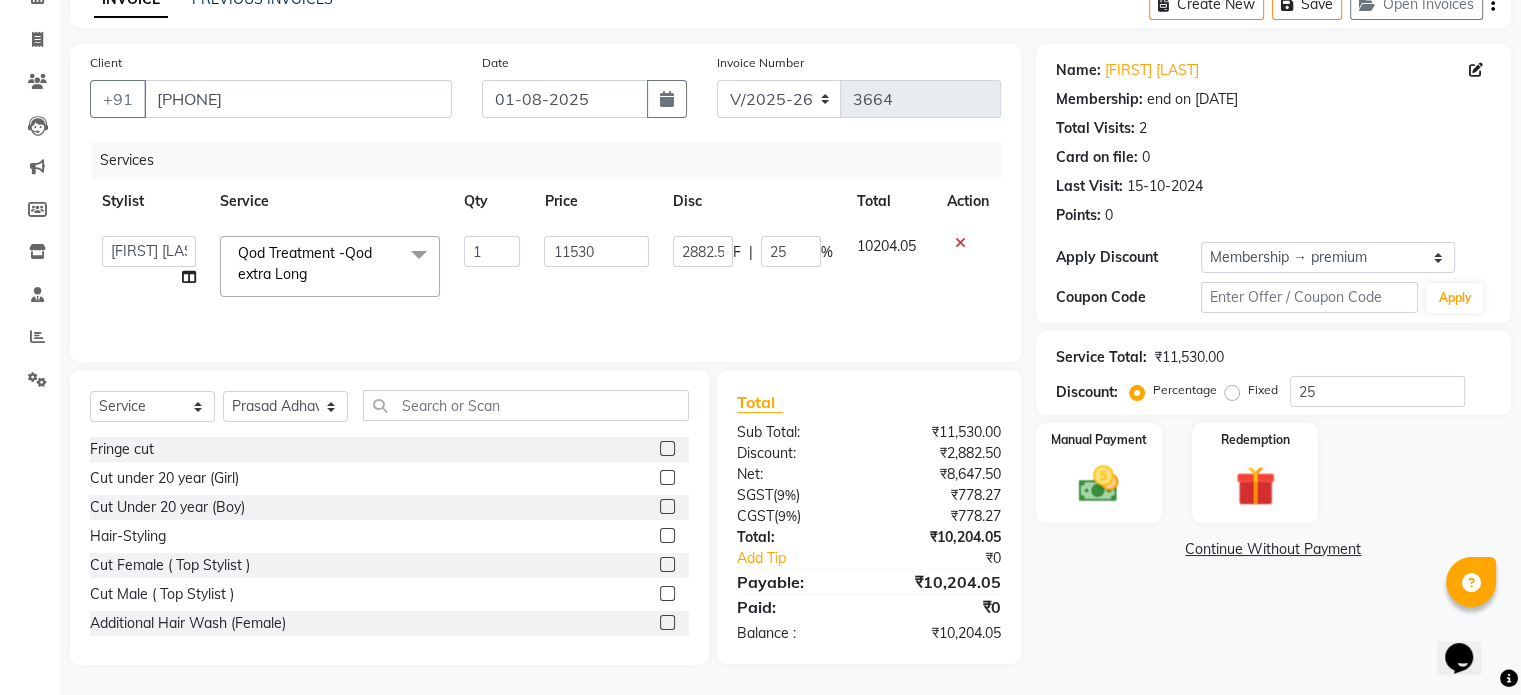 select on "25240" 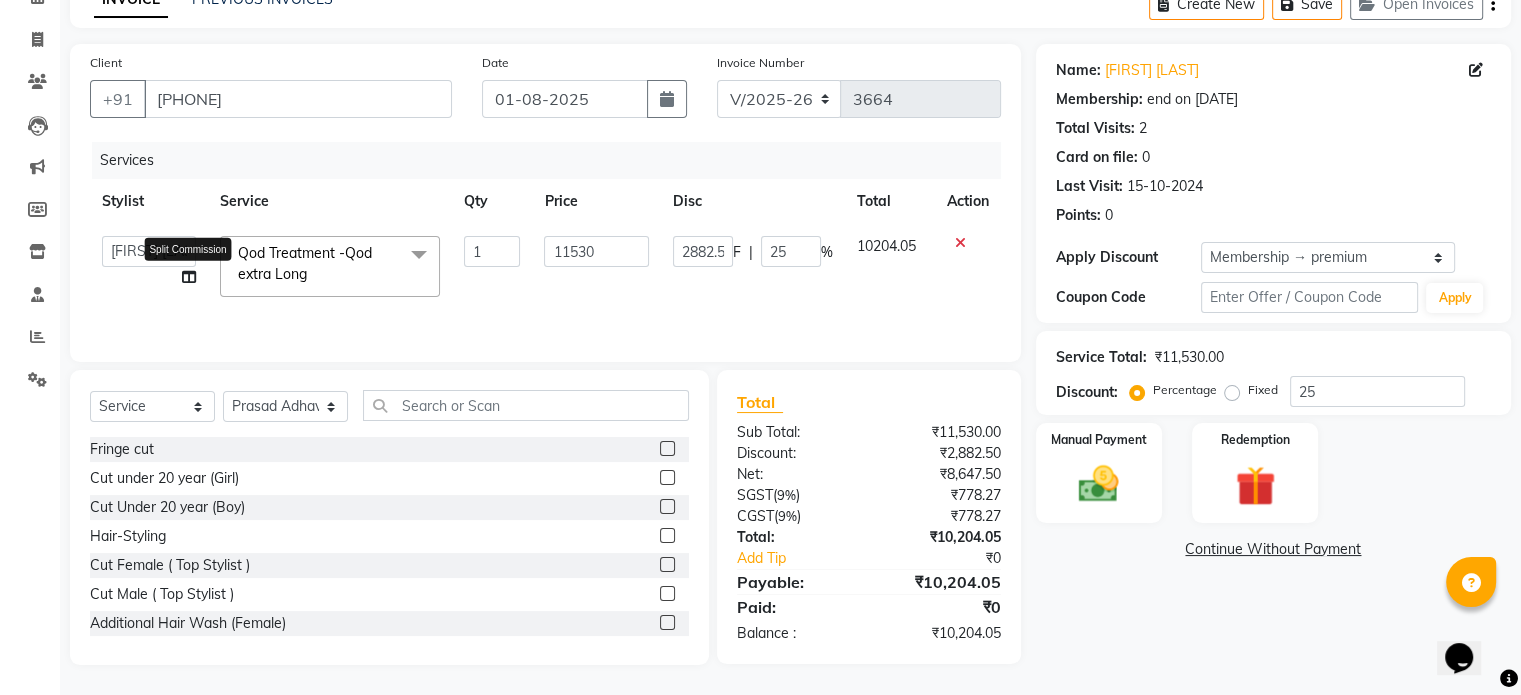 click 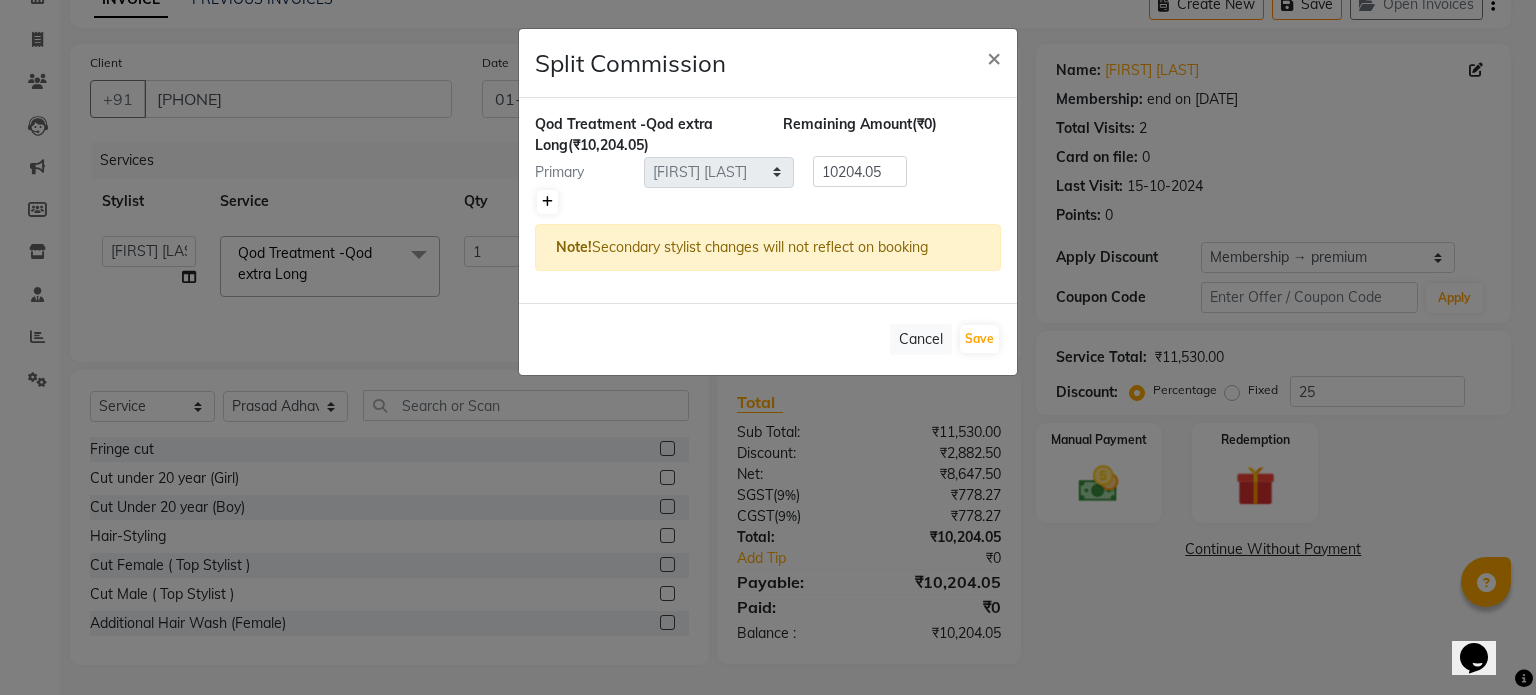 click 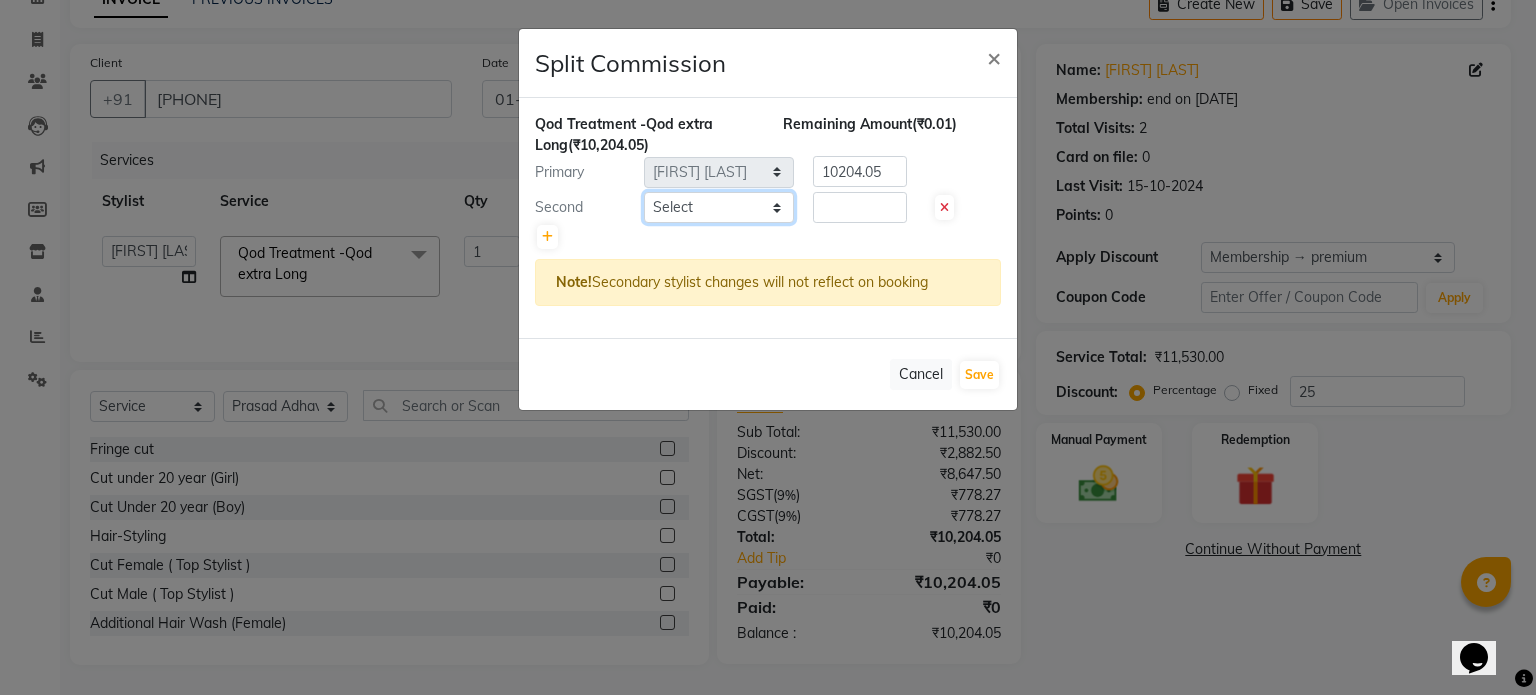 click on "Select [FIRST] [LAST] [FIRST] [LAST] [FIRST] [LAST] [FIRST] [LAST] [FIRST] [LAST] [FIRST] [LAST] [FIRST] [LAST] [FIRST] [LAST] [FIRST] [LAST] [FIRST] [LAST] [FIRST] [LAST] [FIRST] [LAST] [FIRST] [LAST] [FIRST] [LAST]" 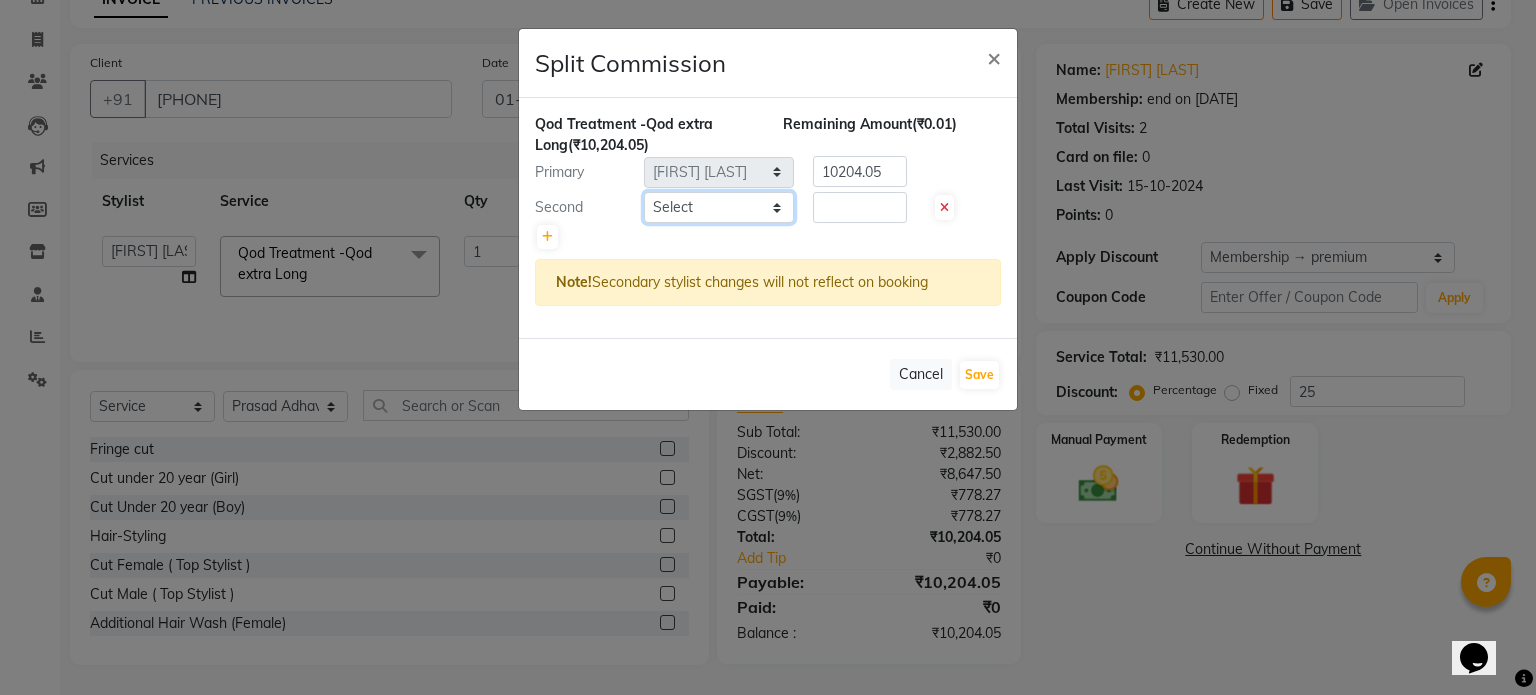 select on "3338" 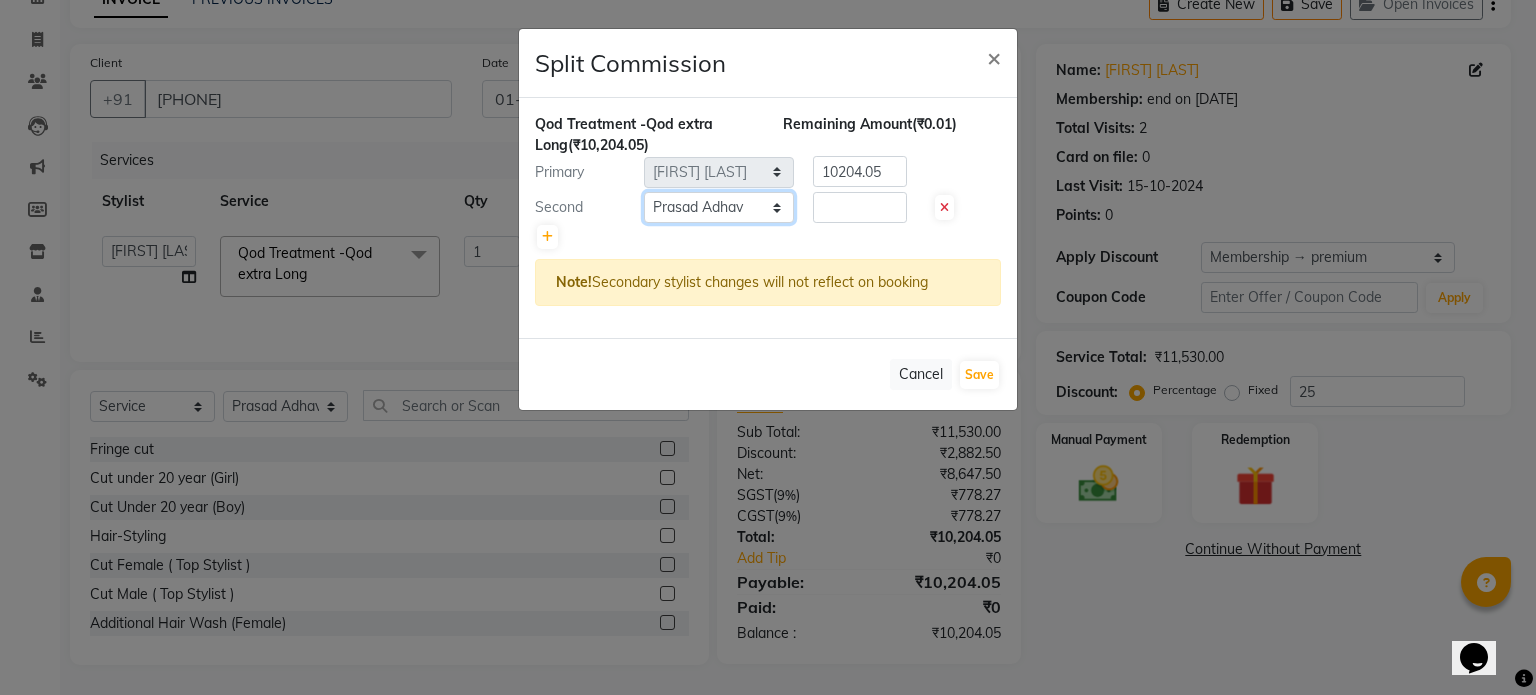 click on "Select [FIRST] [LAST] [FIRST] [LAST] [FIRST] [LAST] [FIRST] [LAST] [FIRST] [LAST] [FIRST] [LAST] [FIRST] [LAST] [FIRST] [LAST] [FIRST] [LAST] [FIRST] [LAST] [FIRST] [LAST] [FIRST] [LAST] [FIRST] [LAST] [FIRST] [LAST]" 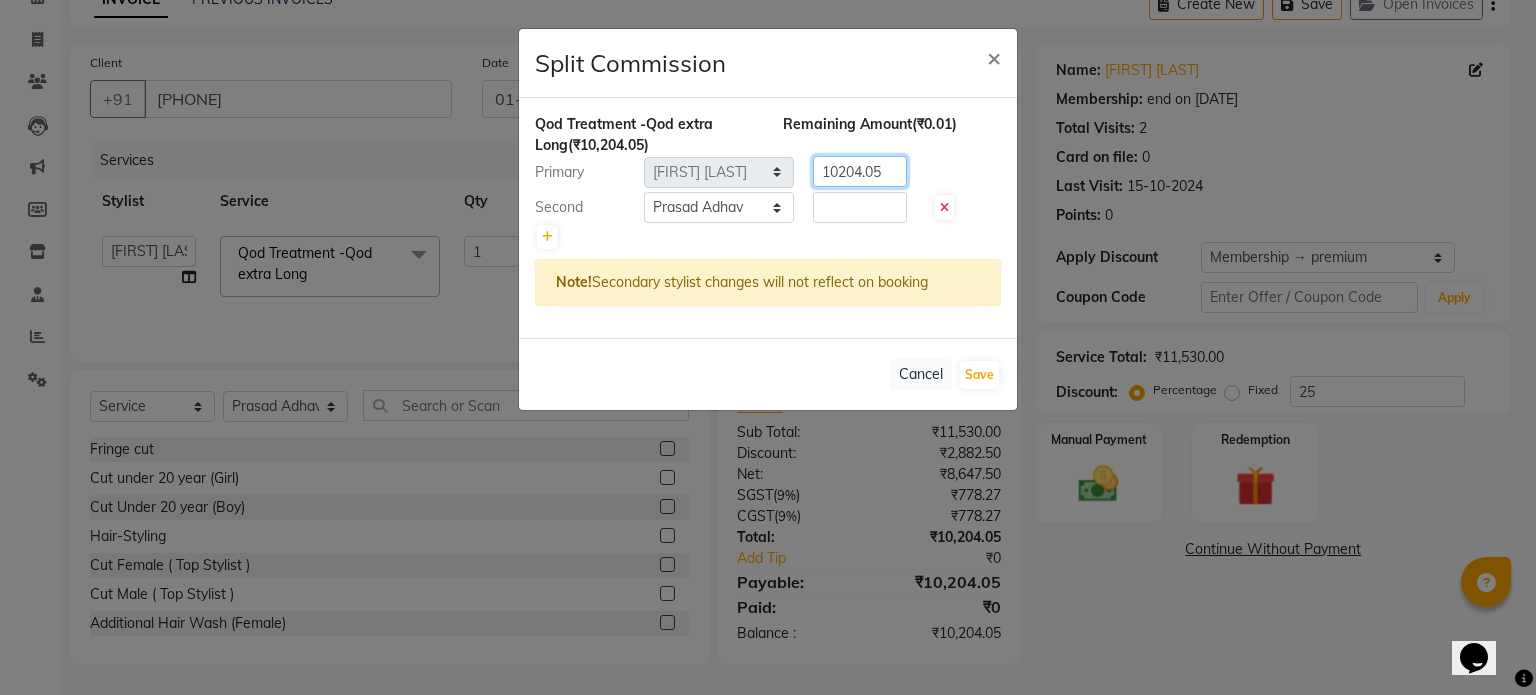 click on "[NUMBER]" 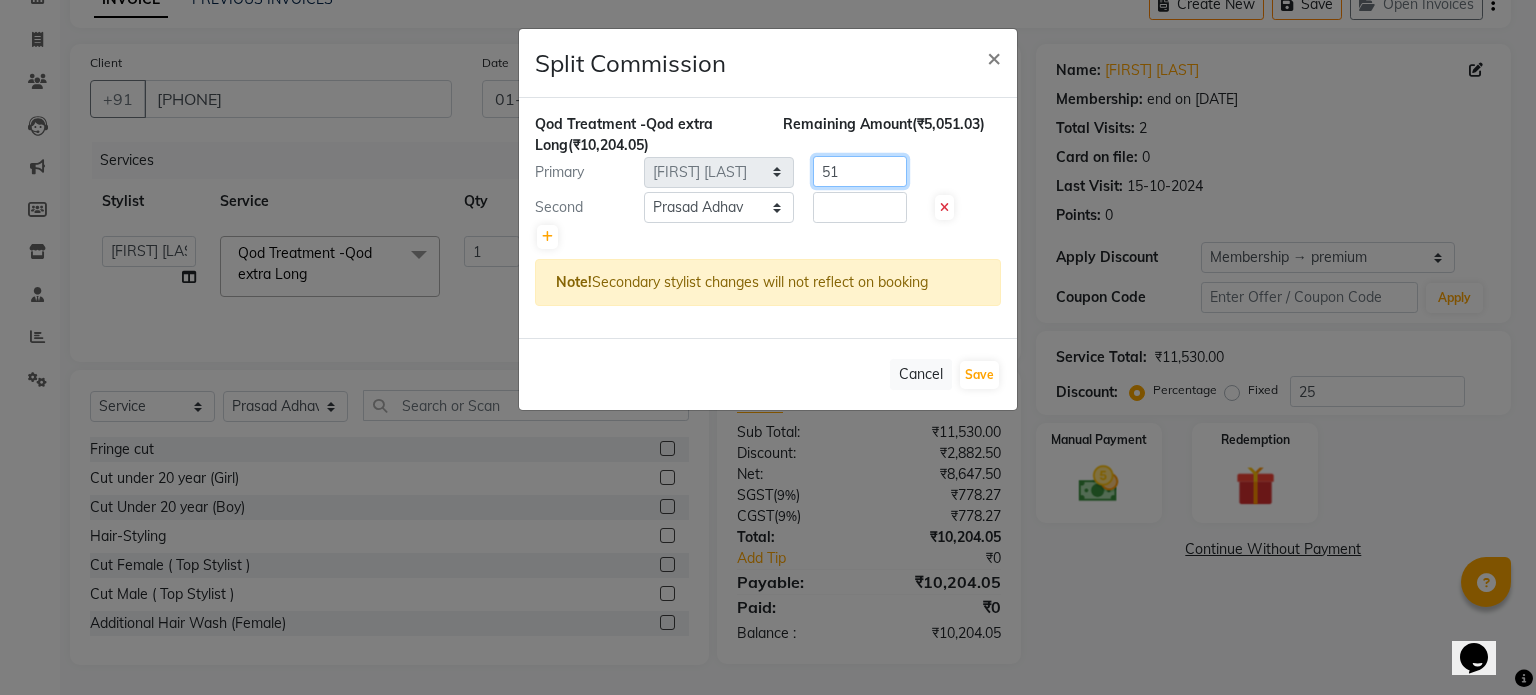 type on "5" 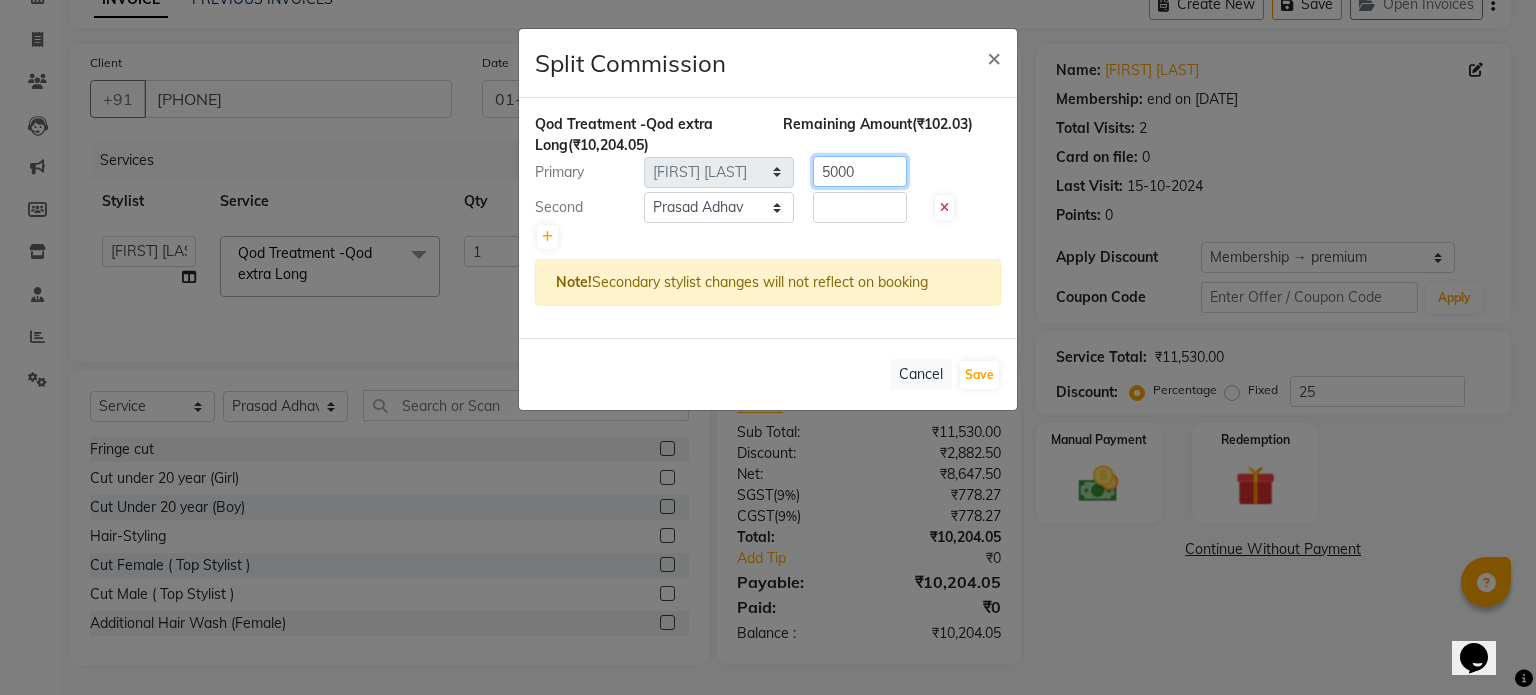 type on "5000" 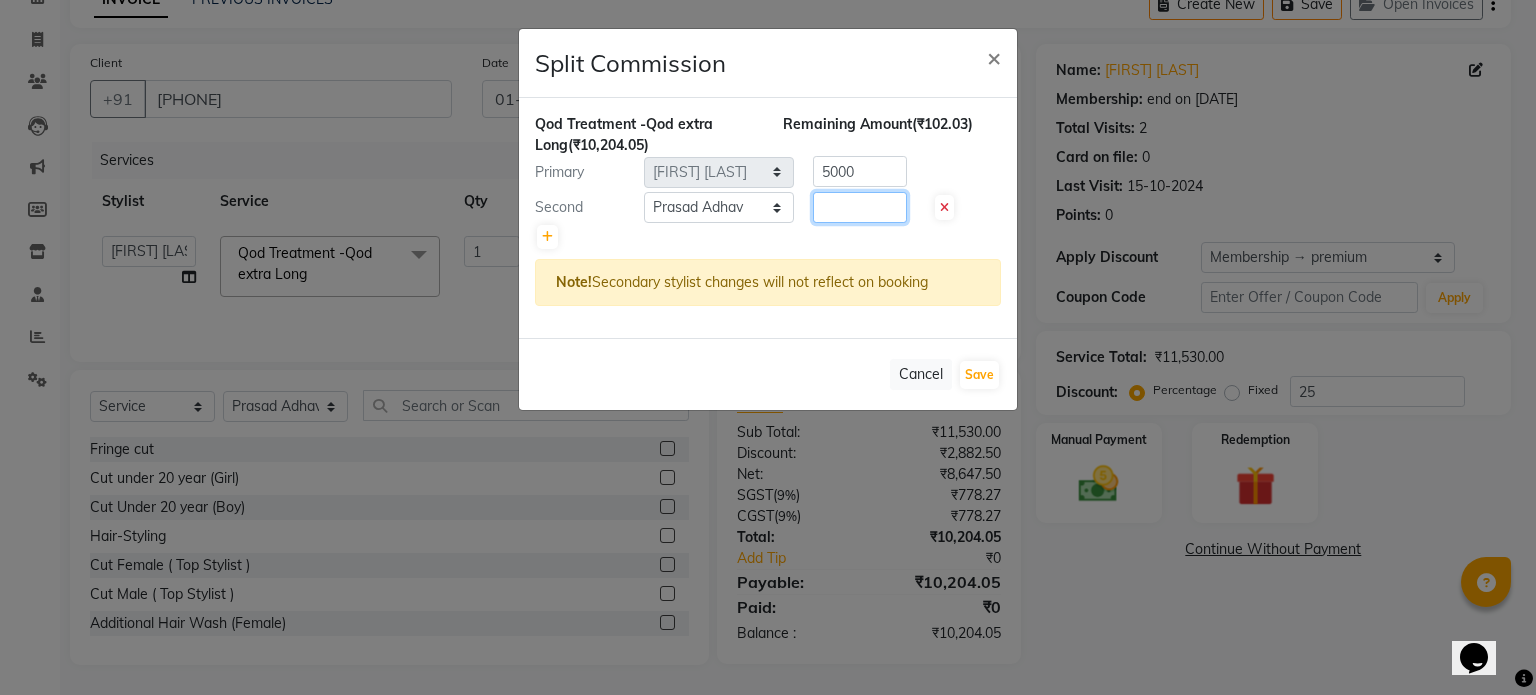 click on "[NUMBER]" 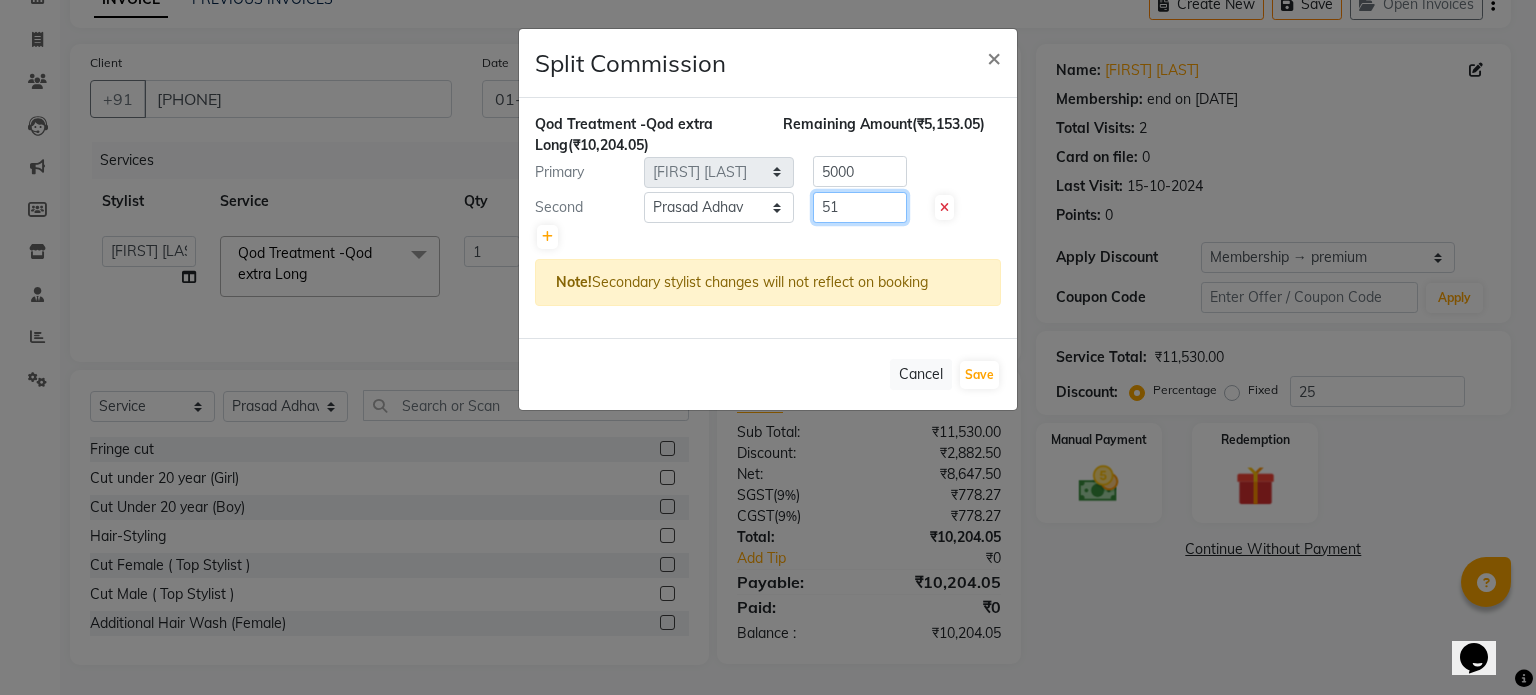 type on "5" 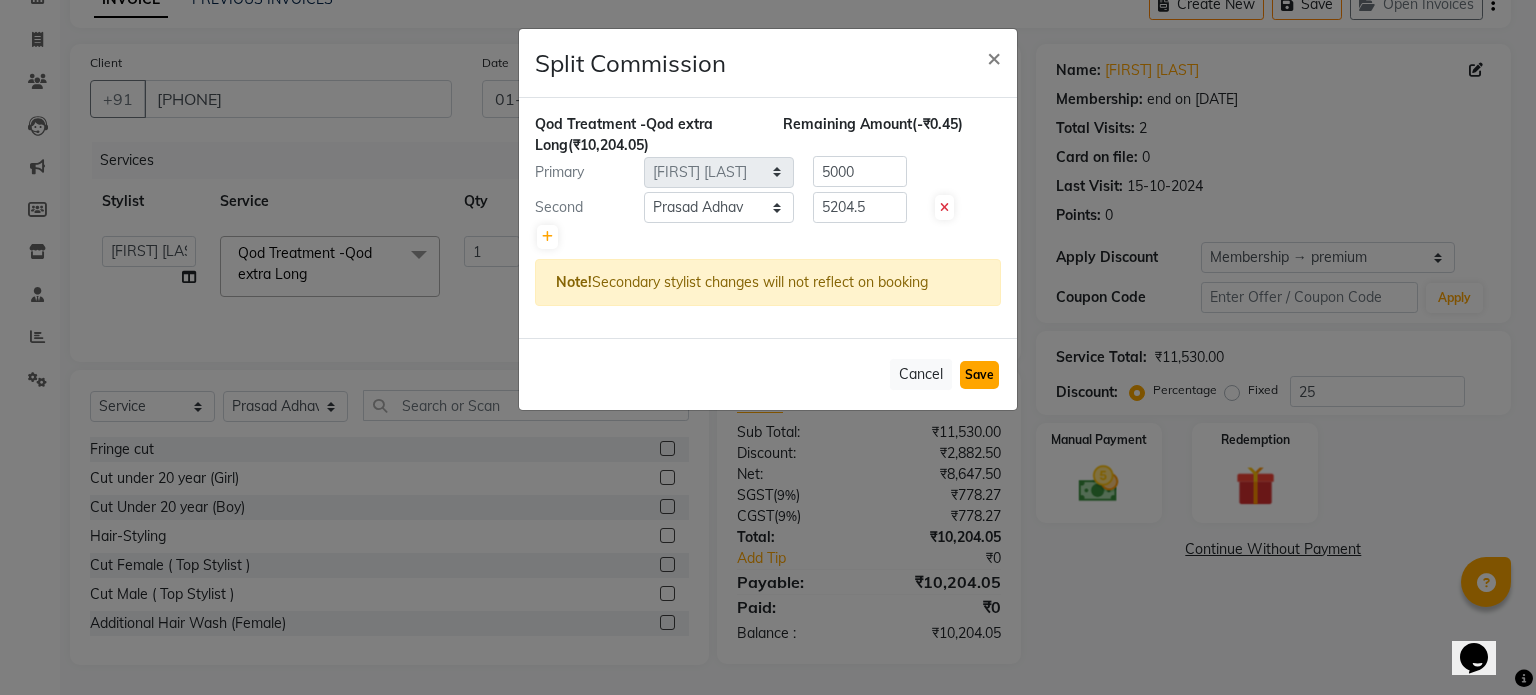 click on "Save" 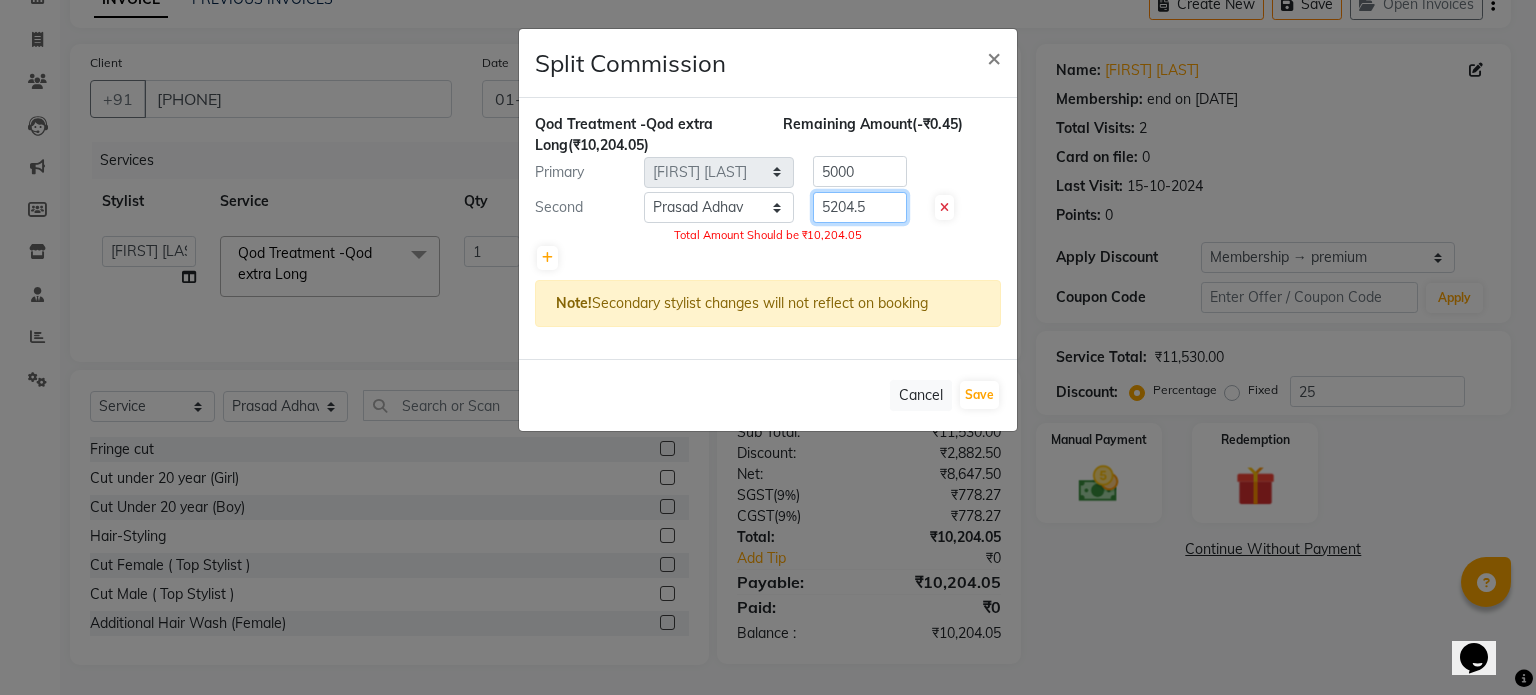 click on "5204.5" 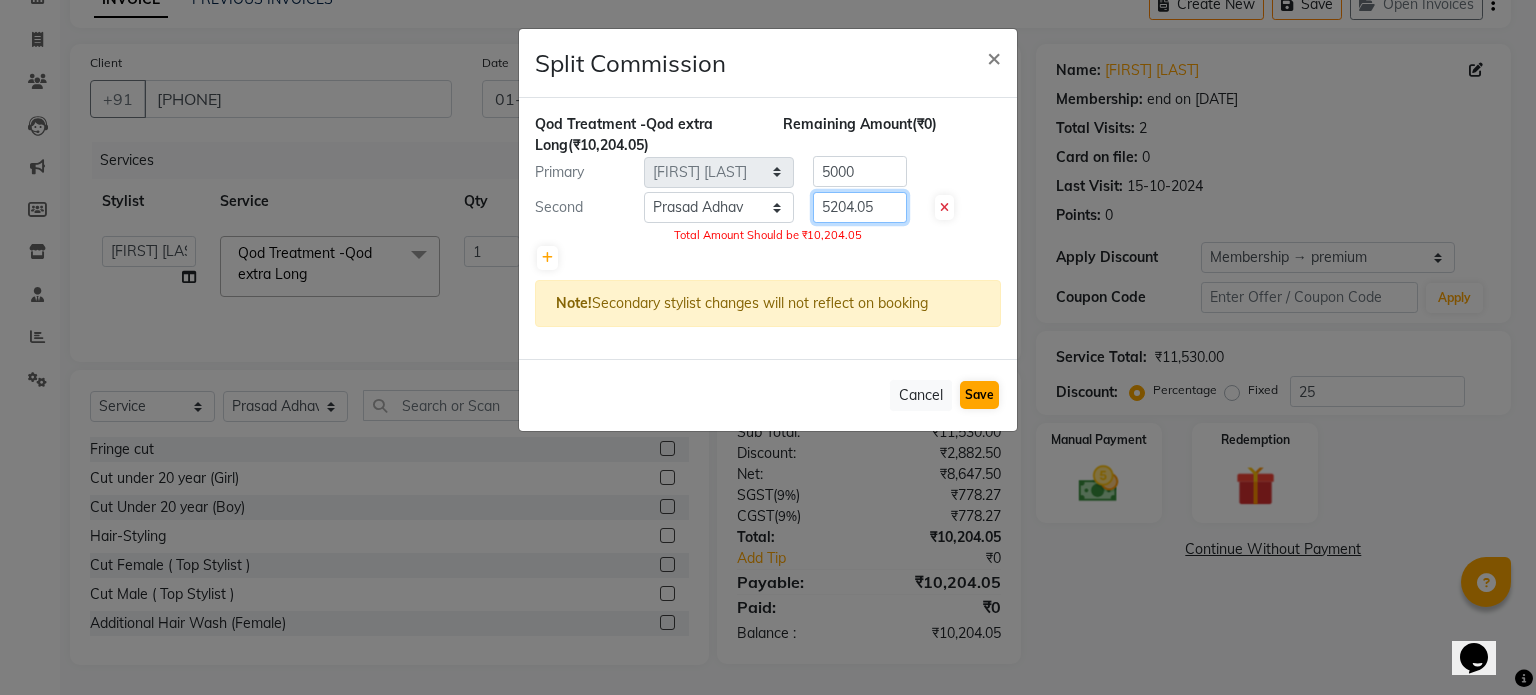 type on "5204.05" 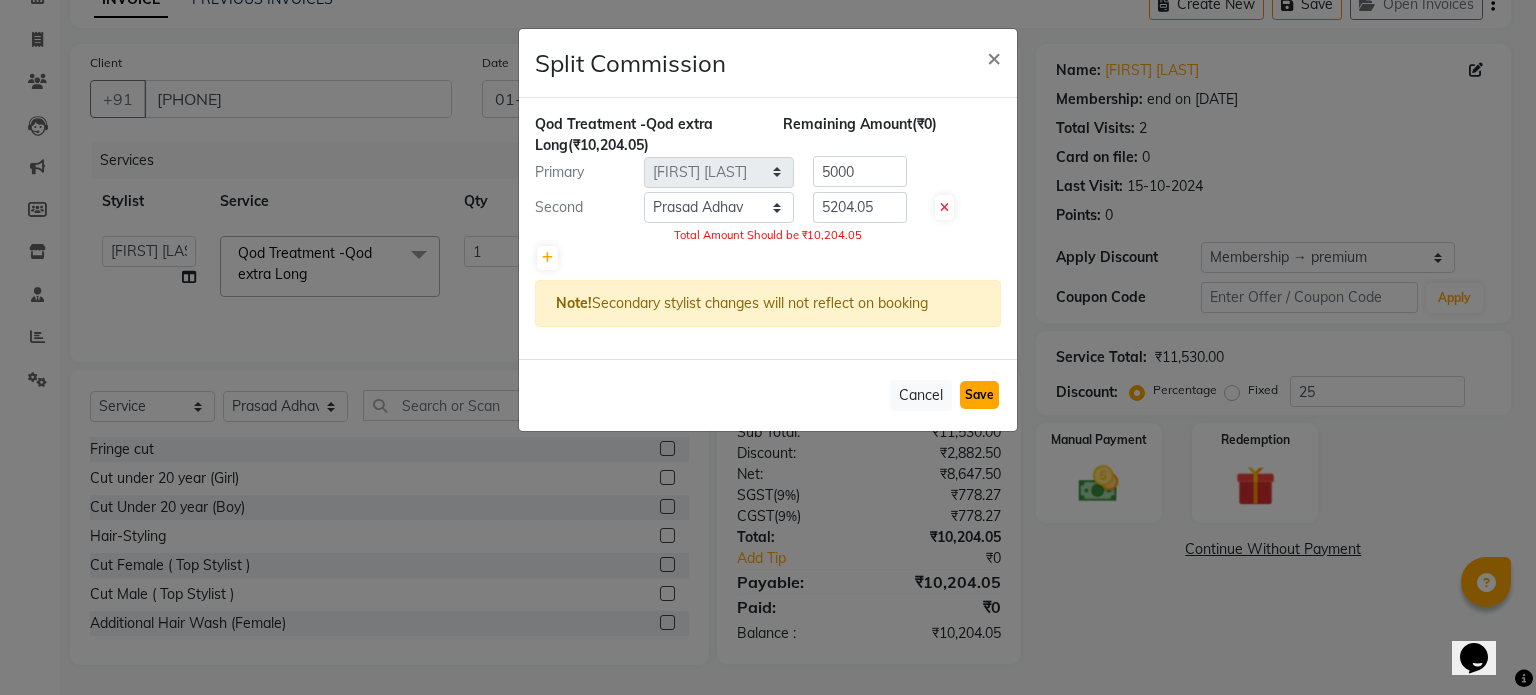 click on "Save" 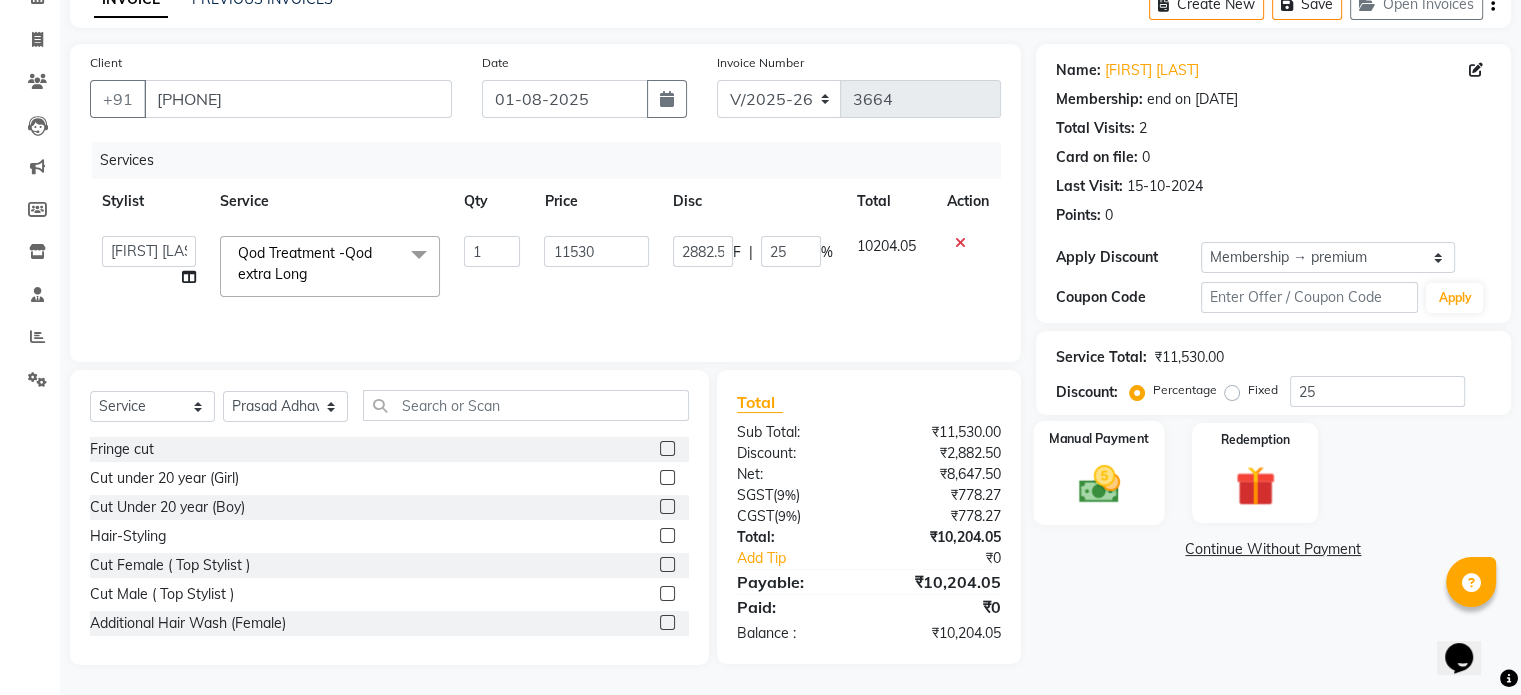 click 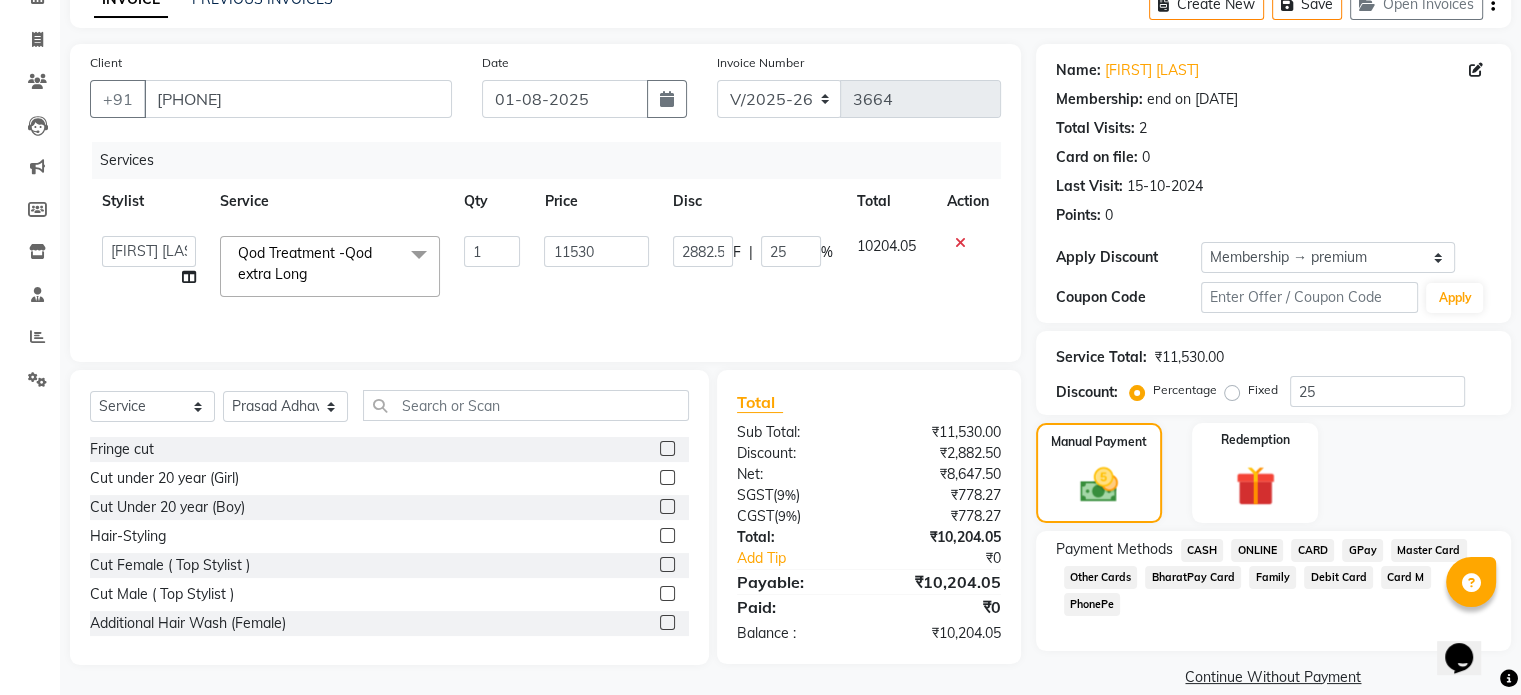 click on "CASH" 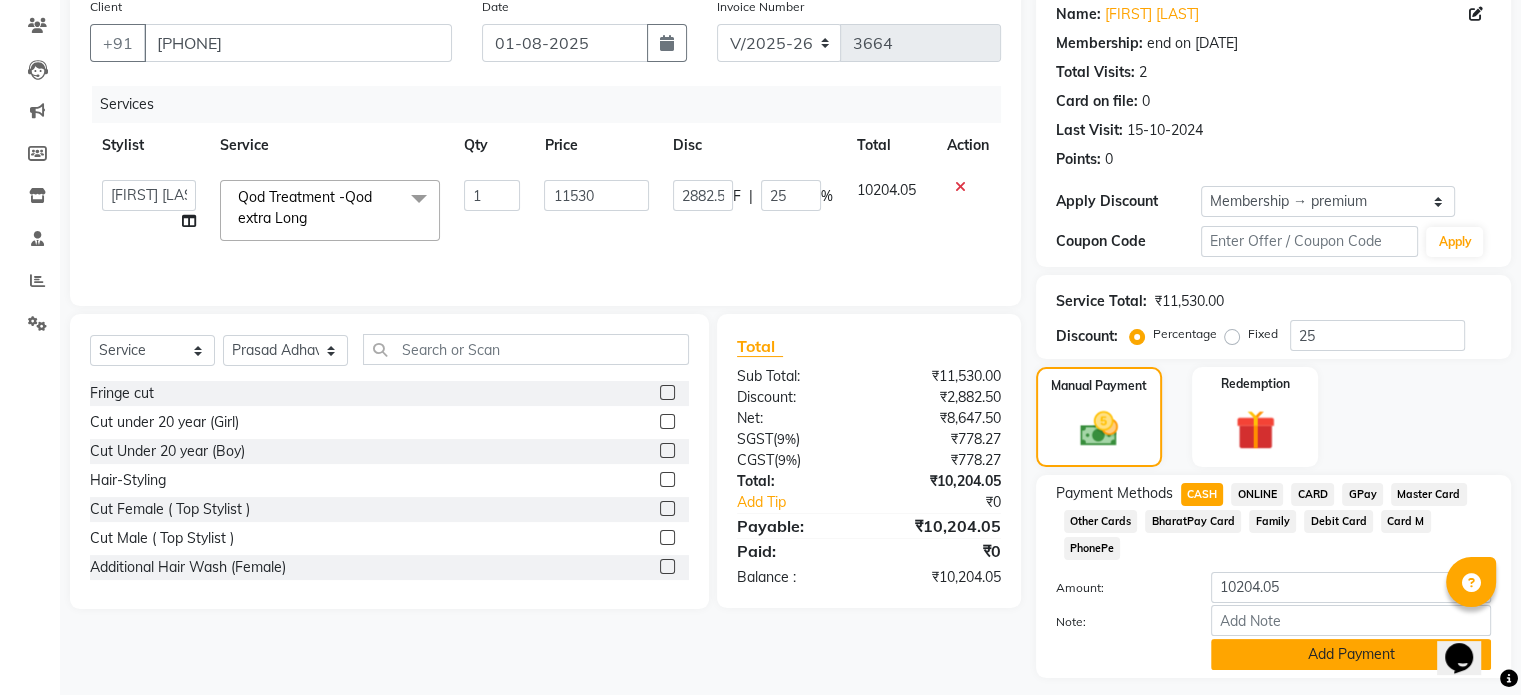 scroll, scrollTop: 191, scrollLeft: 0, axis: vertical 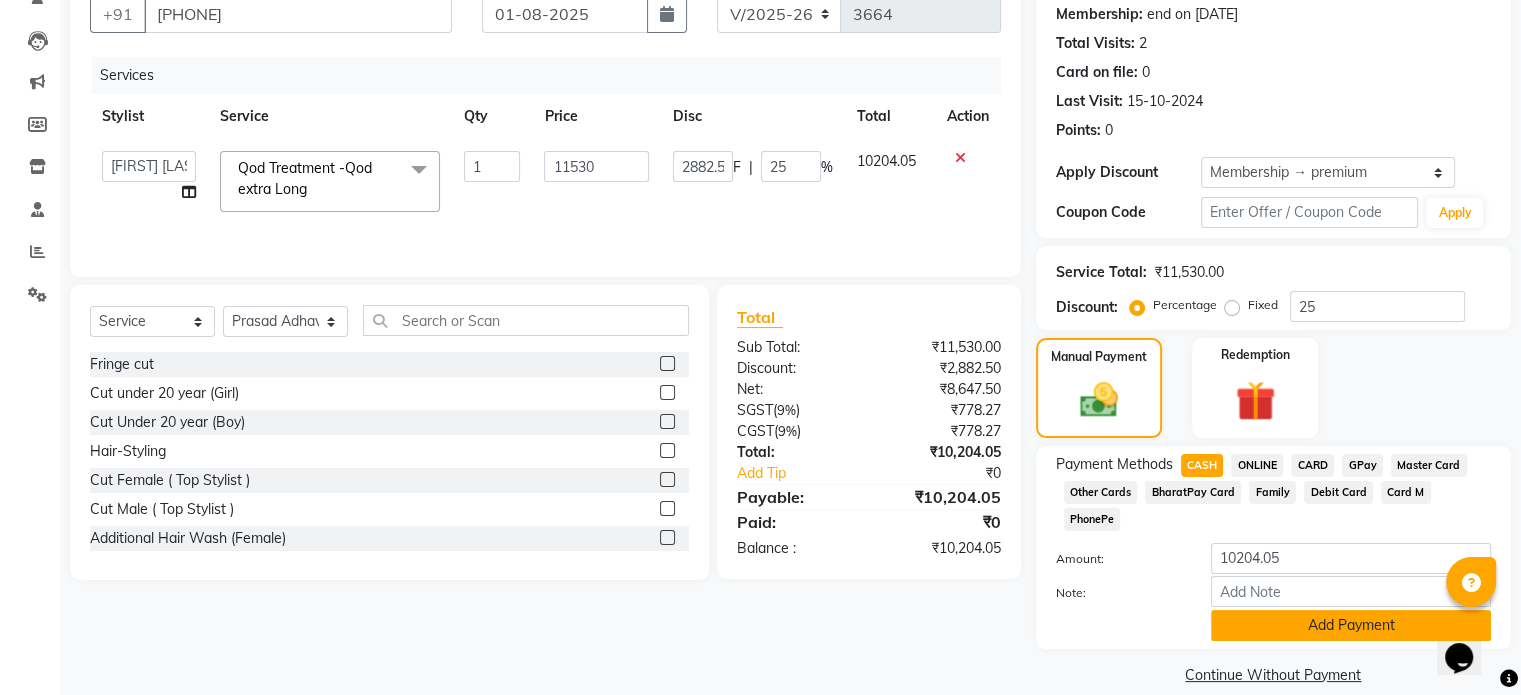 click on "Add Payment" 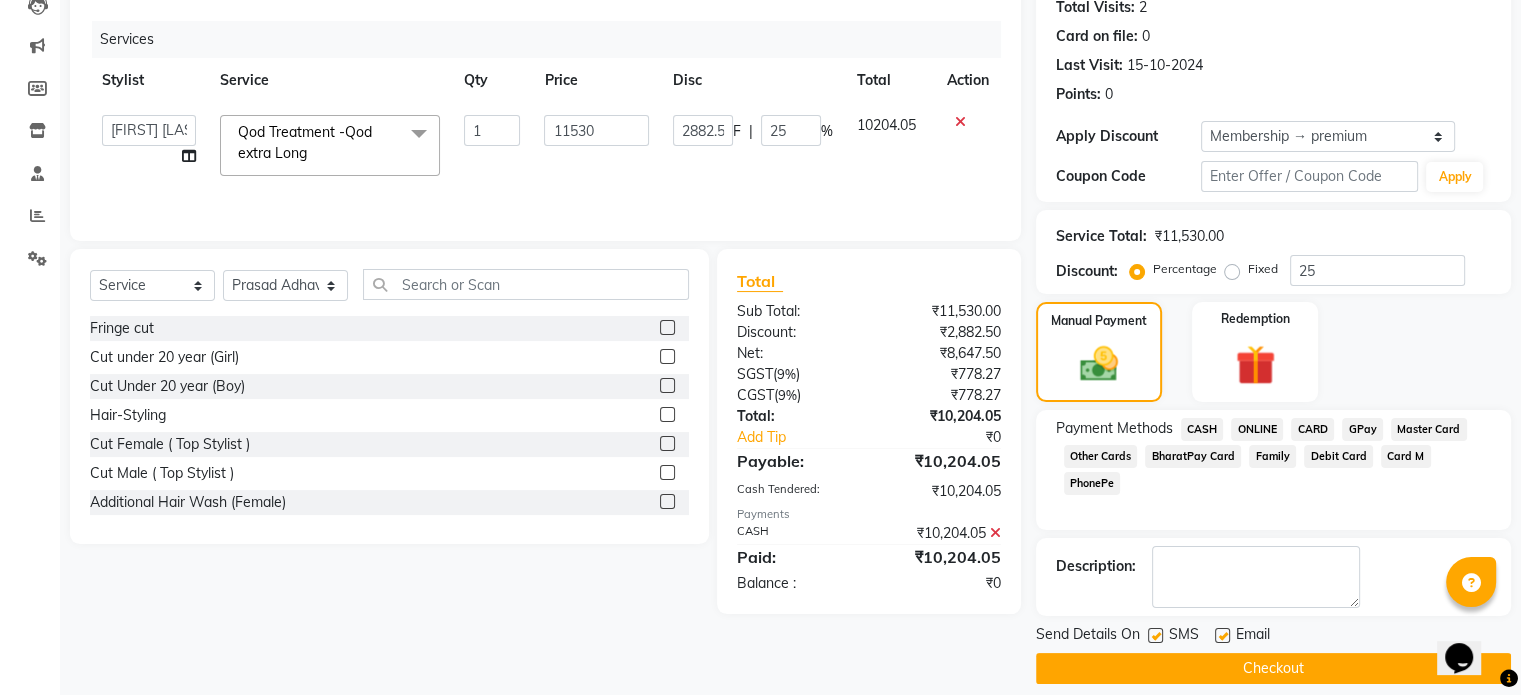 scroll, scrollTop: 244, scrollLeft: 0, axis: vertical 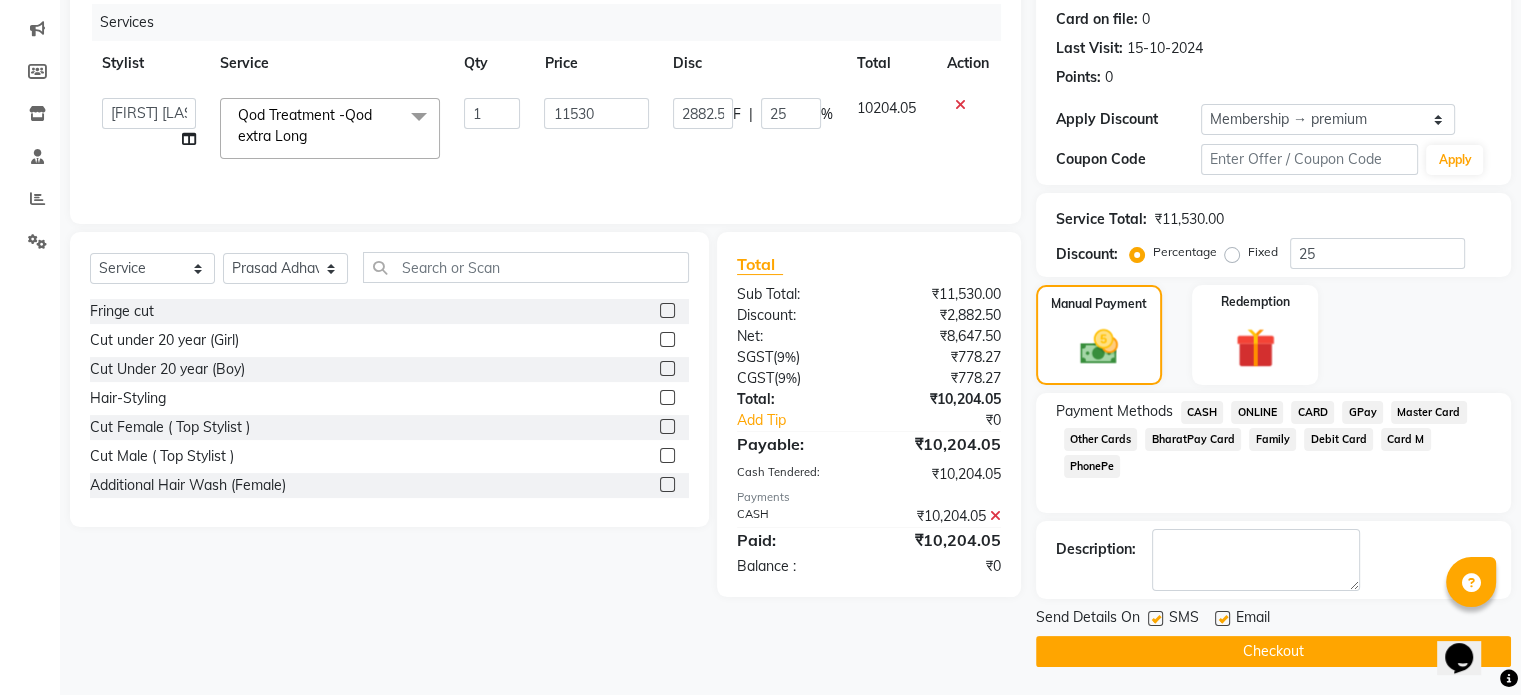 click on "Checkout" 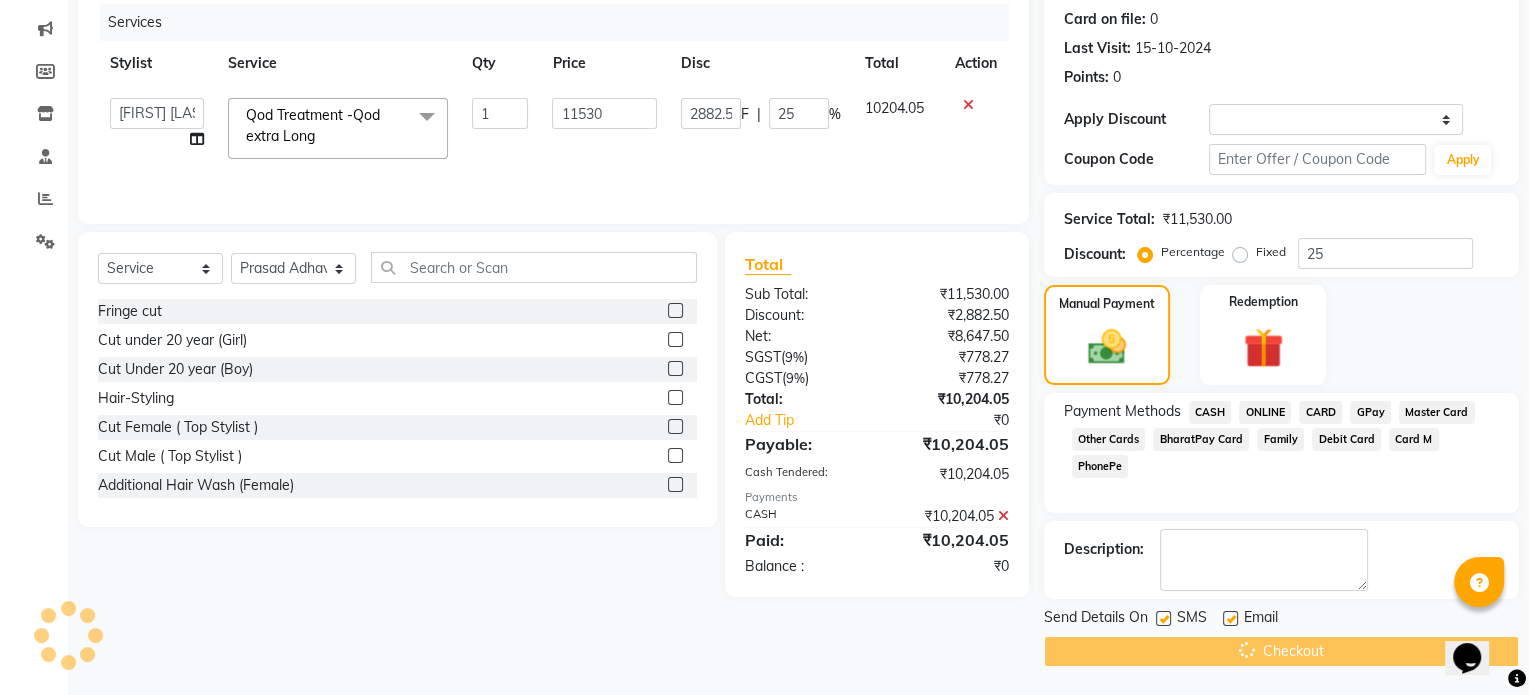 scroll, scrollTop: 0, scrollLeft: 0, axis: both 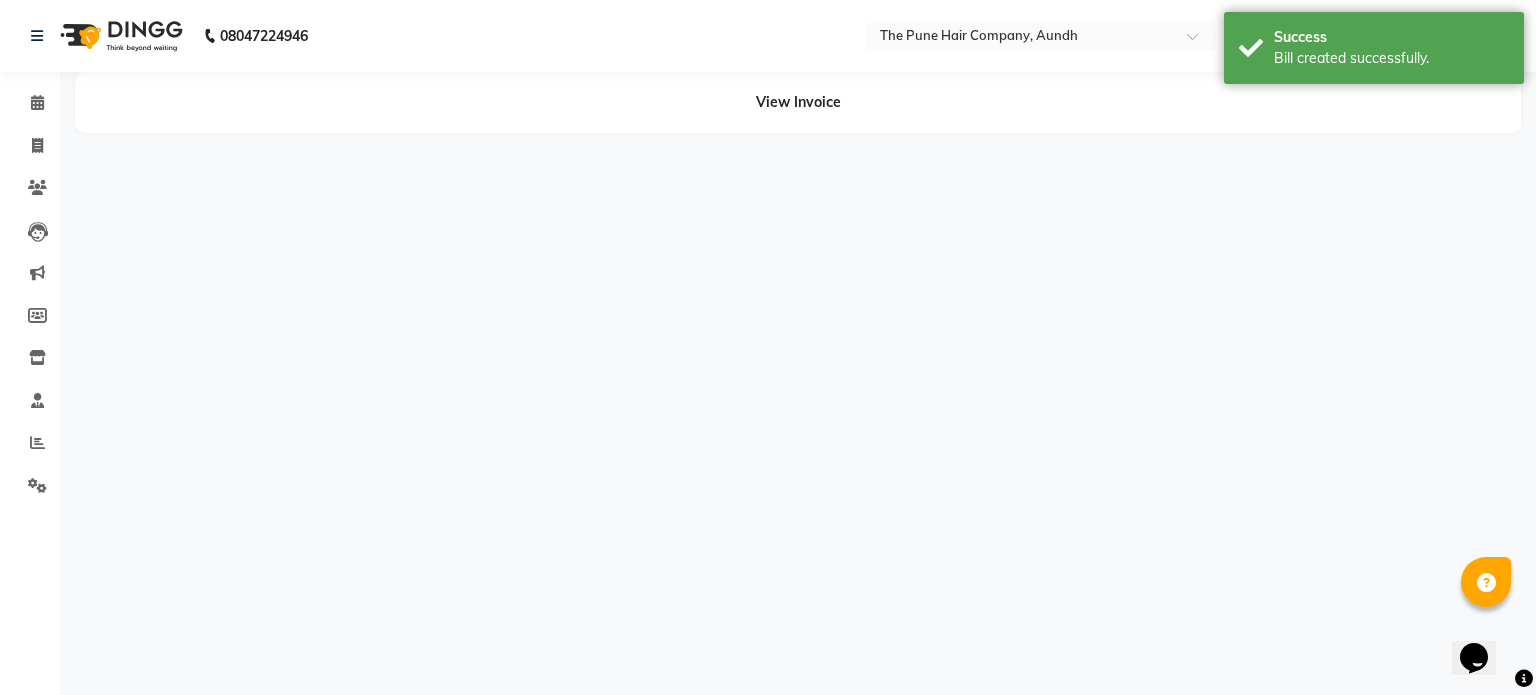 select on "25240" 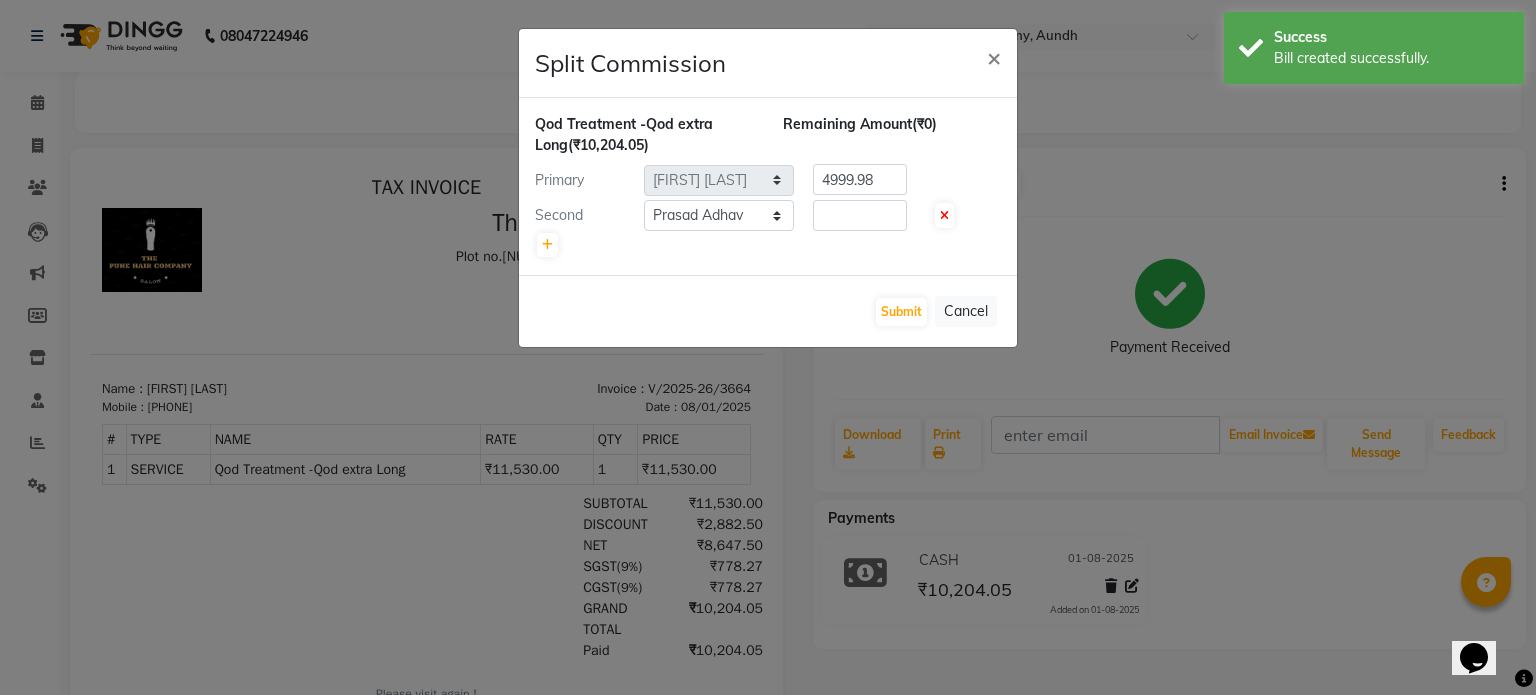 scroll, scrollTop: 0, scrollLeft: 0, axis: both 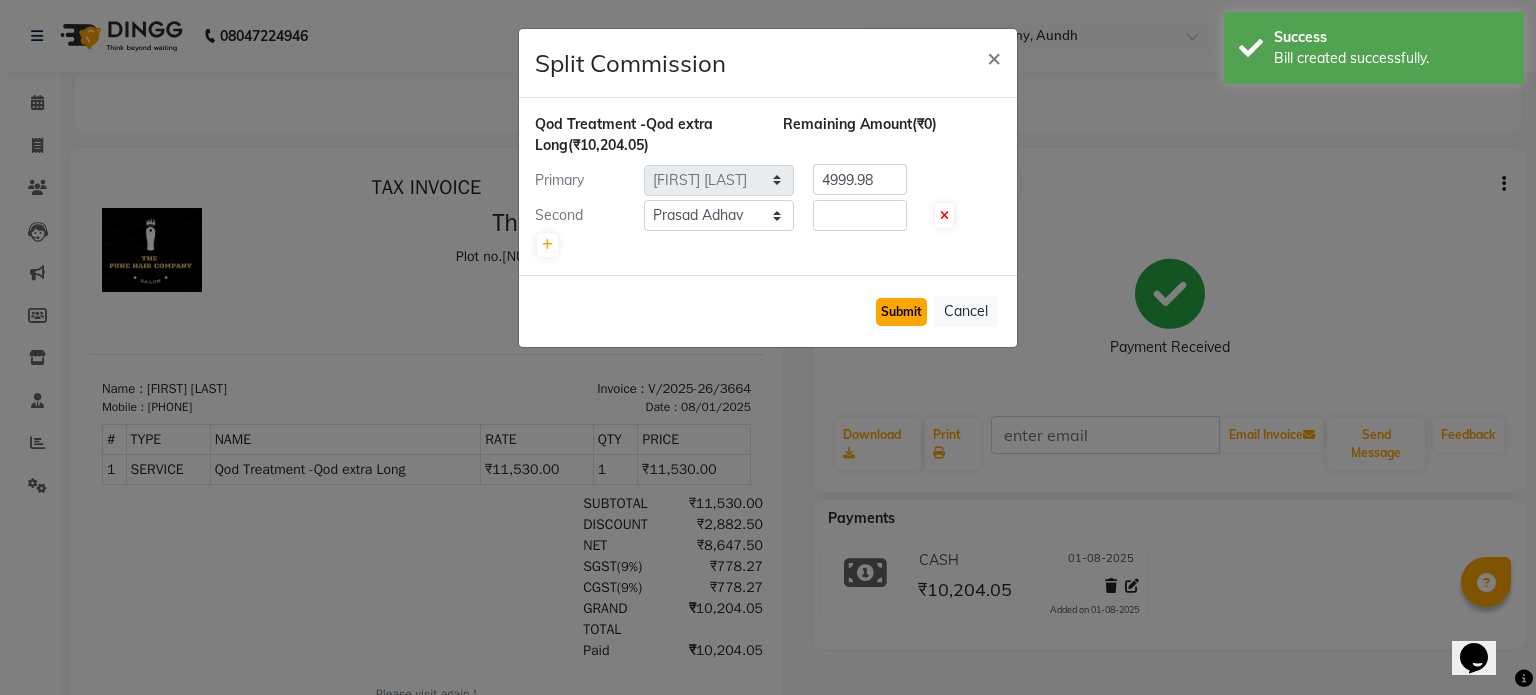 click on "Submit" 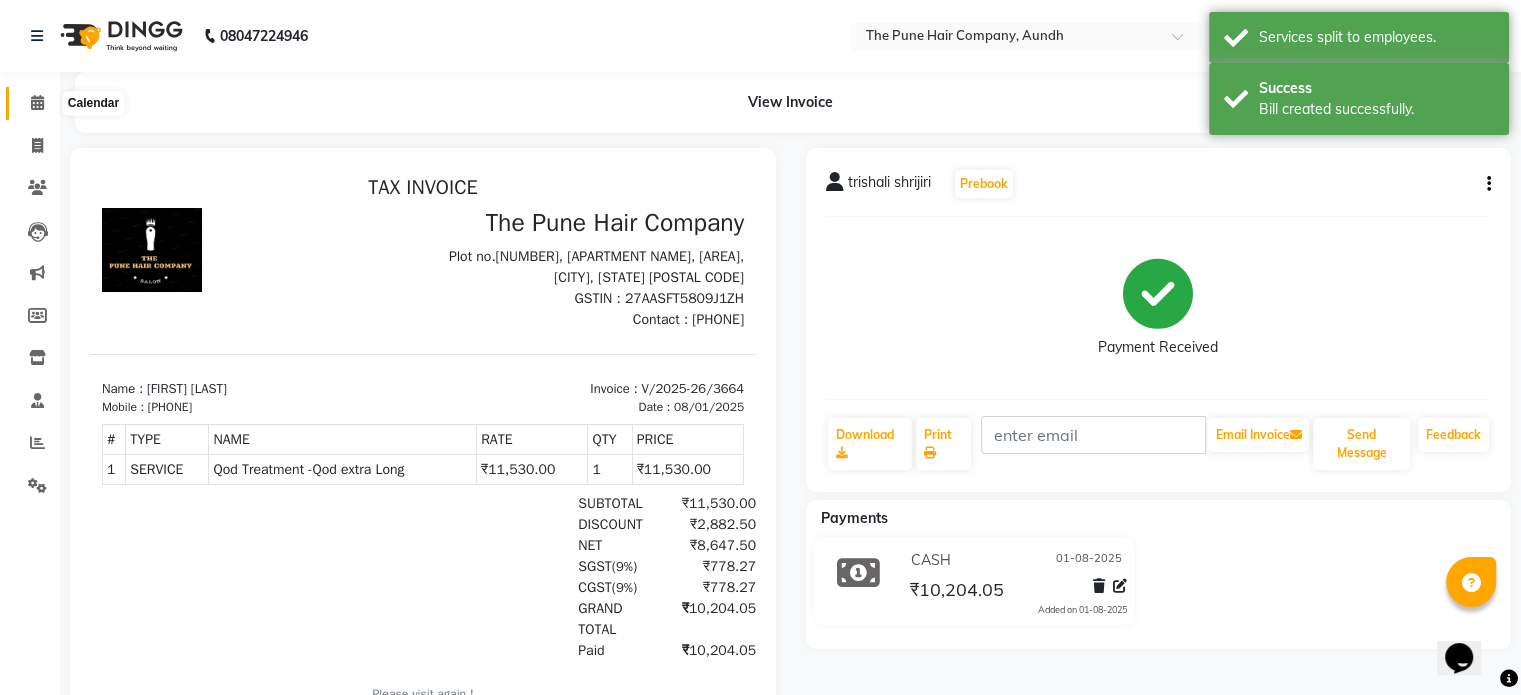 click 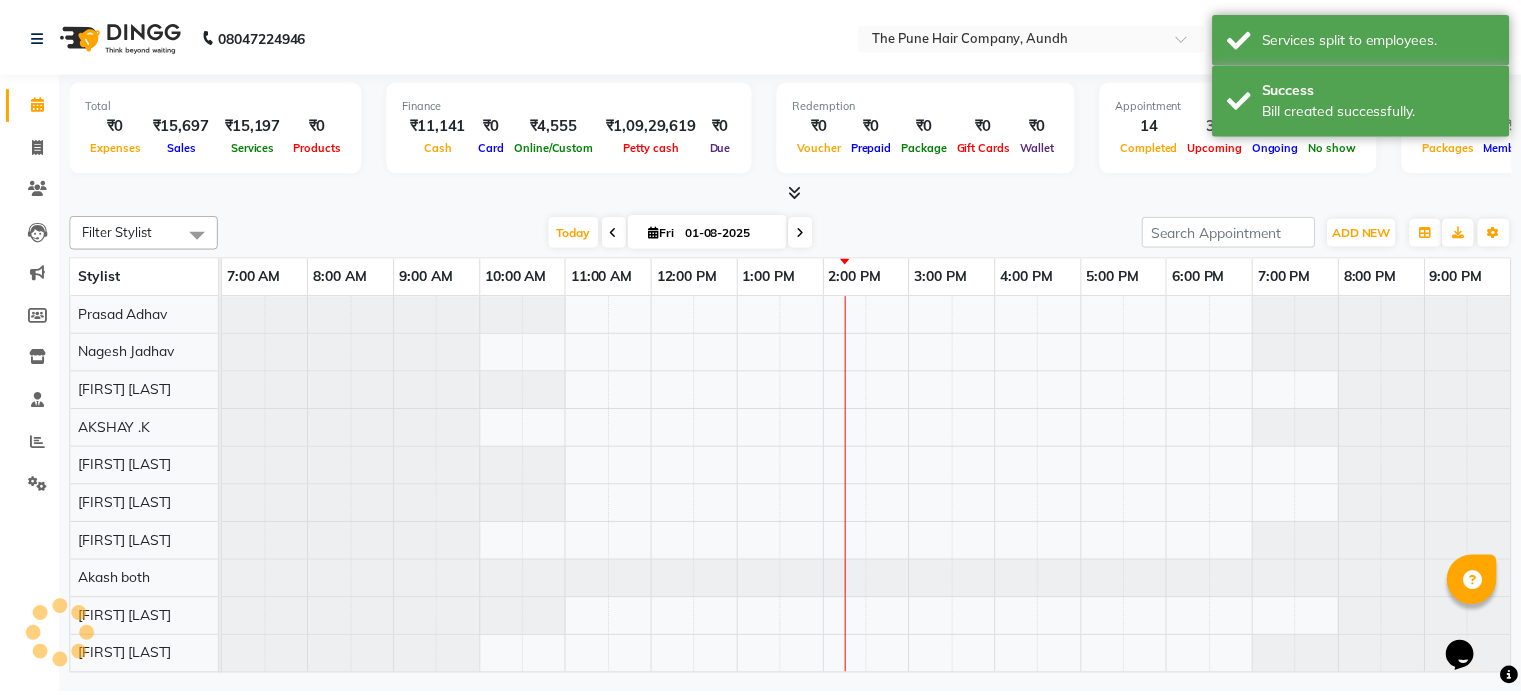 scroll, scrollTop: 0, scrollLeft: 0, axis: both 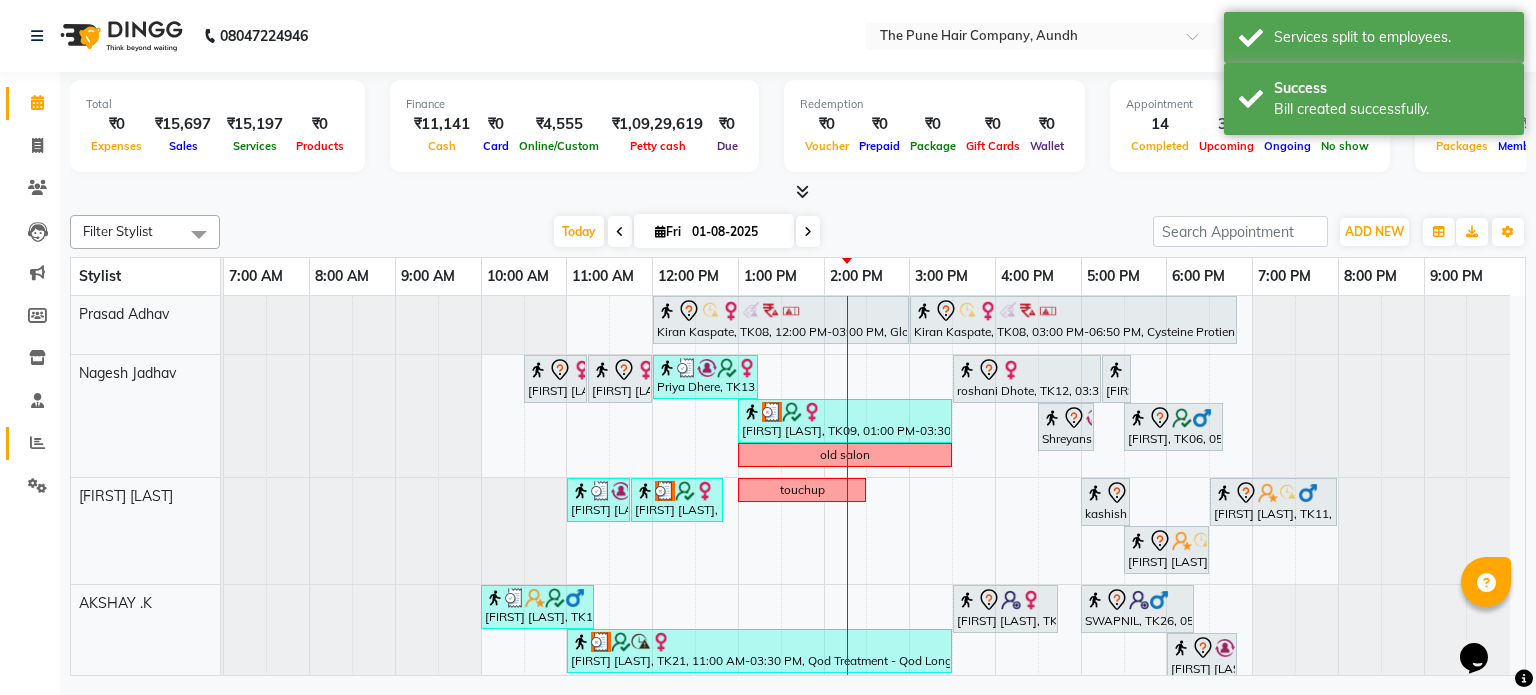 click on "Reports" 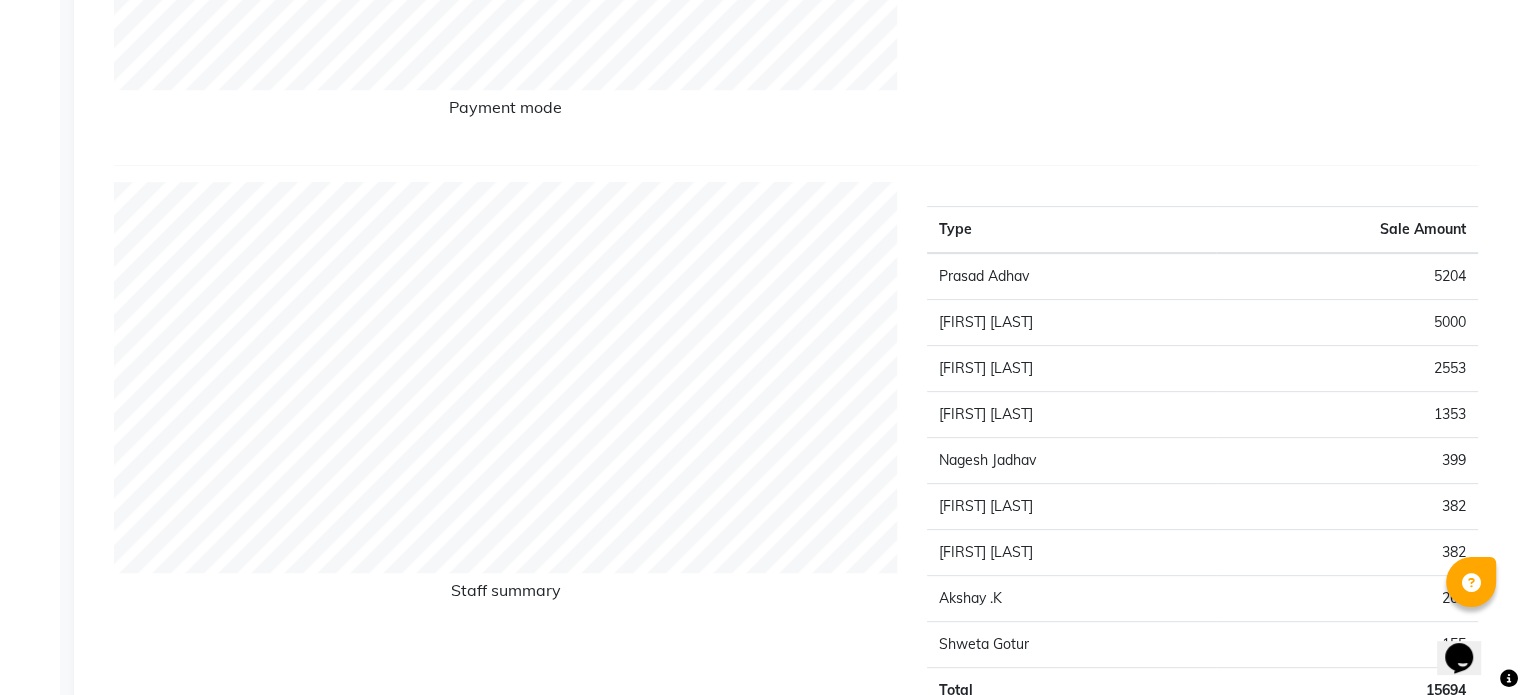 scroll, scrollTop: 700, scrollLeft: 0, axis: vertical 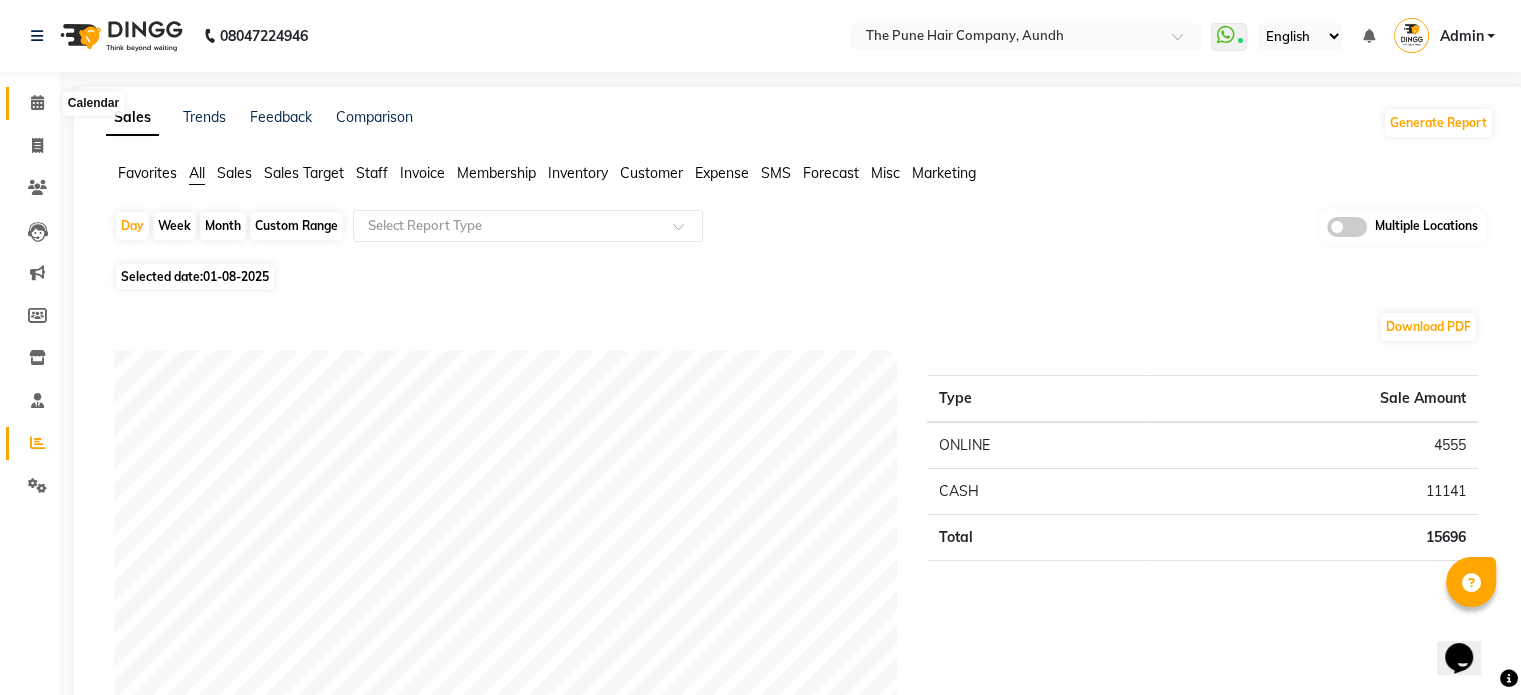 click 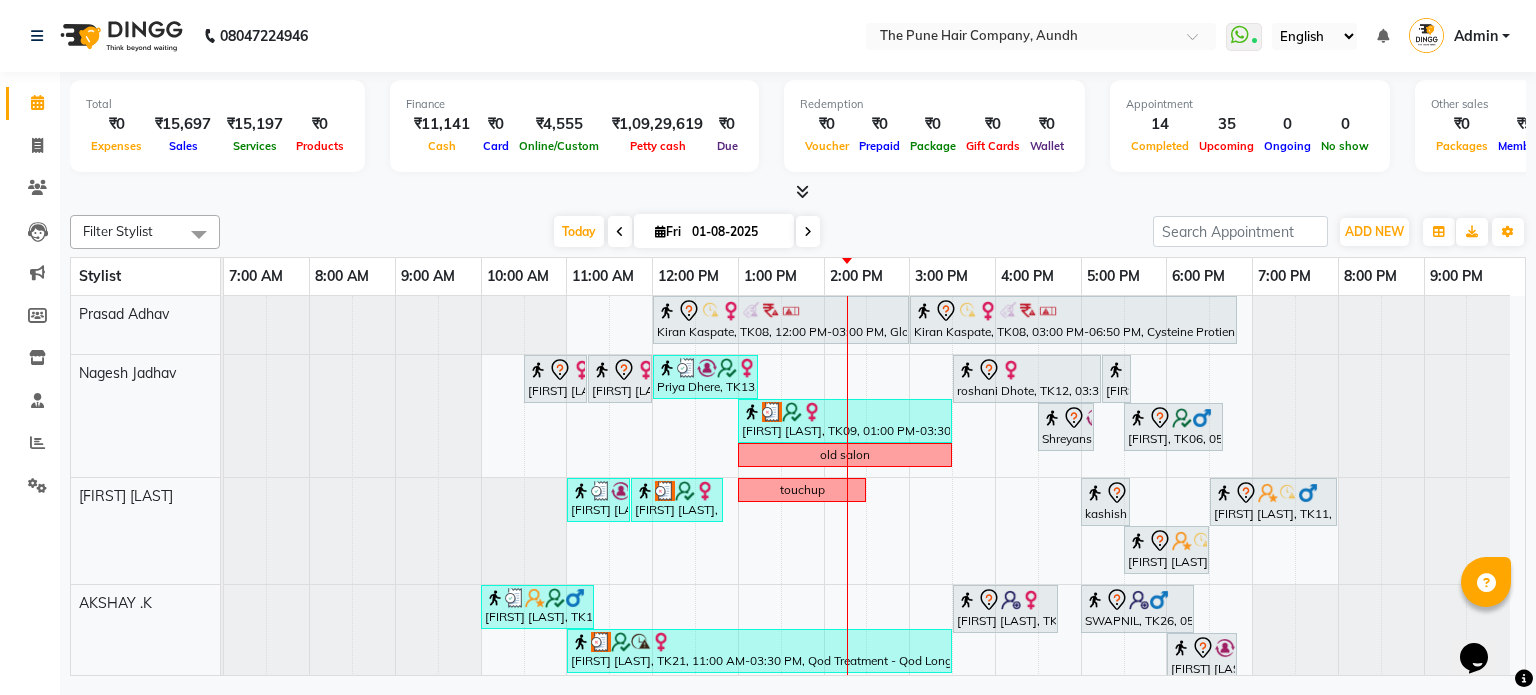click at bounding box center (808, 231) 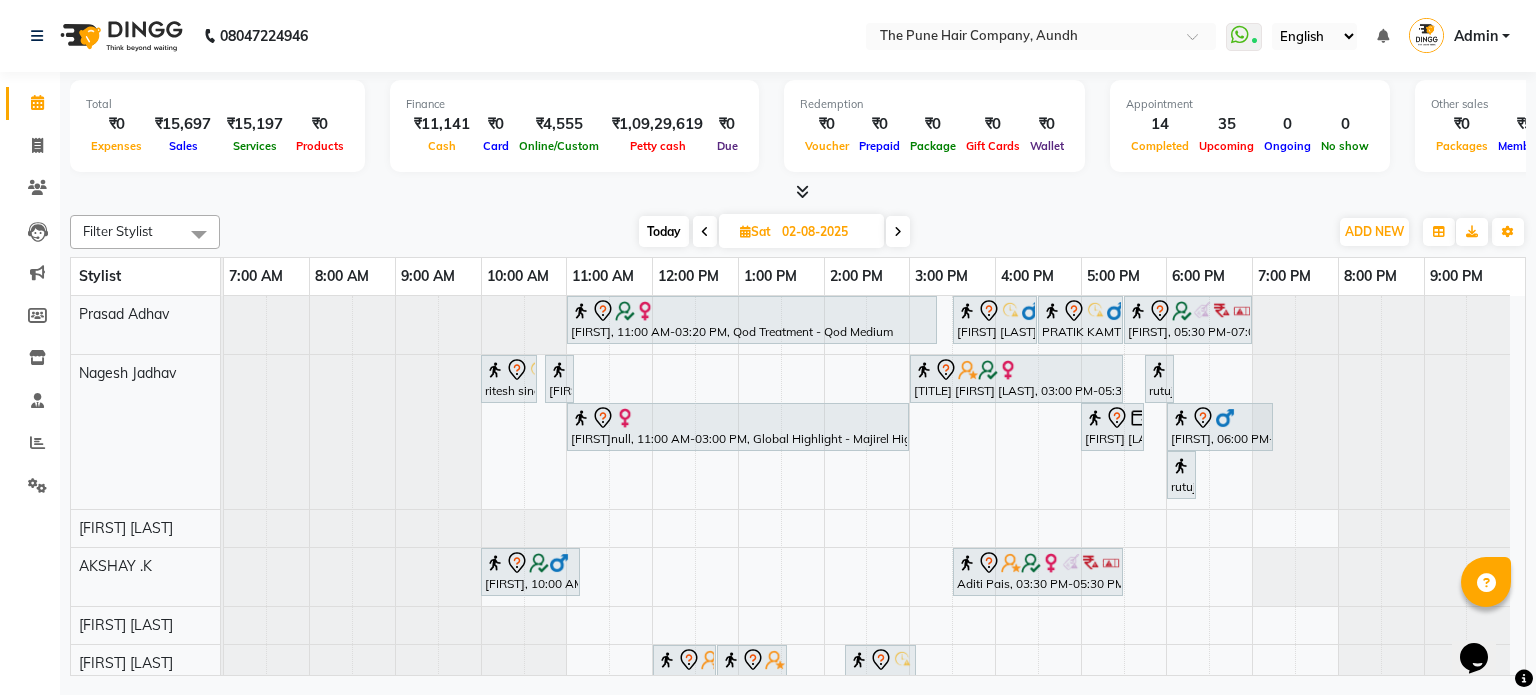 click on "Today" at bounding box center [664, 231] 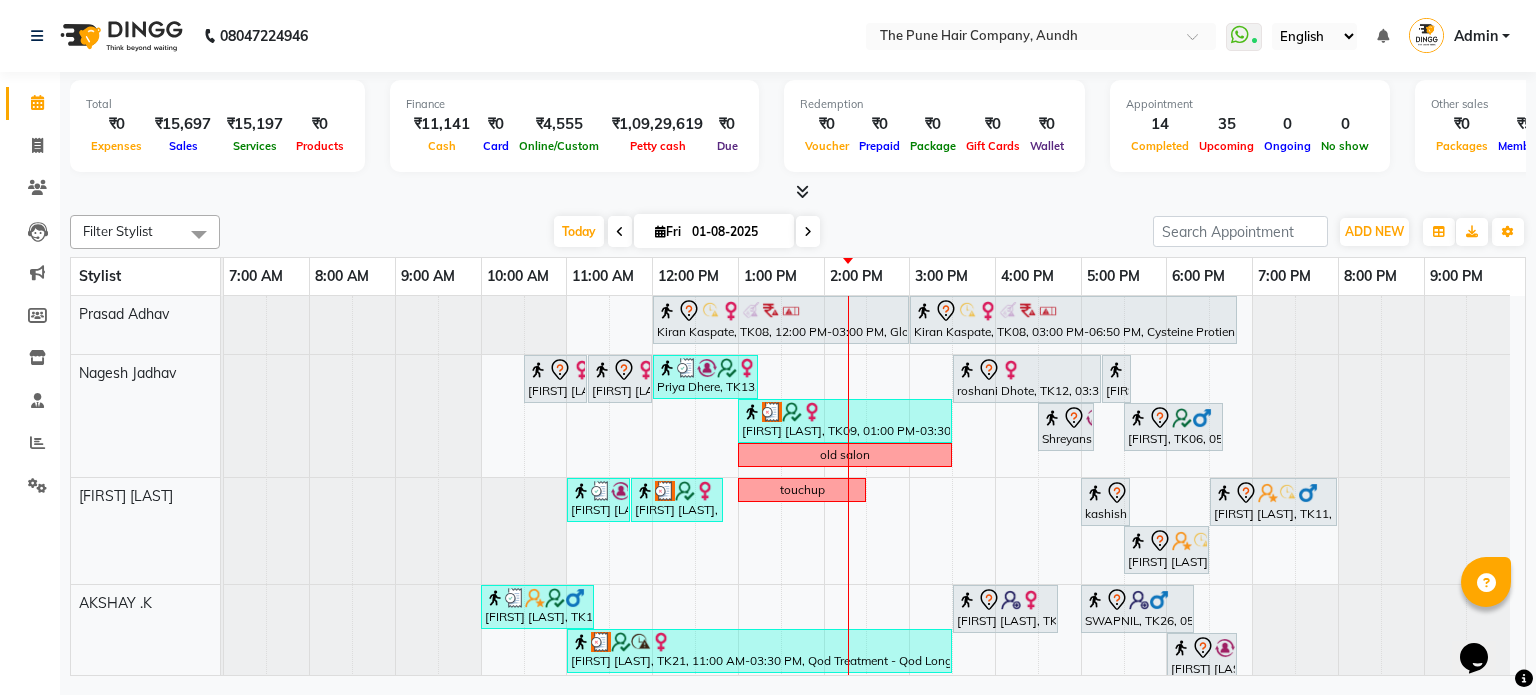 click at bounding box center (808, 231) 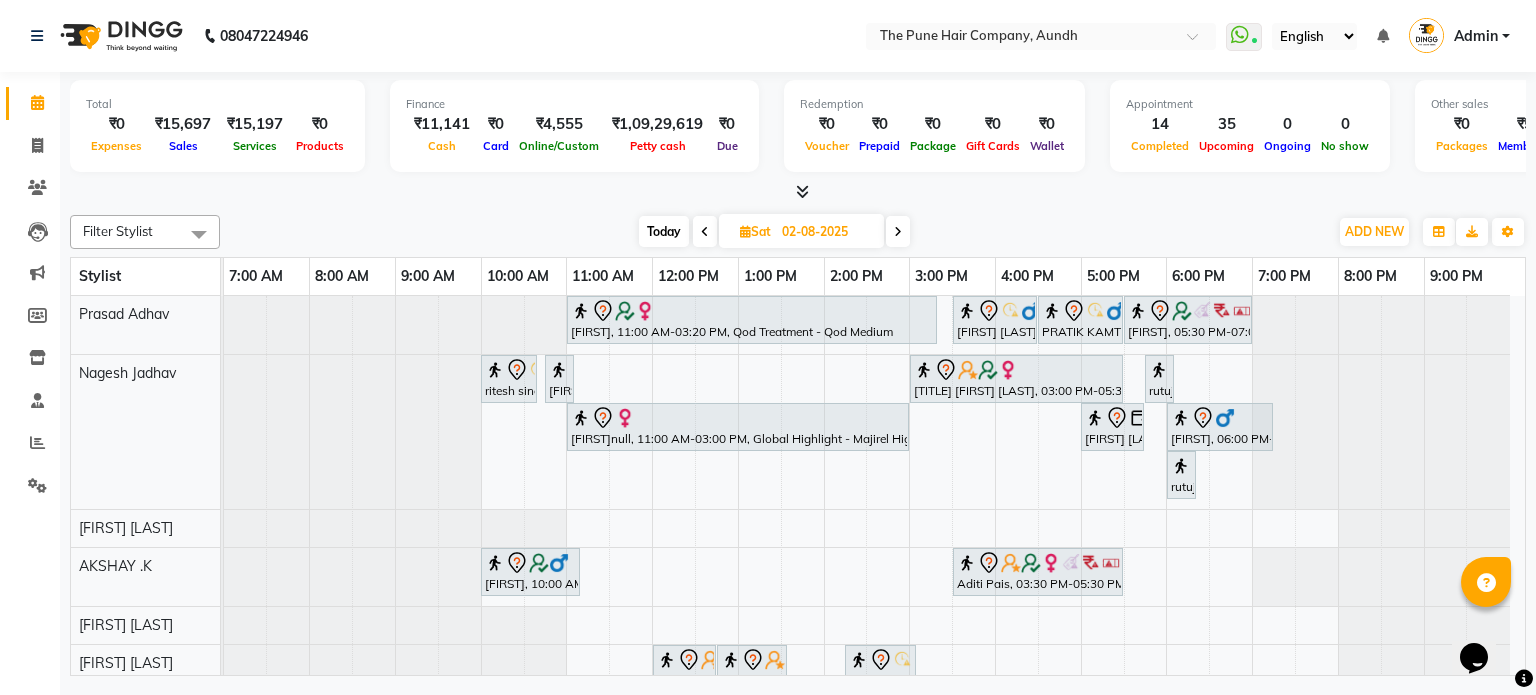click on "Today" at bounding box center [664, 231] 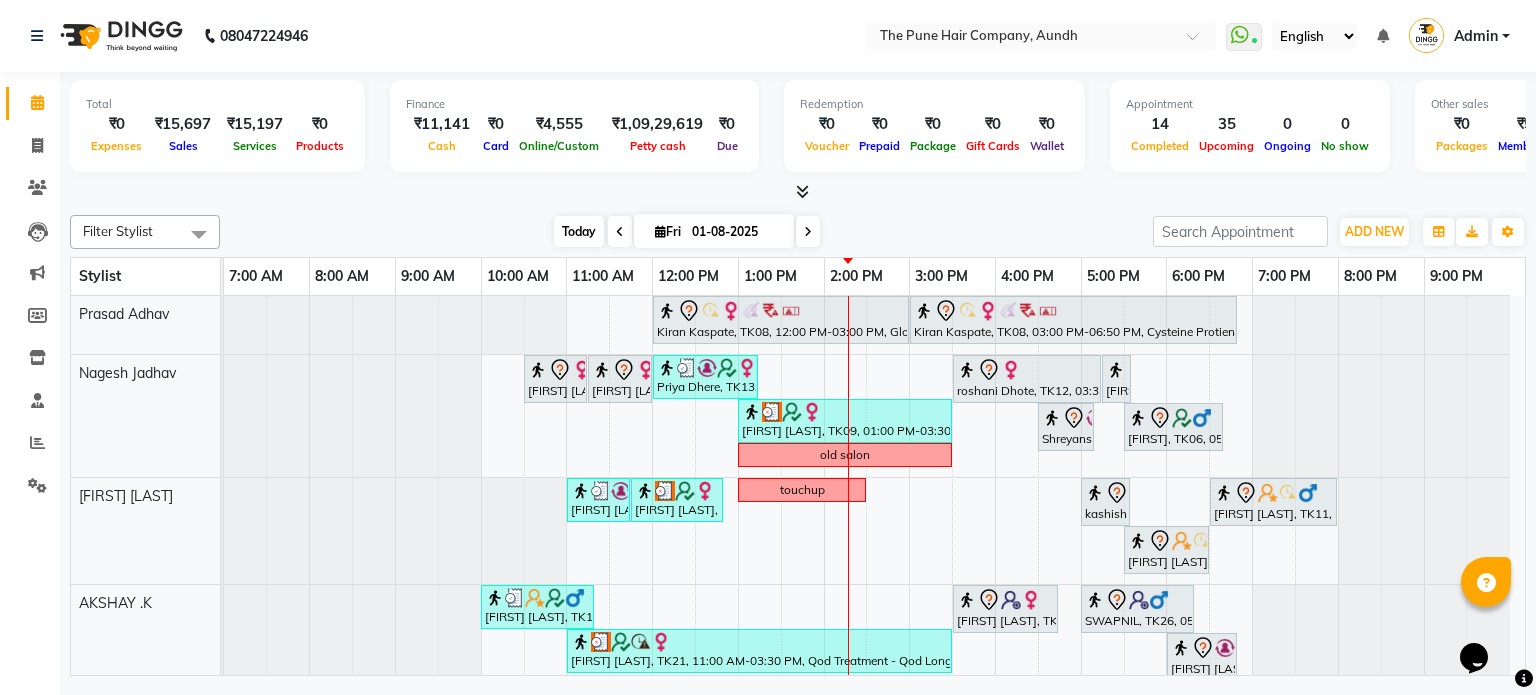 click on "Today" at bounding box center (579, 231) 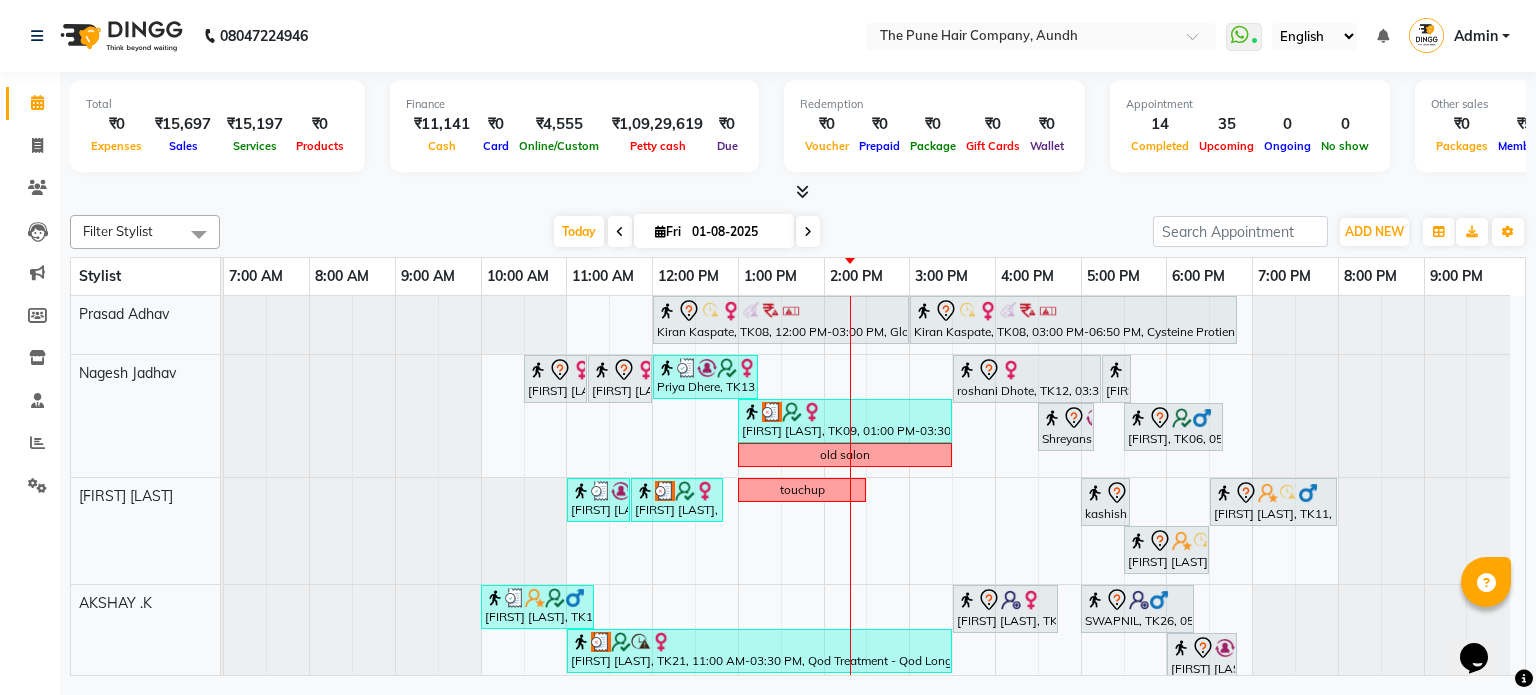 click at bounding box center [808, 231] 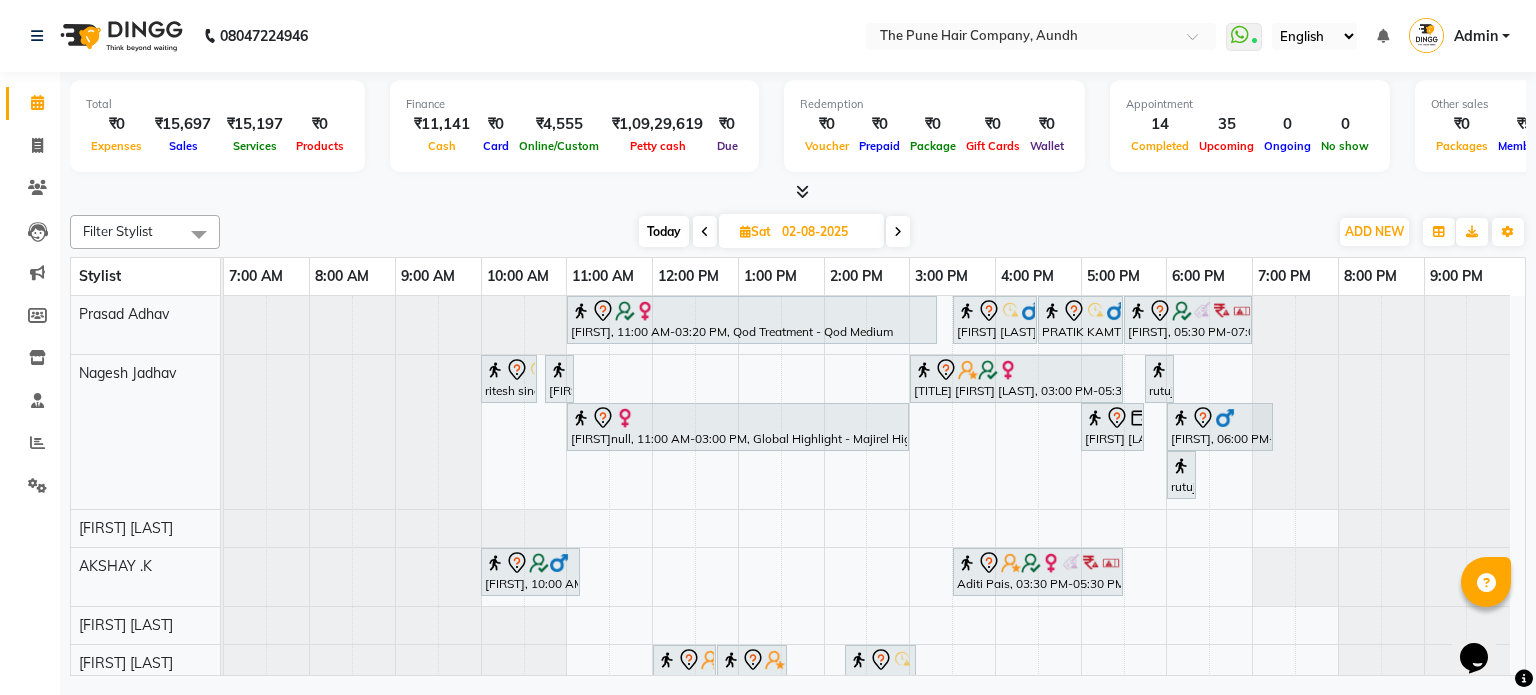click on "Today" at bounding box center [664, 231] 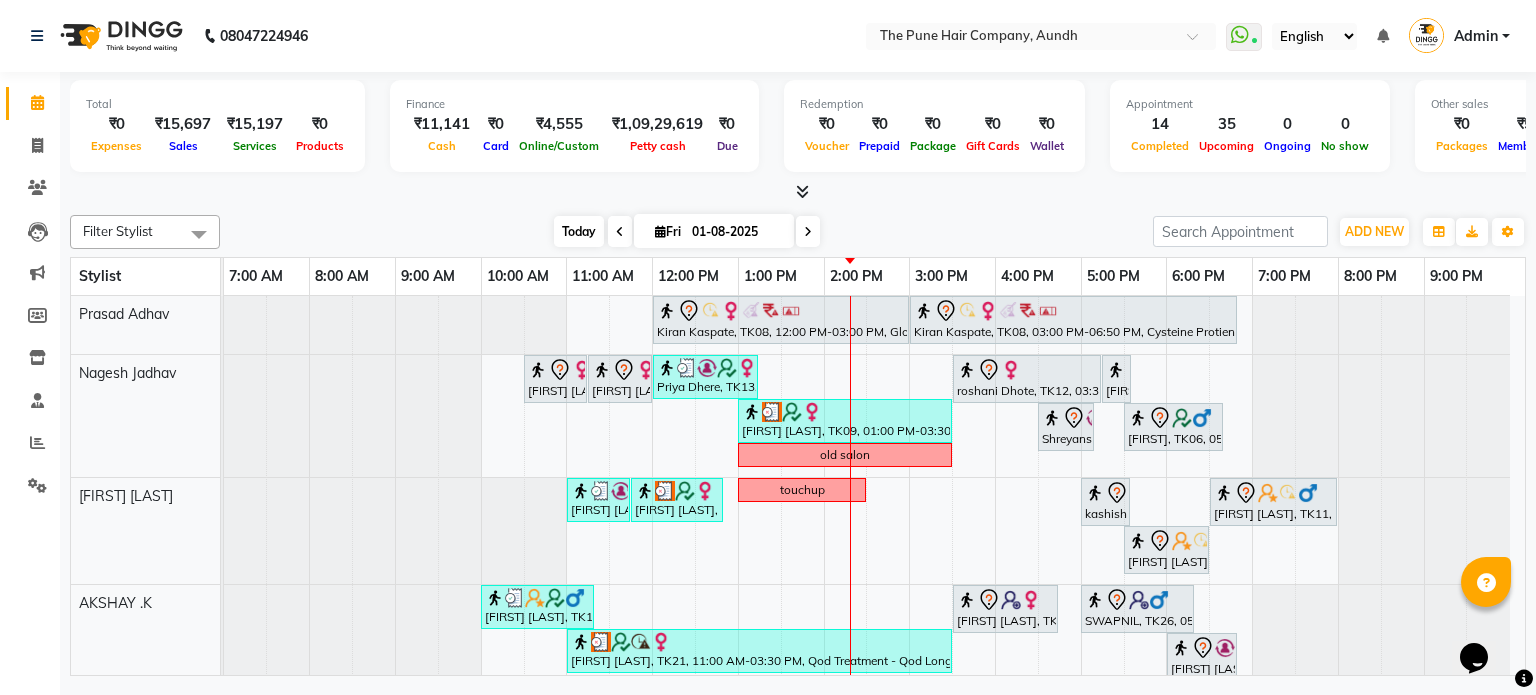 click on "Today" at bounding box center (579, 231) 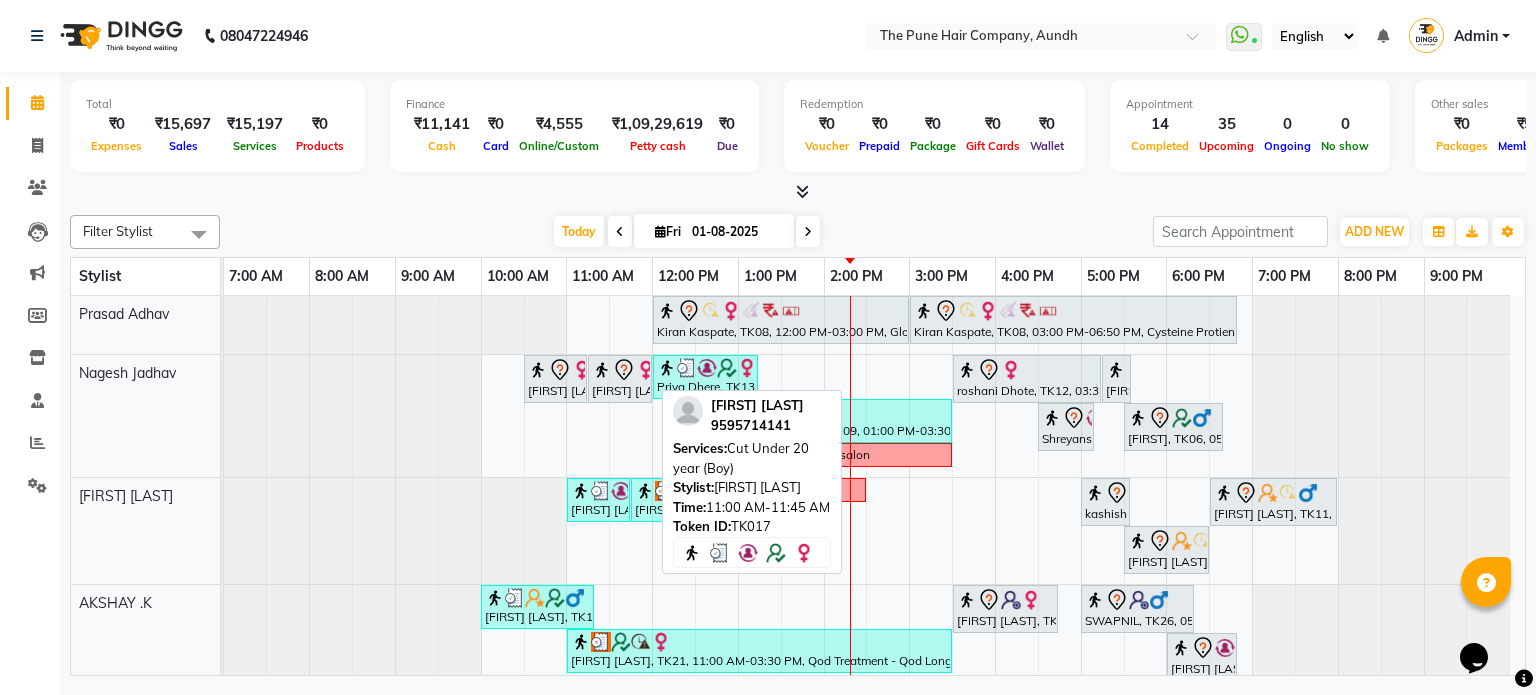 scroll, scrollTop: 500, scrollLeft: 0, axis: vertical 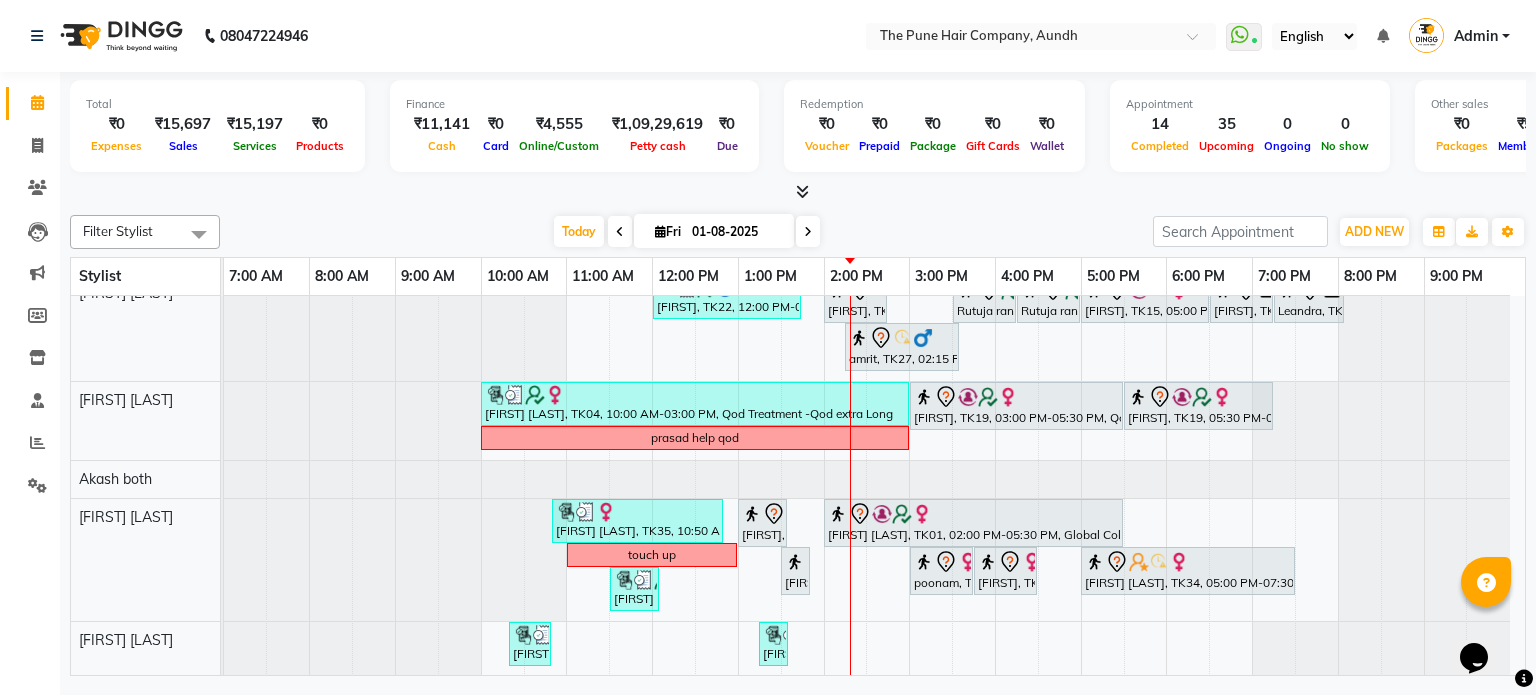 click at bounding box center [808, 231] 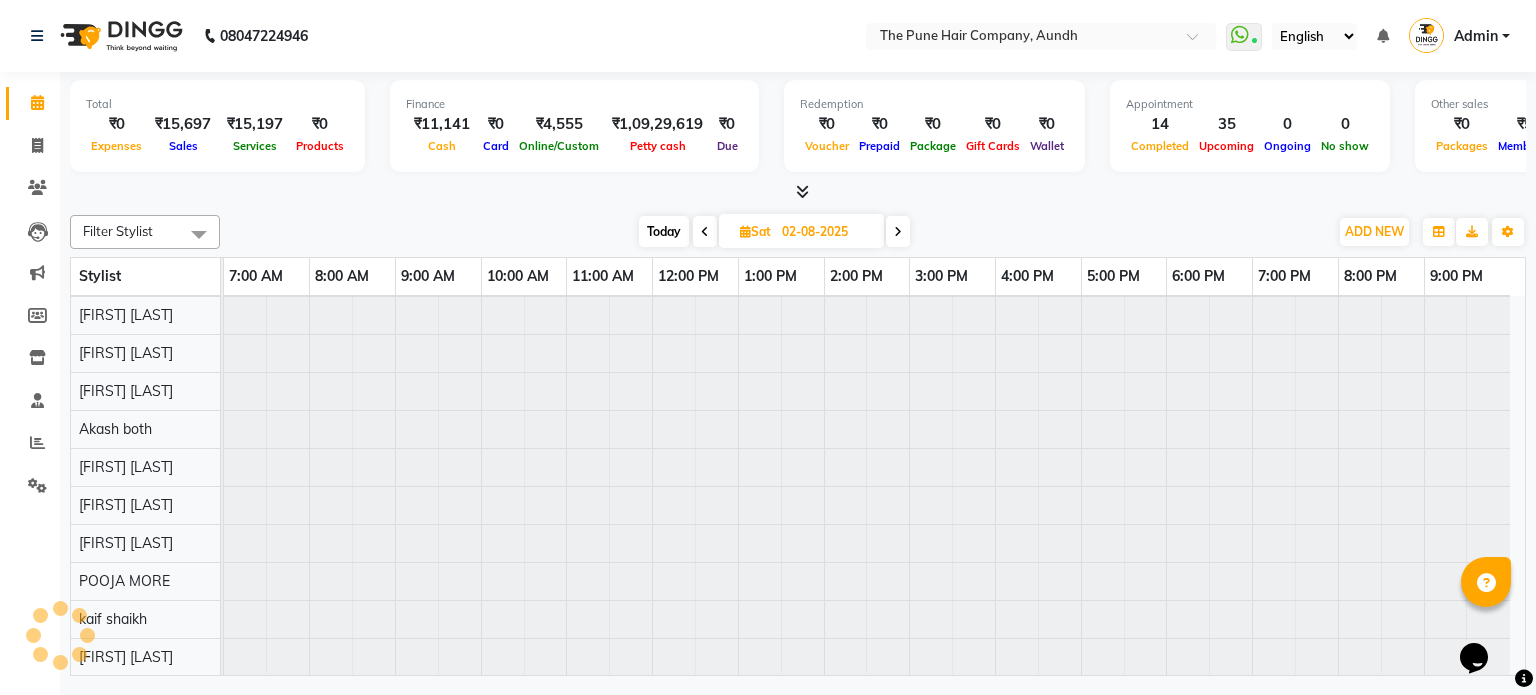 scroll, scrollTop: 148, scrollLeft: 0, axis: vertical 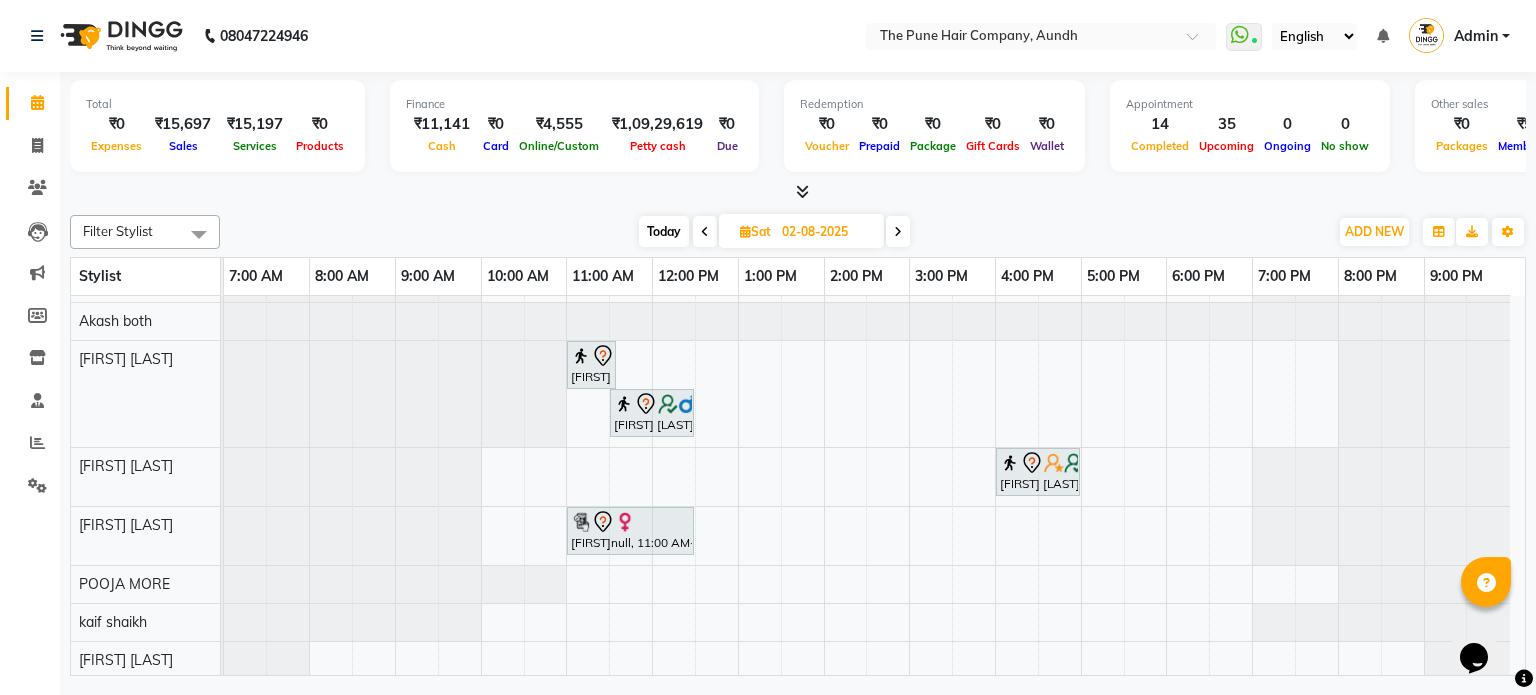 click on "Today" at bounding box center [664, 231] 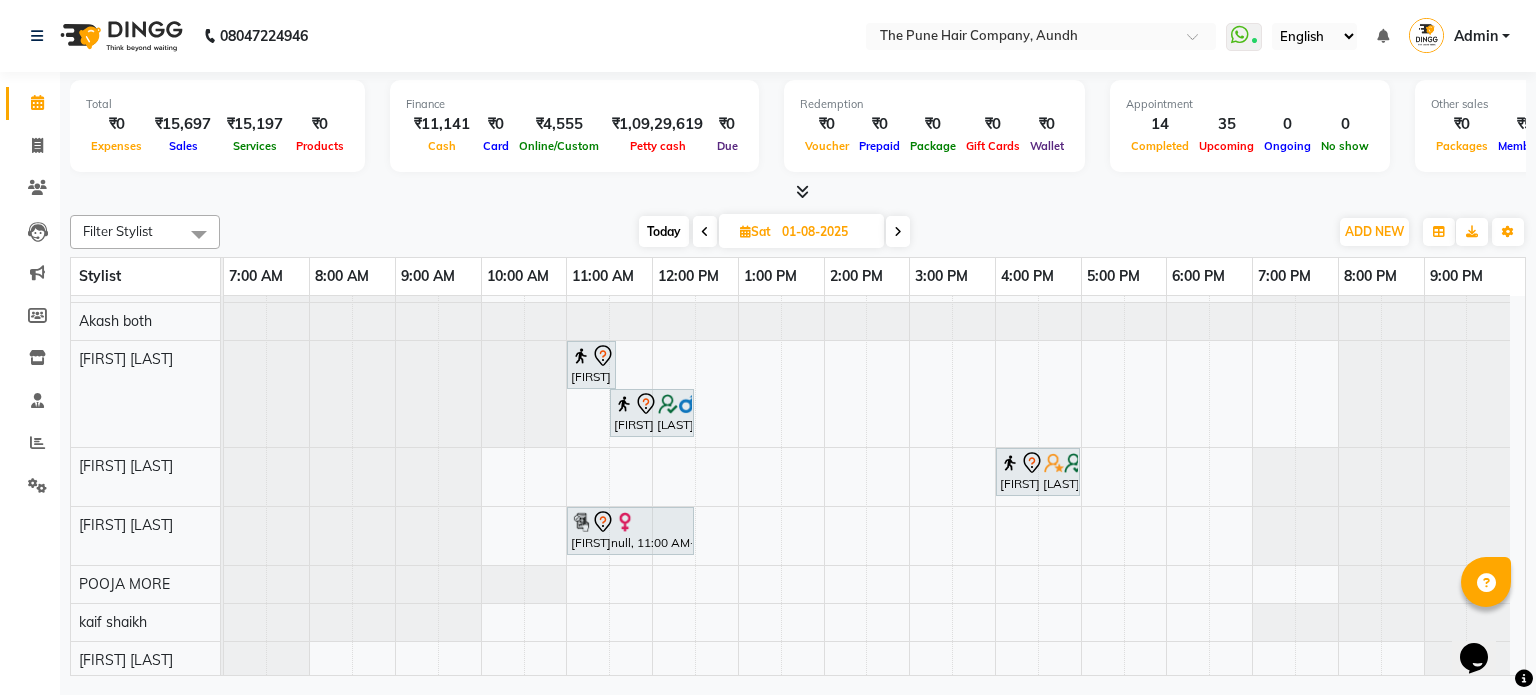 scroll, scrollTop: 148, scrollLeft: 0, axis: vertical 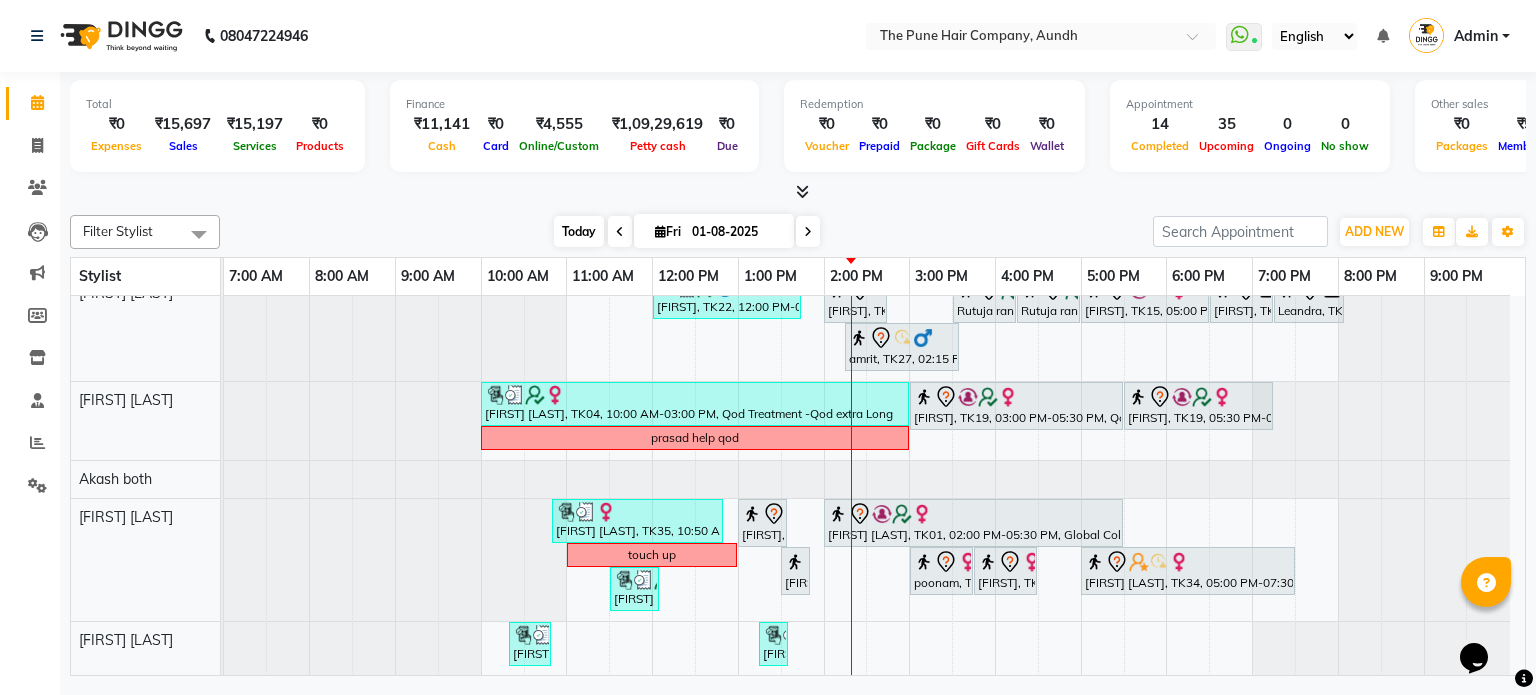 click on "Today" at bounding box center (579, 231) 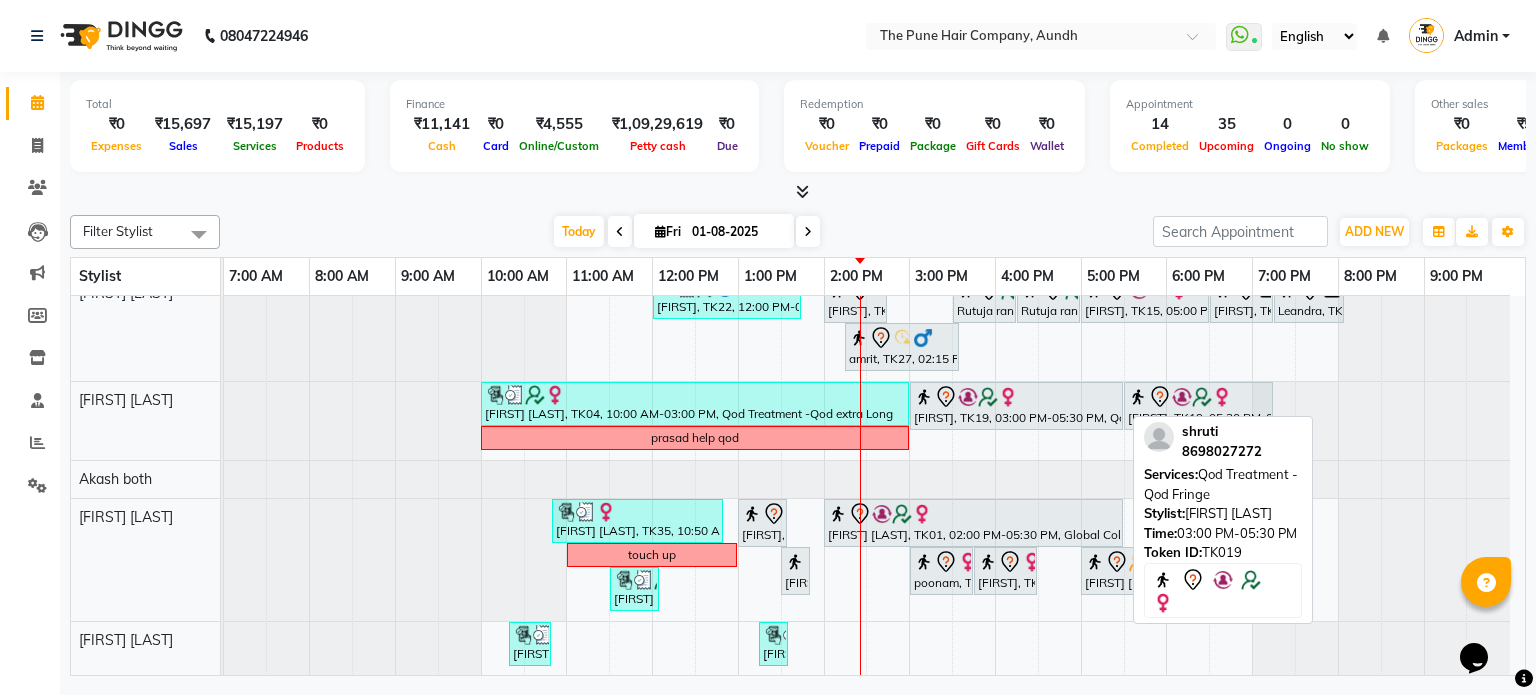 scroll, scrollTop: 0, scrollLeft: 0, axis: both 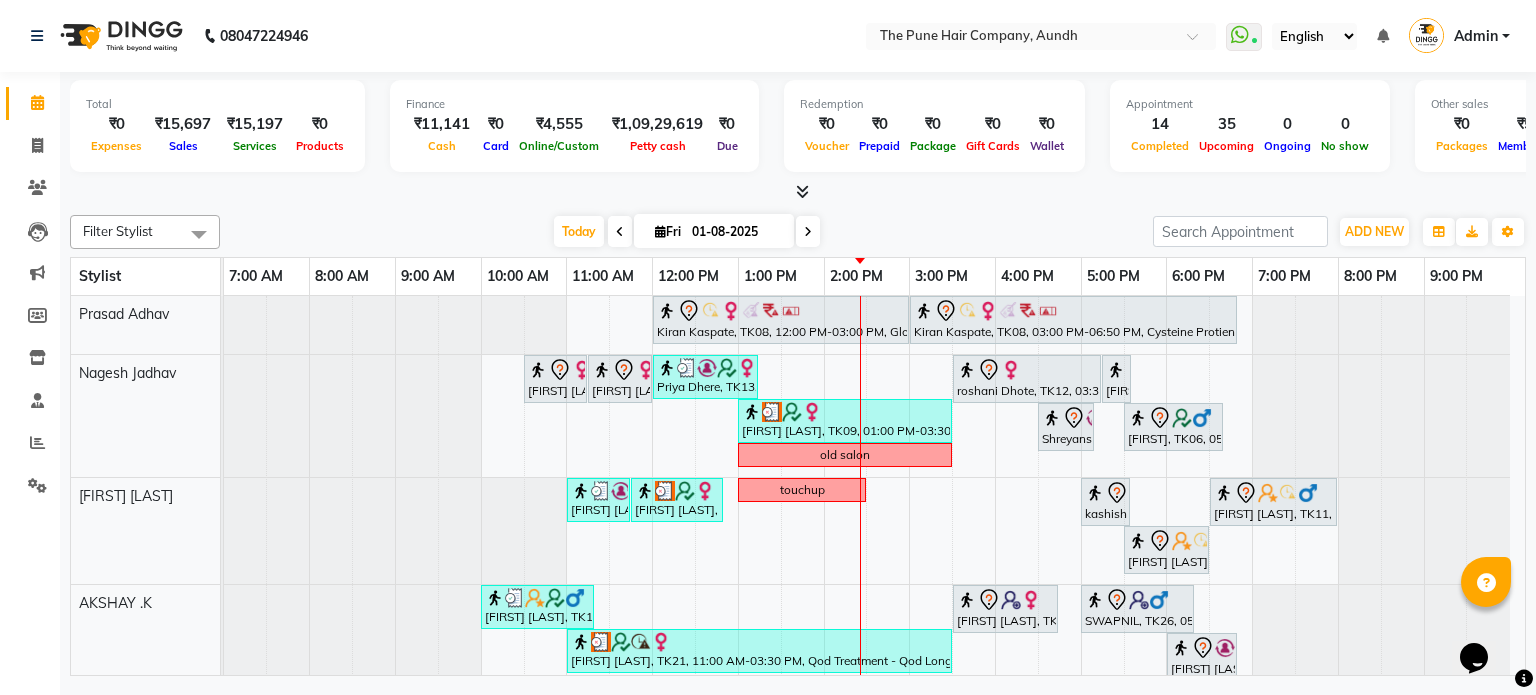 click at bounding box center [808, 232] 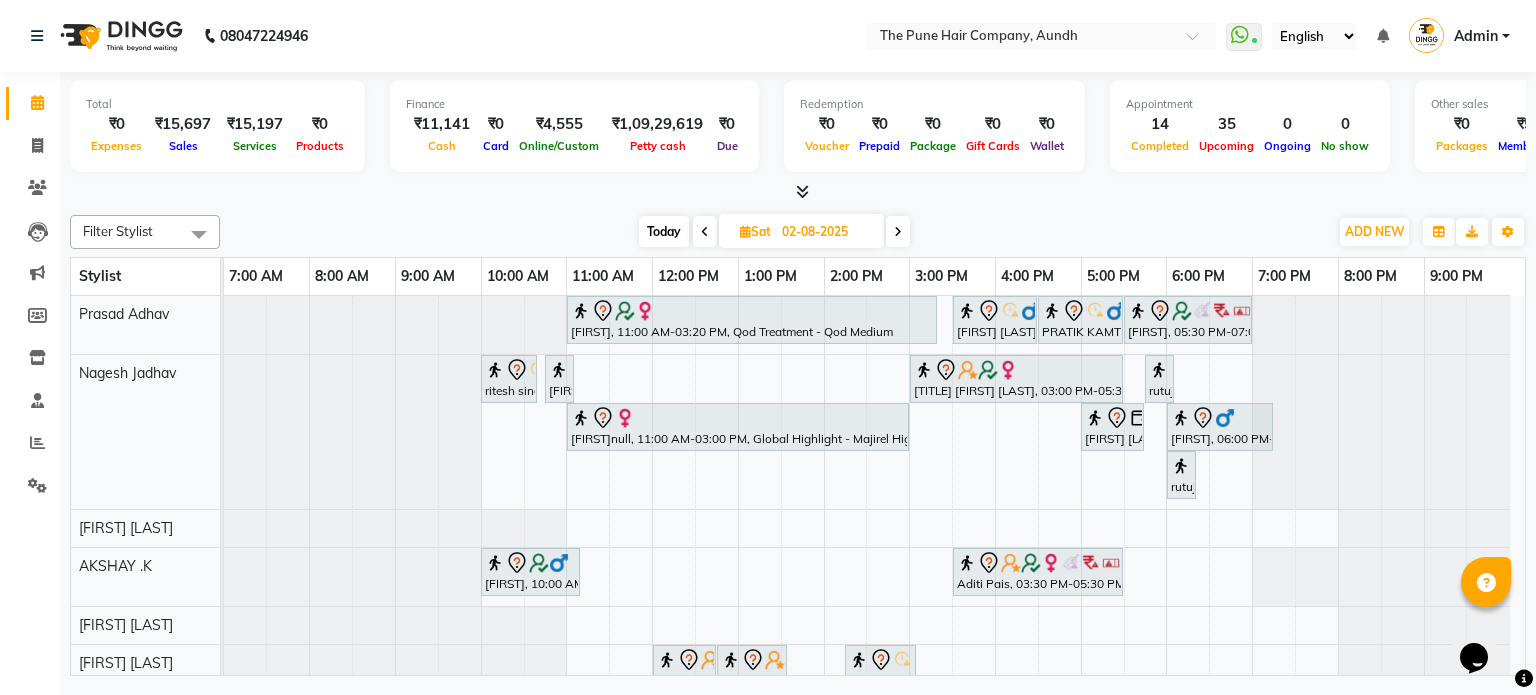 click on "Today" at bounding box center (664, 231) 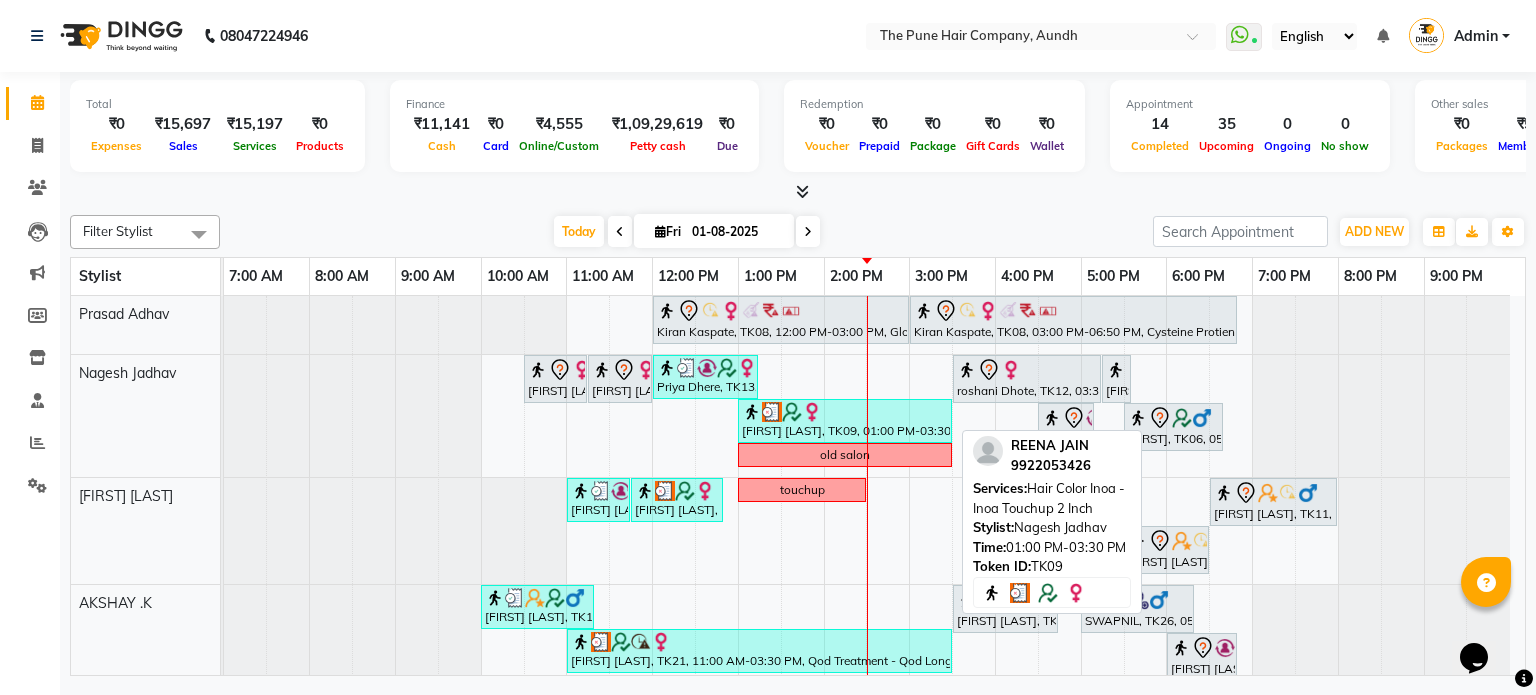 click on "[FIRST] [LAST], TK09, 01:00 PM-03:30 PM, Hair Color Inoa - Inoa Touchup 2 Inch" at bounding box center [845, 421] 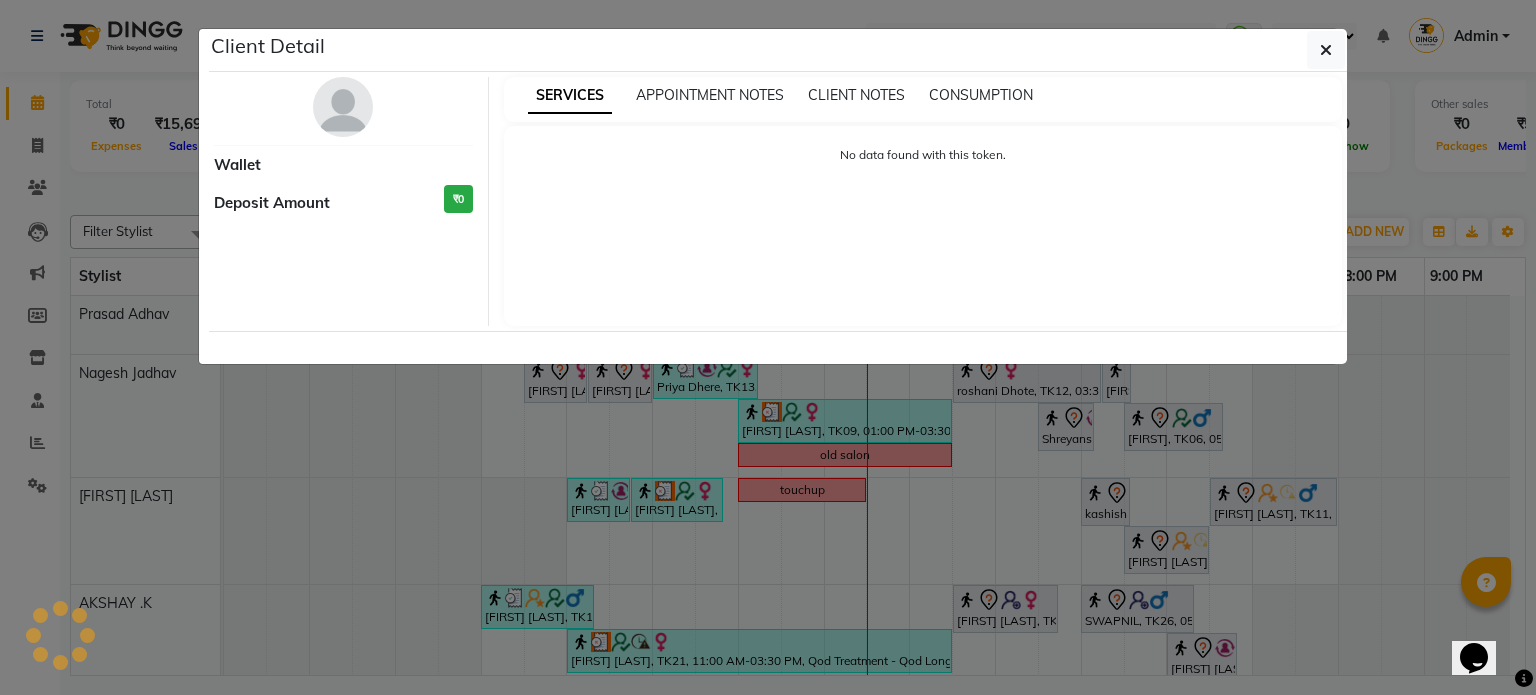 select on "3" 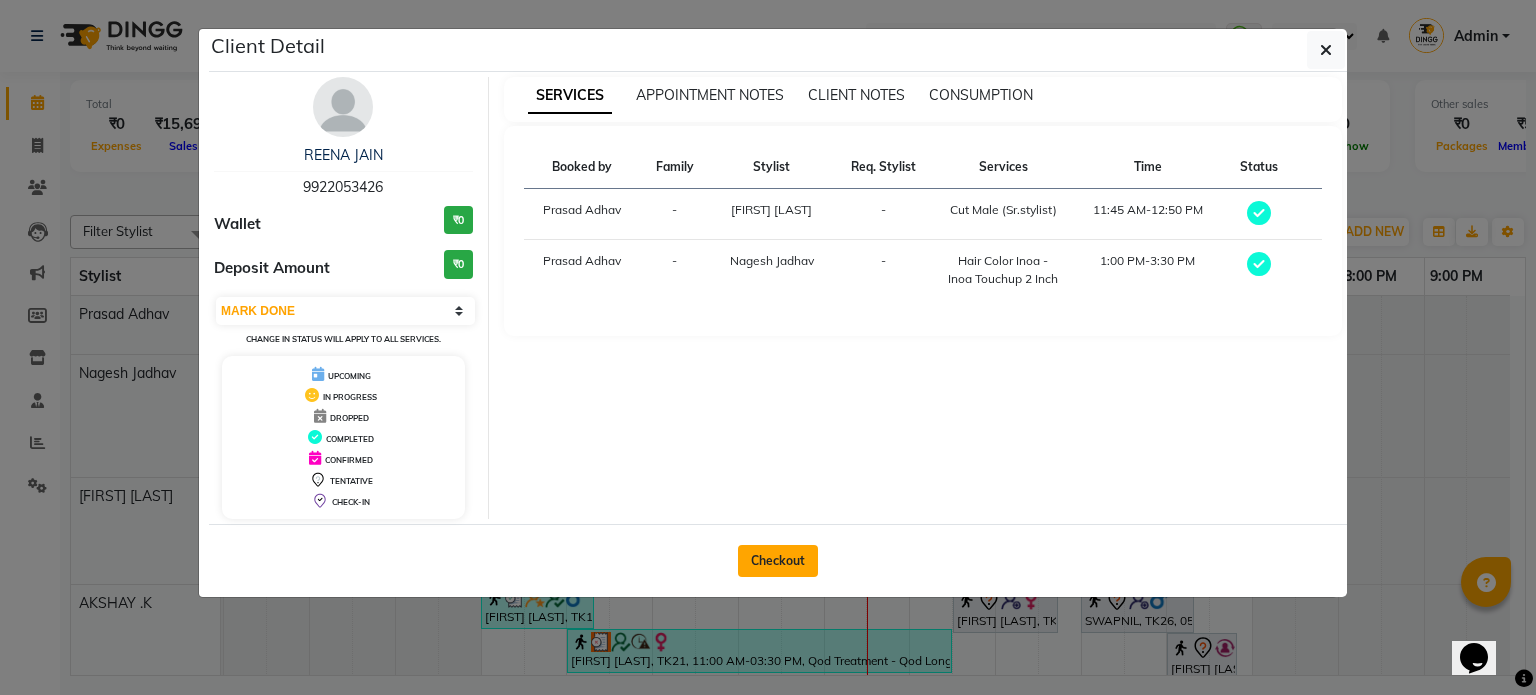 click on "Checkout" 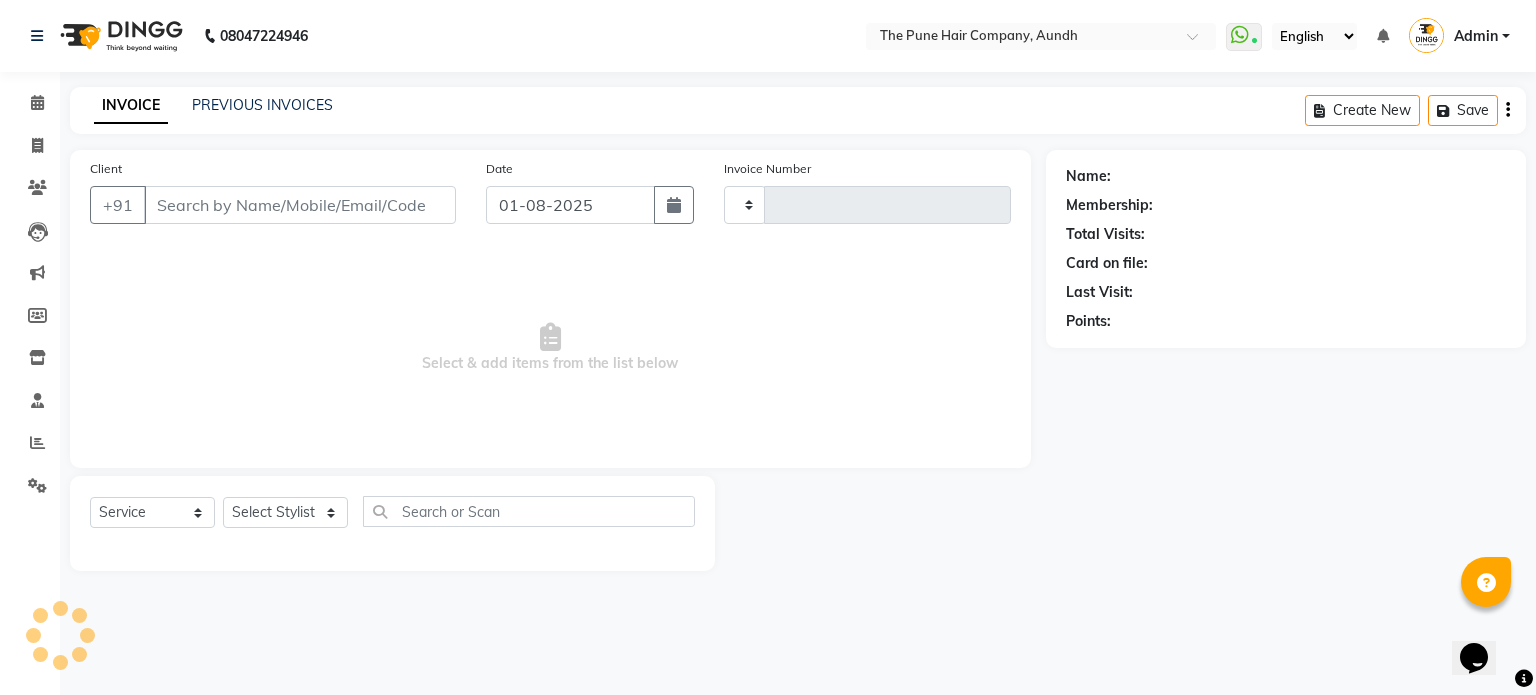 type on "3666" 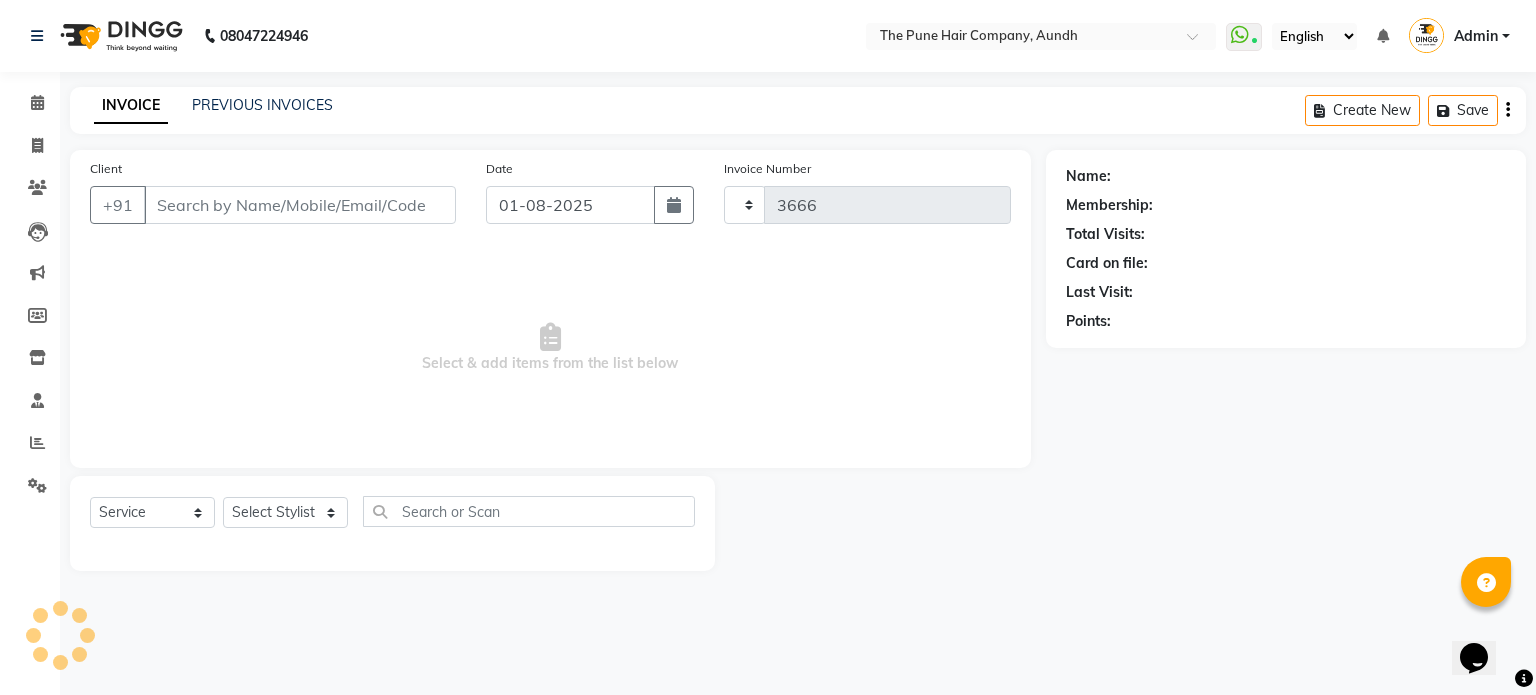 select on "106" 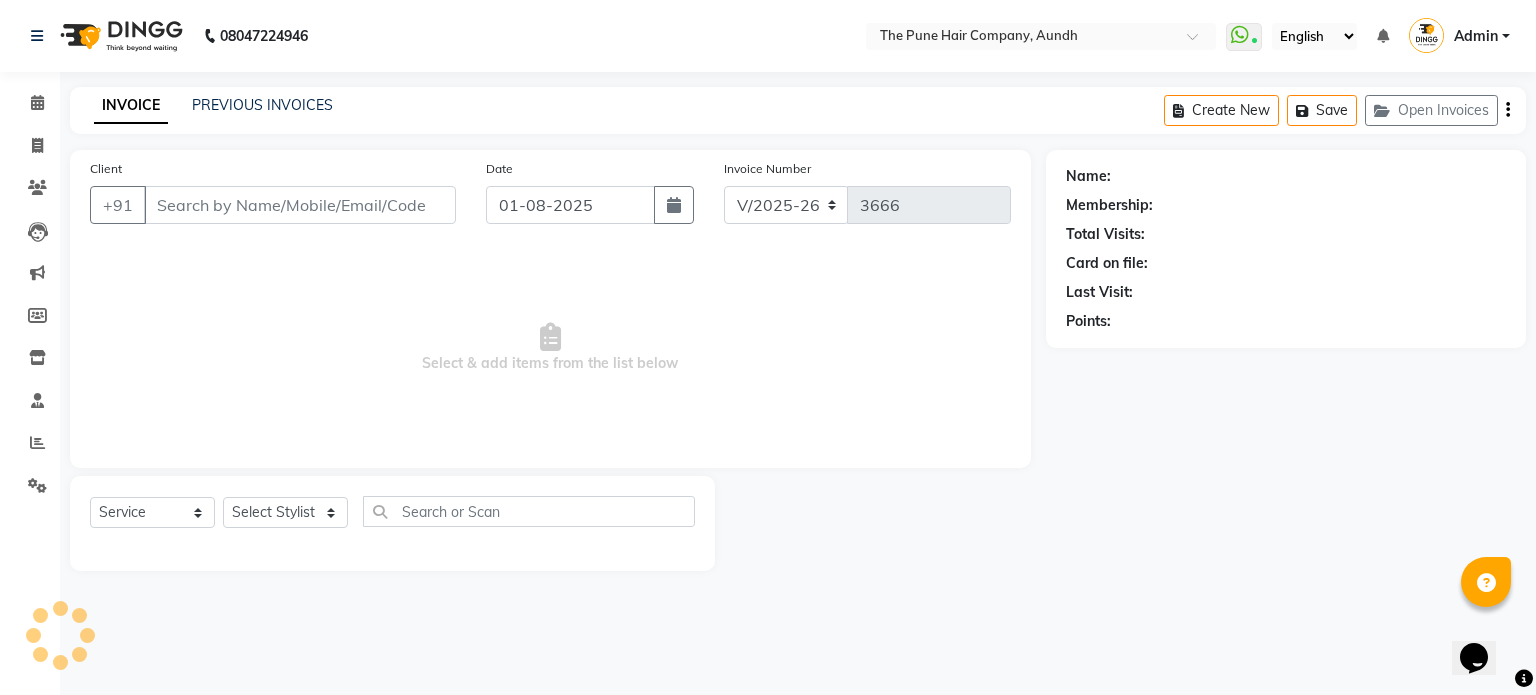 type on "9922053426" 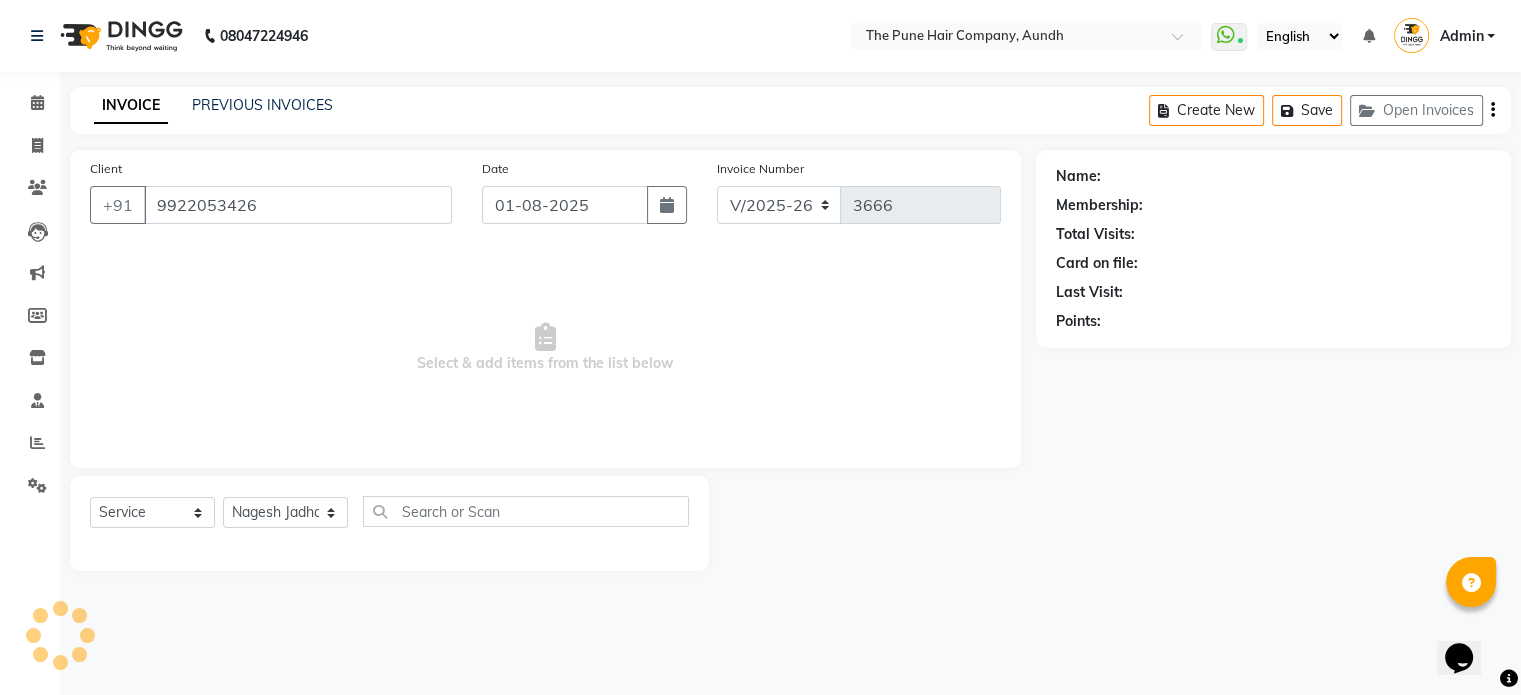 select on "1: Object" 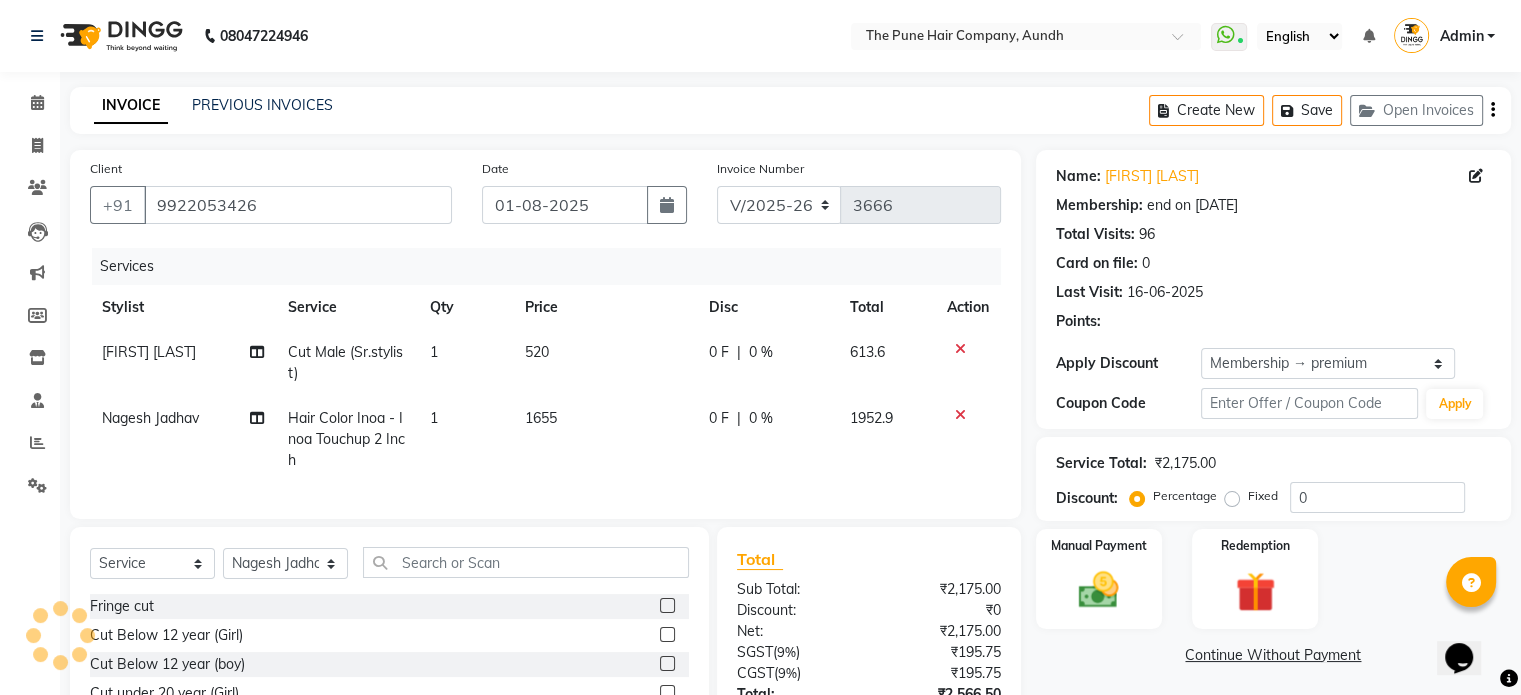 type on "20" 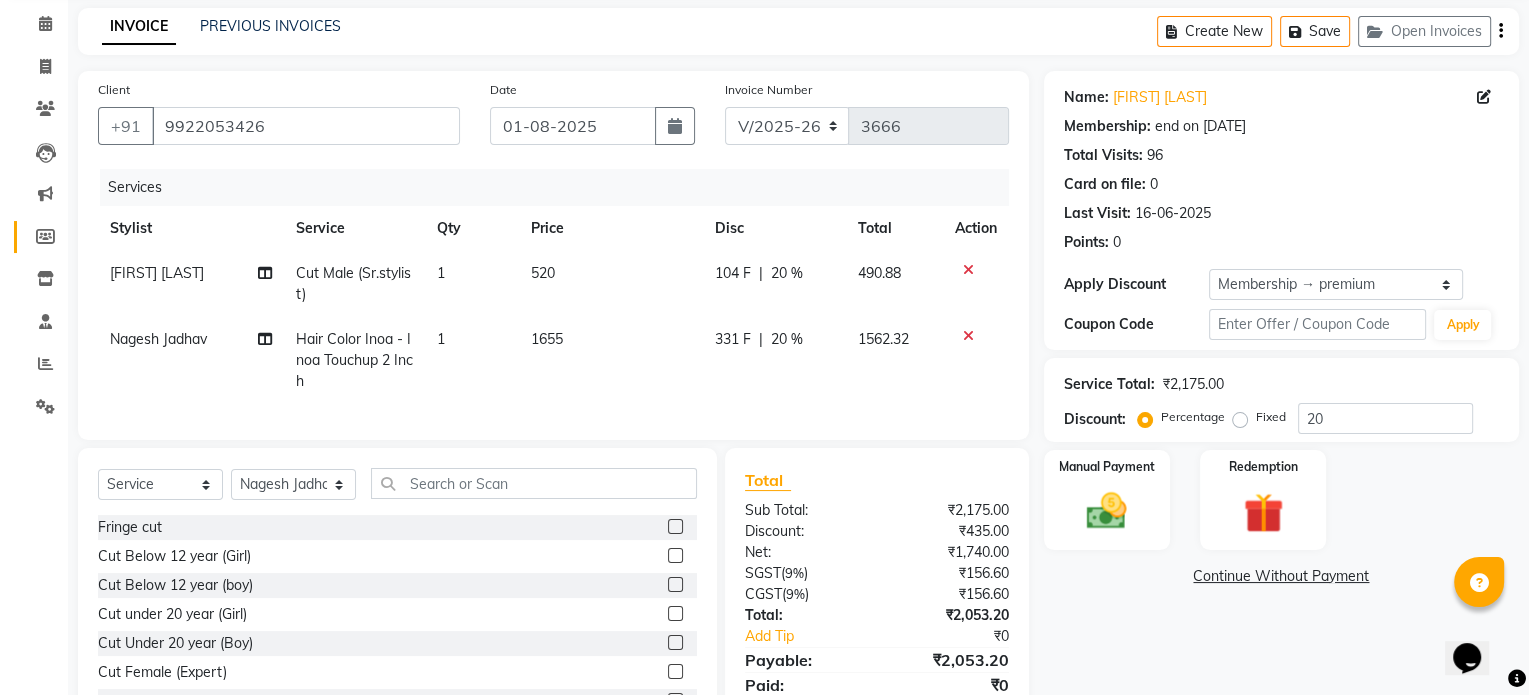 scroll, scrollTop: 0, scrollLeft: 0, axis: both 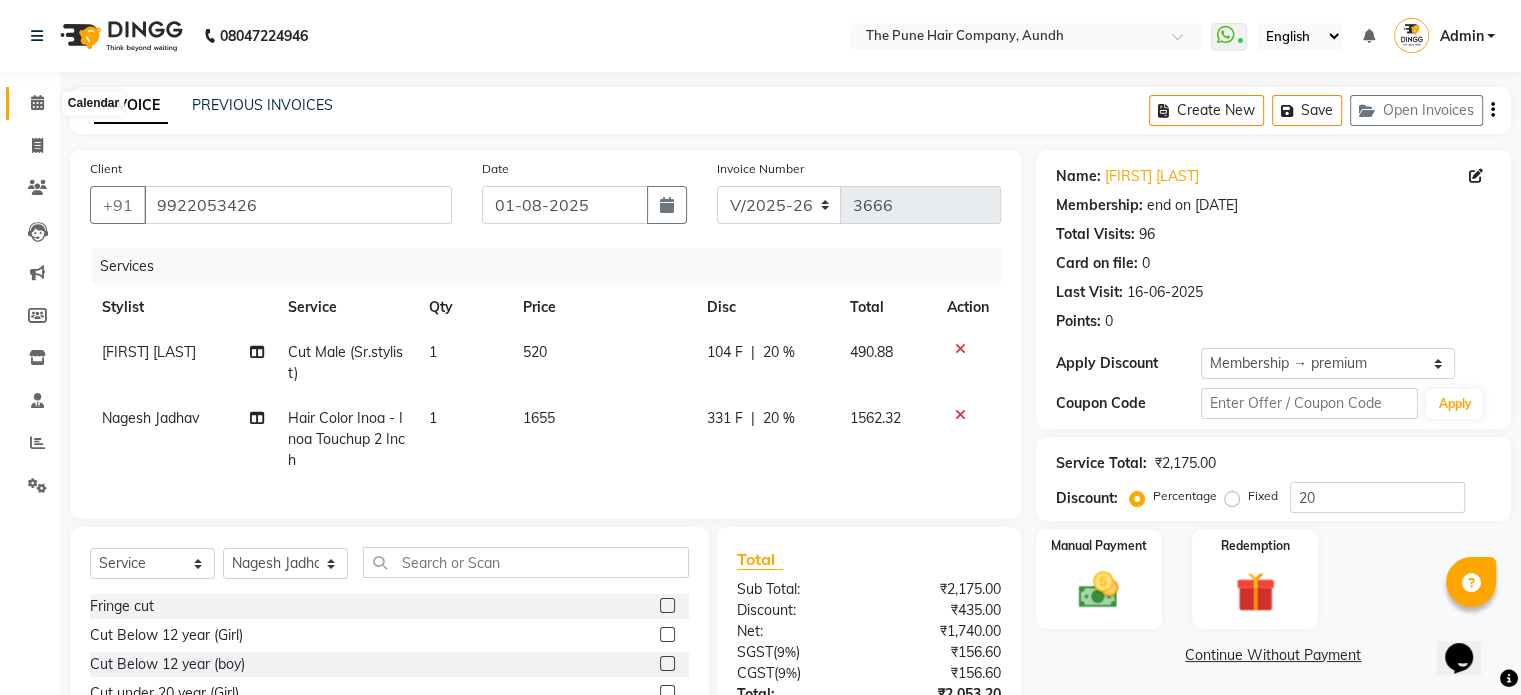click 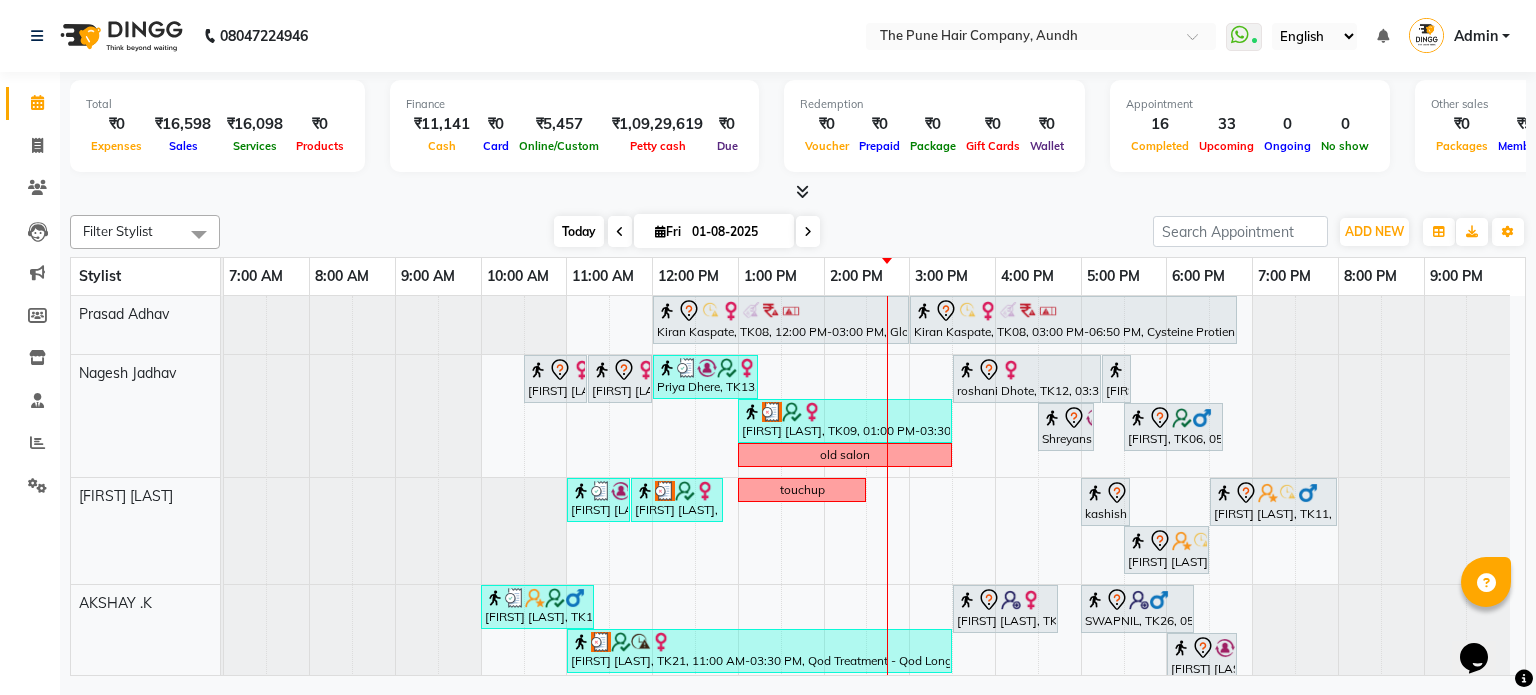 click on "Today" at bounding box center [579, 231] 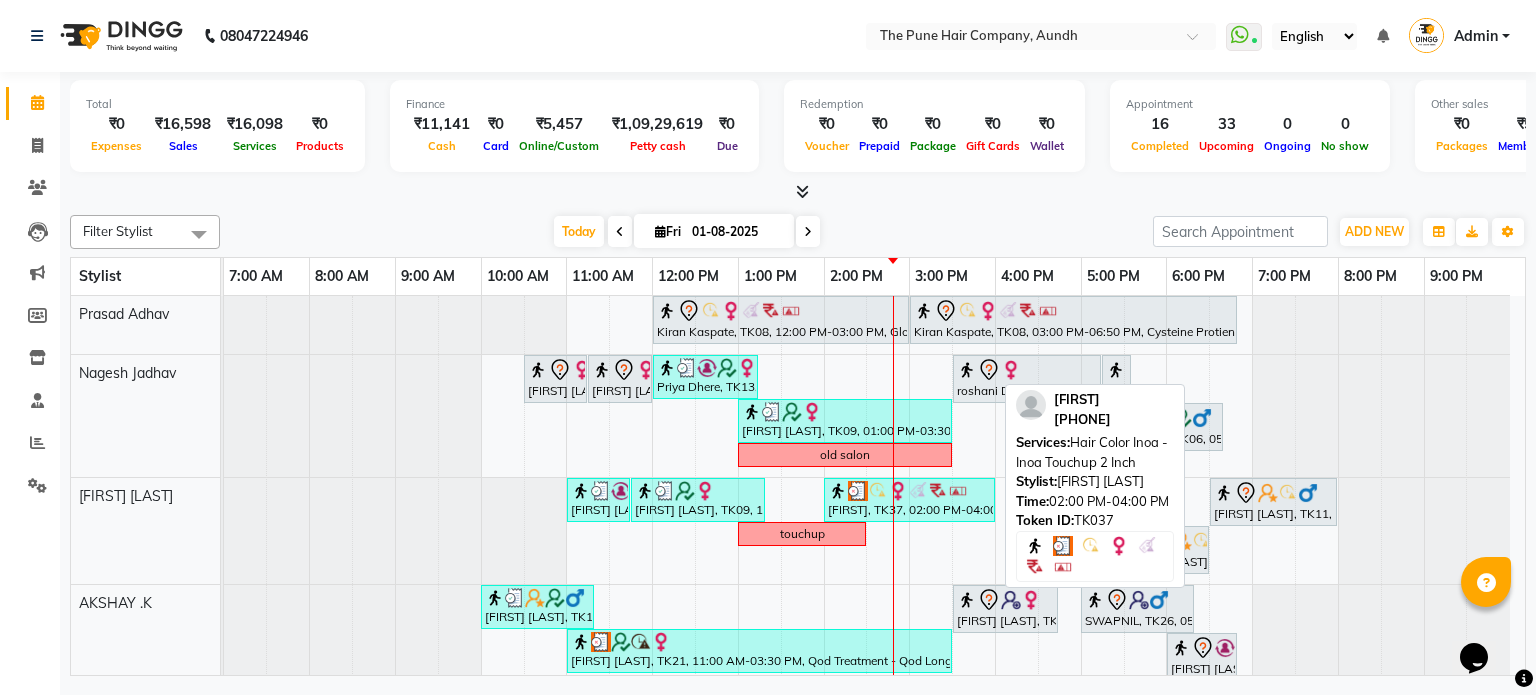 scroll, scrollTop: 100, scrollLeft: 0, axis: vertical 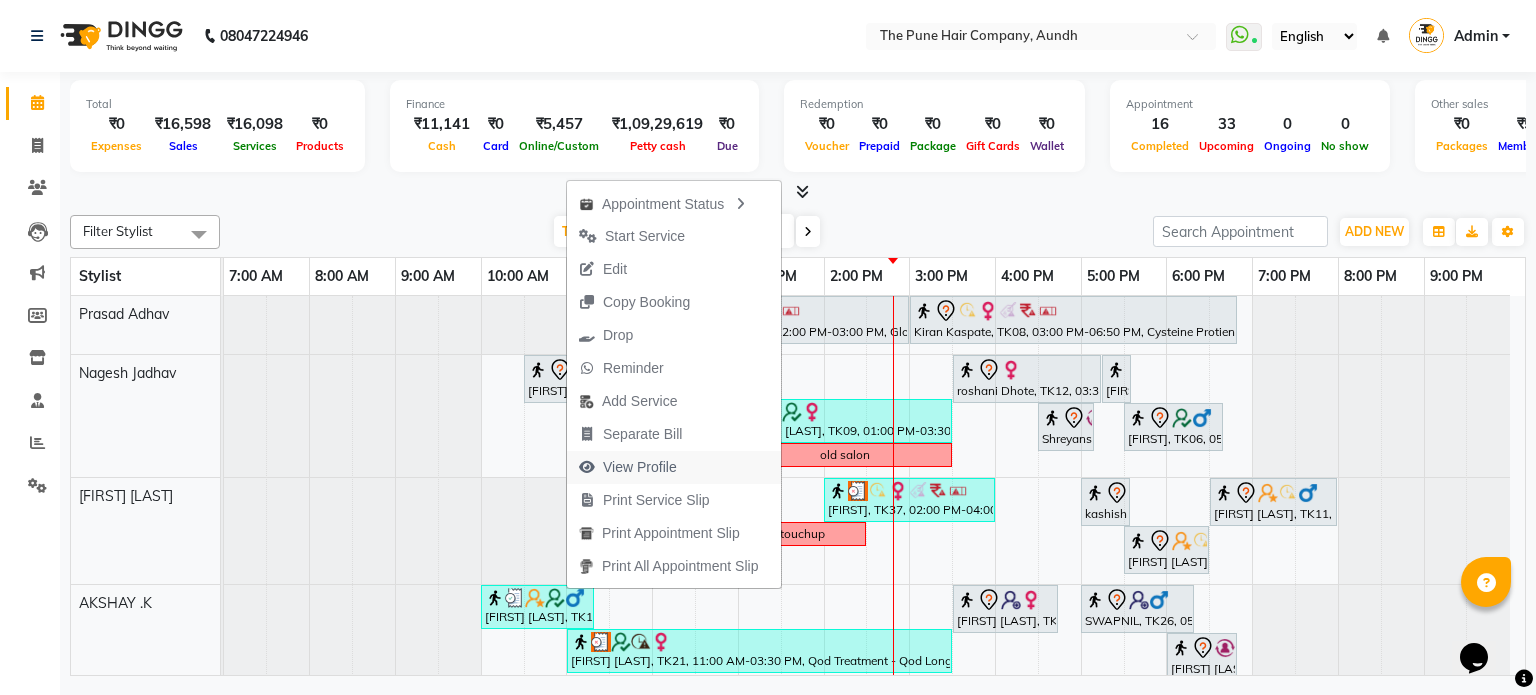 click on "View Profile" at bounding box center (640, 467) 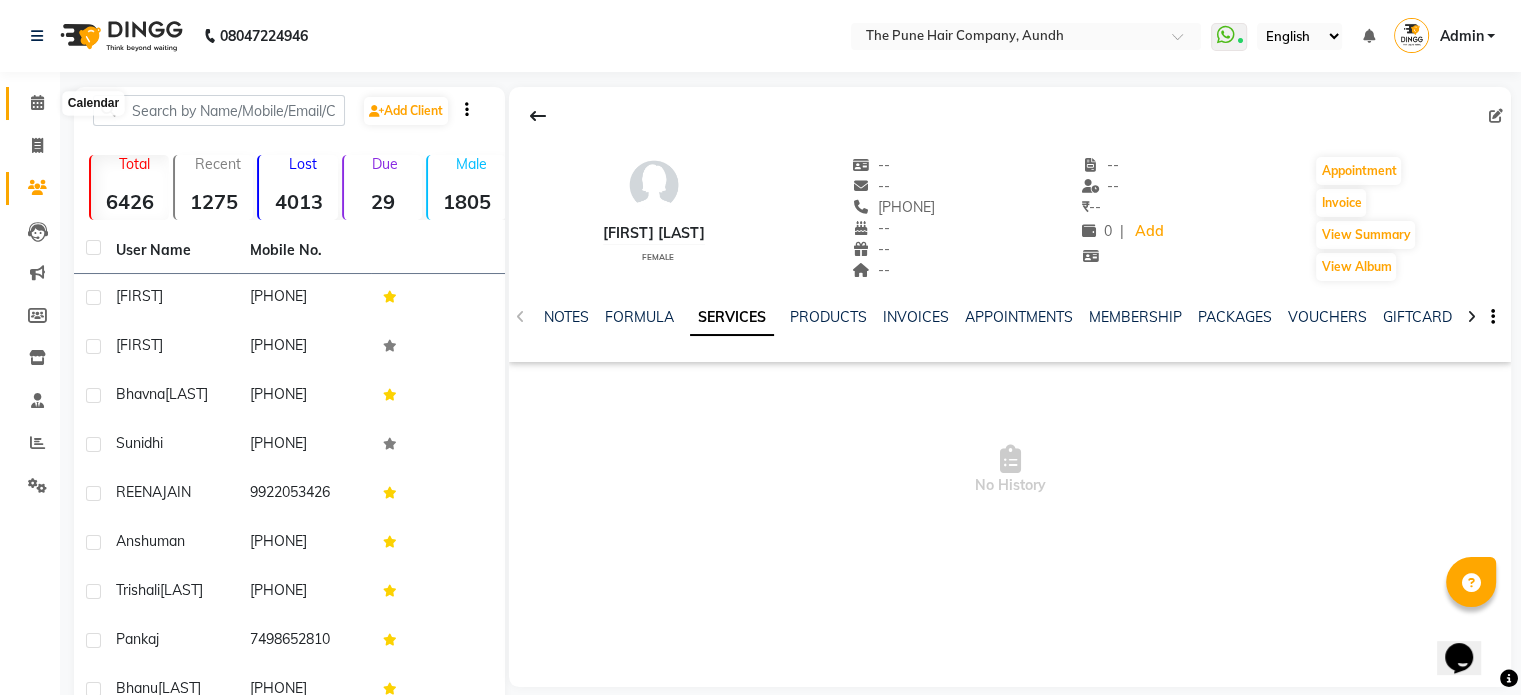 click 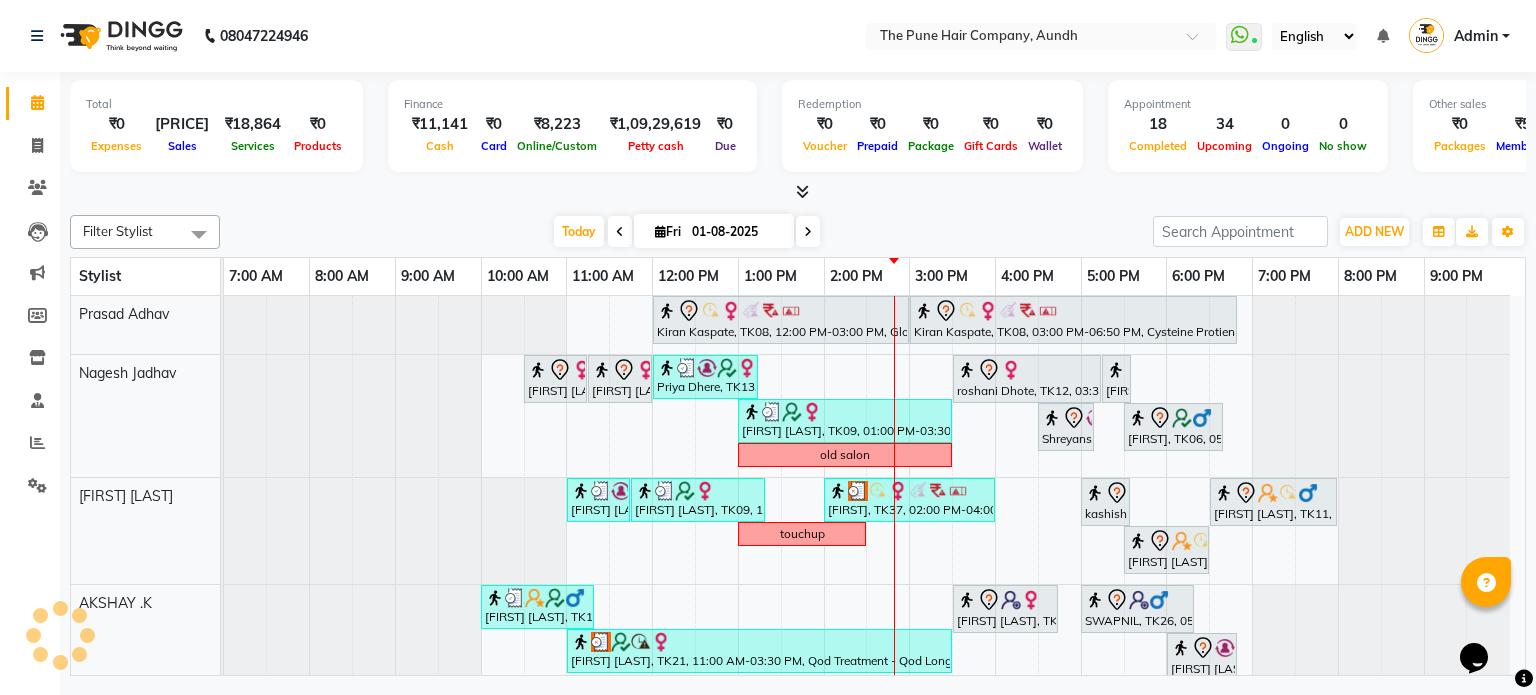 scroll, scrollTop: 152, scrollLeft: 0, axis: vertical 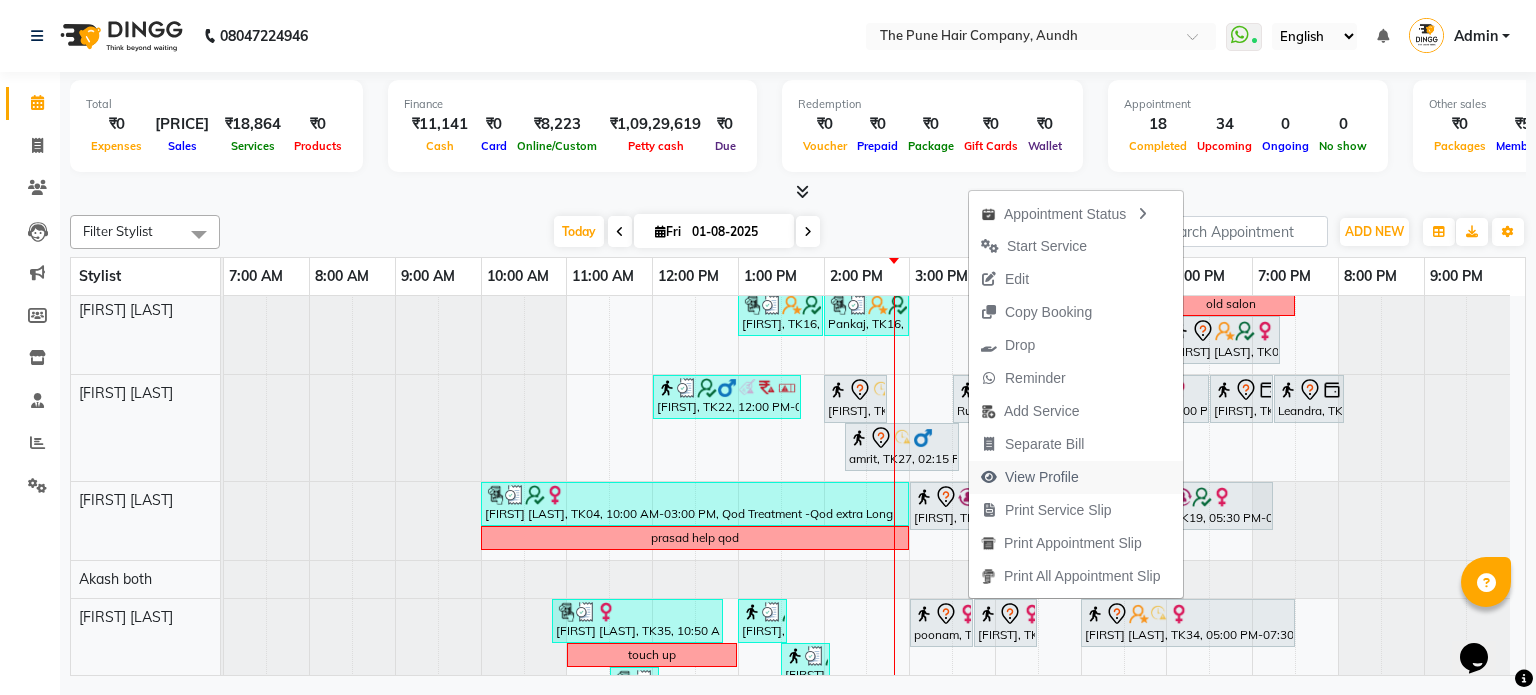 click on "View Profile" at bounding box center (1042, 477) 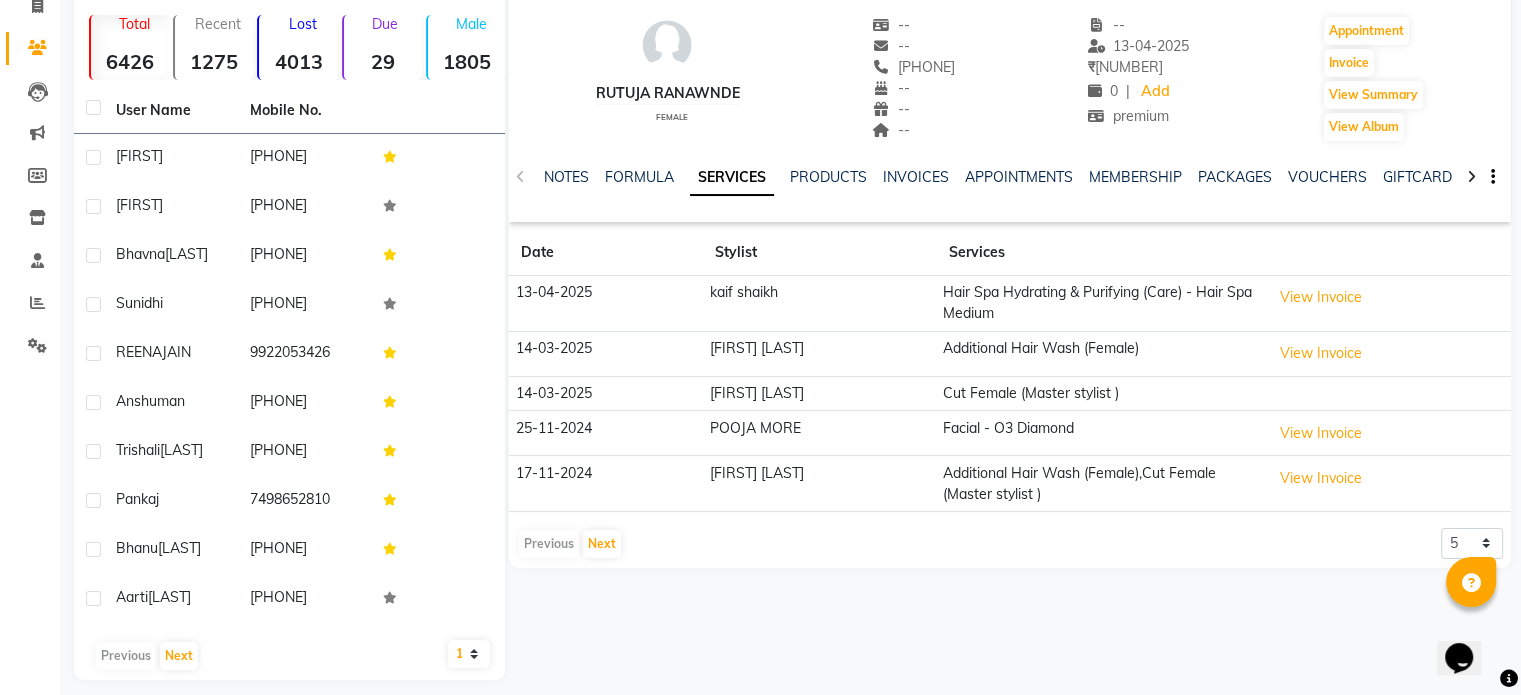 scroll, scrollTop: 154, scrollLeft: 0, axis: vertical 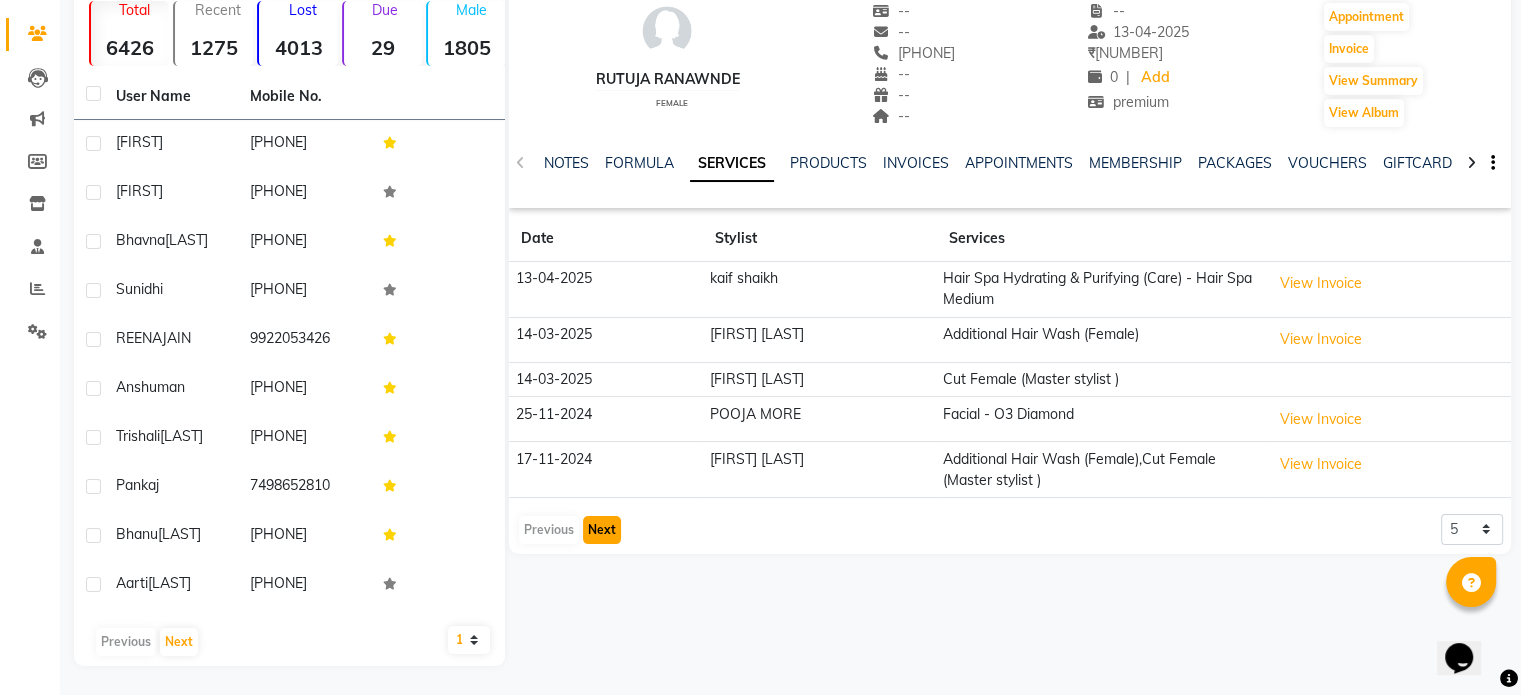 click on "Next" 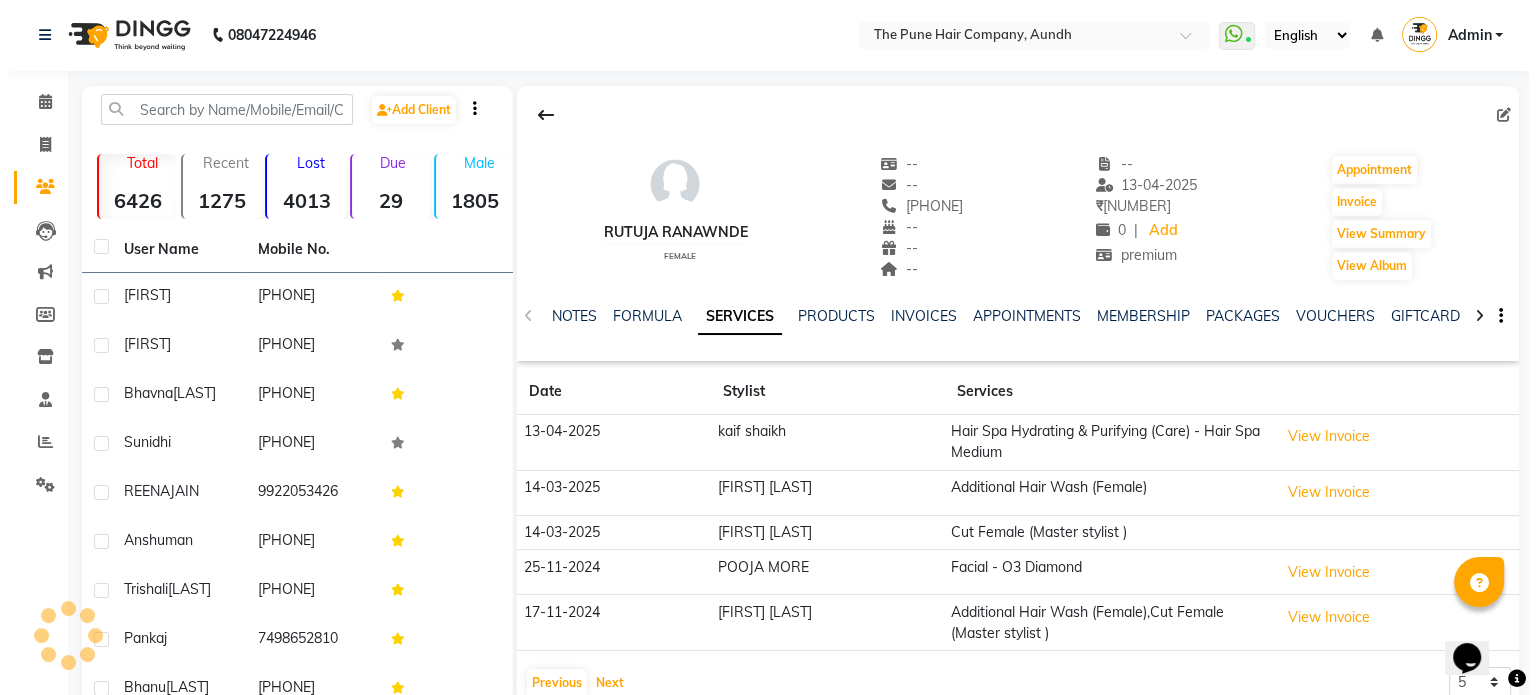 scroll, scrollTop: 0, scrollLeft: 0, axis: both 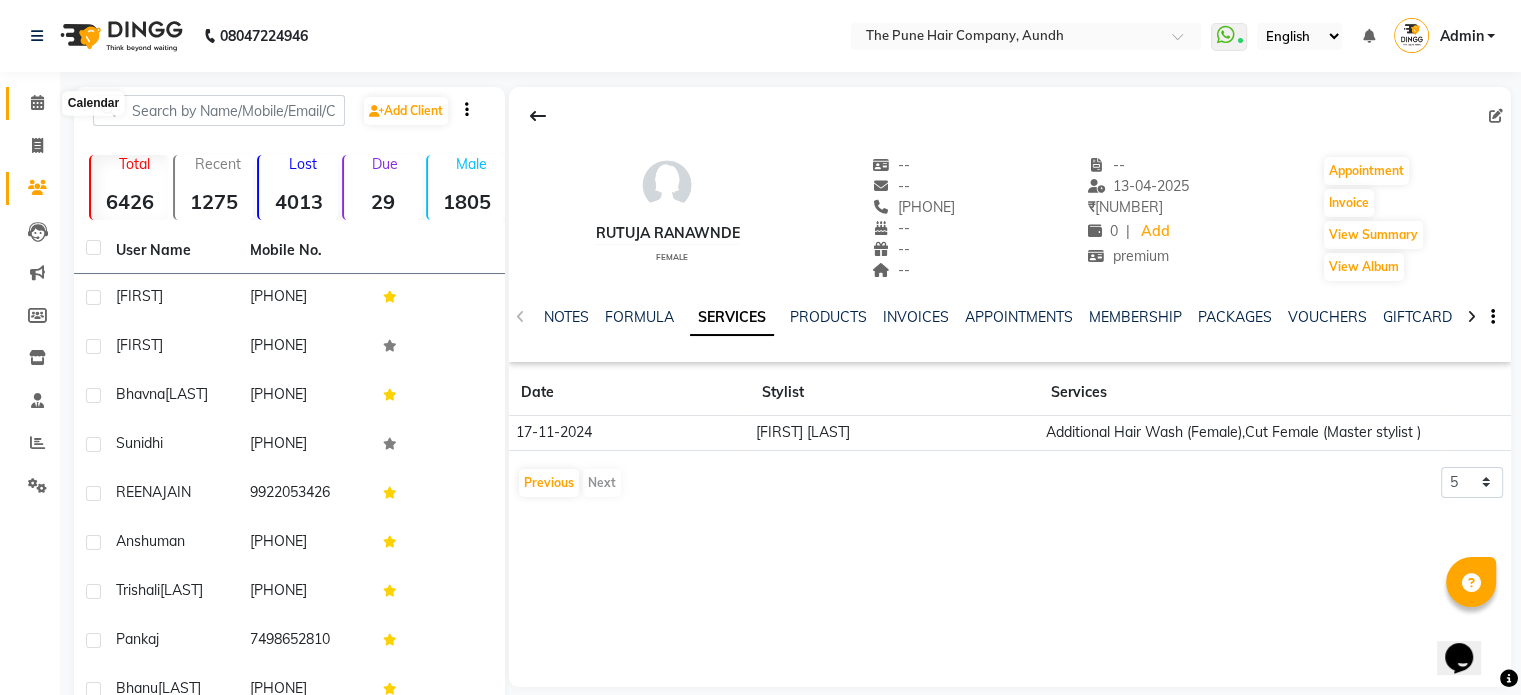 click 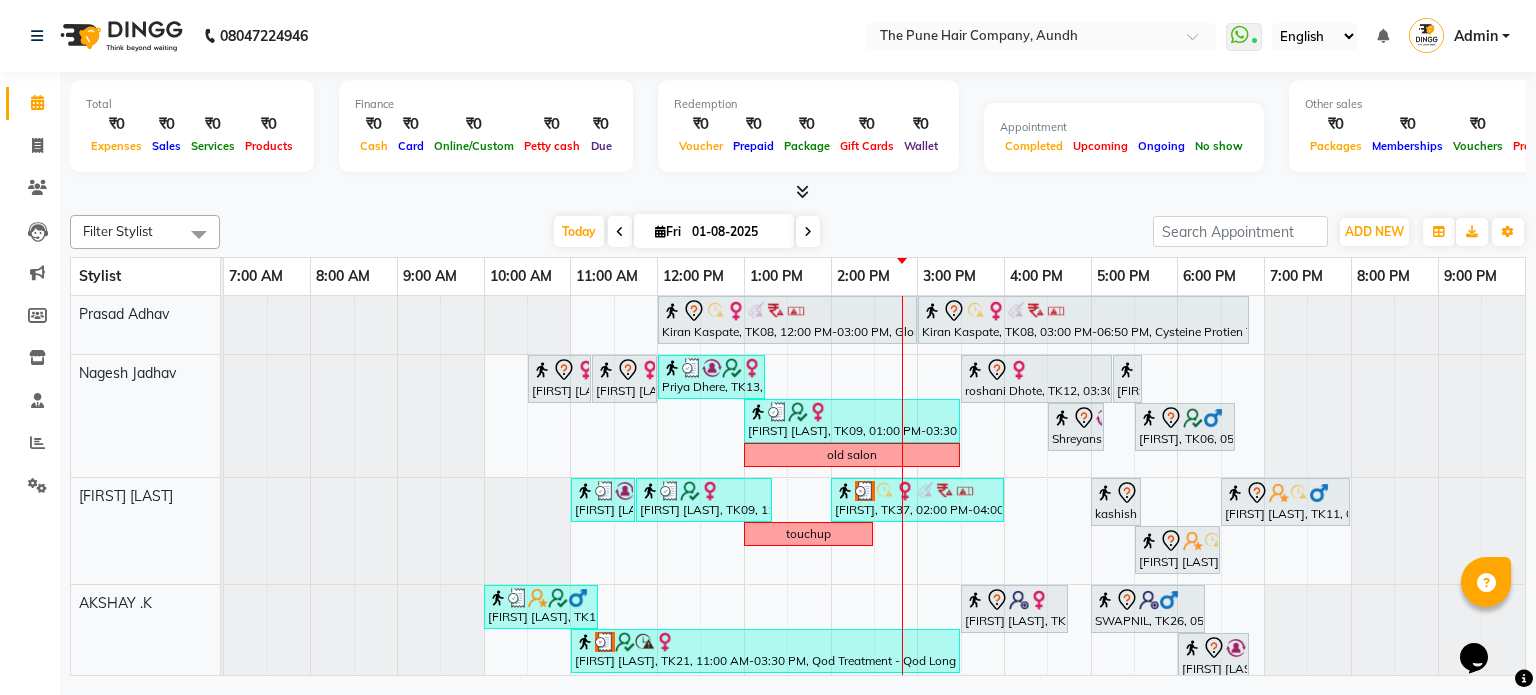scroll, scrollTop: 117, scrollLeft: 0, axis: vertical 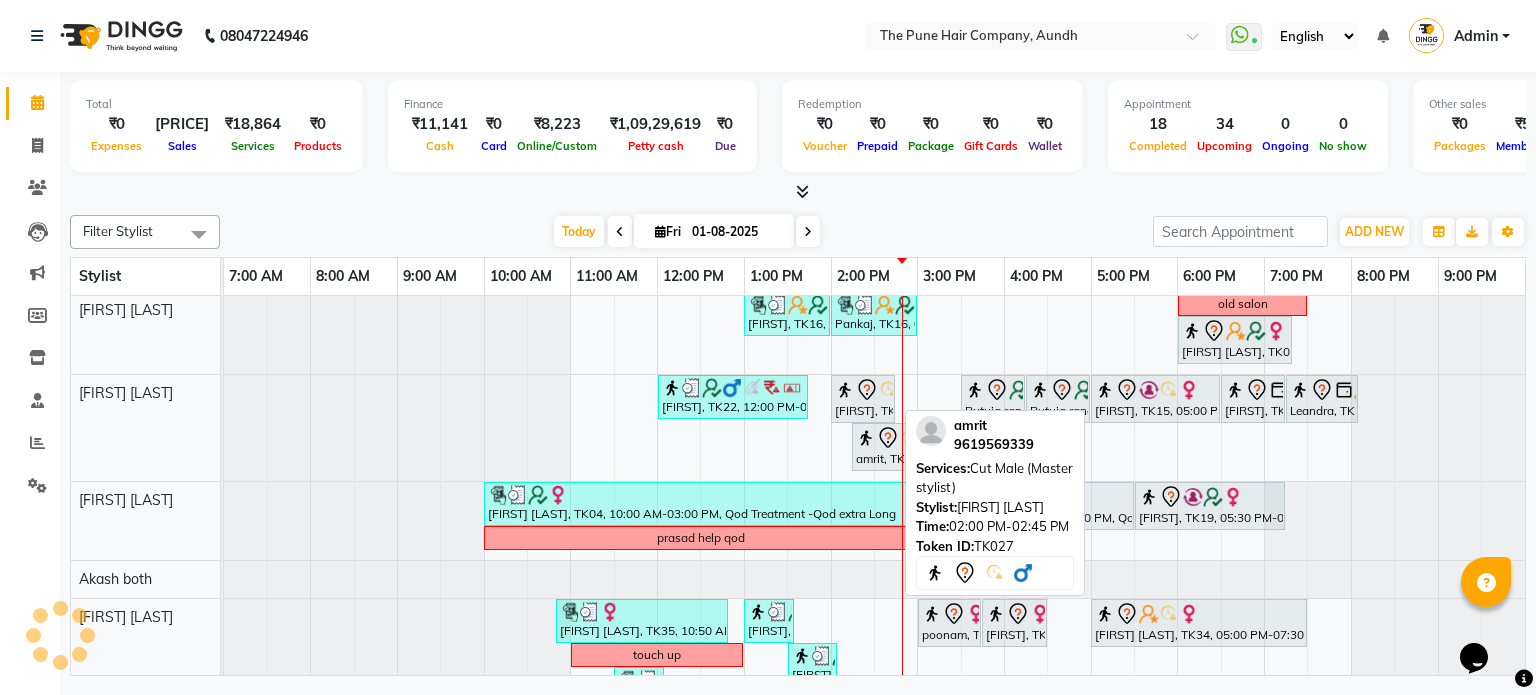 click at bounding box center (845, 390) 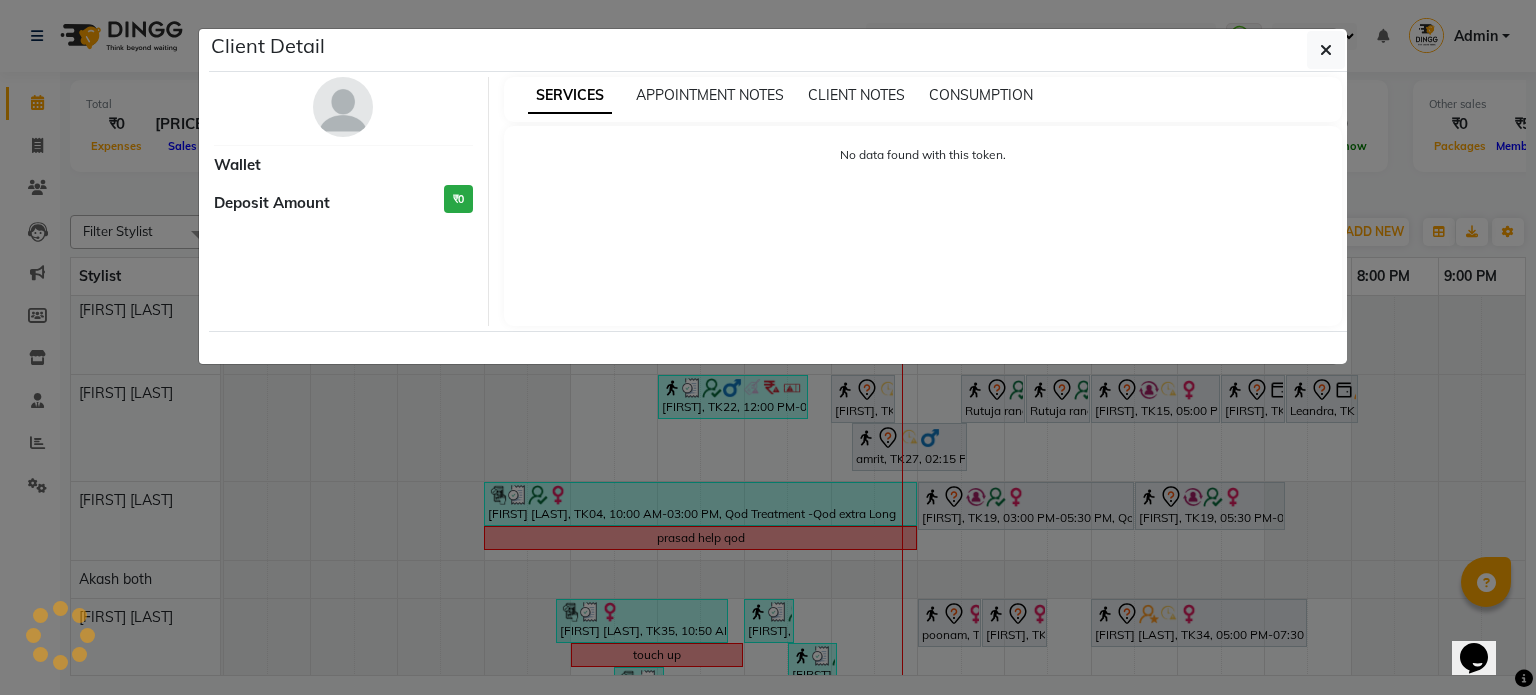 select on "7" 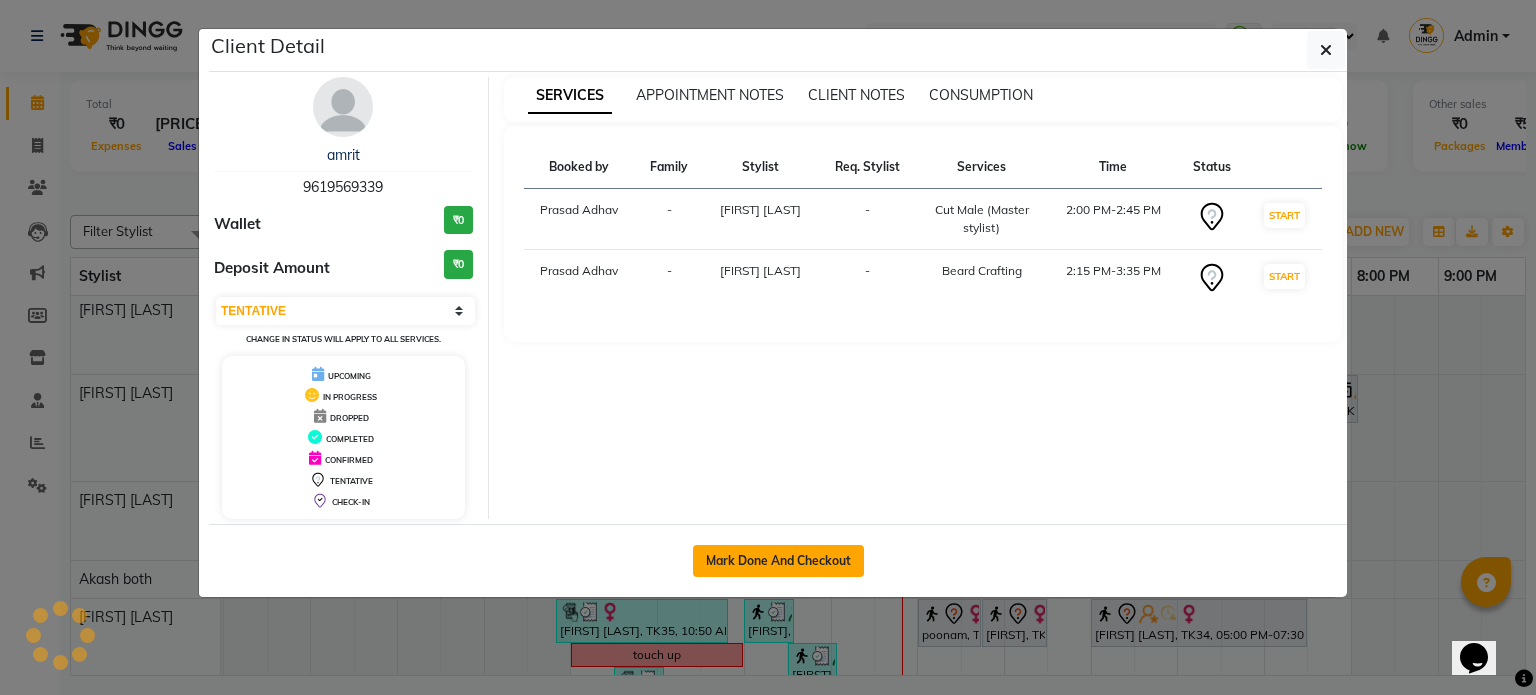 click on "Mark Done And Checkout" 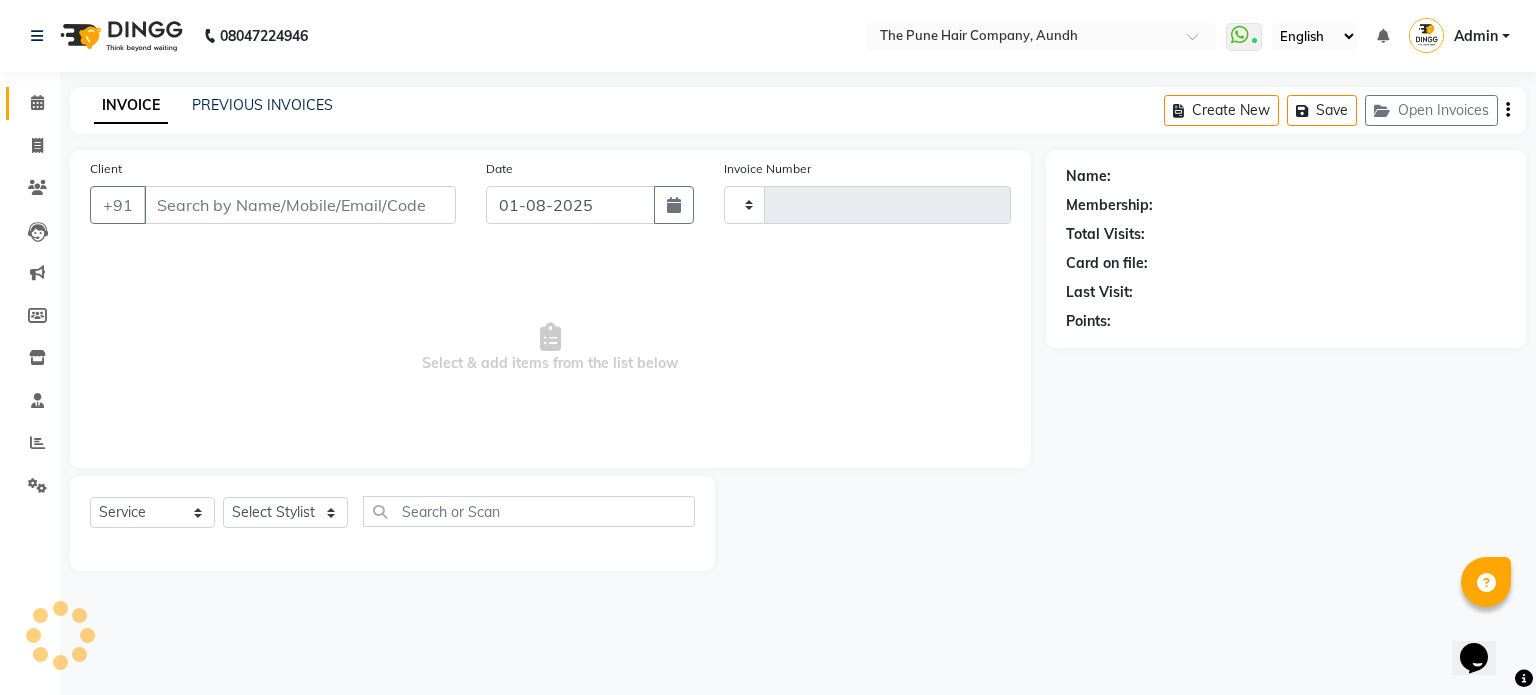type on "3668" 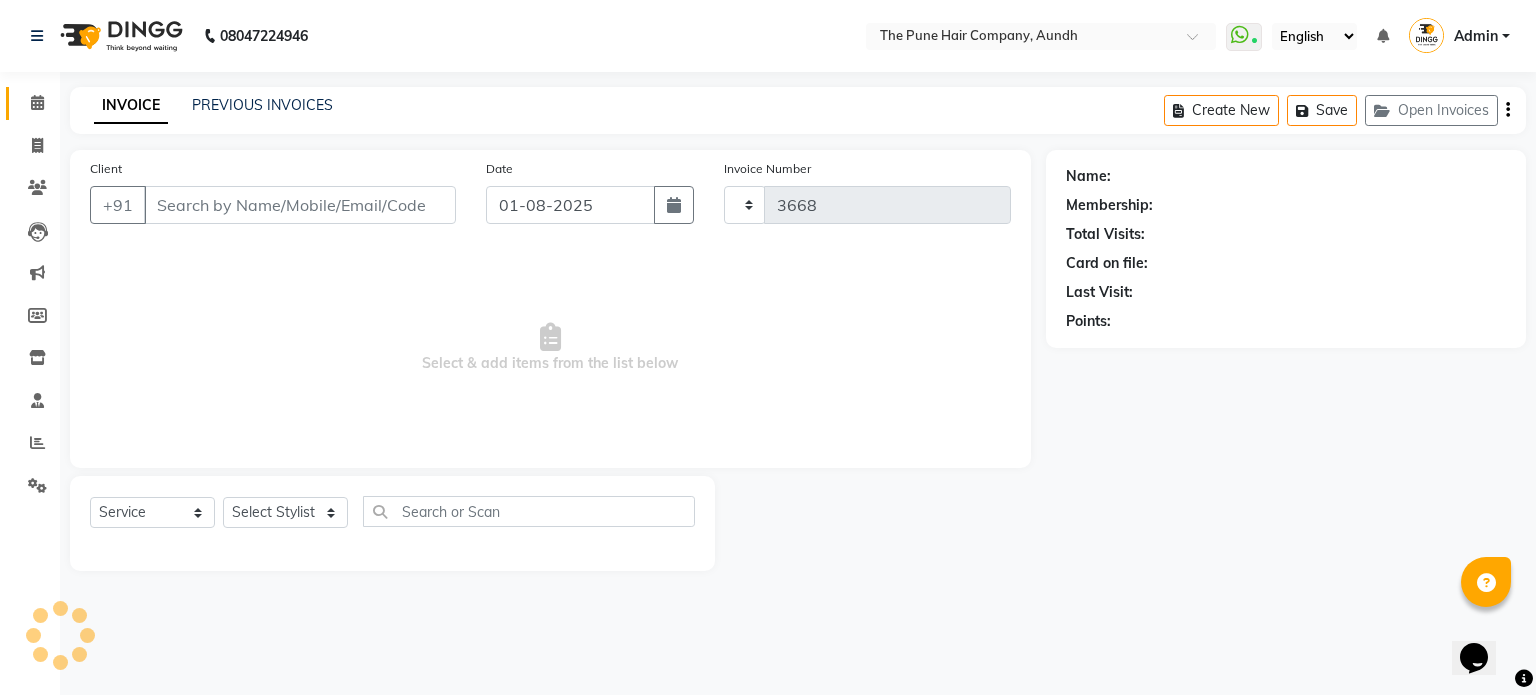 select on "106" 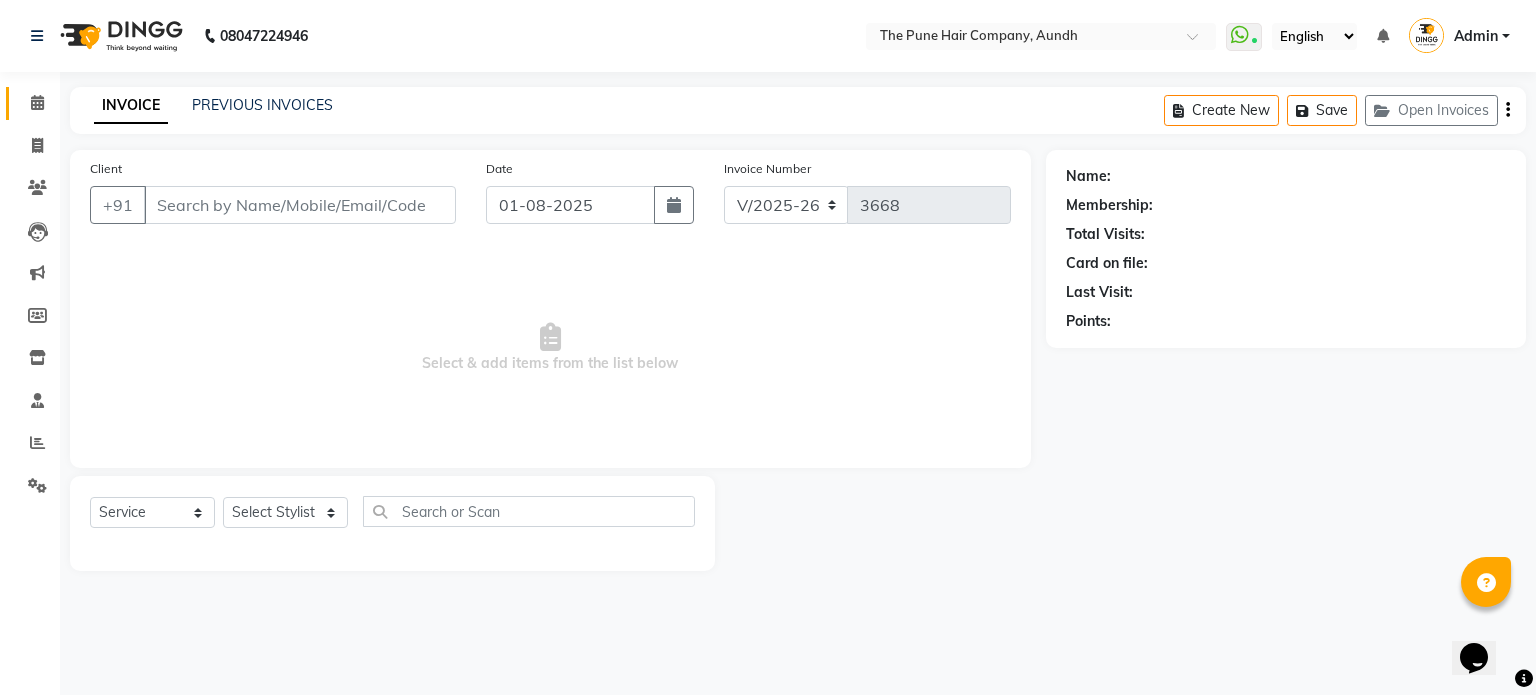 type on "9619569339" 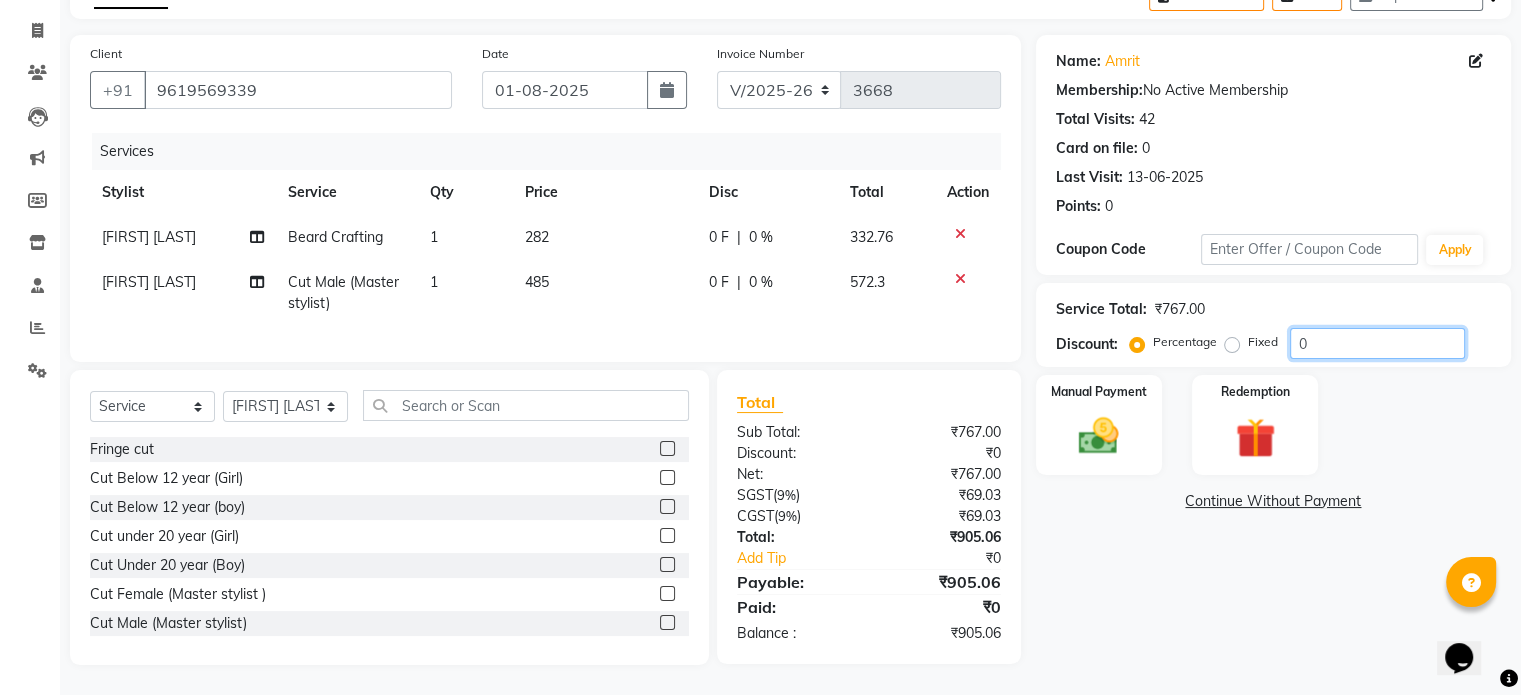 click on "0" 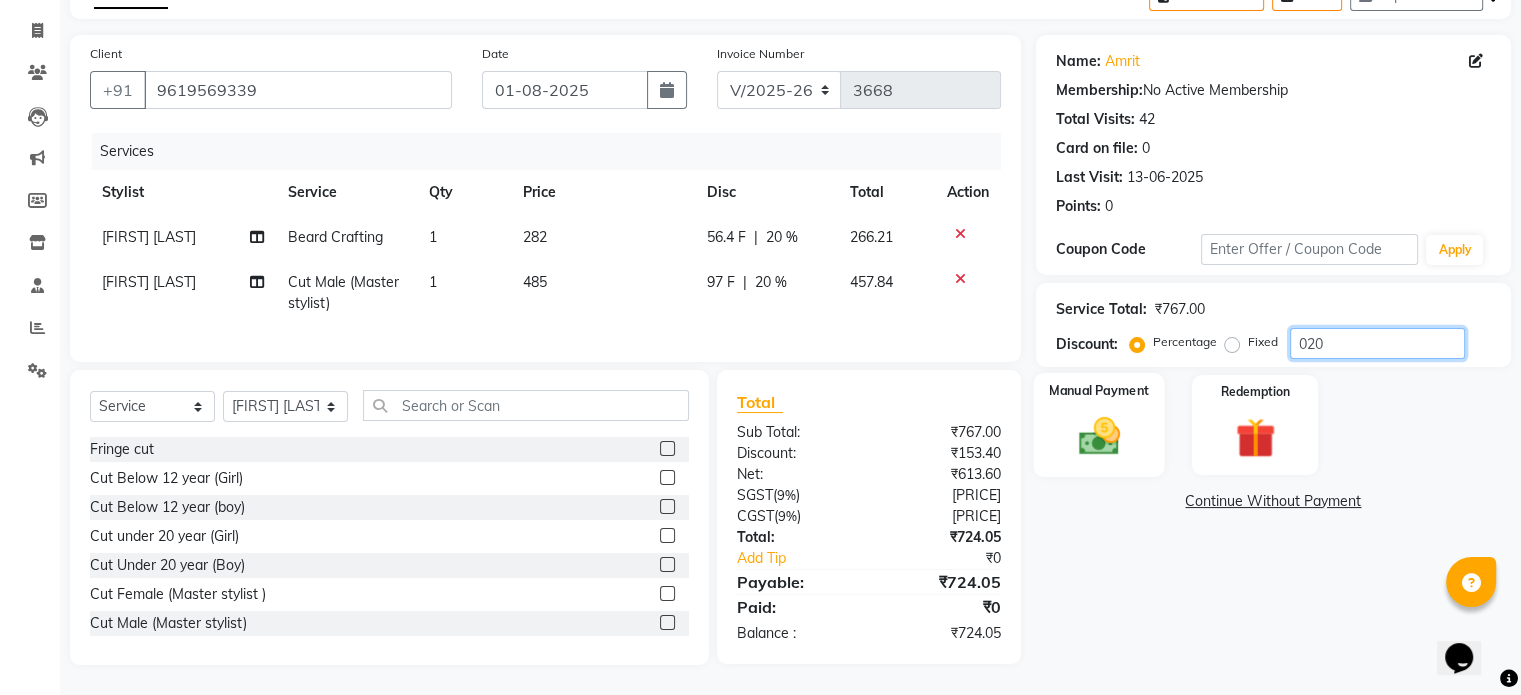 type on "020" 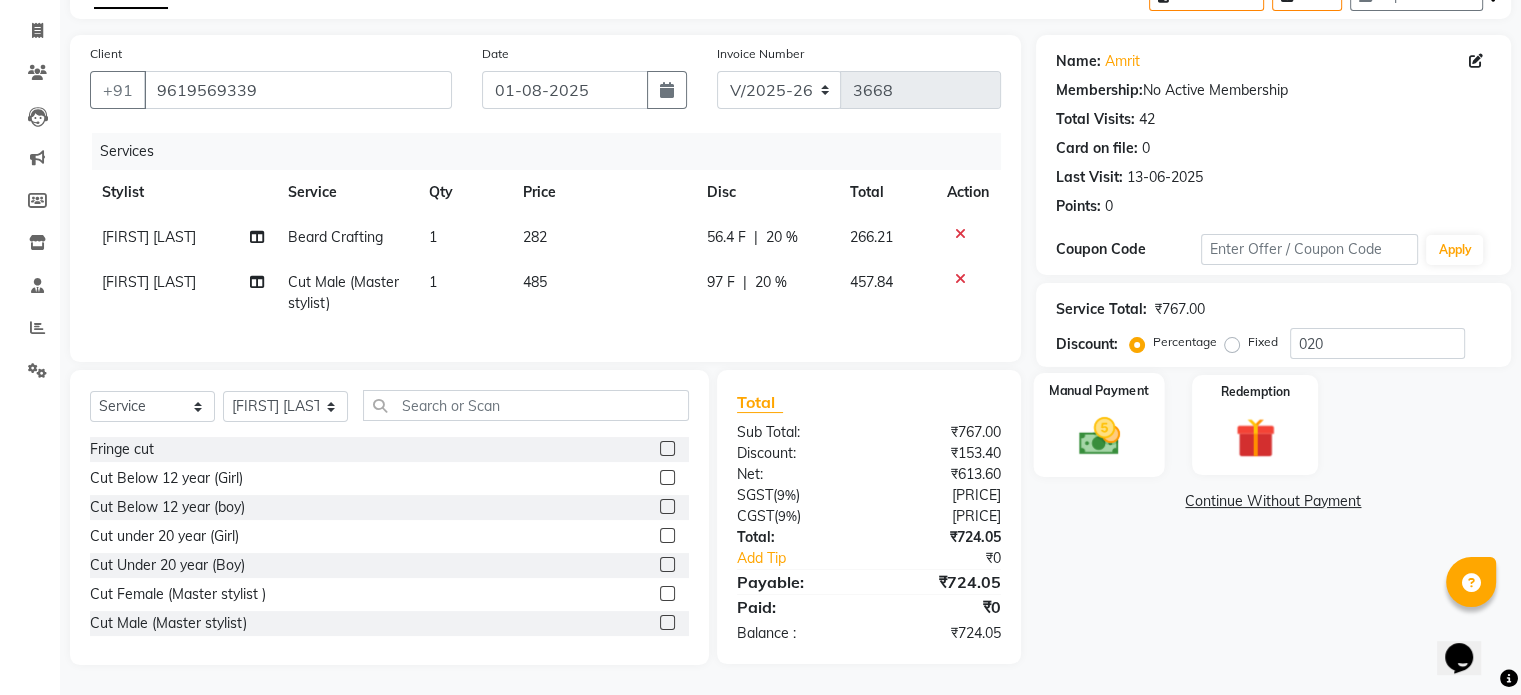 click 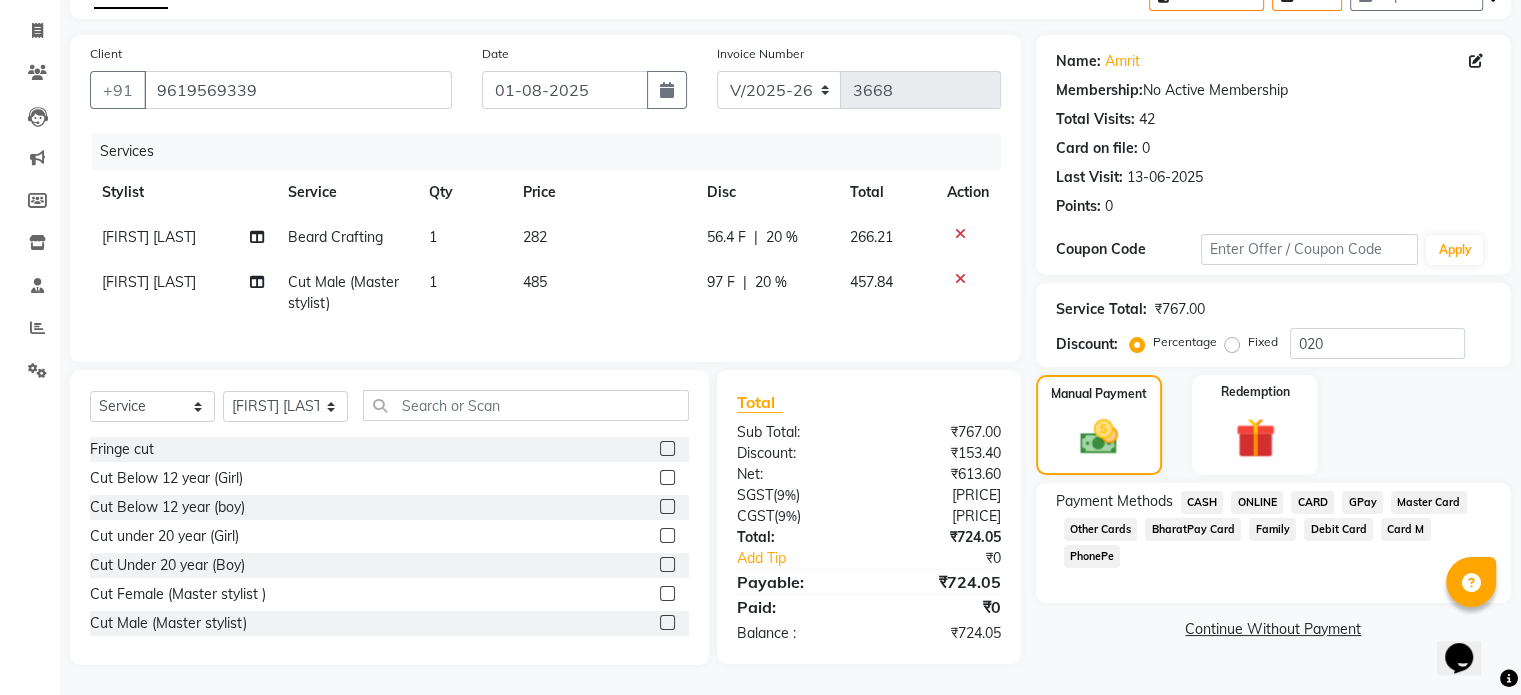click on "CARD" 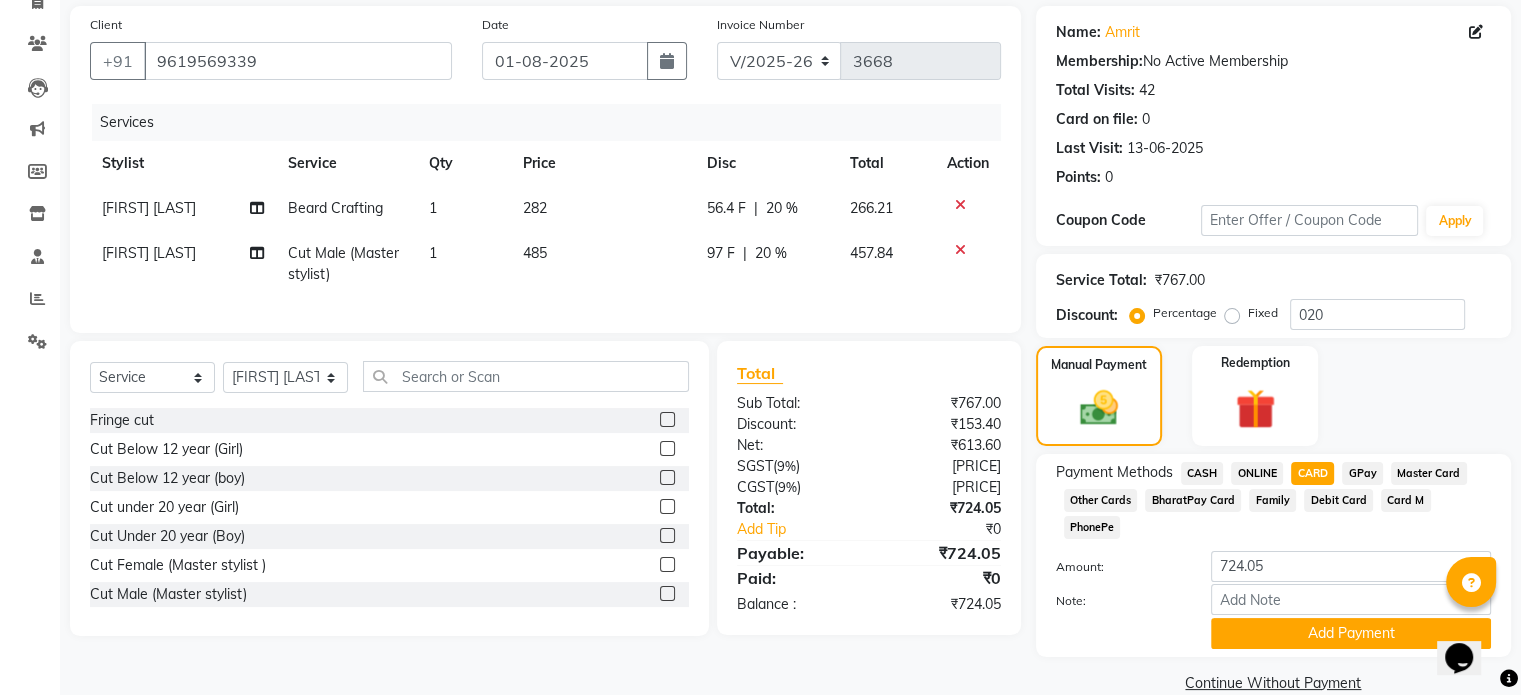 scroll, scrollTop: 152, scrollLeft: 0, axis: vertical 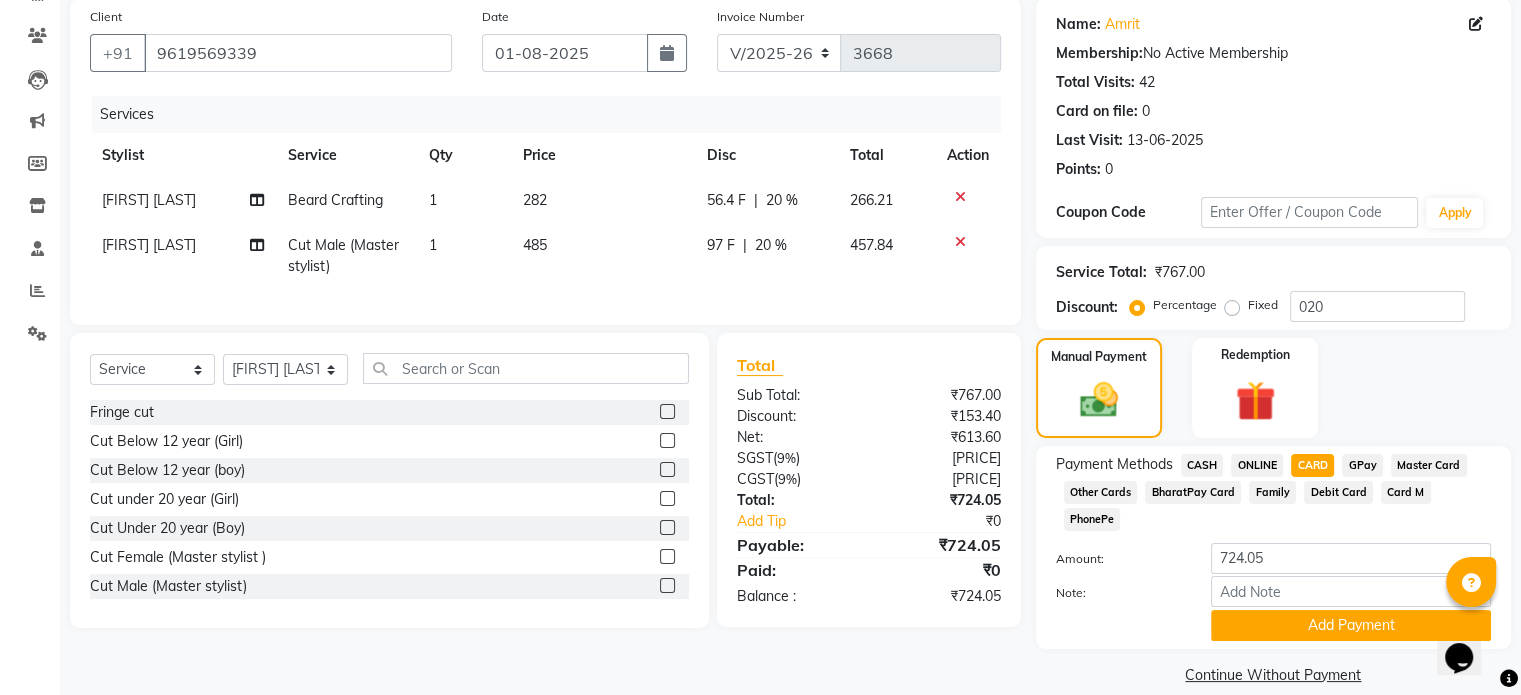 drag, startPoint x: 1341, startPoint y: 599, endPoint x: 917, endPoint y: 646, distance: 426.597 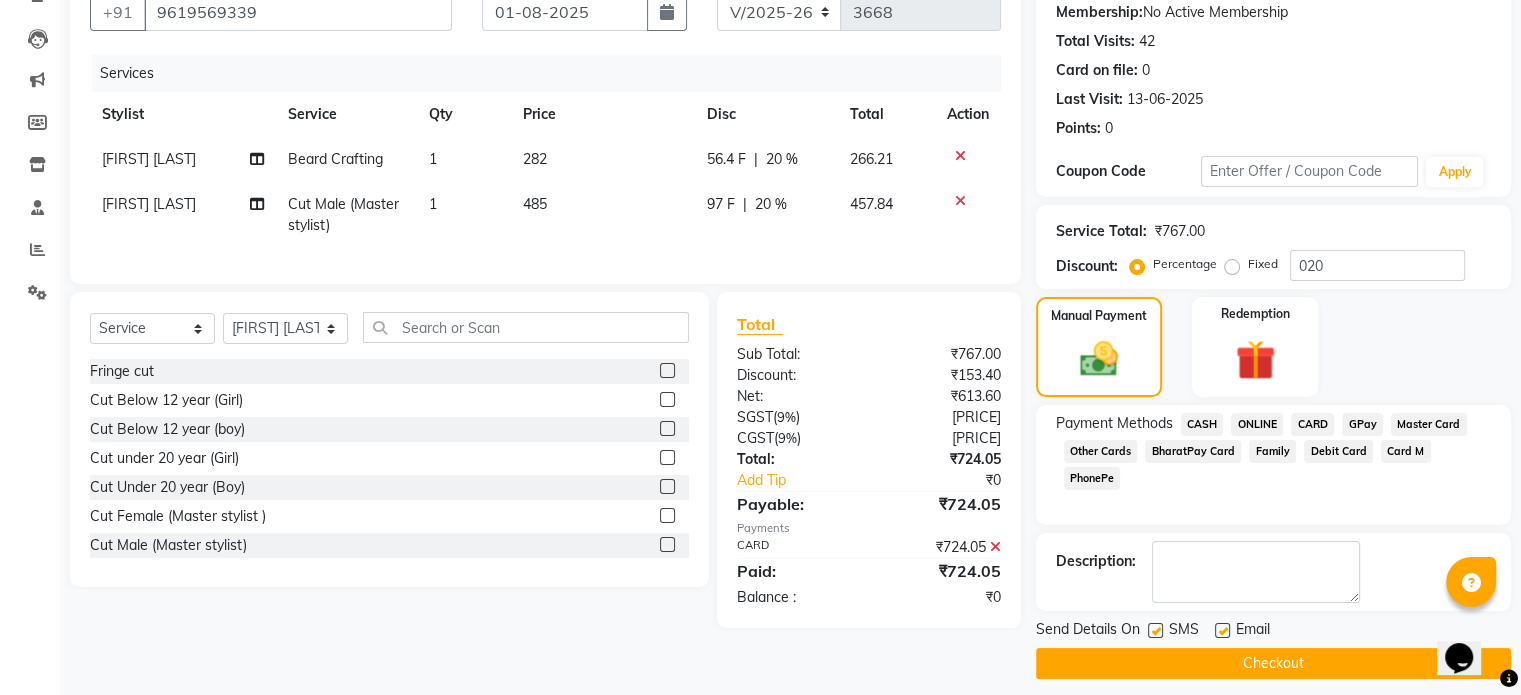 scroll, scrollTop: 205, scrollLeft: 0, axis: vertical 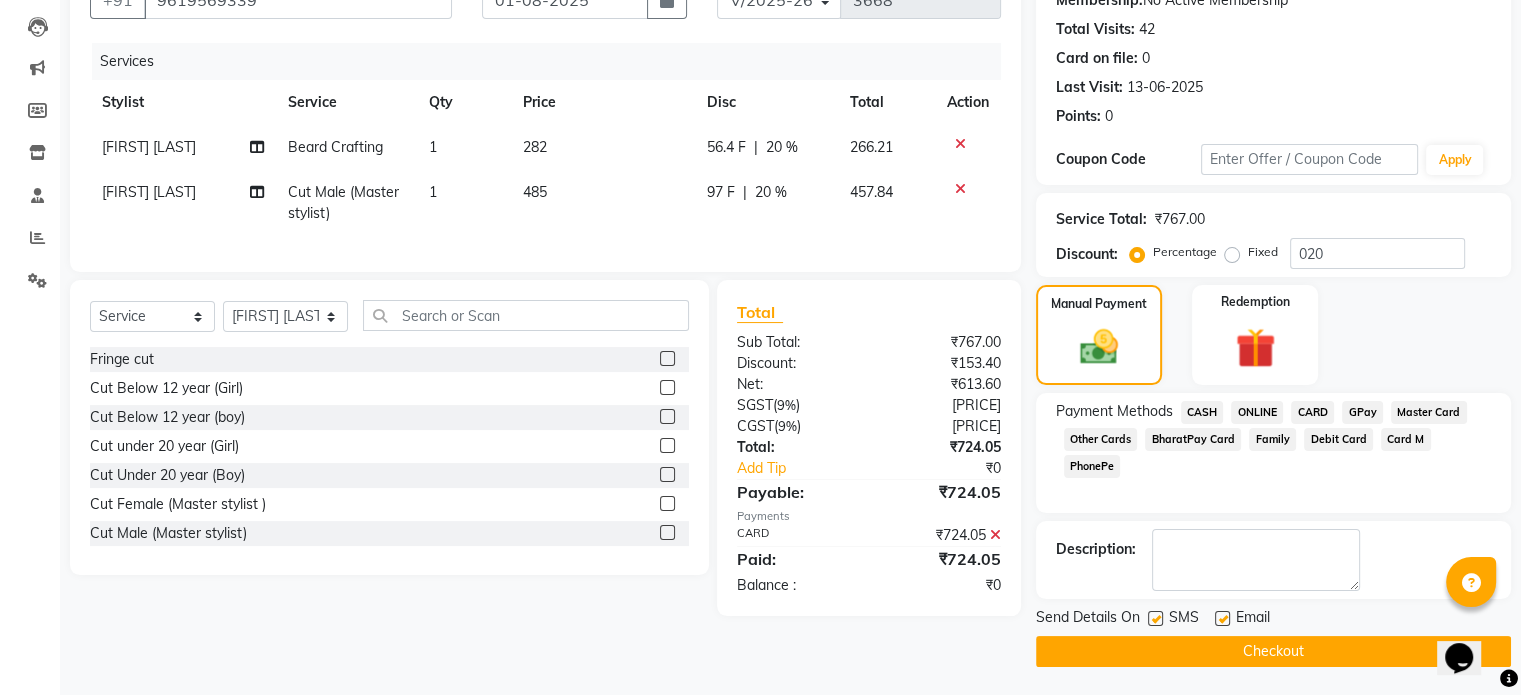 click on "Checkout" 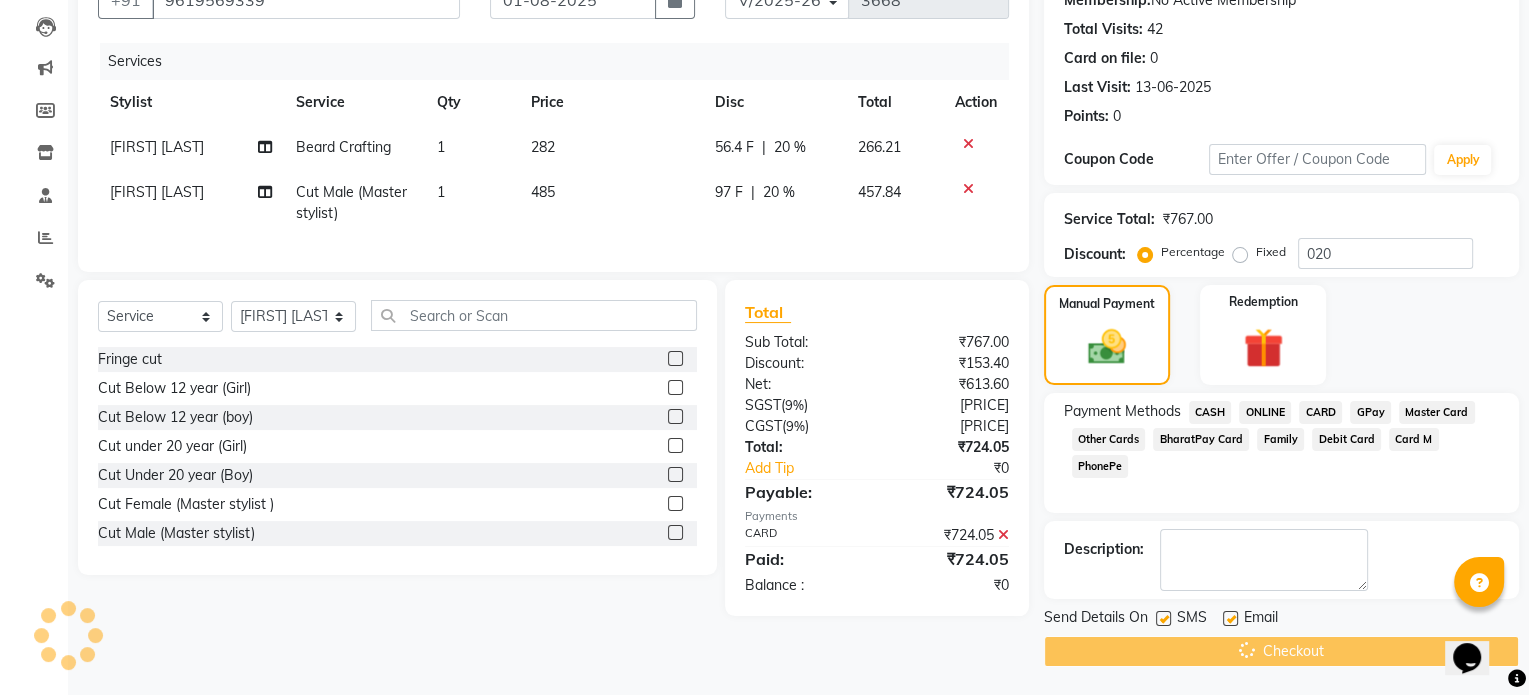 scroll, scrollTop: 0, scrollLeft: 0, axis: both 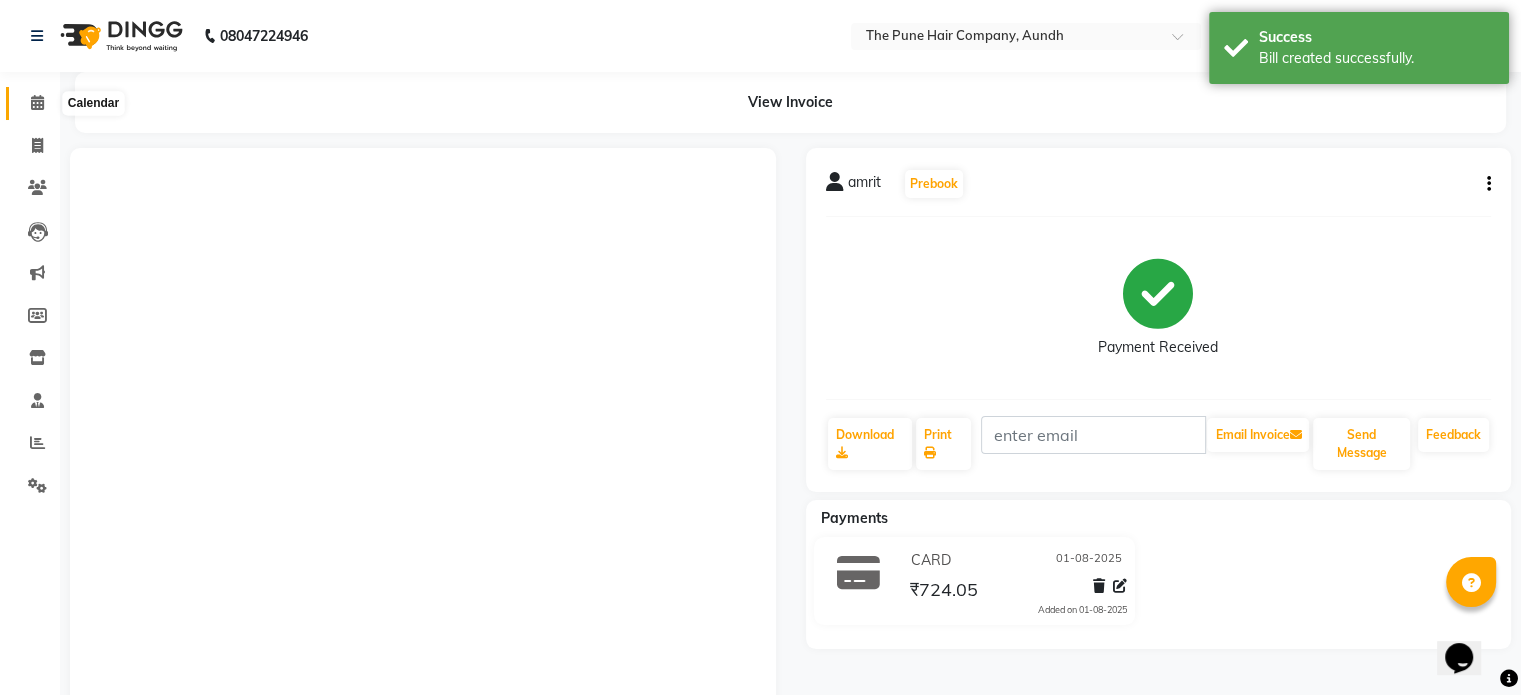 click 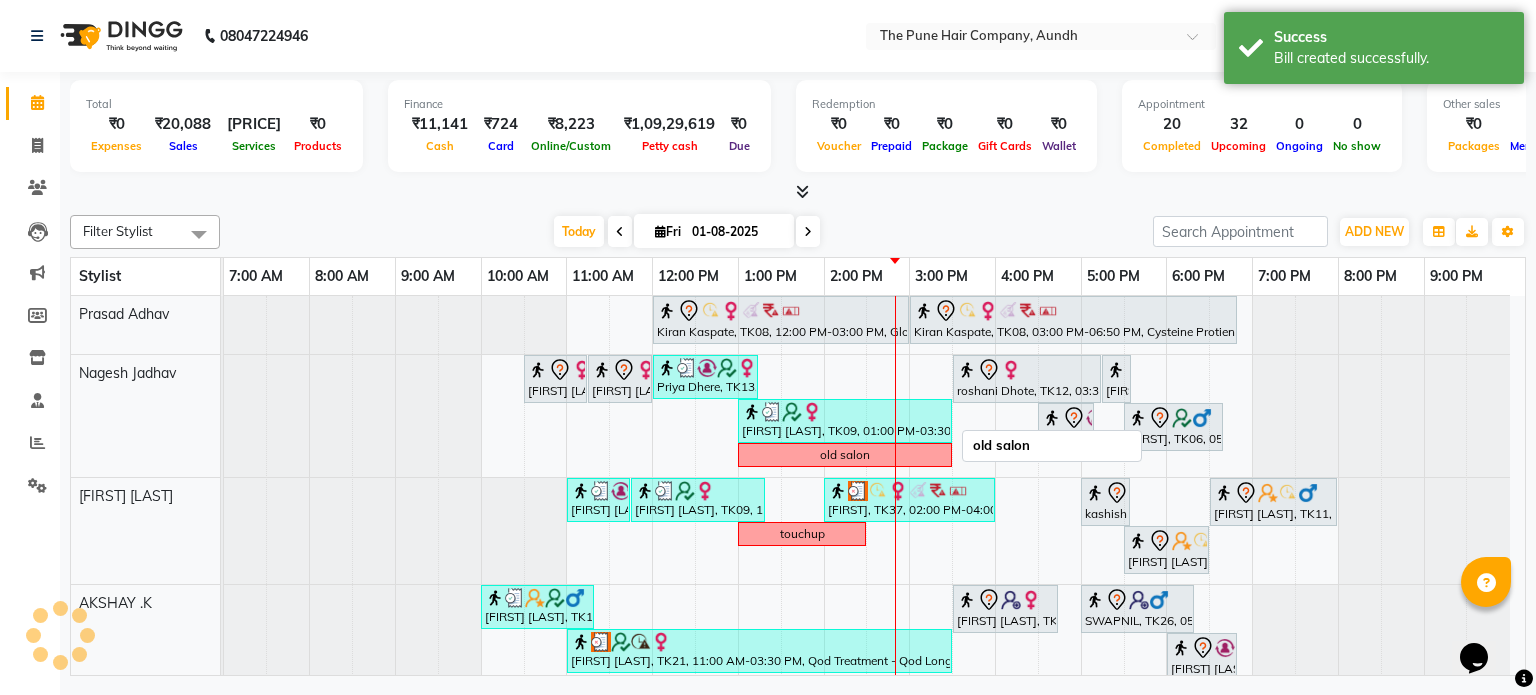scroll, scrollTop: 100, scrollLeft: 0, axis: vertical 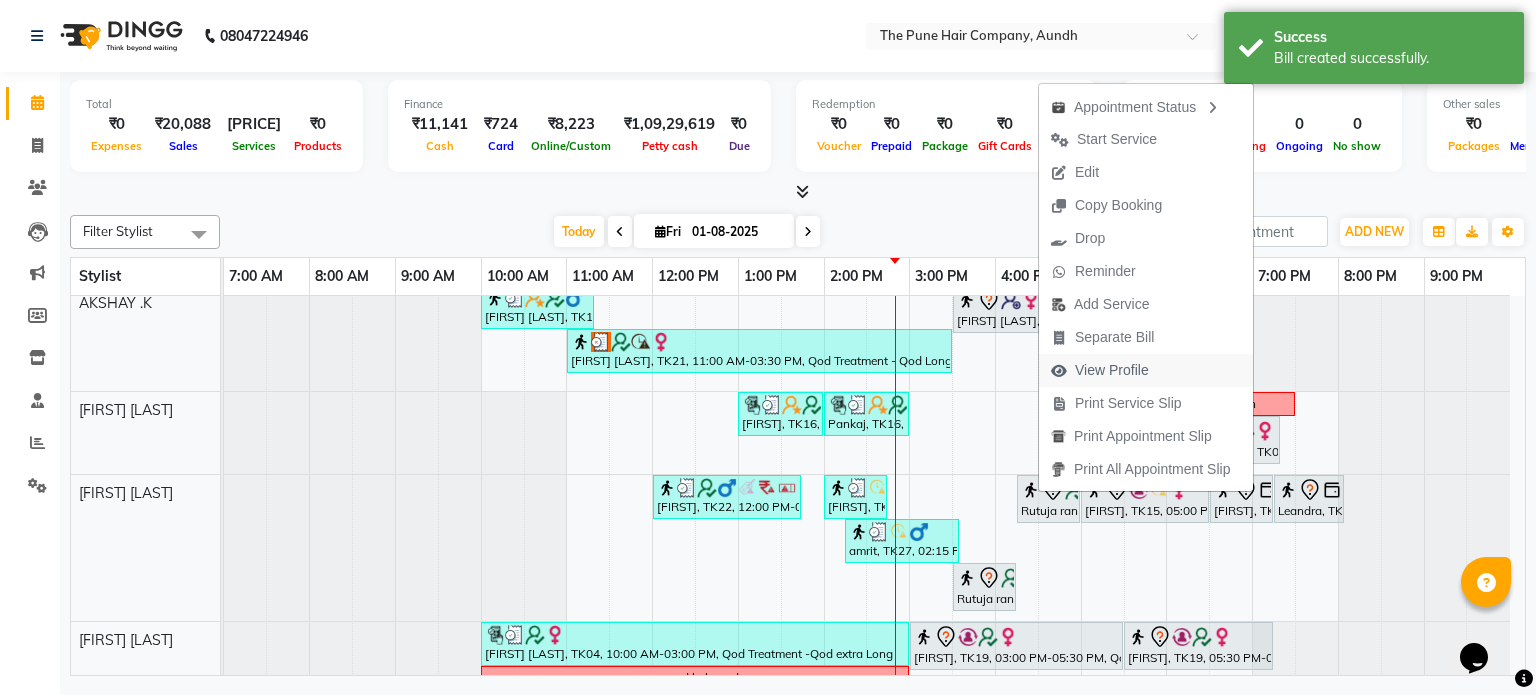 click on "View Profile" at bounding box center (1112, 370) 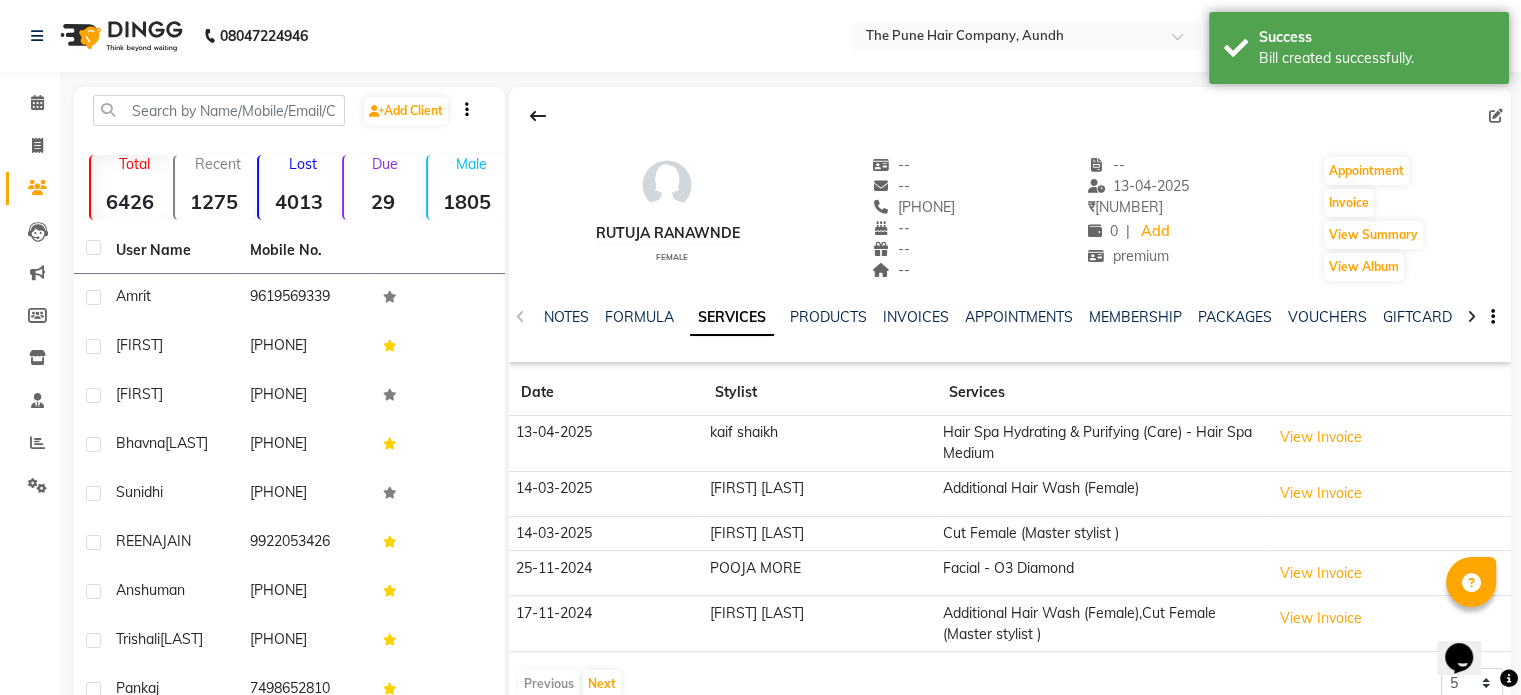 scroll, scrollTop: 154, scrollLeft: 0, axis: vertical 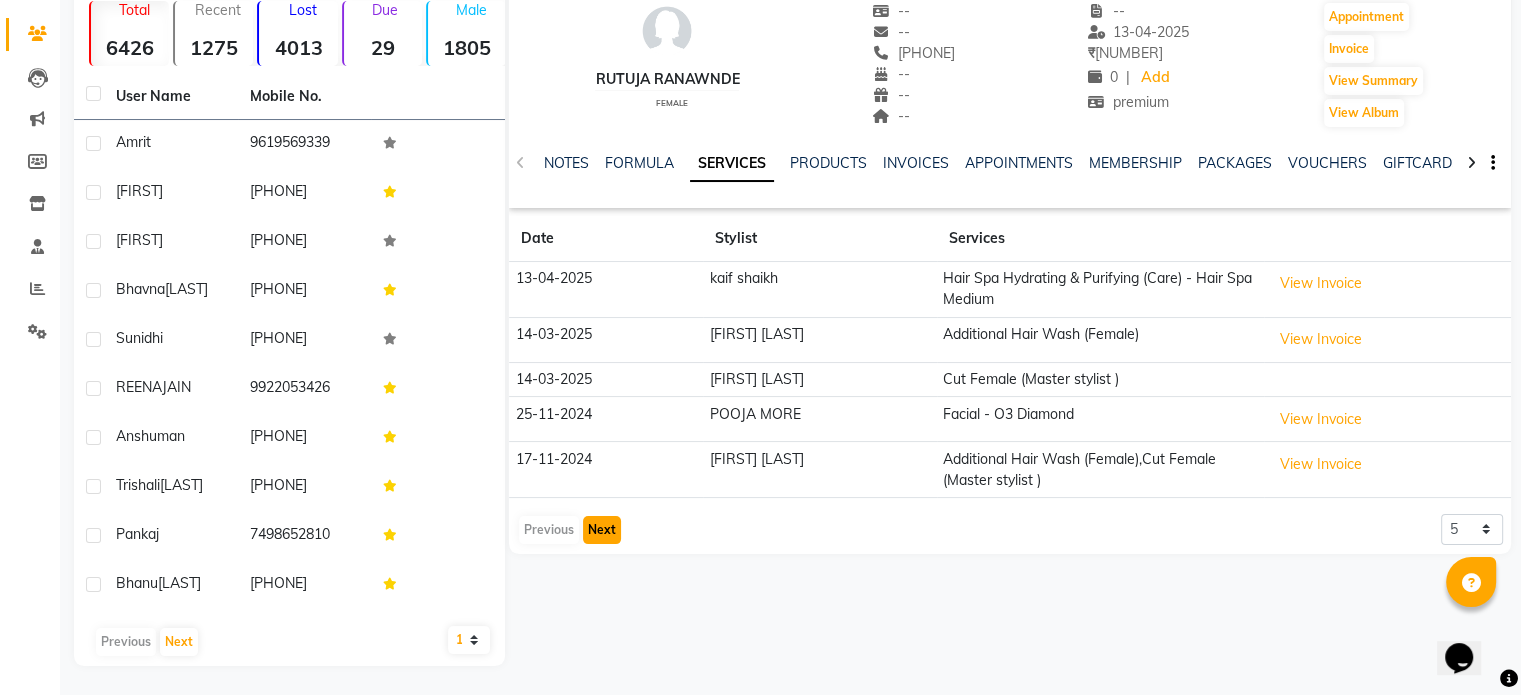 click on "Next" 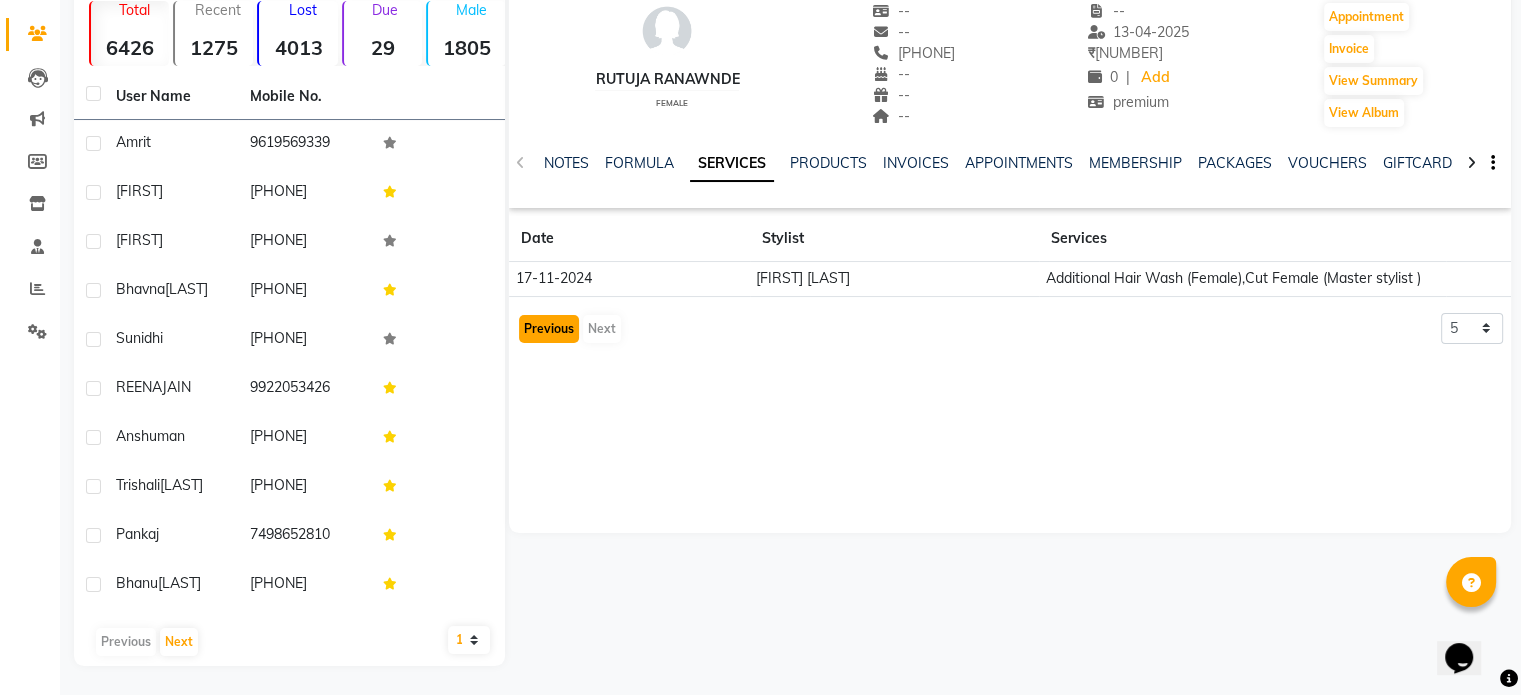 click on "Previous" 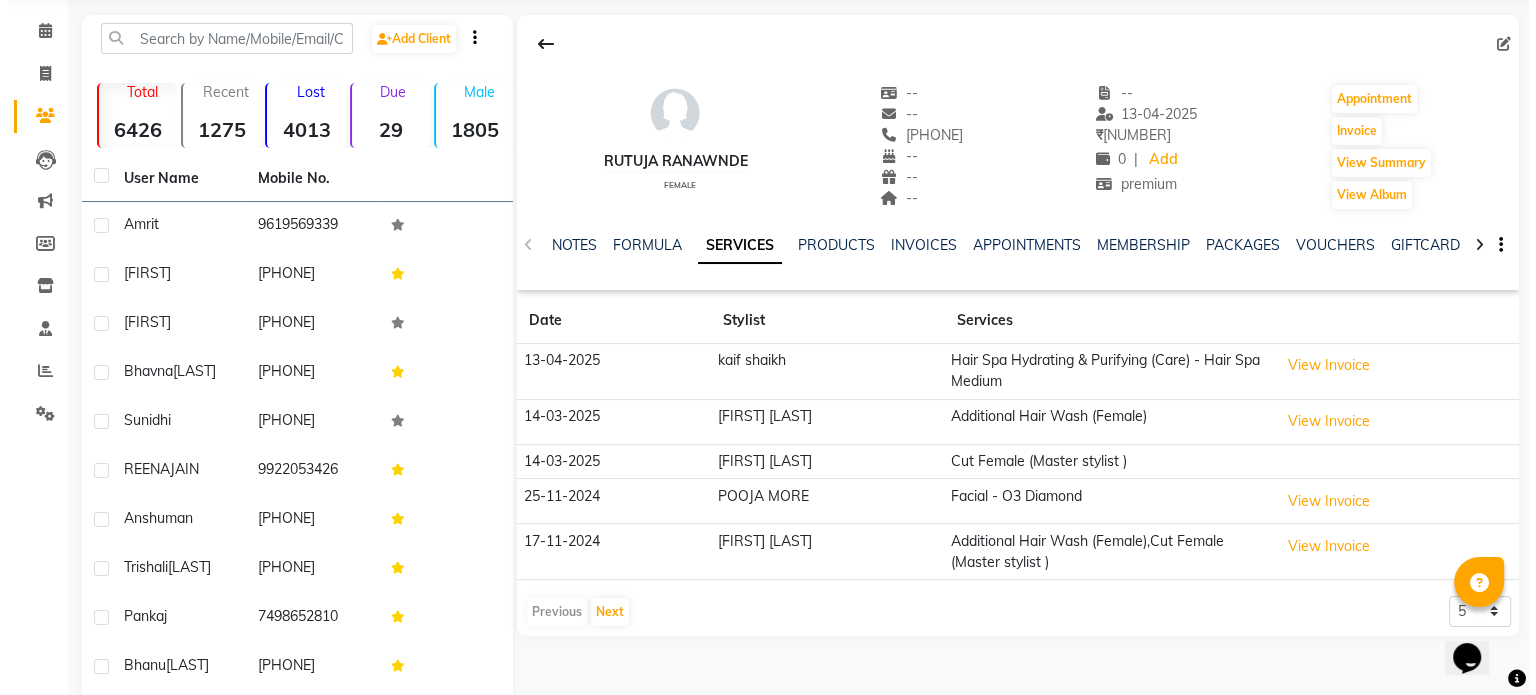 scroll, scrollTop: 0, scrollLeft: 0, axis: both 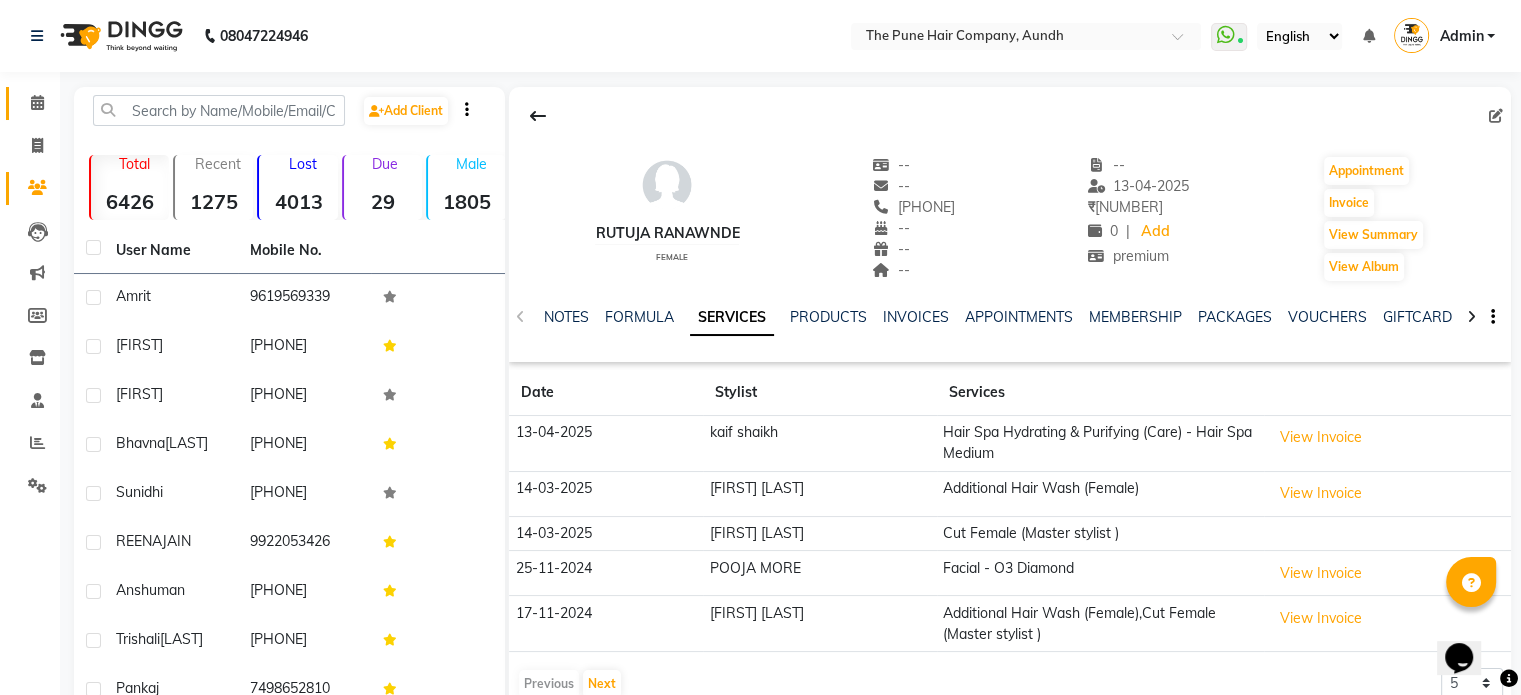 click 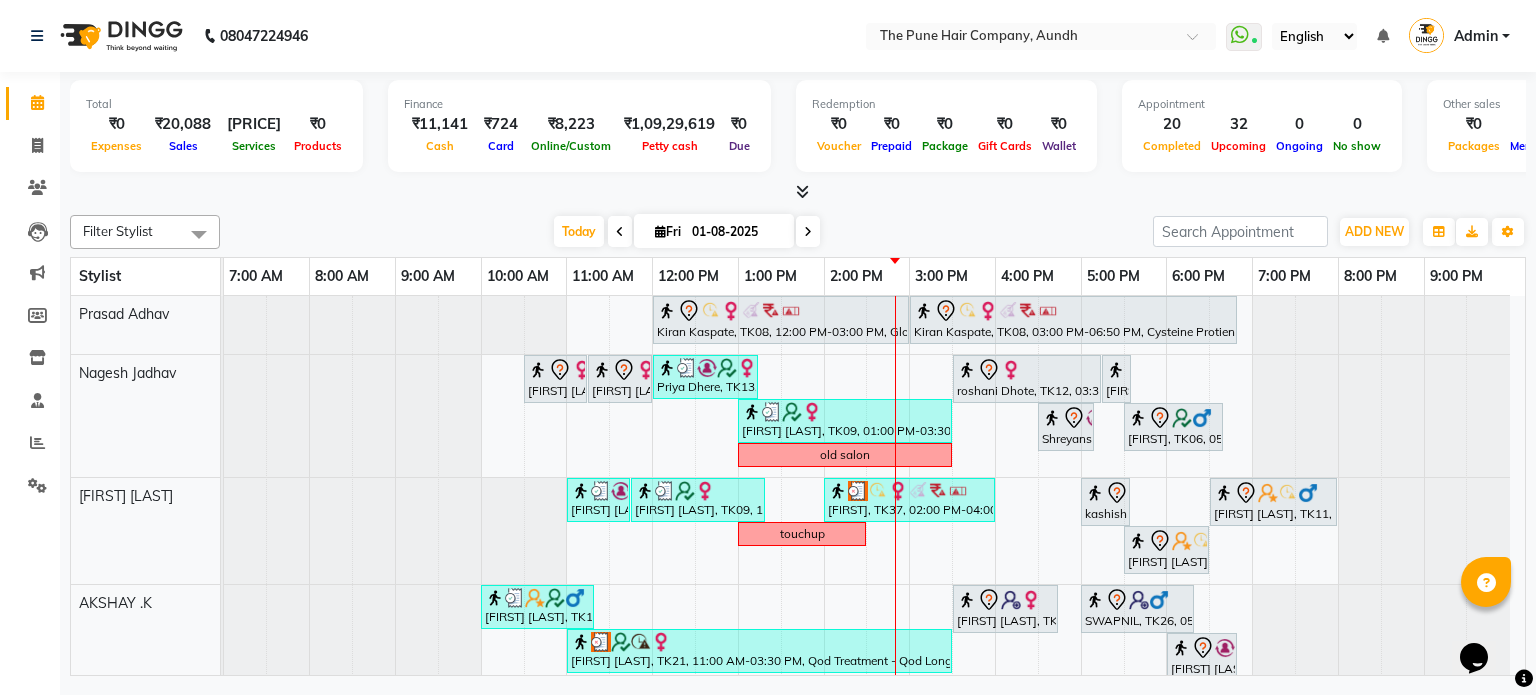 scroll, scrollTop: 83, scrollLeft: 0, axis: vertical 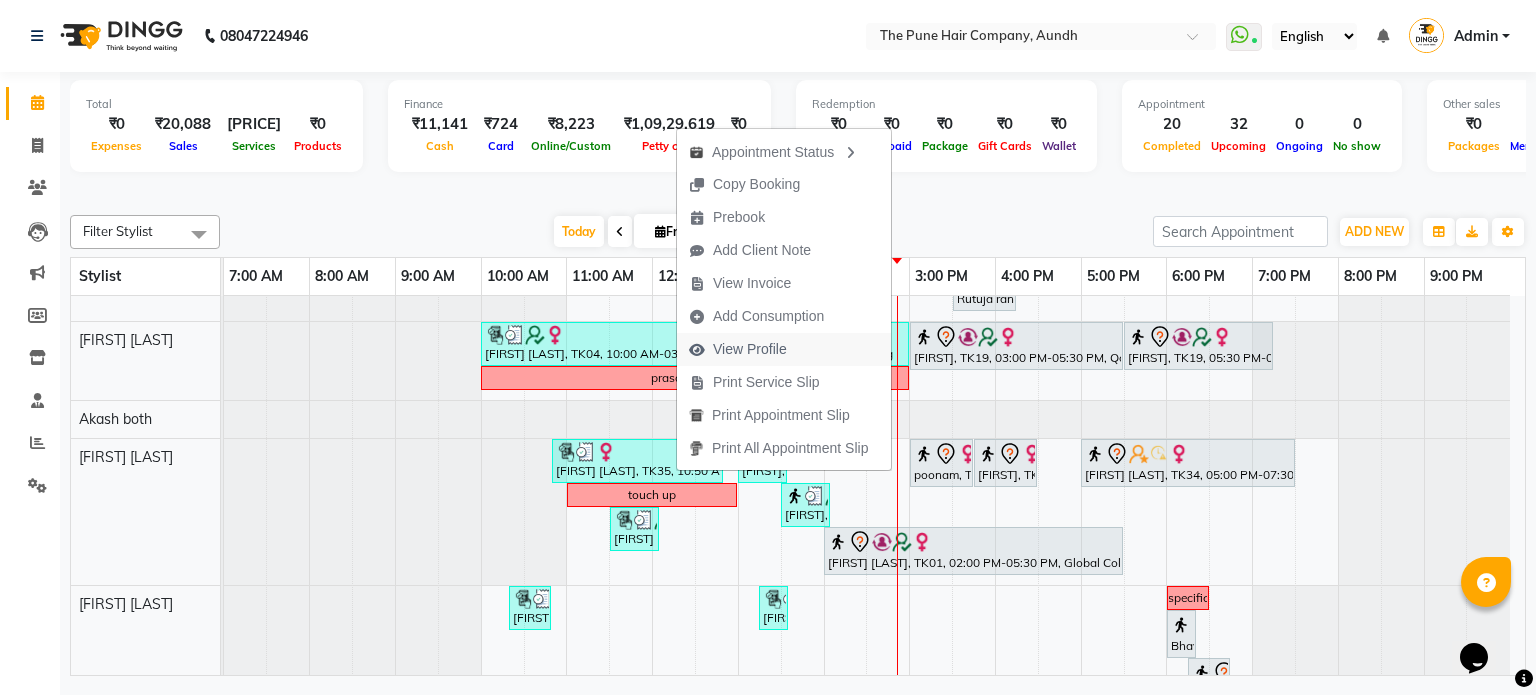 click on "View Profile" at bounding box center [750, 349] 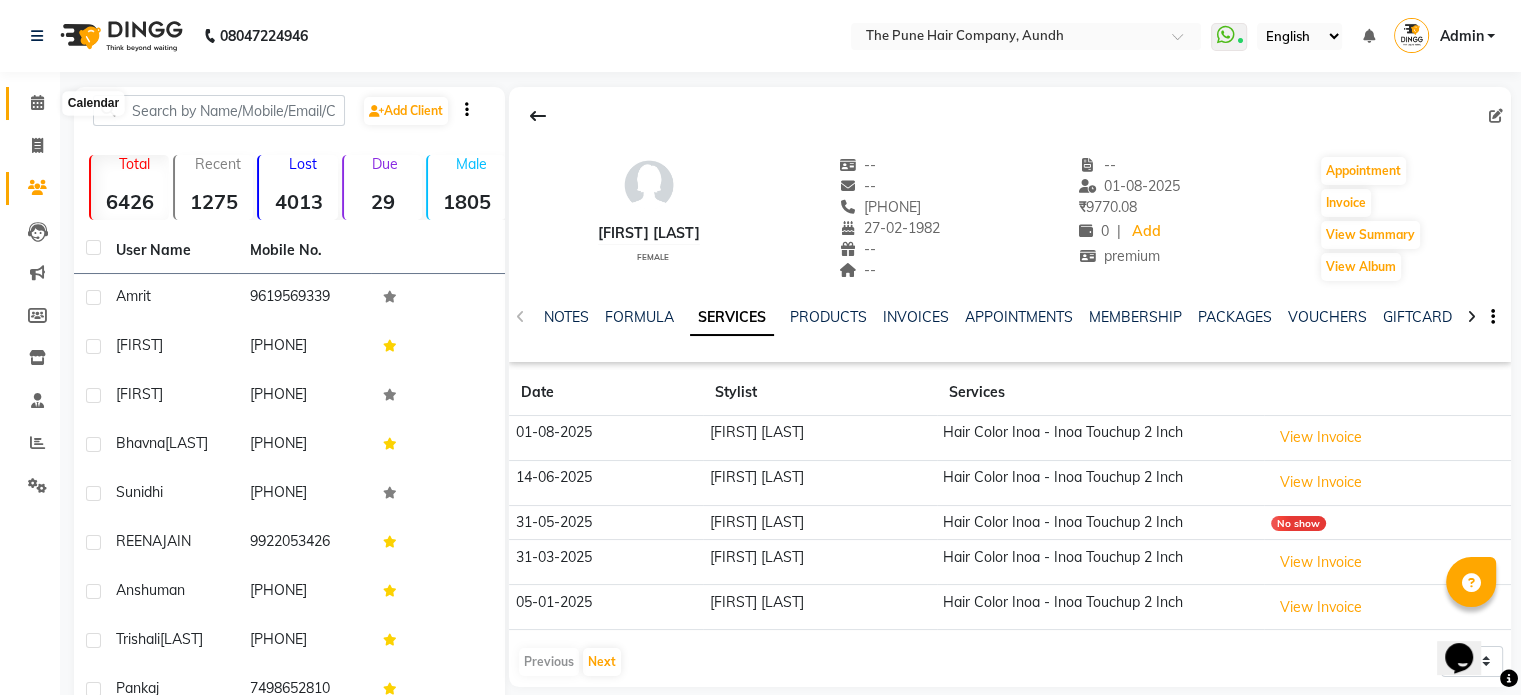 click 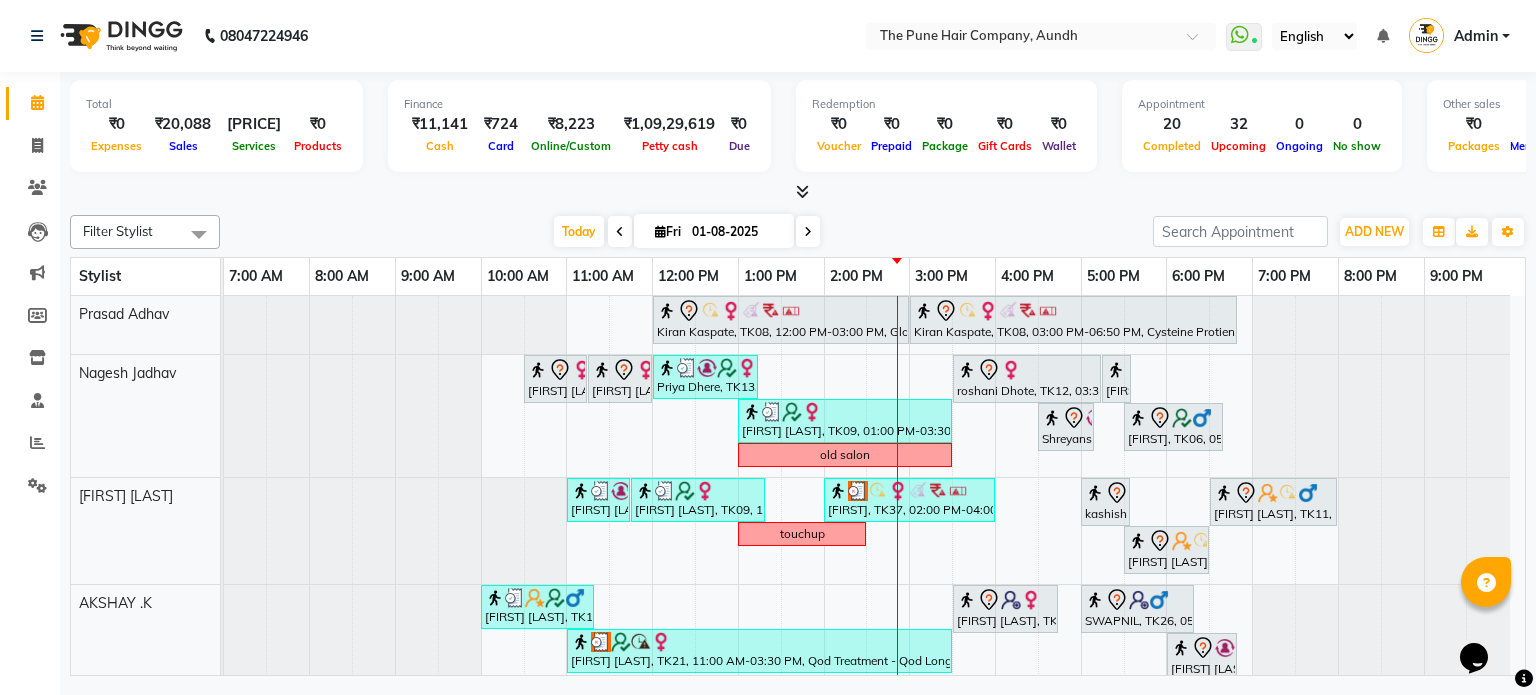 click at bounding box center [808, 231] 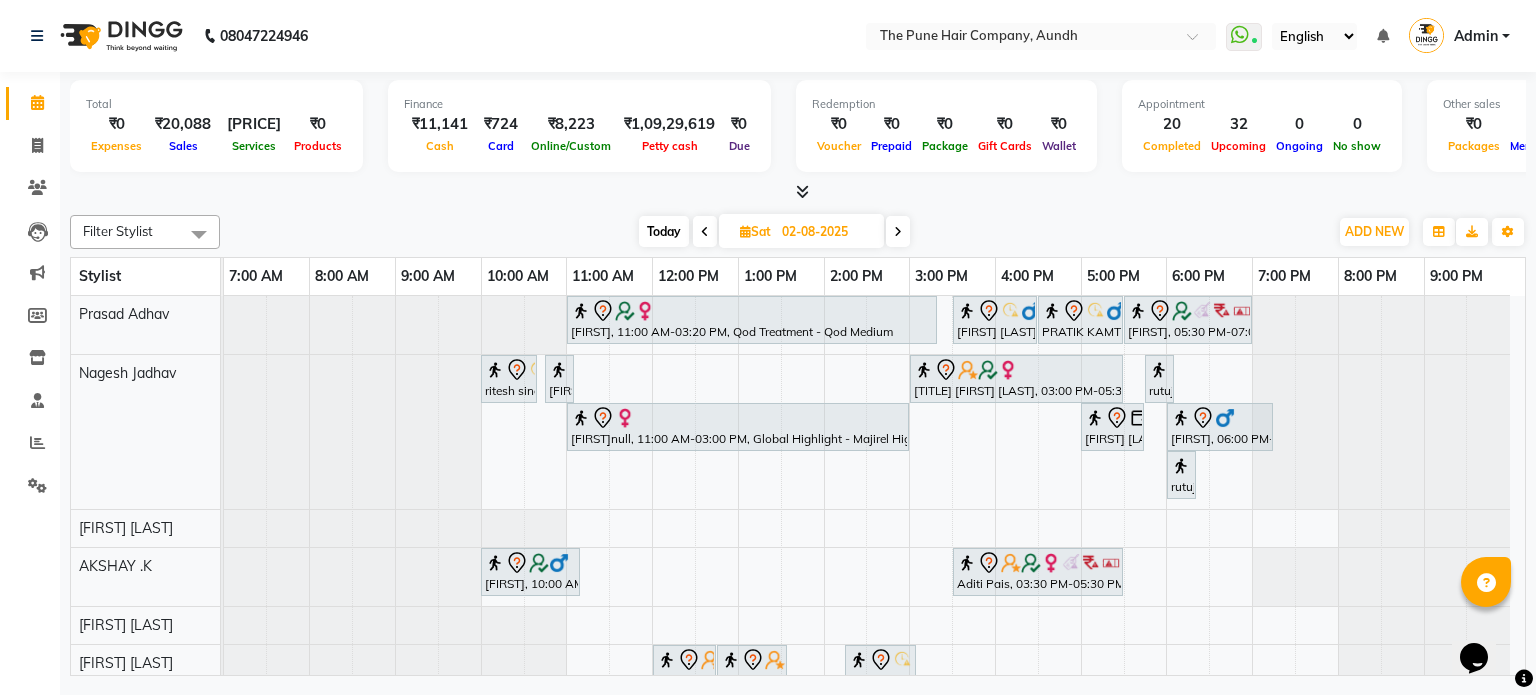click at bounding box center [898, 231] 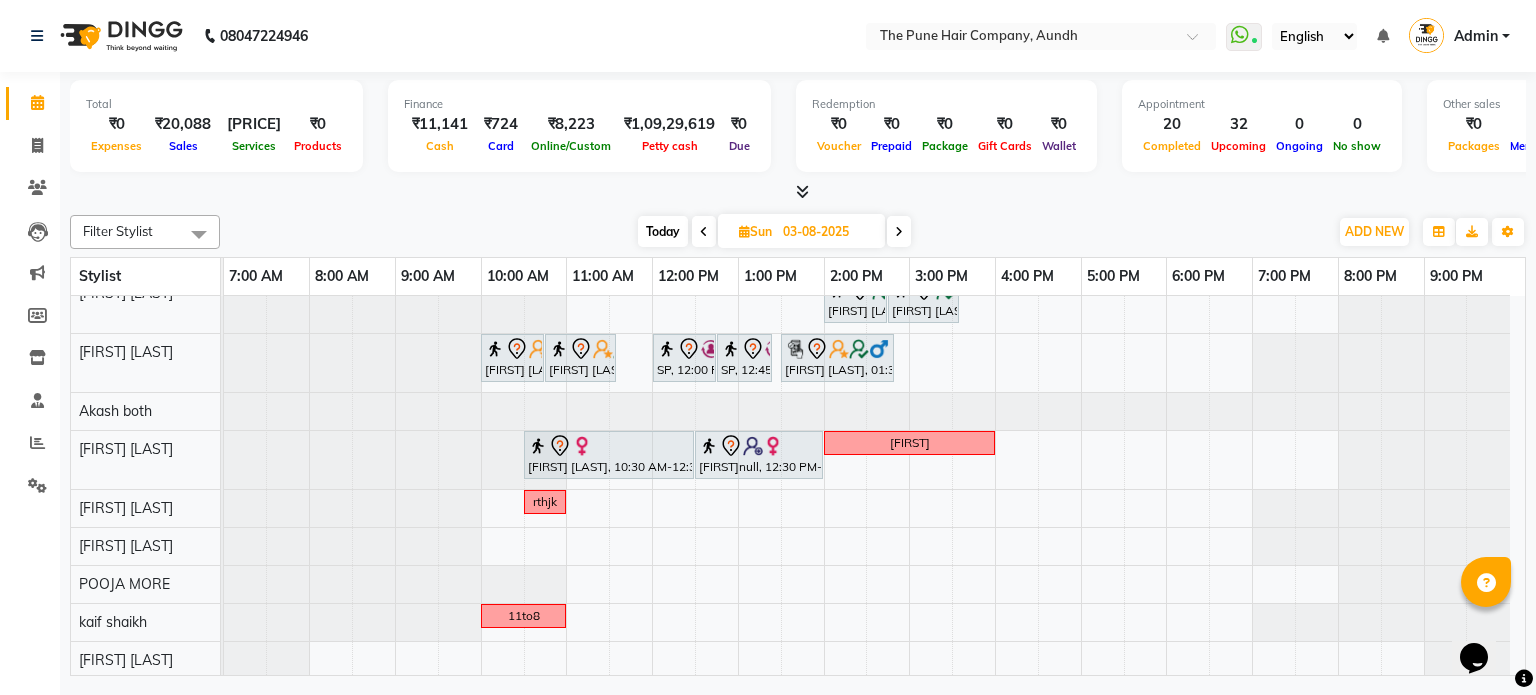 click at bounding box center (899, 231) 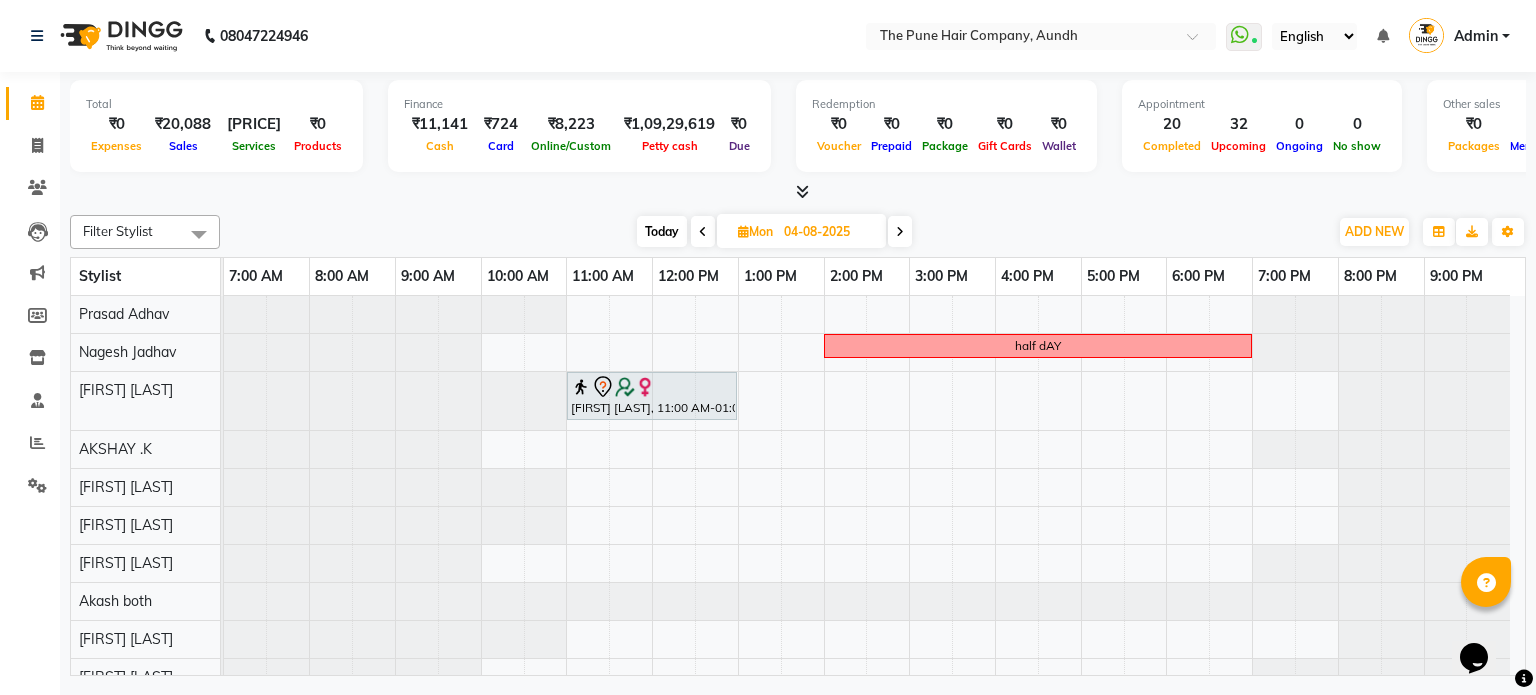 click at bounding box center (900, 232) 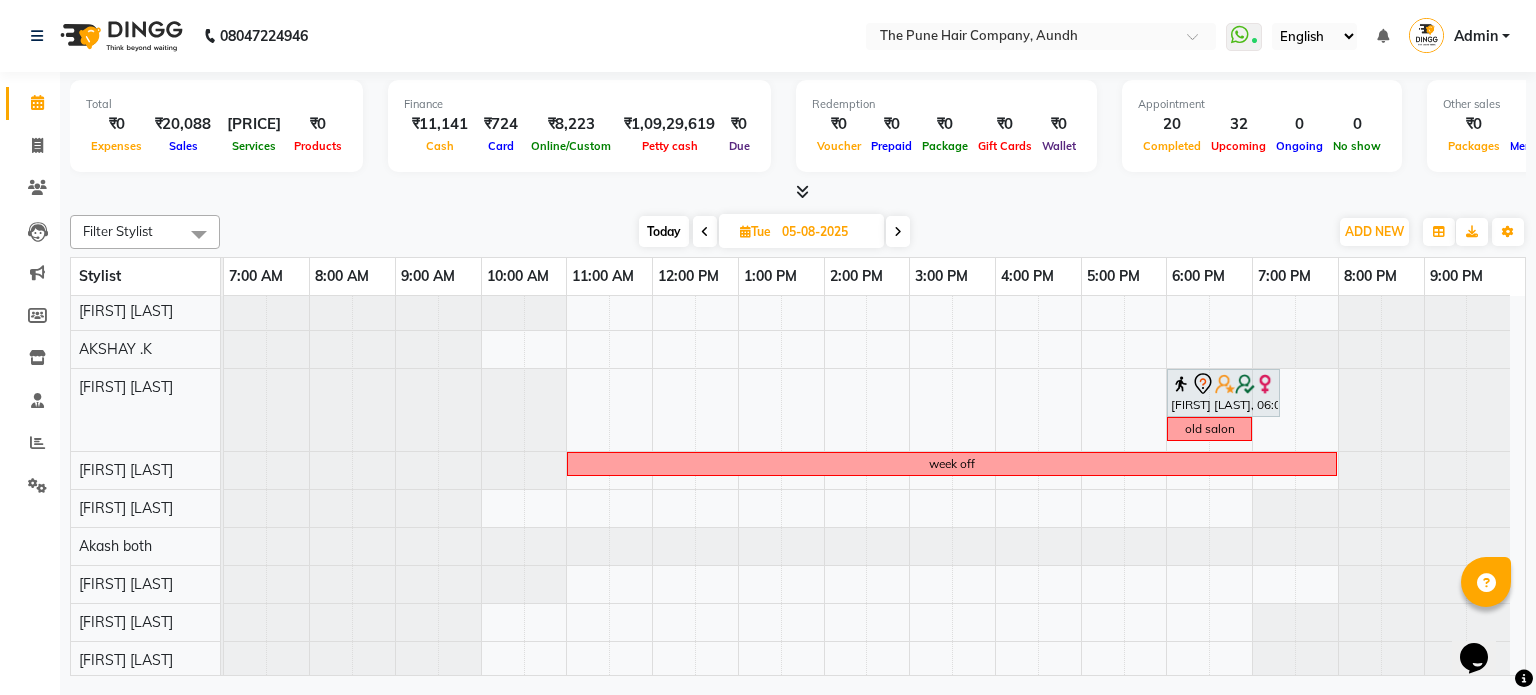 click at bounding box center [898, 231] 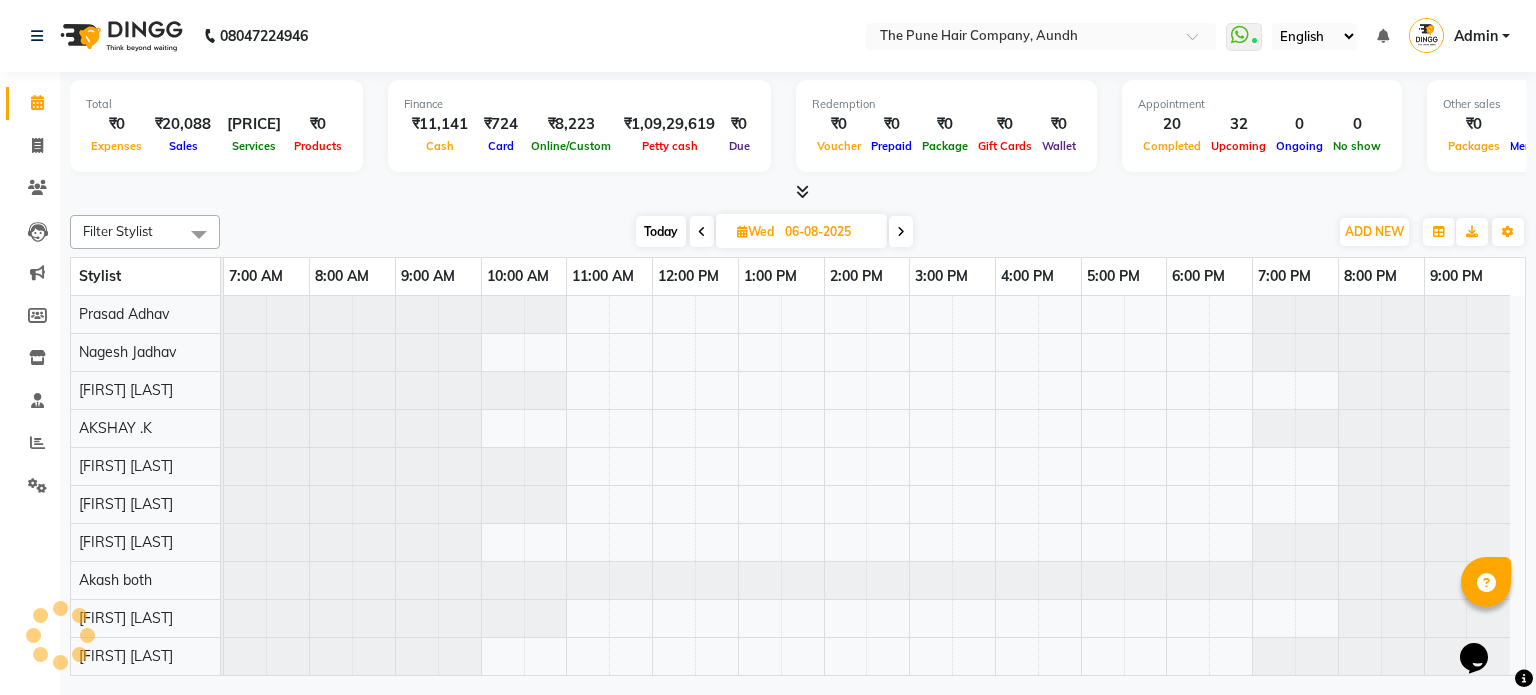 click on "Today" at bounding box center [661, 231] 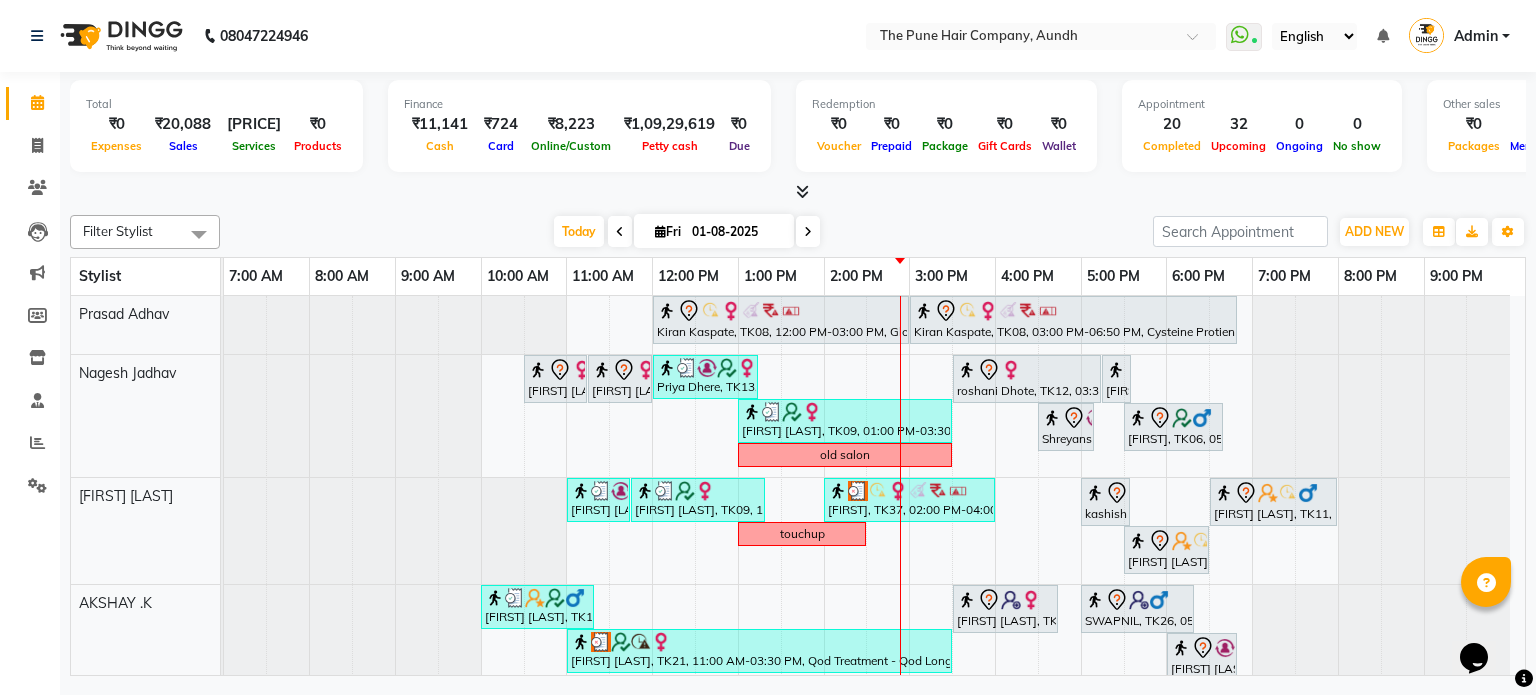 scroll, scrollTop: 68, scrollLeft: 0, axis: vertical 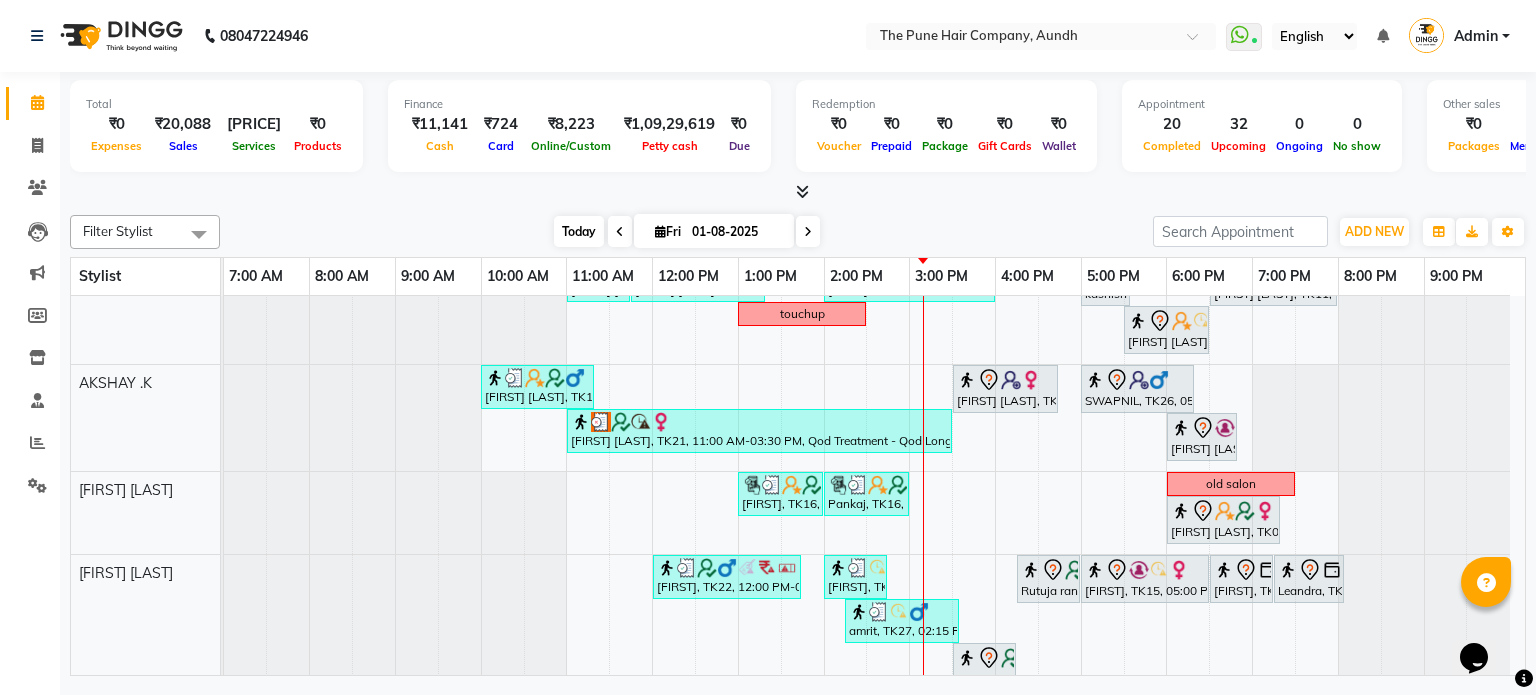 click on "Today" at bounding box center (579, 231) 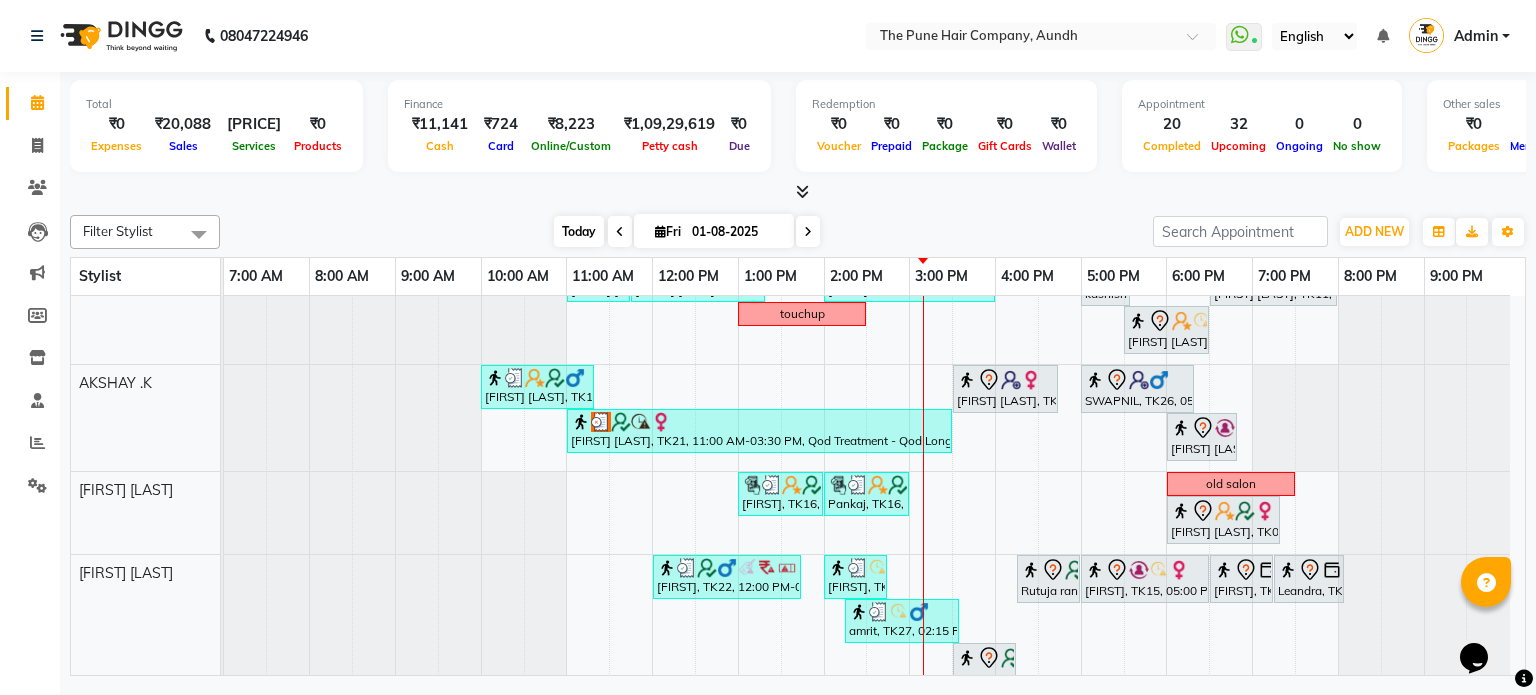 click on "Today" at bounding box center [579, 231] 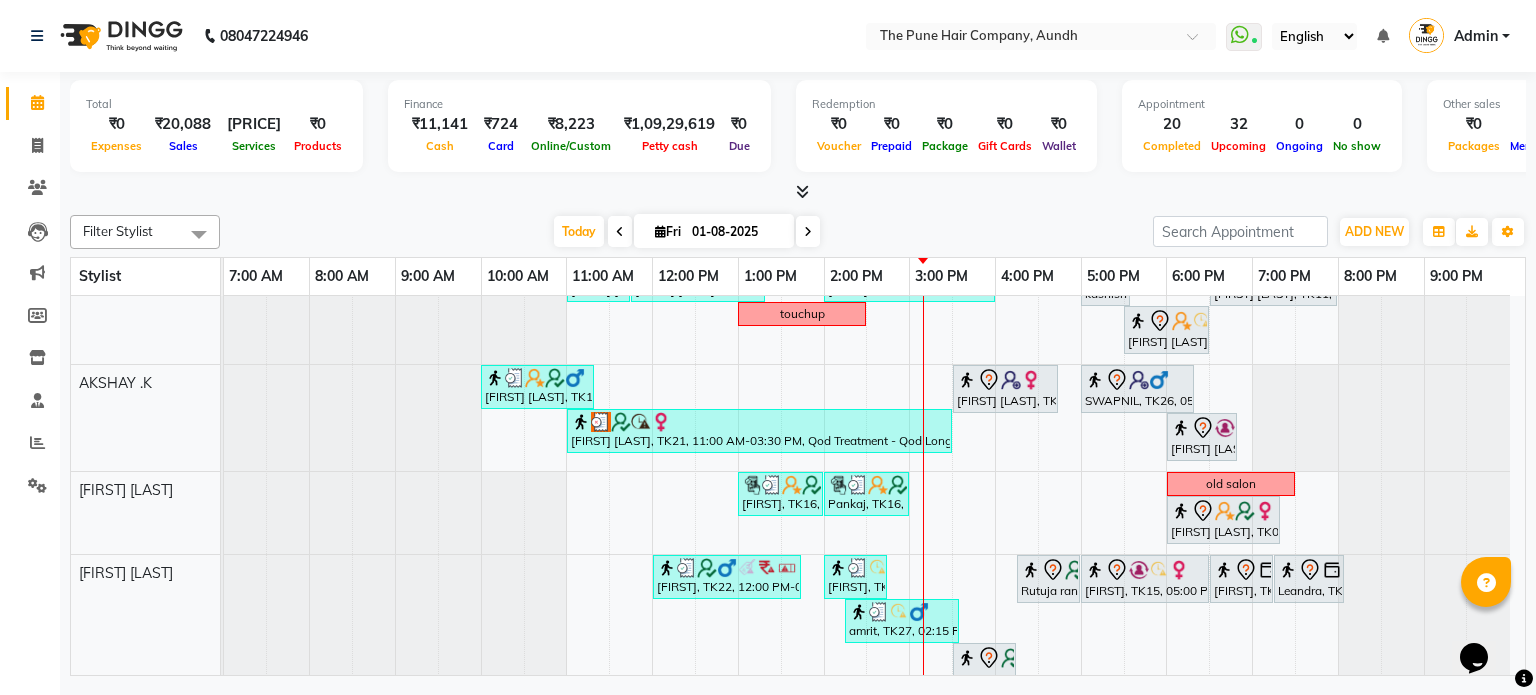 scroll, scrollTop: 149, scrollLeft: 0, axis: vertical 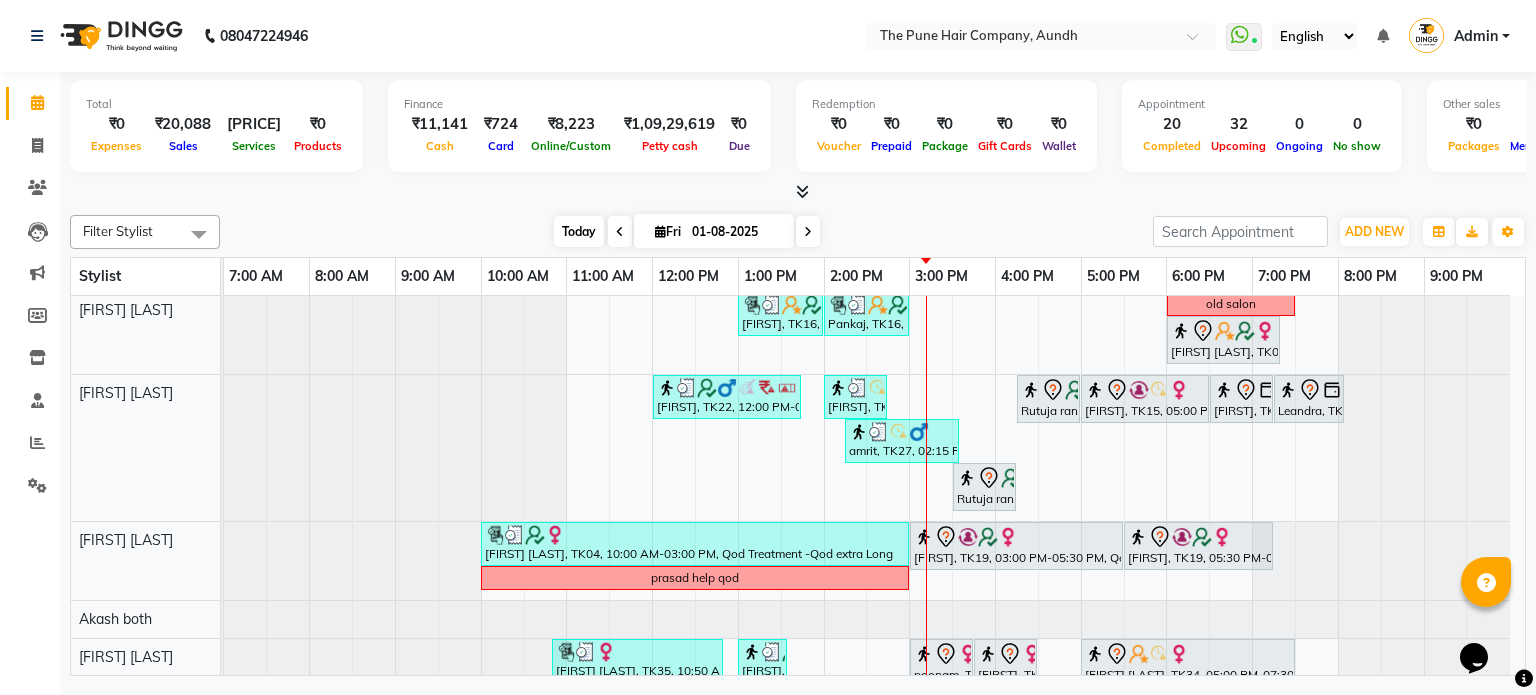 click on "Today" at bounding box center [579, 231] 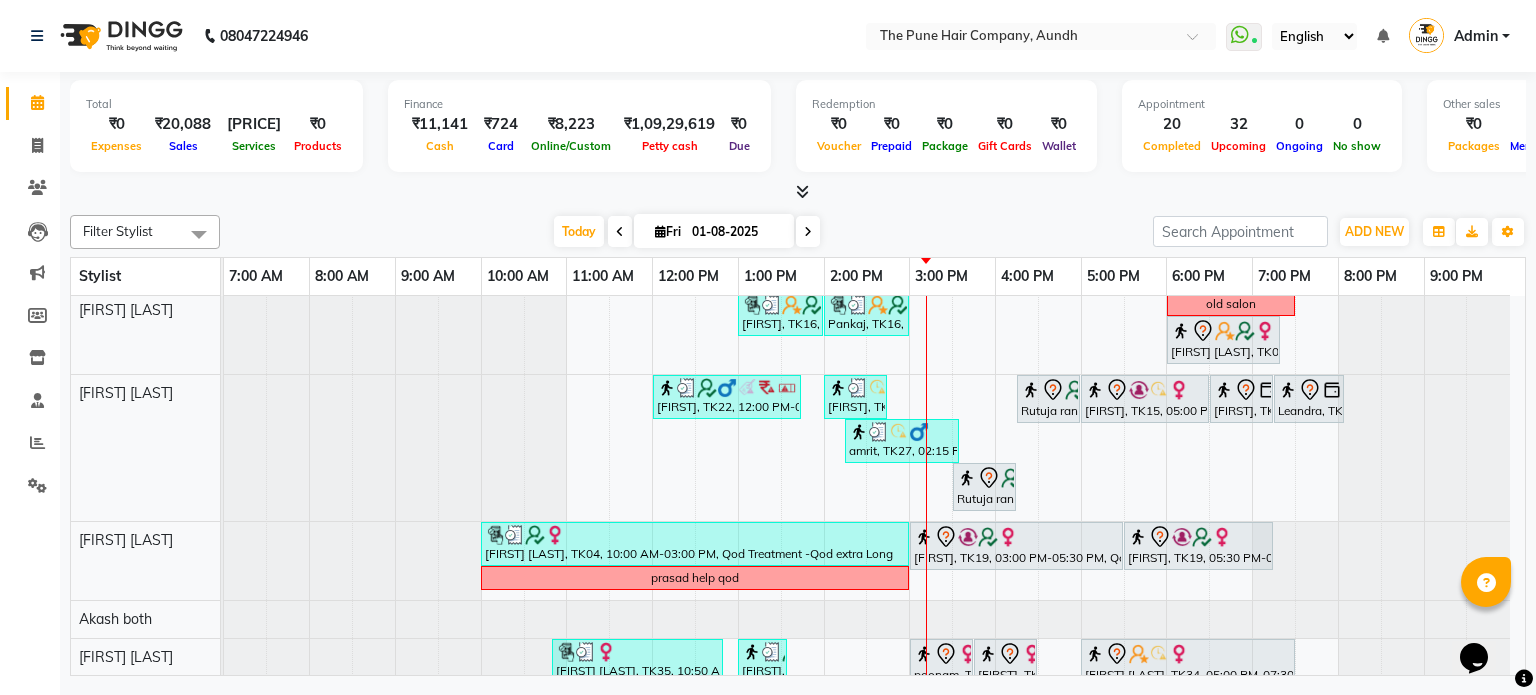 scroll, scrollTop: 325, scrollLeft: 0, axis: vertical 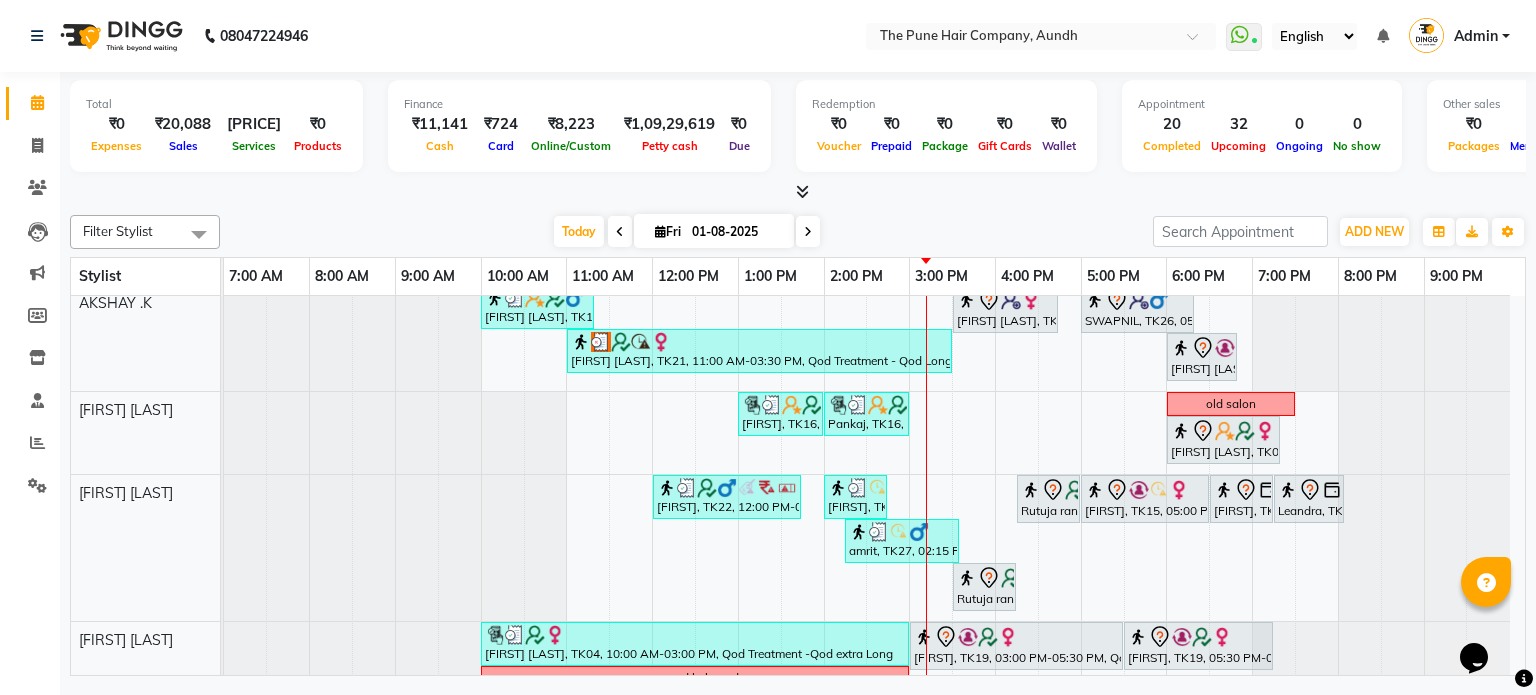 click at bounding box center (808, 232) 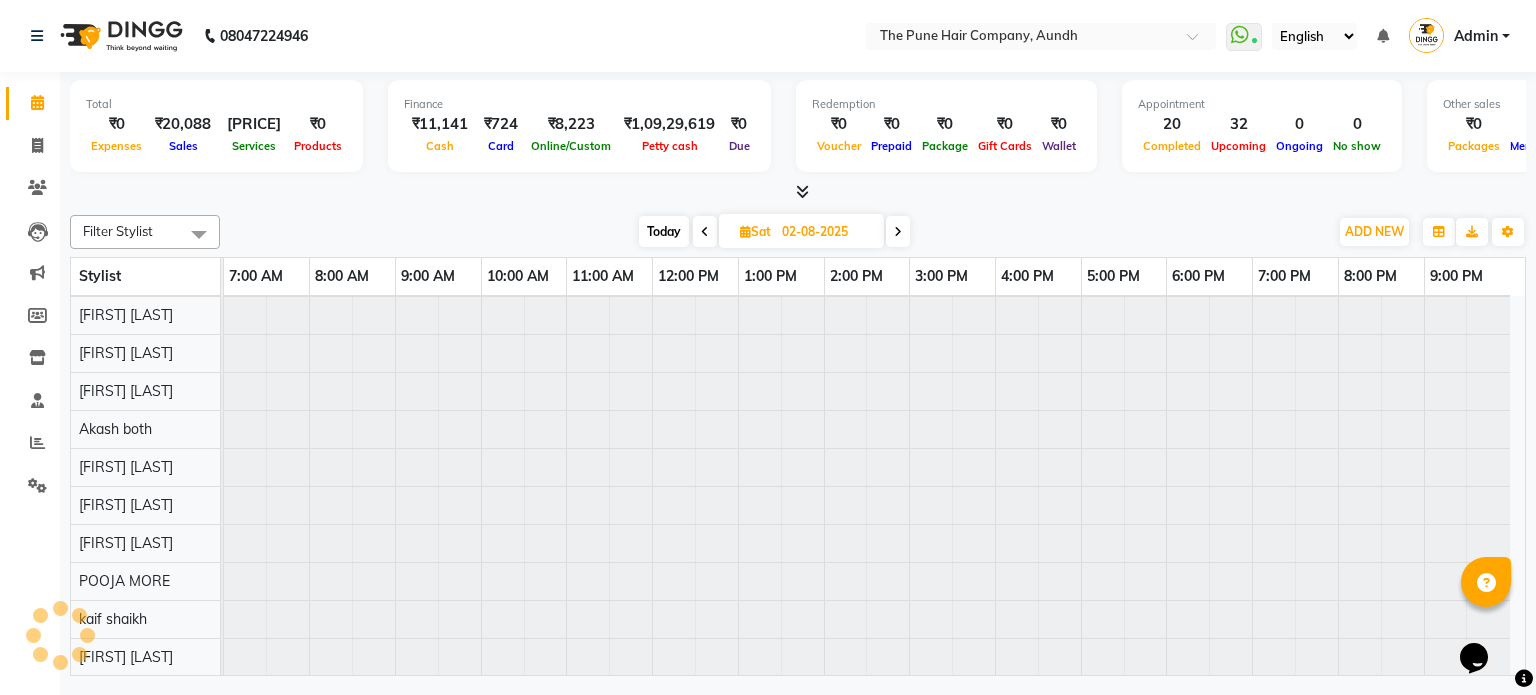 scroll, scrollTop: 148, scrollLeft: 0, axis: vertical 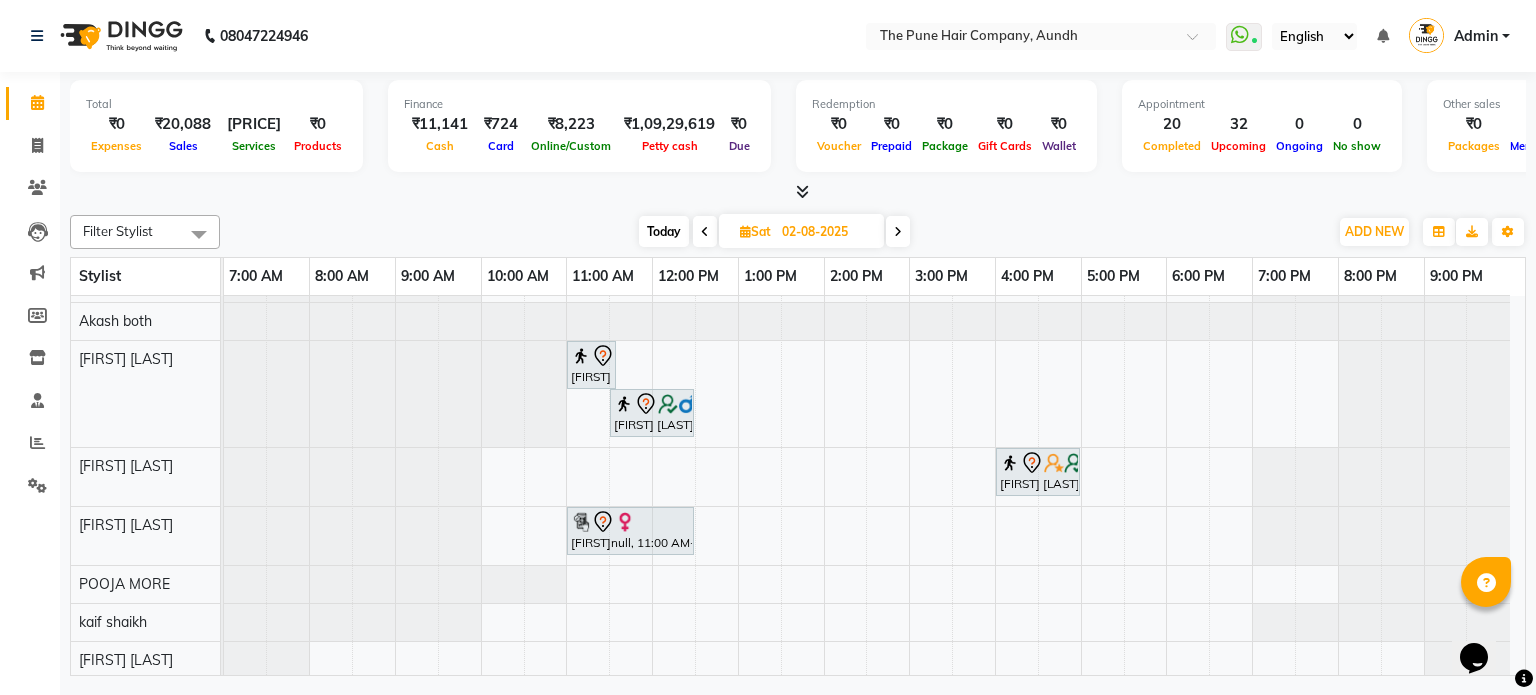 click at bounding box center [898, 231] 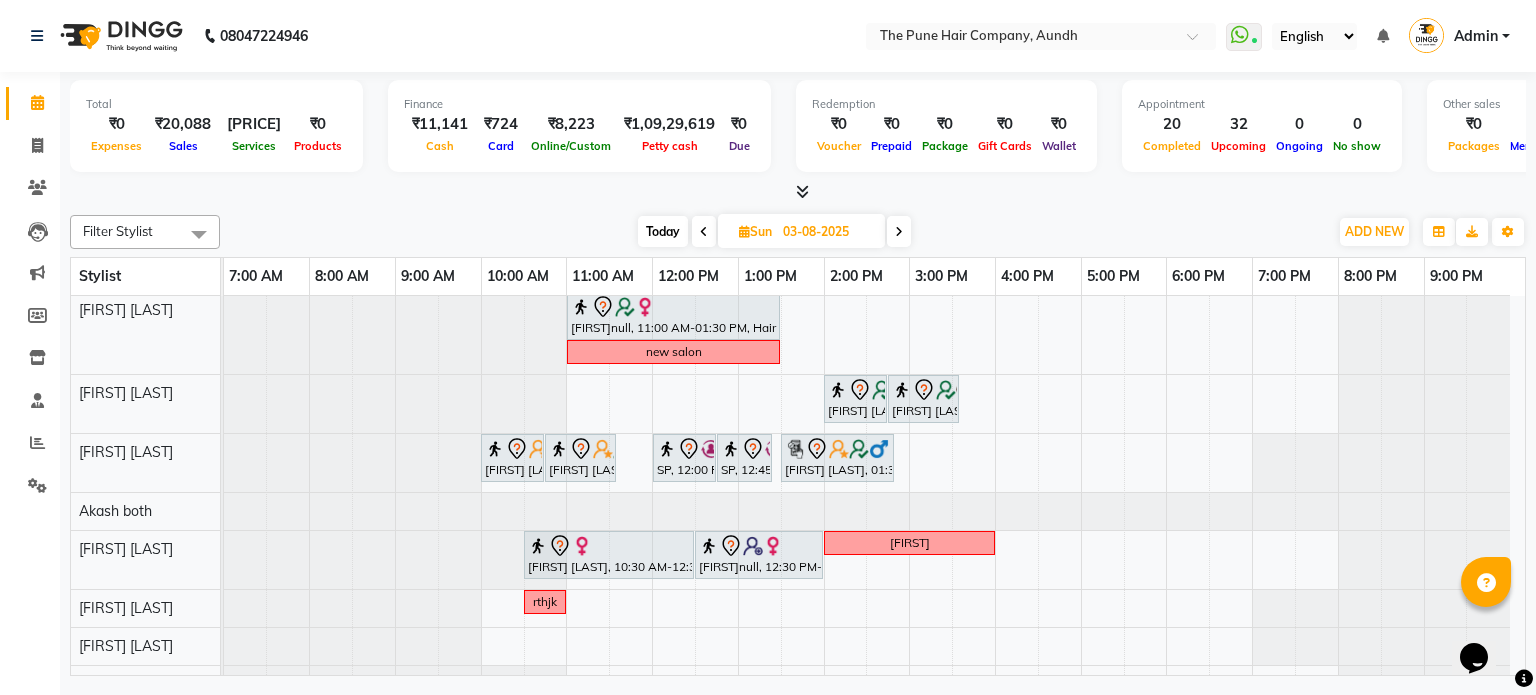 click on "Today" at bounding box center (663, 231) 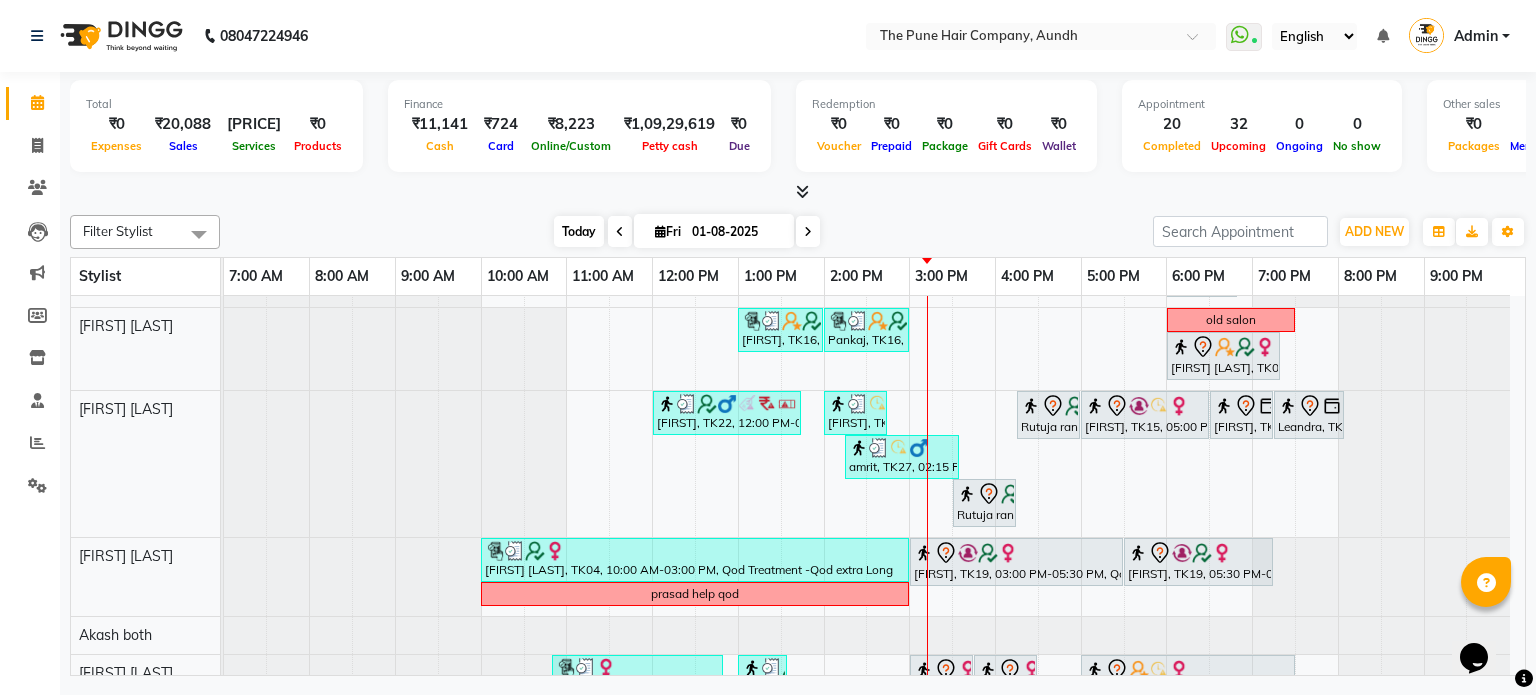 click on "Today" at bounding box center [579, 231] 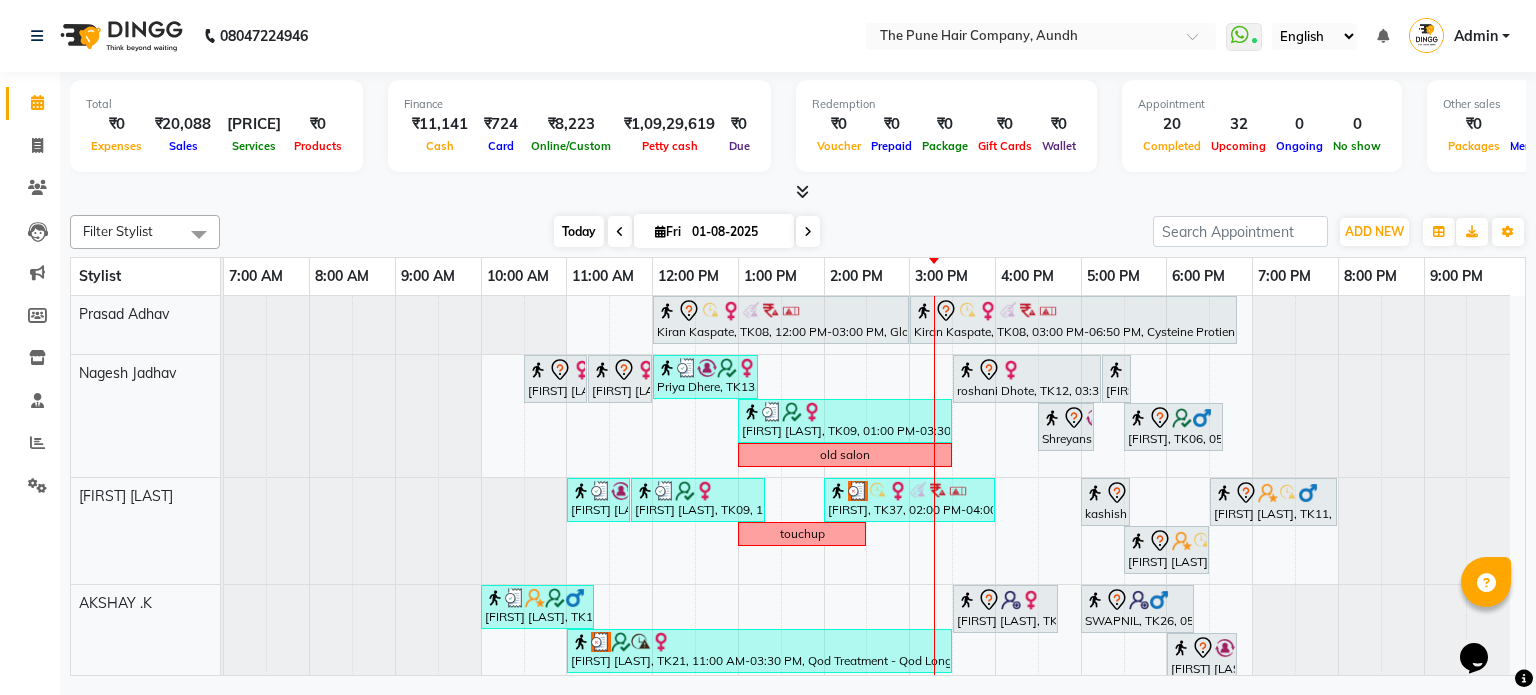 click on "Today" at bounding box center (579, 231) 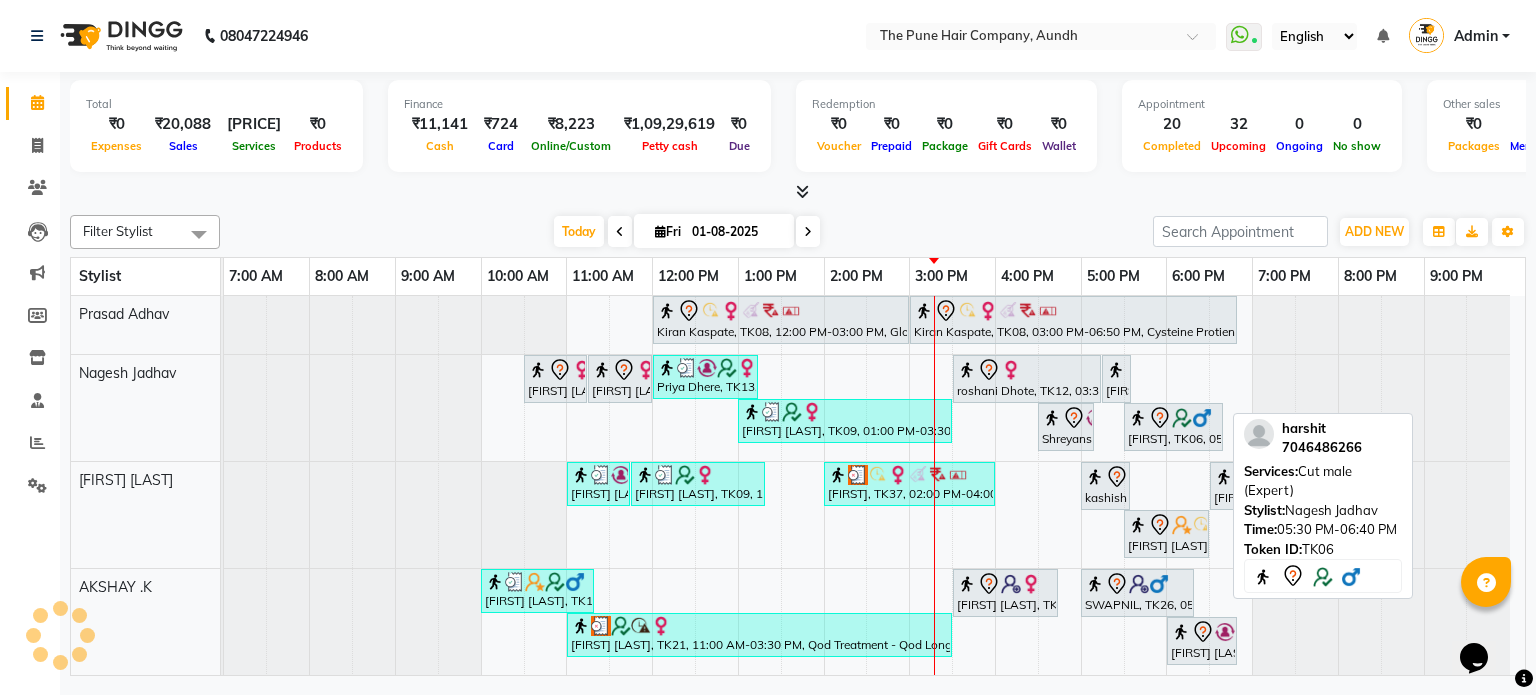 scroll, scrollTop: 100, scrollLeft: 0, axis: vertical 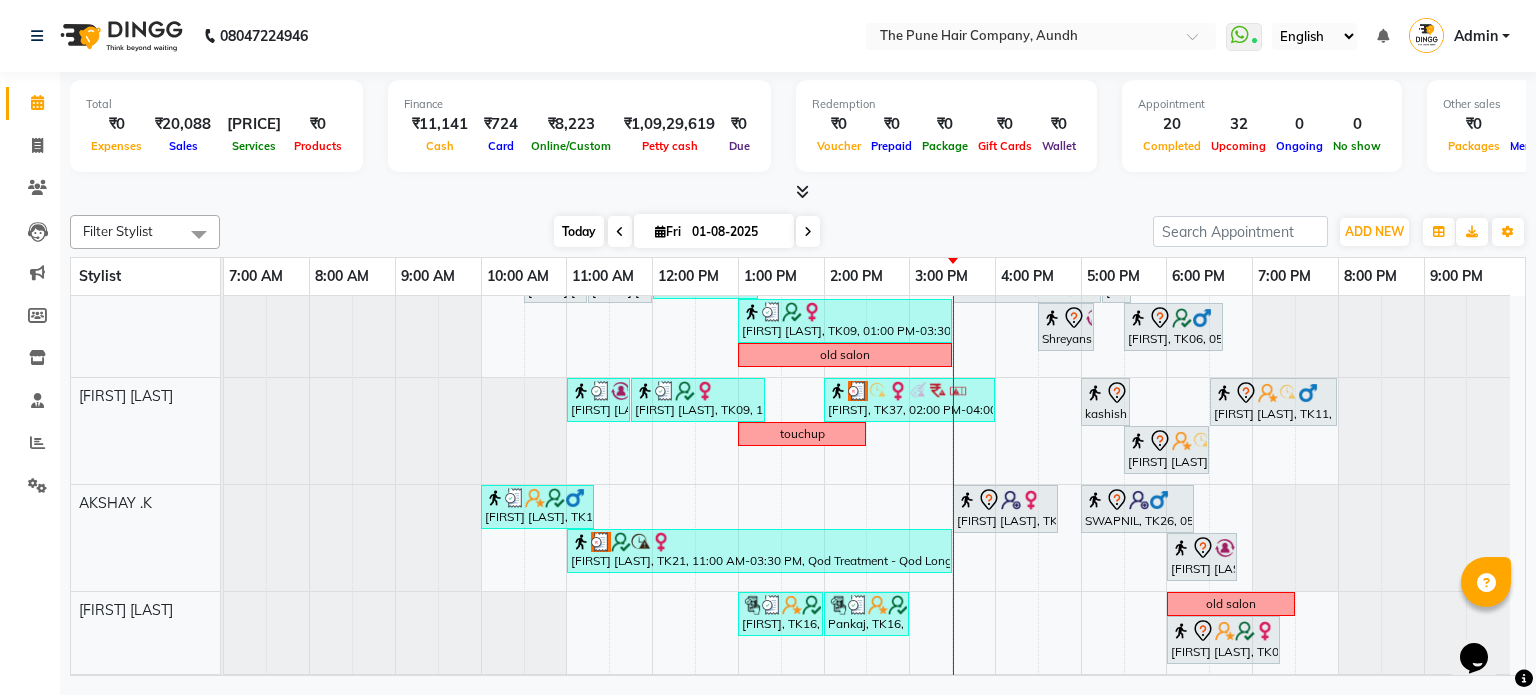 click on "Today" at bounding box center (579, 231) 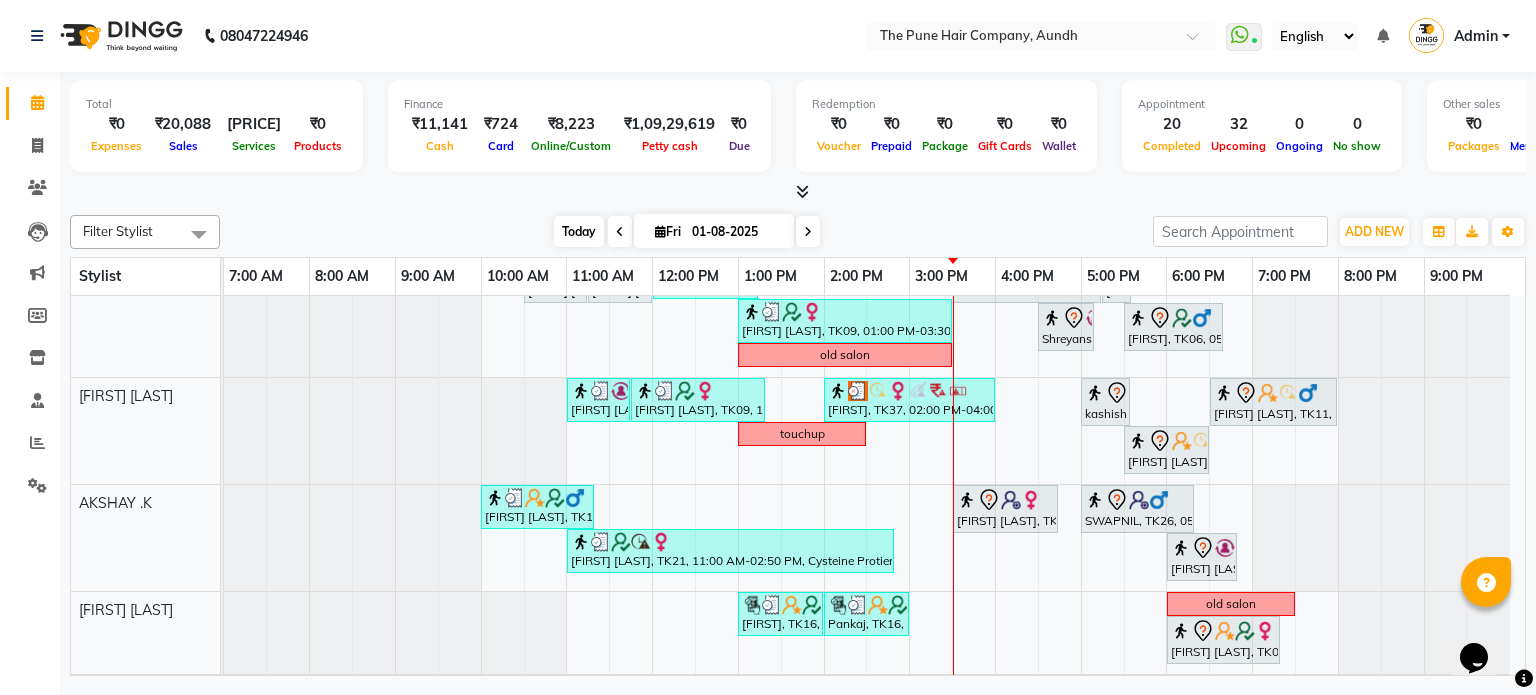 click on "Today" at bounding box center [579, 231] 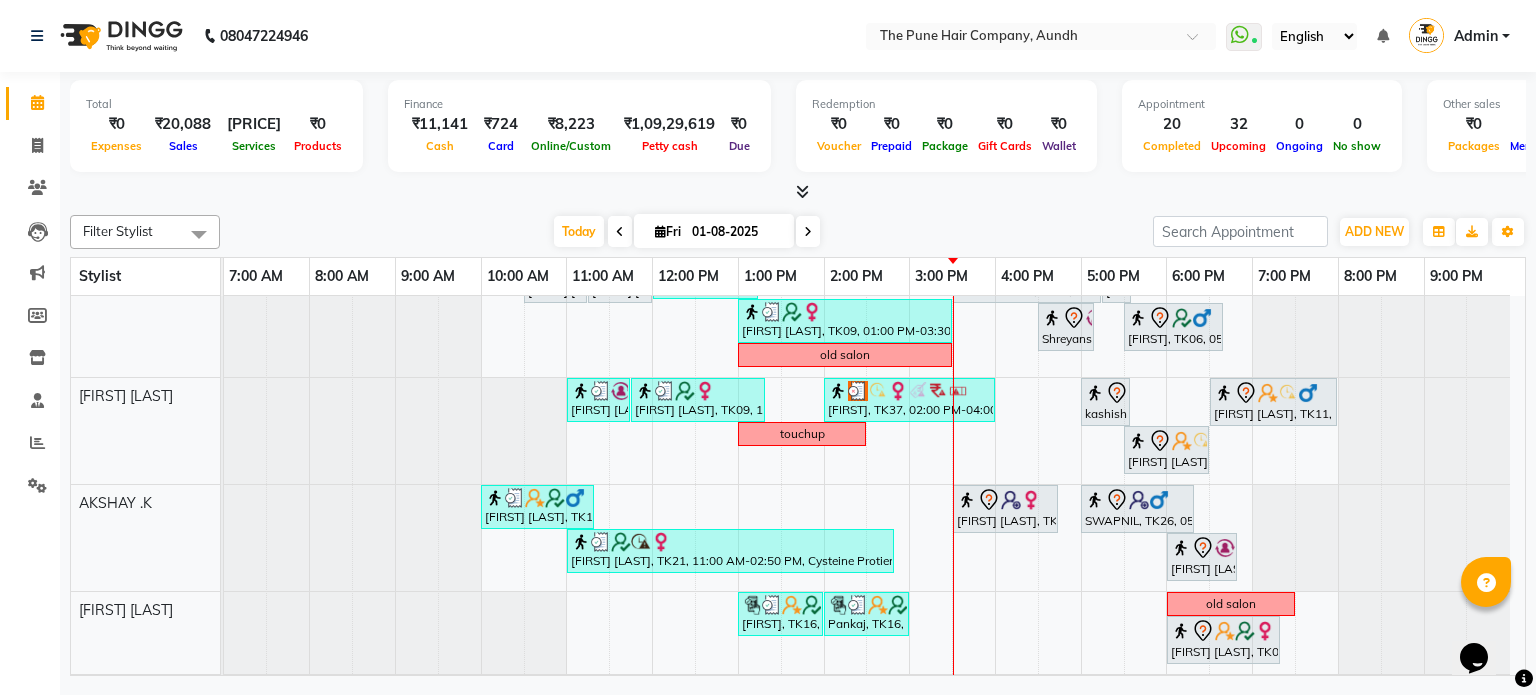 scroll, scrollTop: 183, scrollLeft: 0, axis: vertical 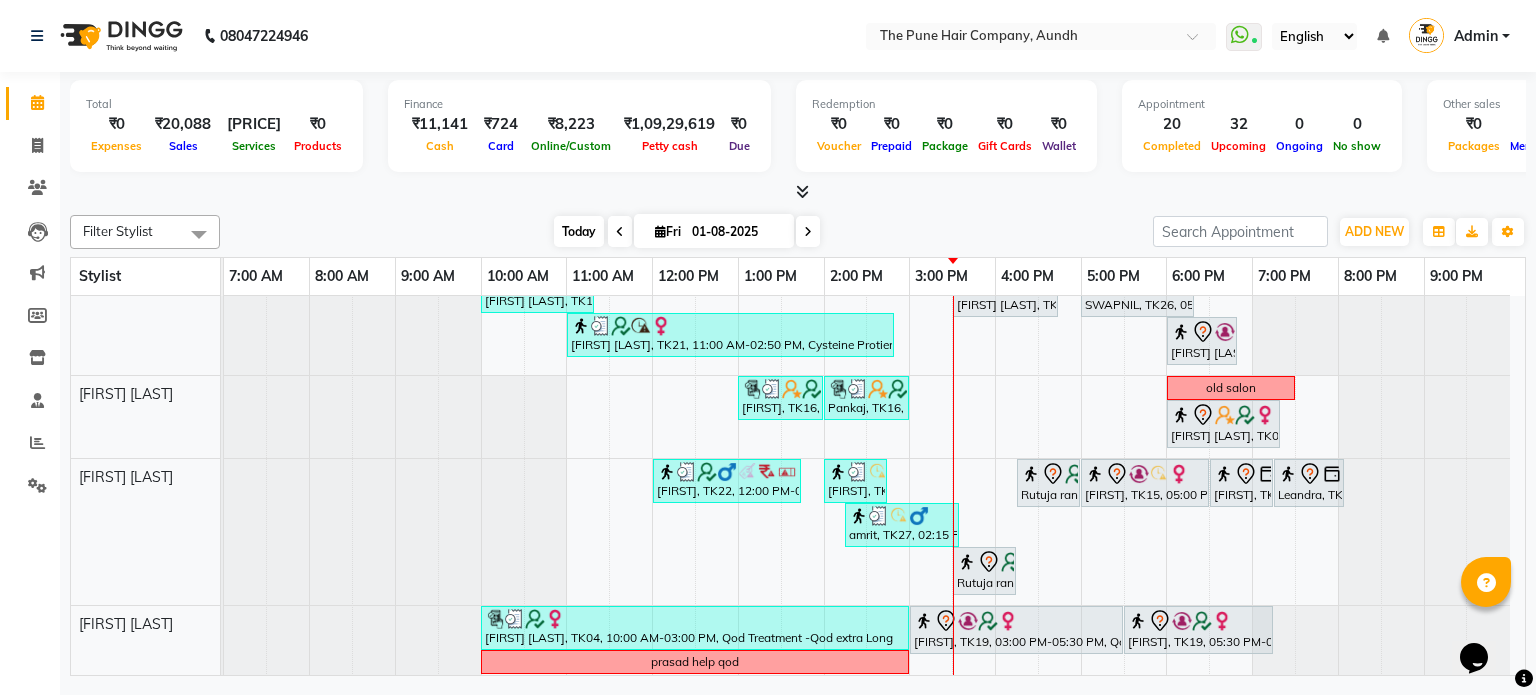 click on "Today" at bounding box center (579, 231) 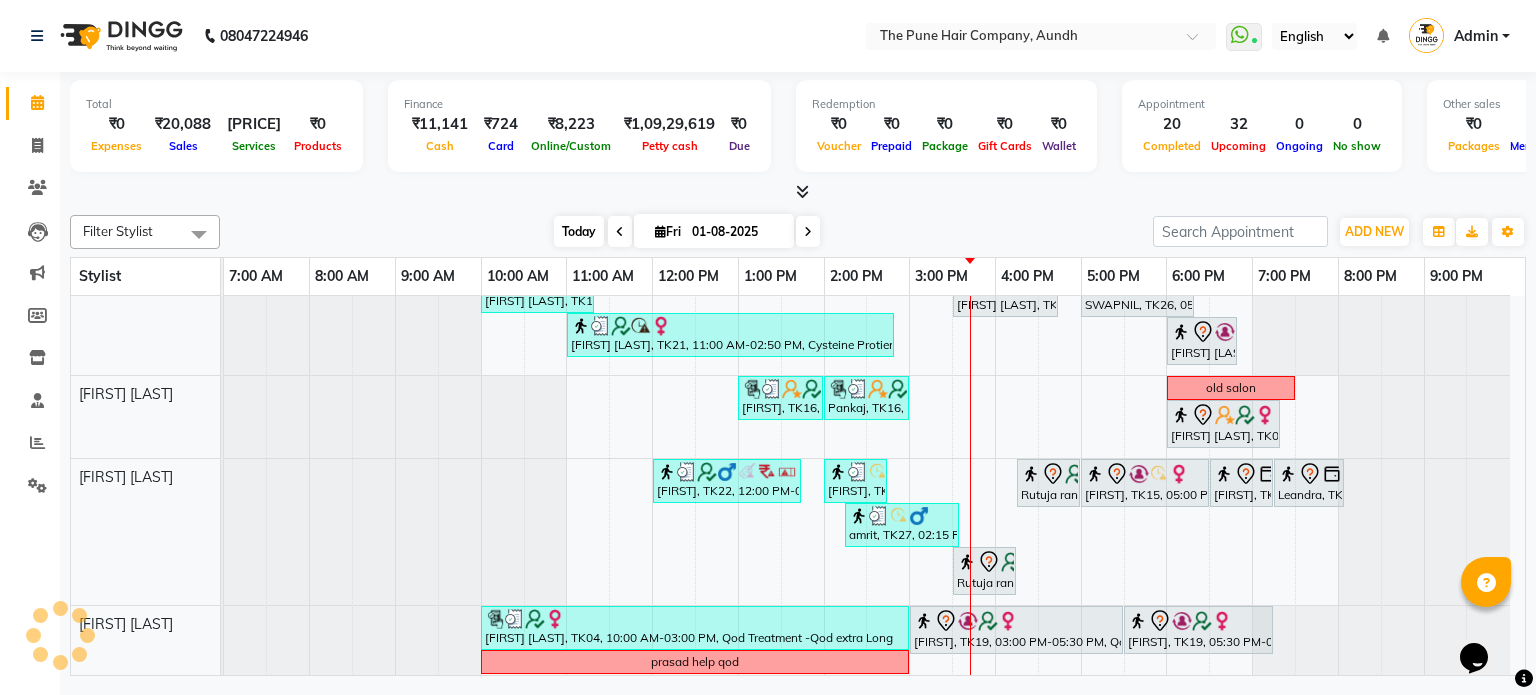 click on "Today" at bounding box center (579, 231) 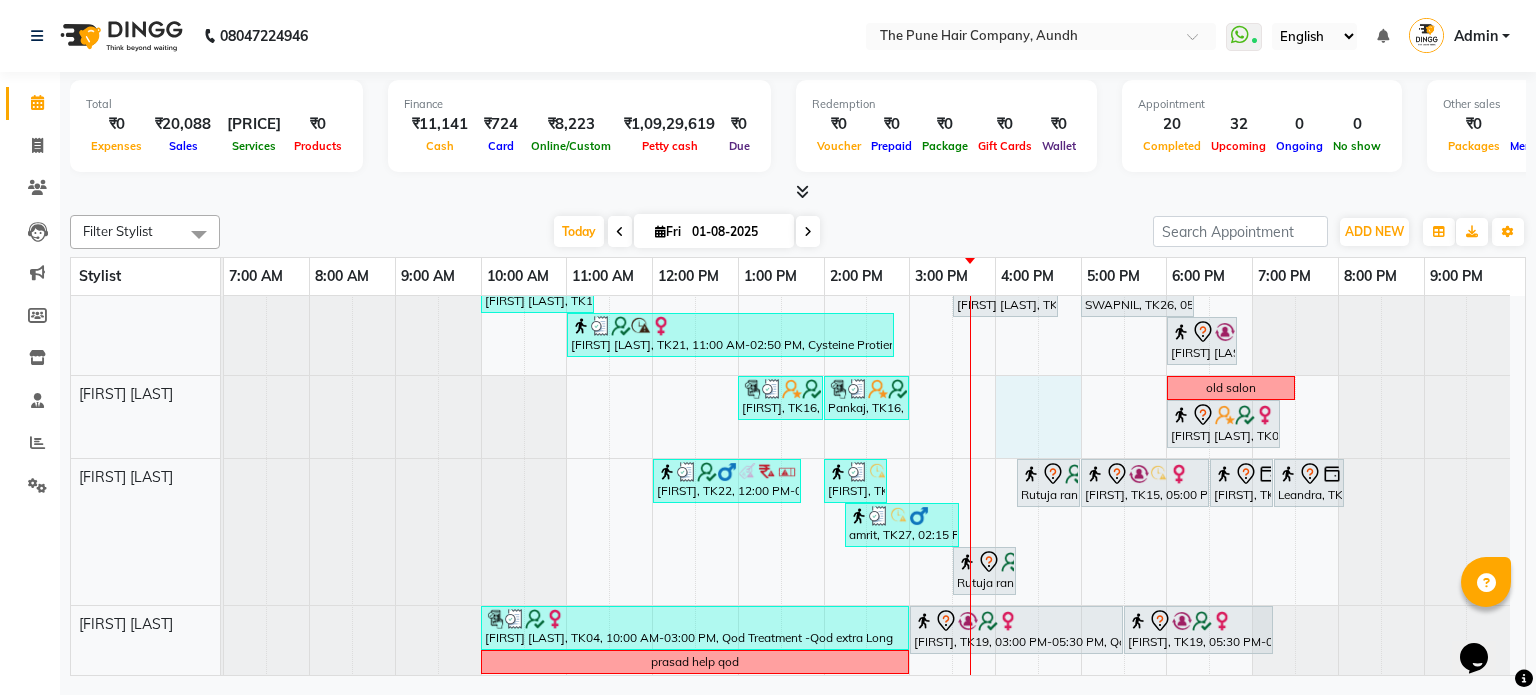 drag, startPoint x: 1003, startPoint y: 399, endPoint x: 1056, endPoint y: 403, distance: 53.15073 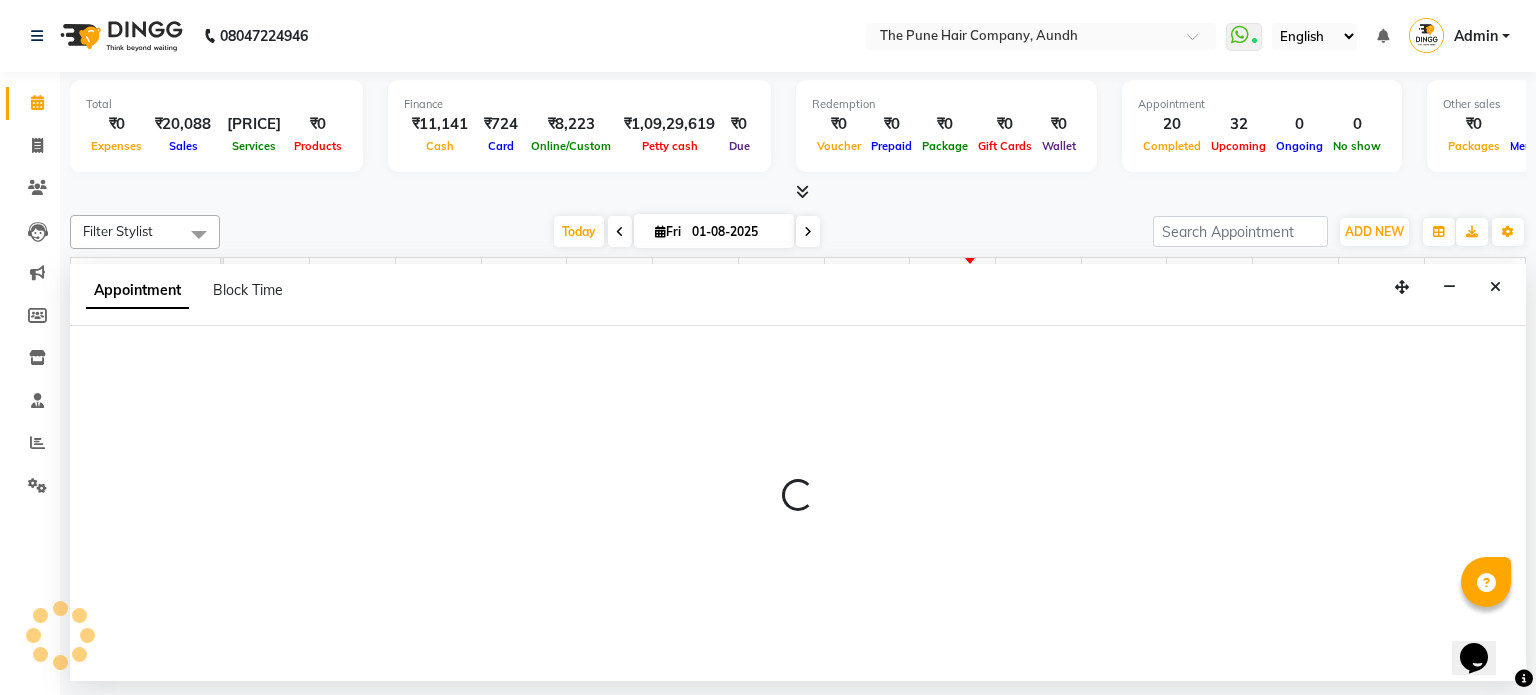 select on "12769" 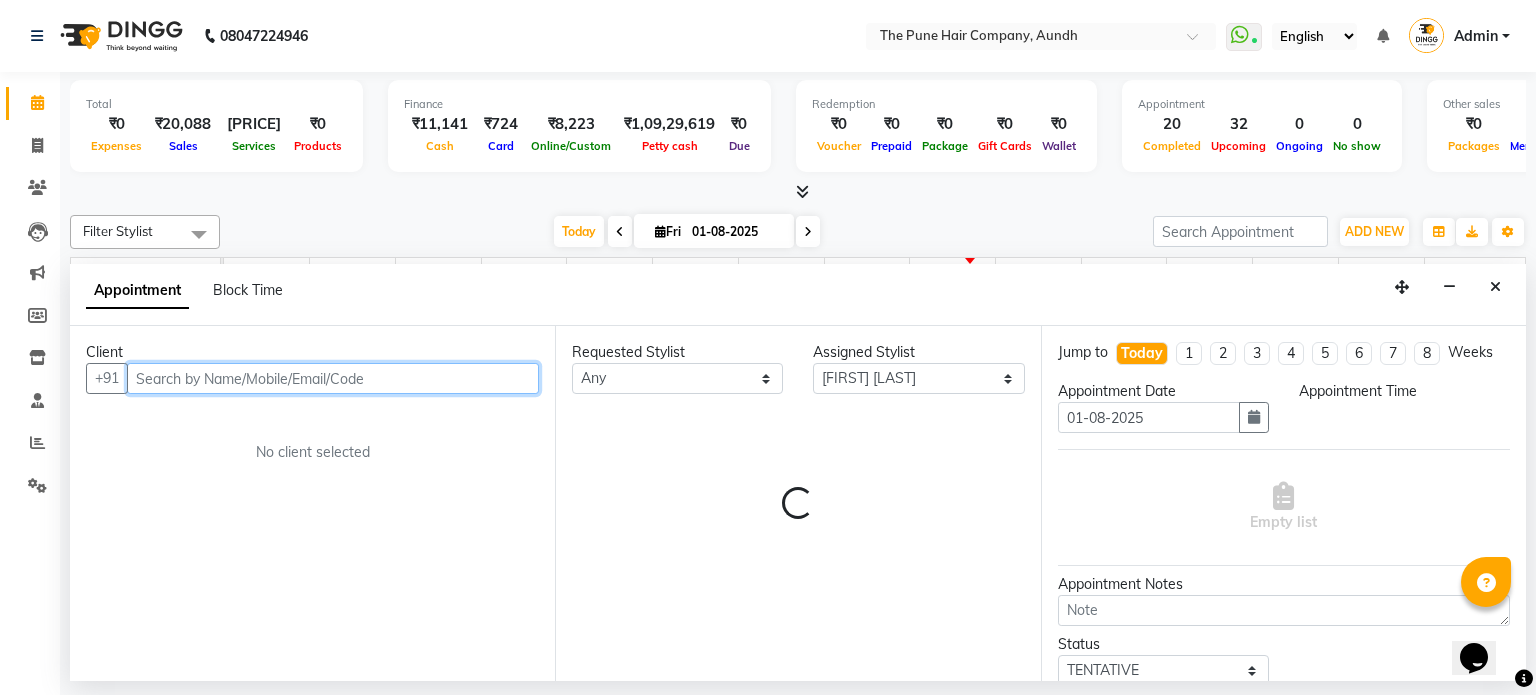 select on "960" 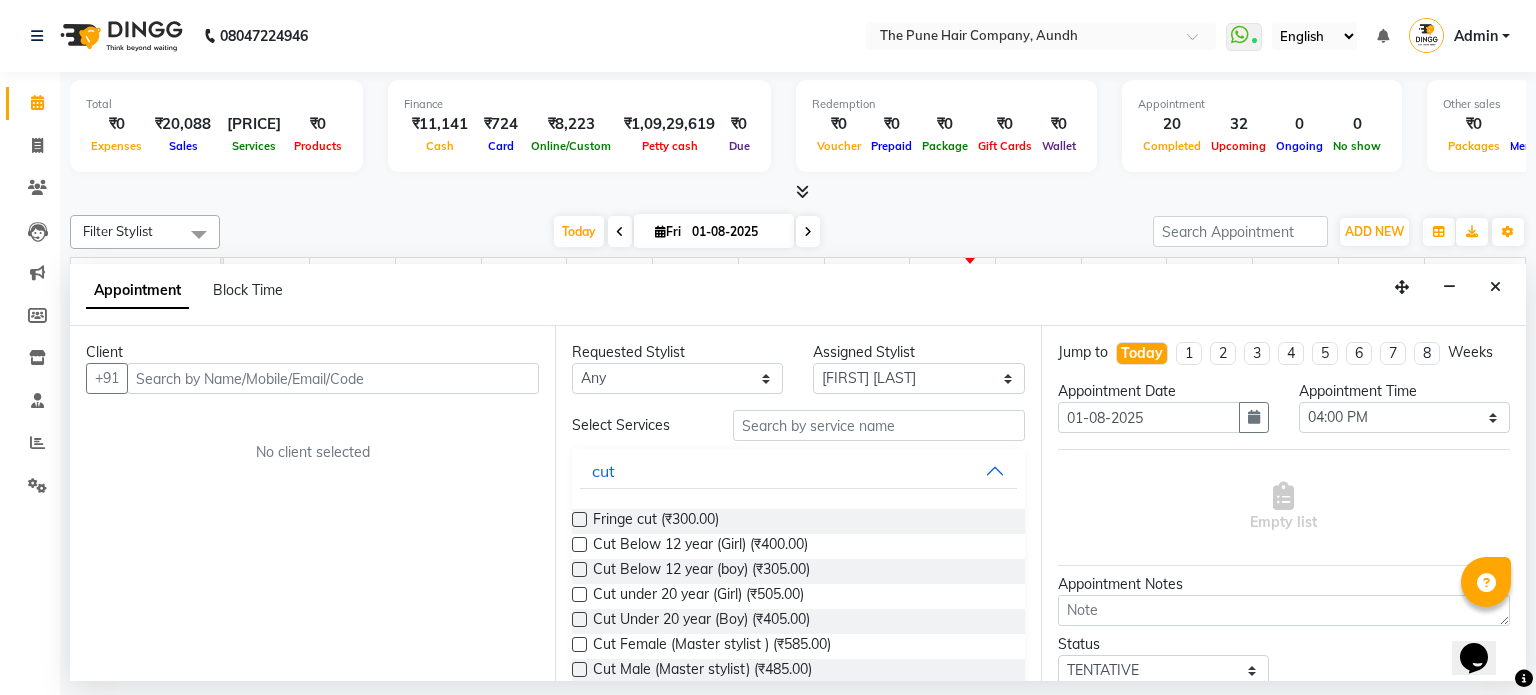 click at bounding box center (1495, 287) 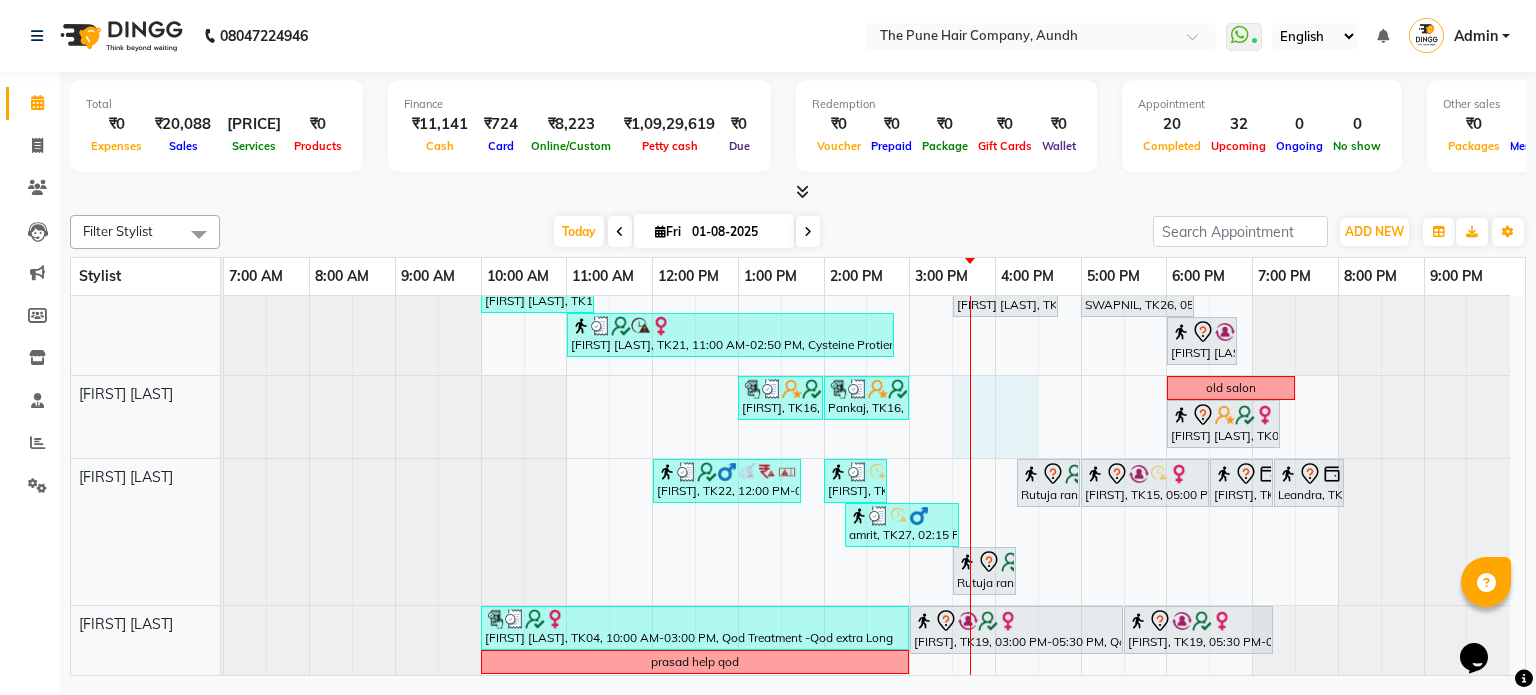 drag, startPoint x: 980, startPoint y: 403, endPoint x: 999, endPoint y: 401, distance: 19.104973 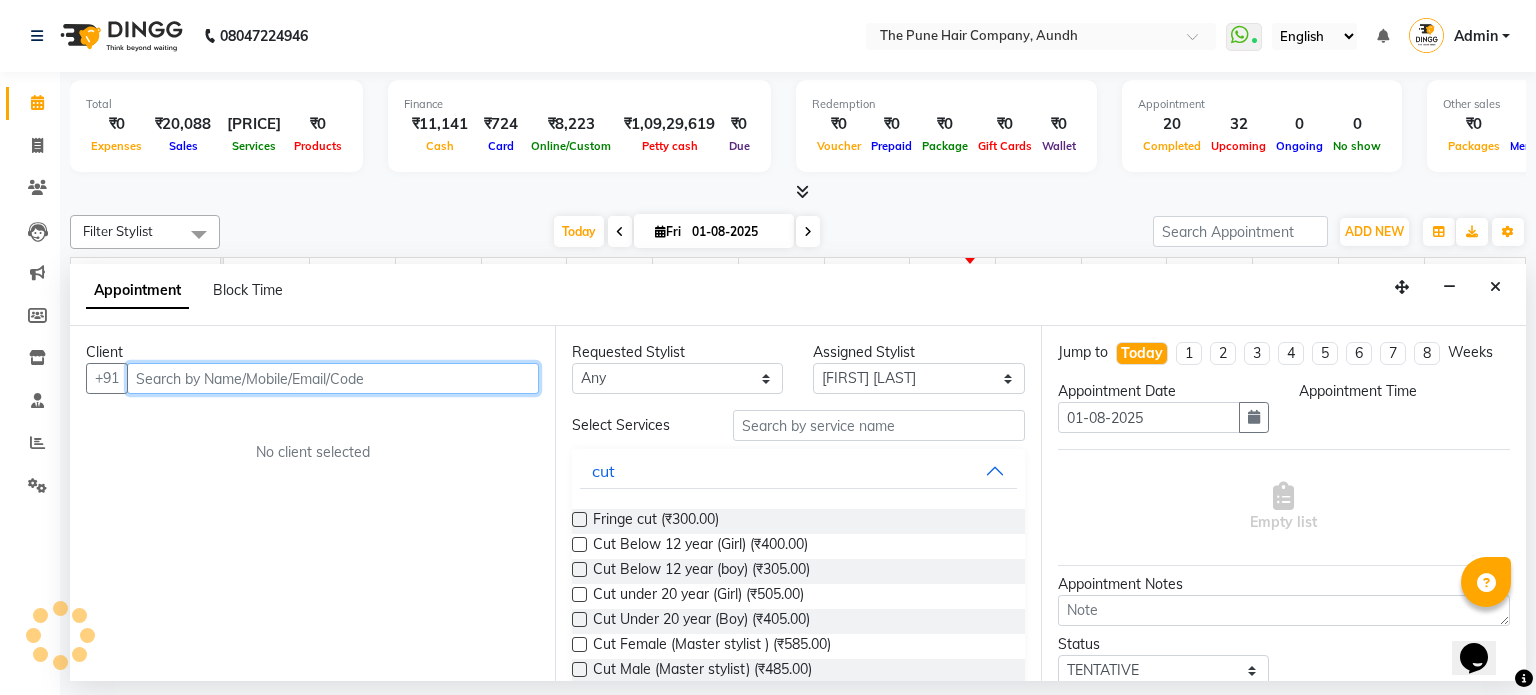 select on "930" 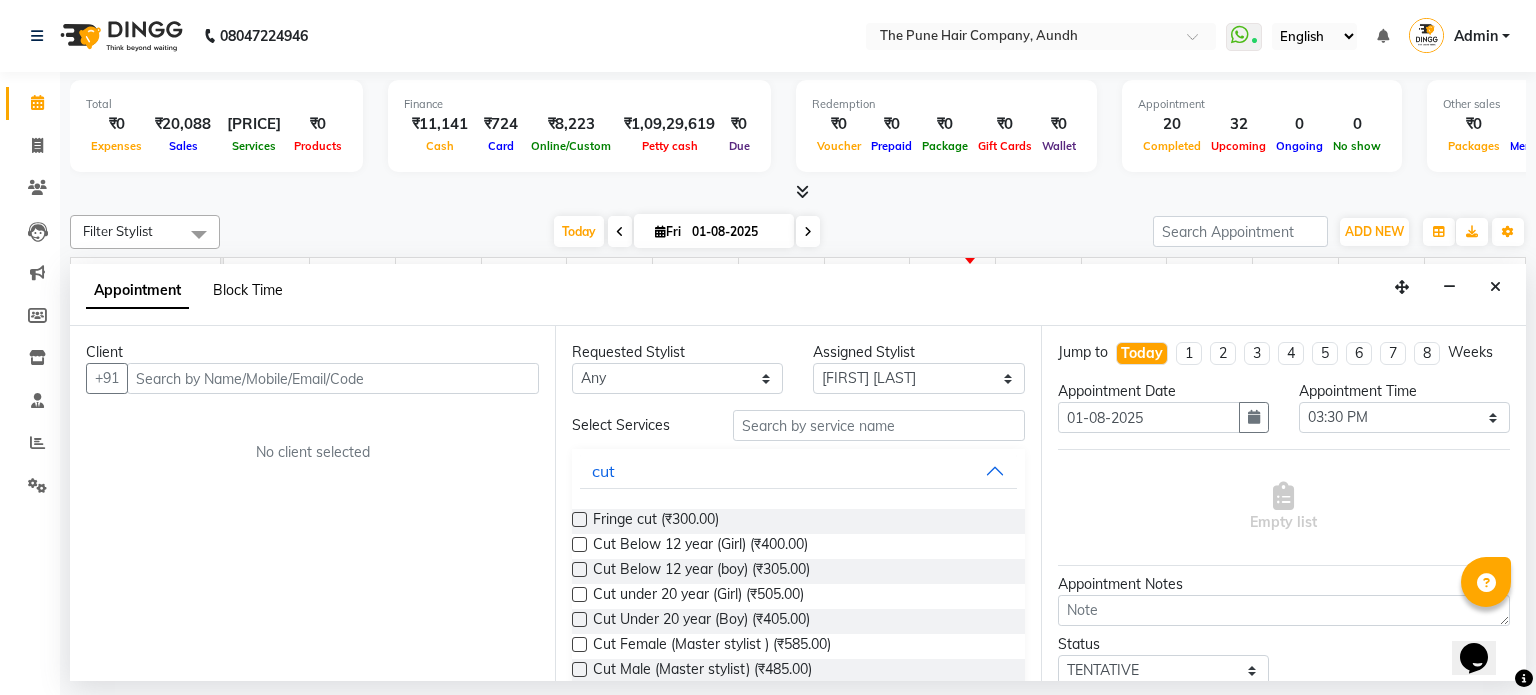 click on "Block Time" at bounding box center [248, 290] 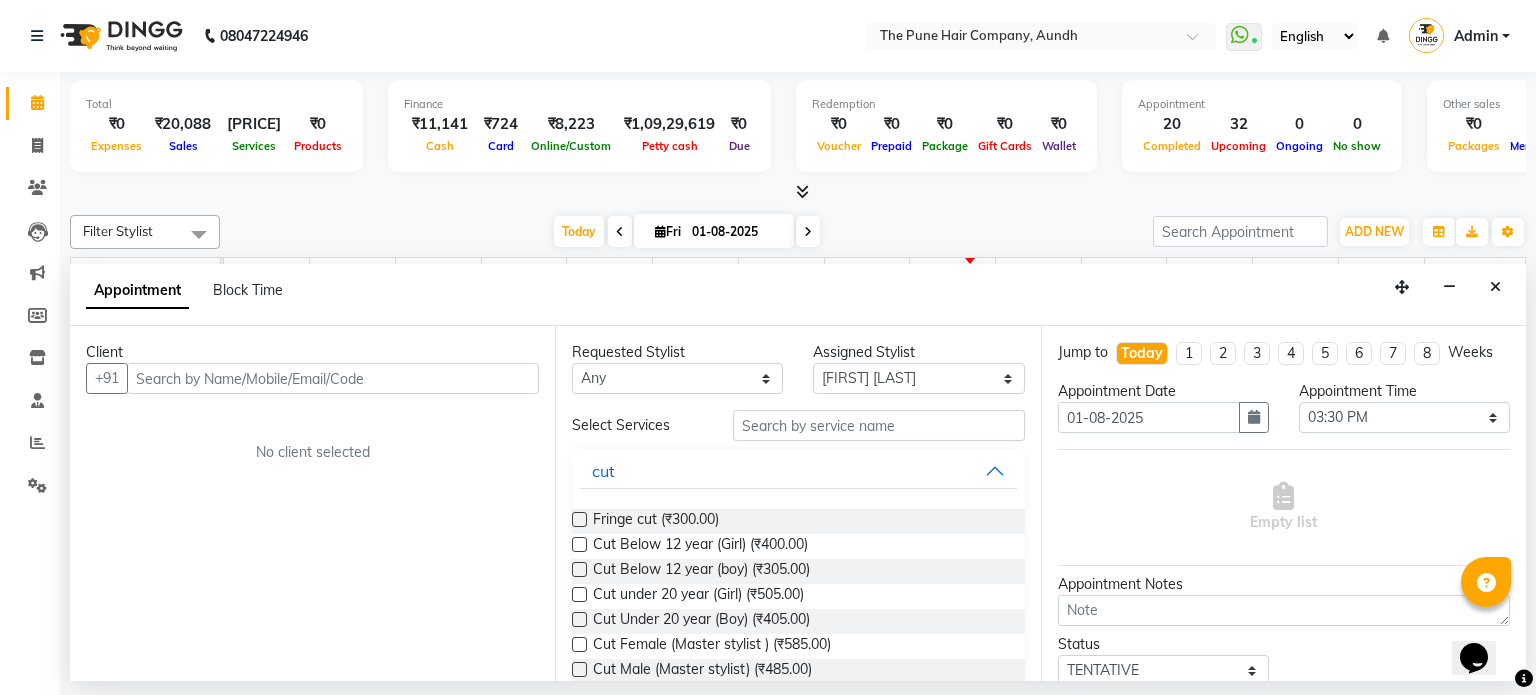 select on "12769" 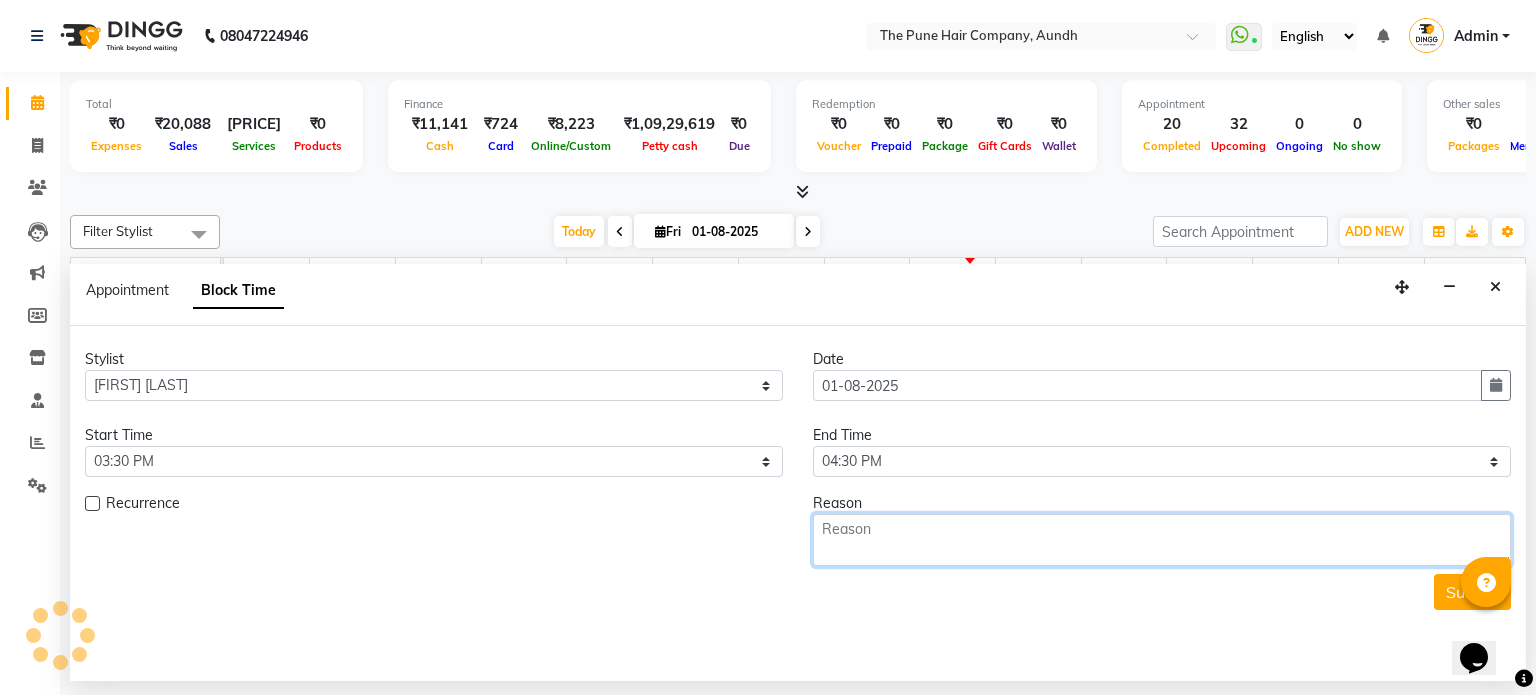 click at bounding box center [1162, 540] 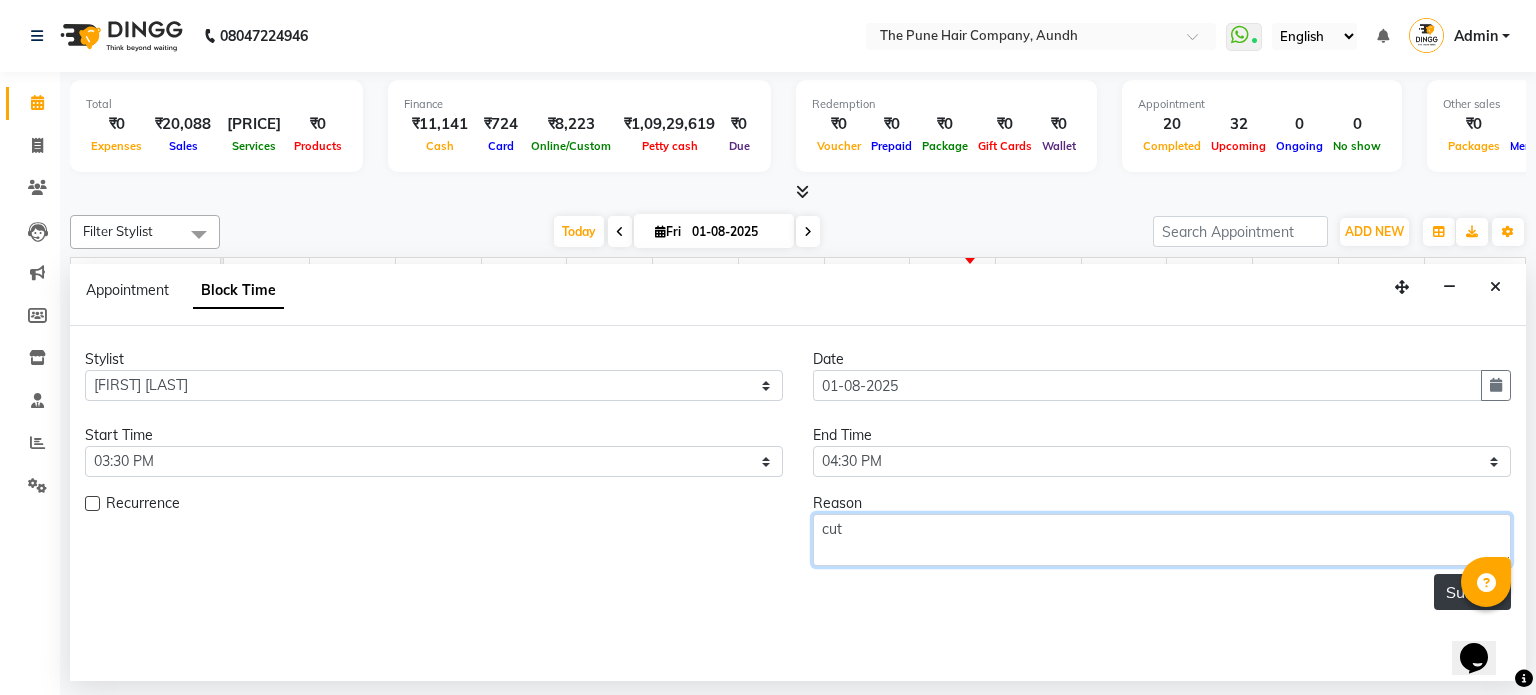 type on "cut" 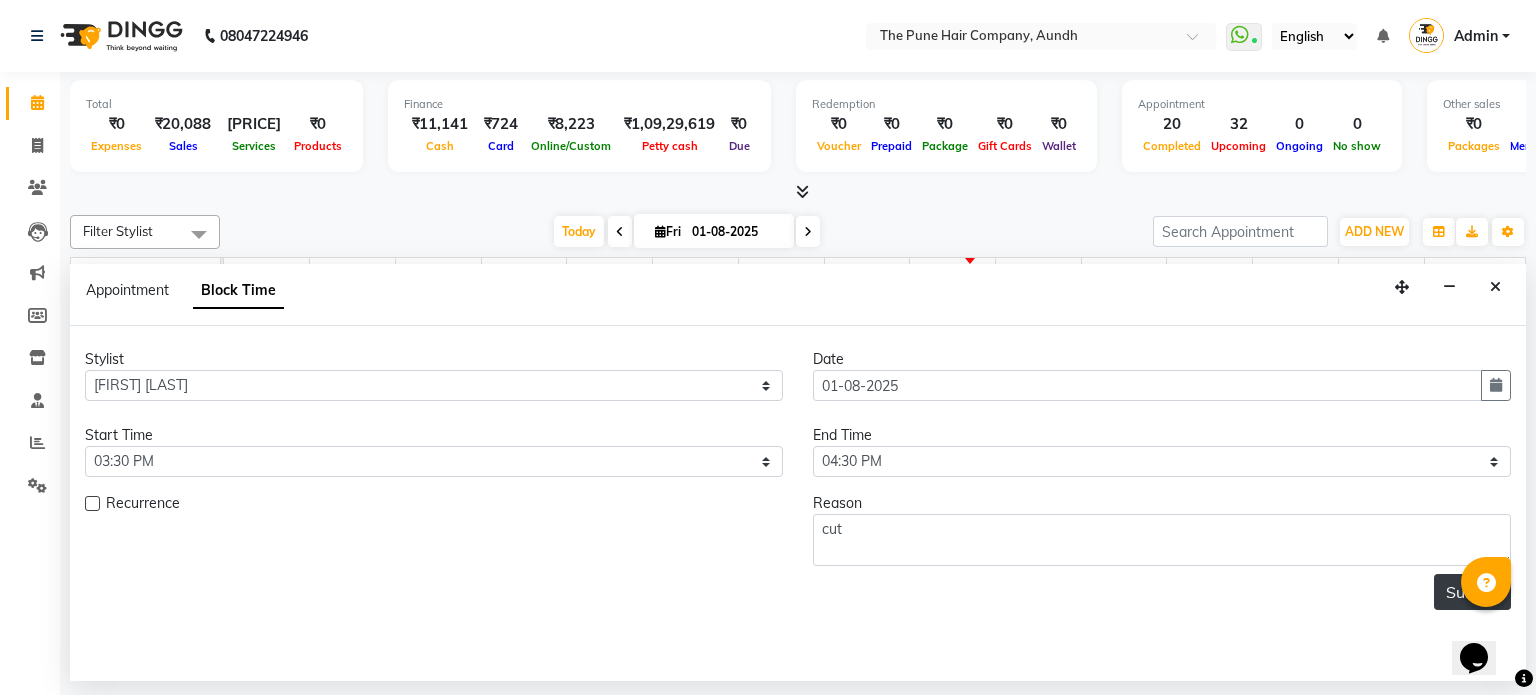 click on "Submit" at bounding box center (1472, 592) 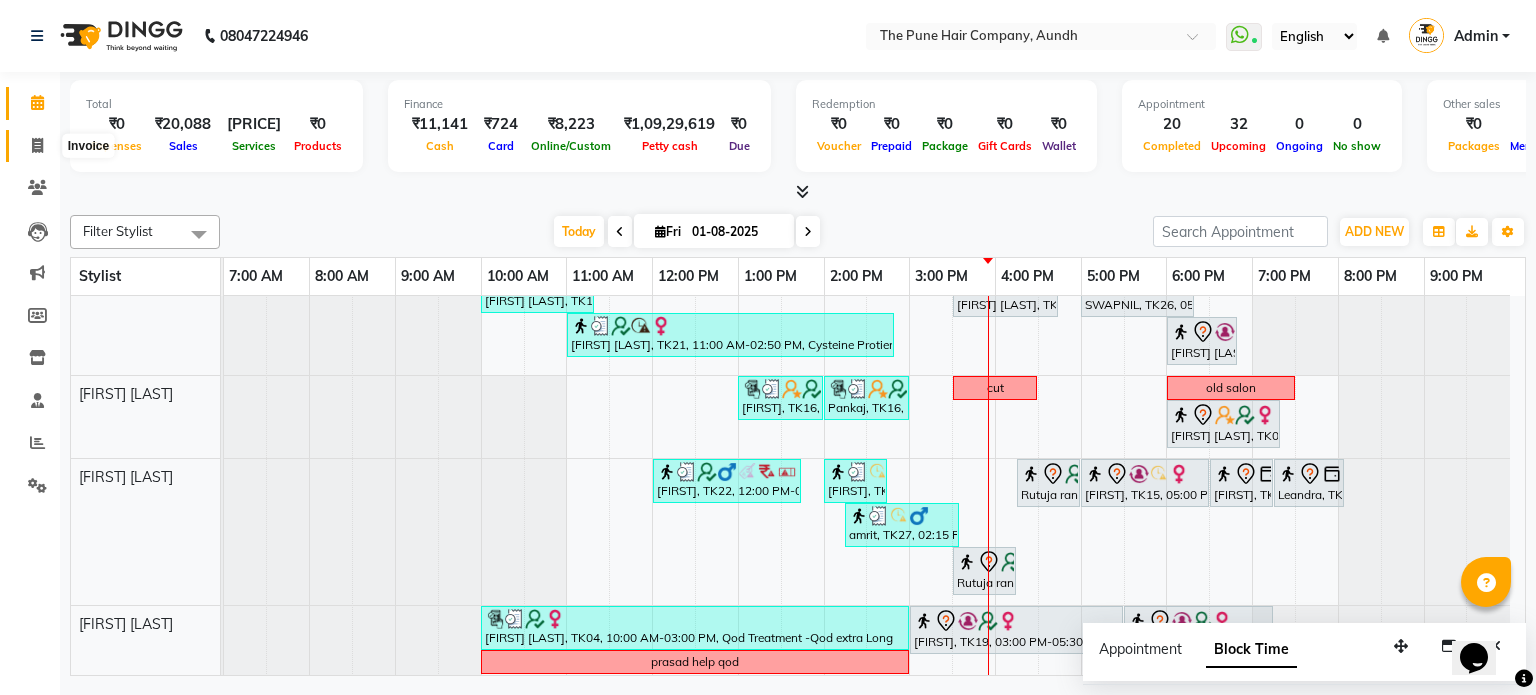 click 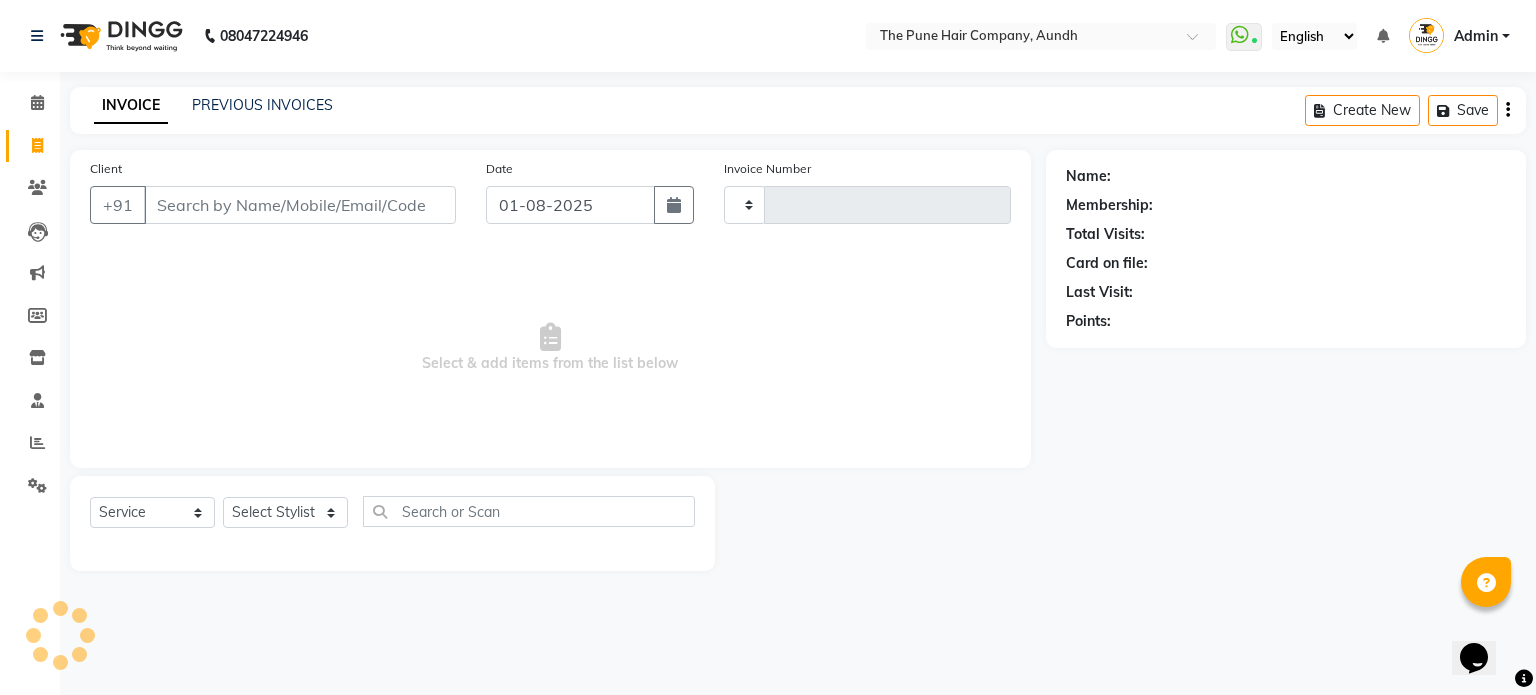 type on "3672" 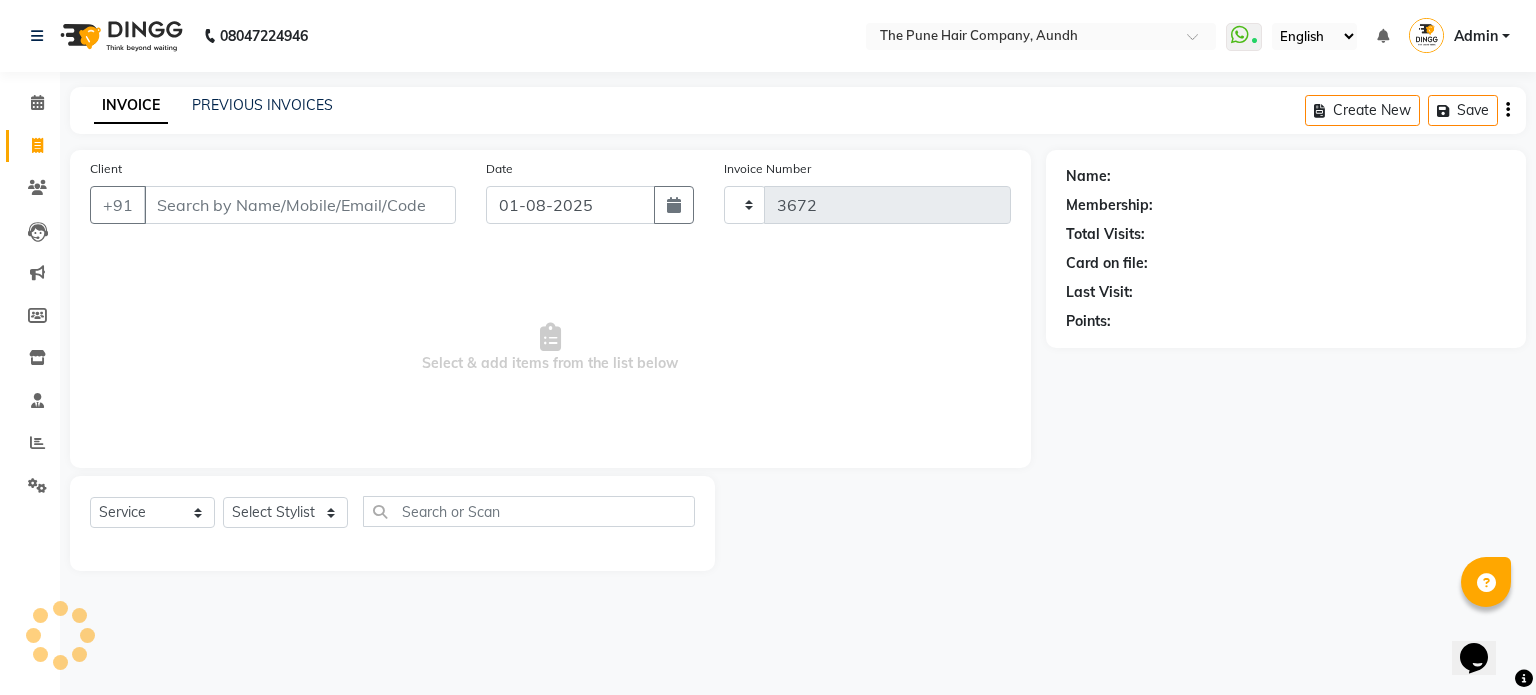 select on "106" 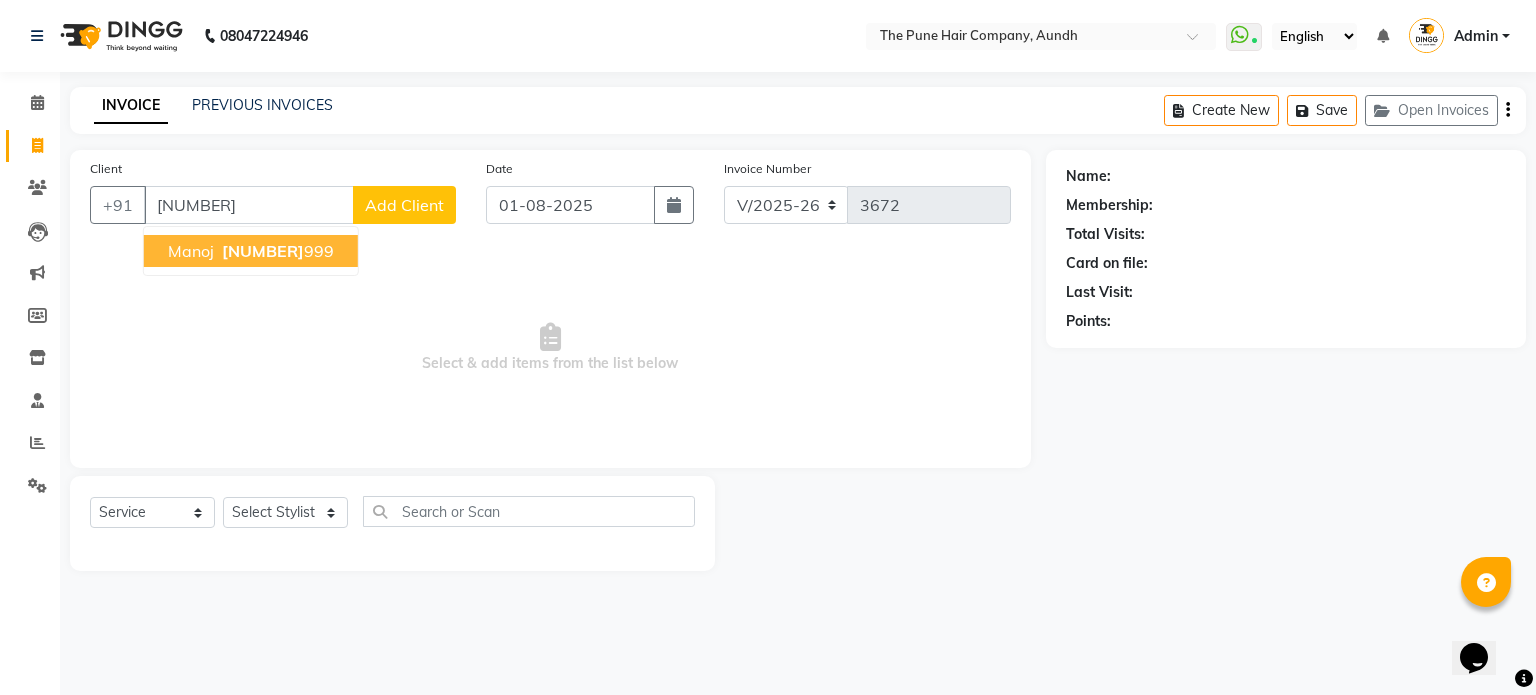 click on "[NUMBER]" at bounding box center (263, 251) 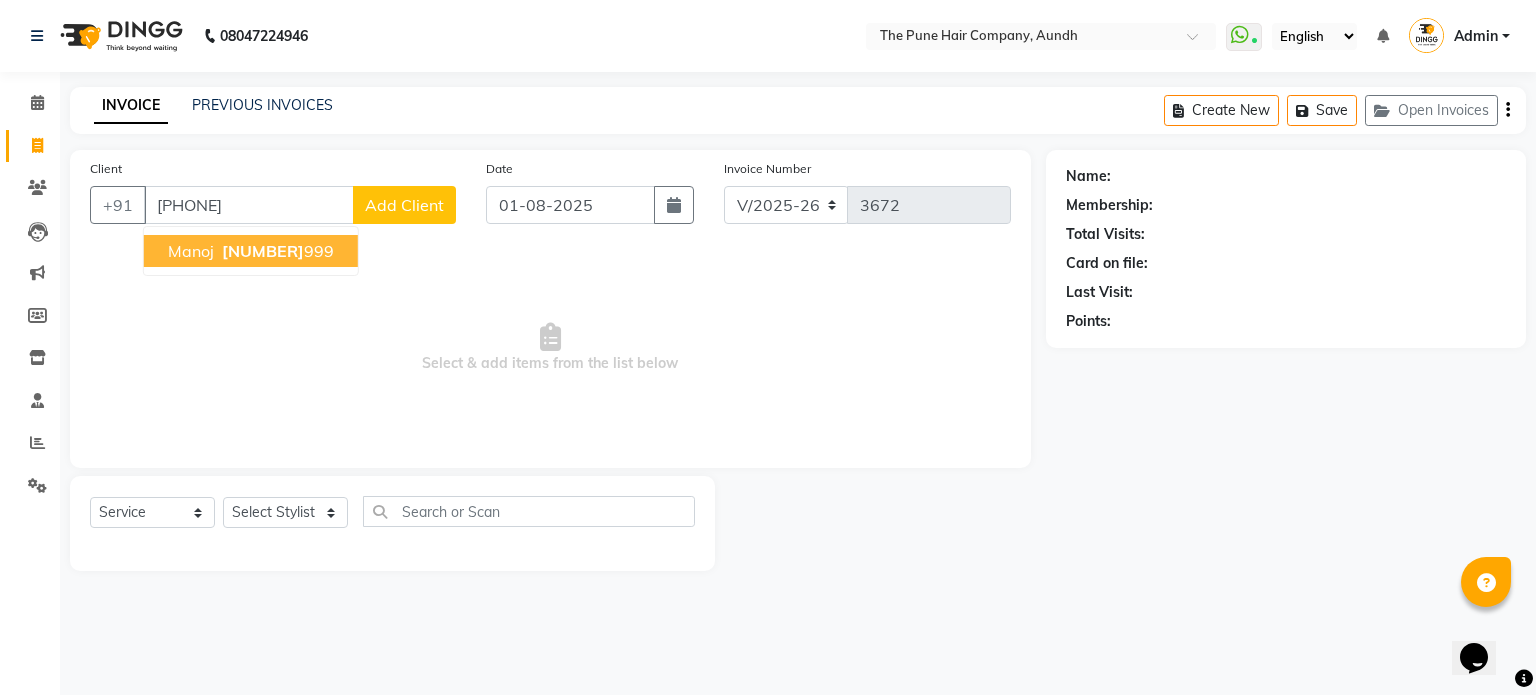 type on "[PHONE]" 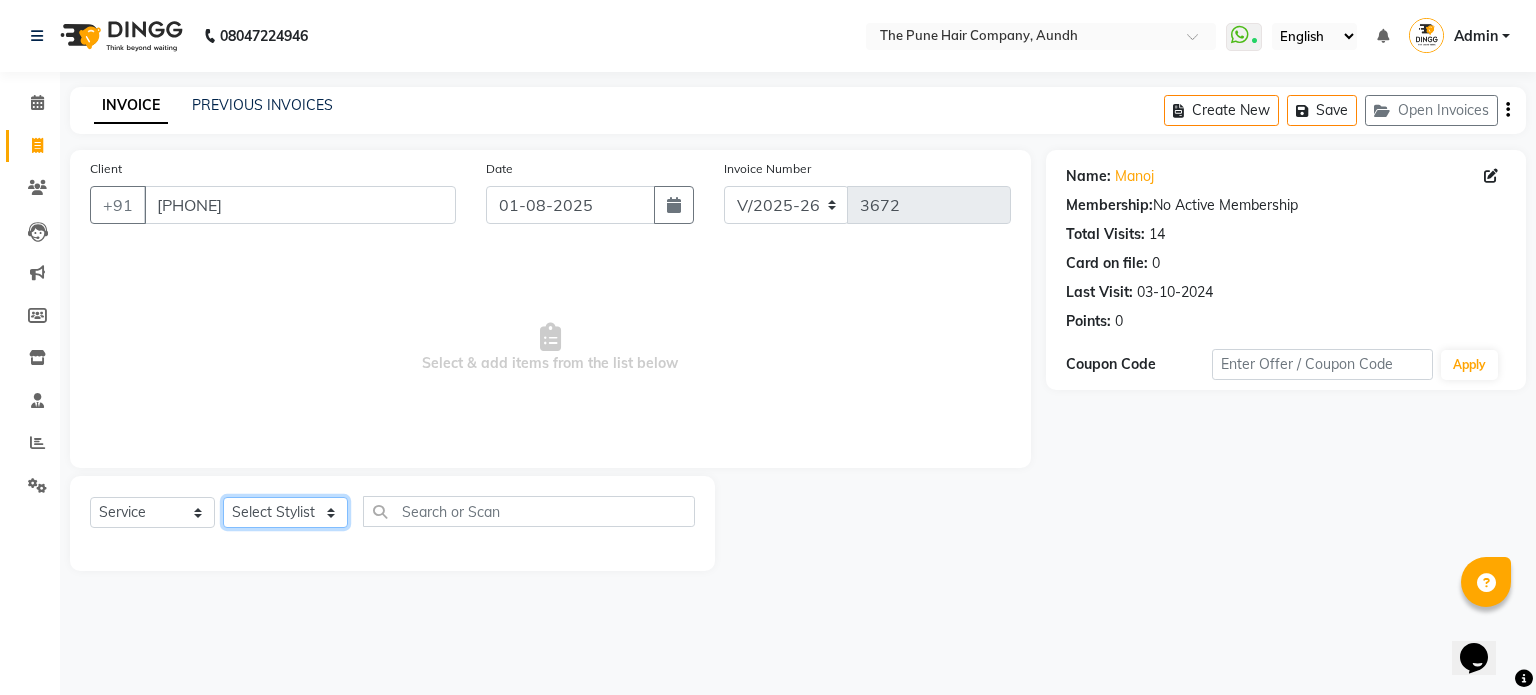 click on "Select Stylist [FIRST] [LAST] [FIRST] [LAST] [FIRST] [LAST] [FIRST] [LAST] [FIRST] [LAST] [FIRST] [LAST] [FIRST] [LAST] [FIRST] [LAST] [FIRST] [LAST] [FIRST] [LAST] [FIRST] [LAST] [FIRST] [LAST] [FIRST] [LAST] Today Fri [DATE] Toggle Dropdown Add Appointment Add Invoice Add Expense Add Attendance Add Client Add Transaction Toggle Dropdown Add Appointment Add Invoice Add Expense Add Attendance Add Client ADD NEW Toggle Dropdown Add Appointment Add Invoice Add Expense Add Attendance Add Client Add Transaction Filter Stylist Select All [FIRST] [LAST] [FIRST] [LAST] [FIRST] [LAST] [FIRST] [LAST] [FIRST] [LAST] [FIRST] [LAST] [FIRST] [LAST] [FIRST] [LAST] [FIRST] [LAST] [FIRST] [LAST] [FIRST] [LAST] [FIRST] [LAST] Group By Staff View Room View View as Vertical Vertical - Week View Horizontal Horizontal - Week View List Toggle Dropdown Calendar Settings Manage Tags Arrange Stylists Reset Stylists Full Screen Show Available Stylist Appointment Form Zoom 50% [FIRST] [PHONE]" 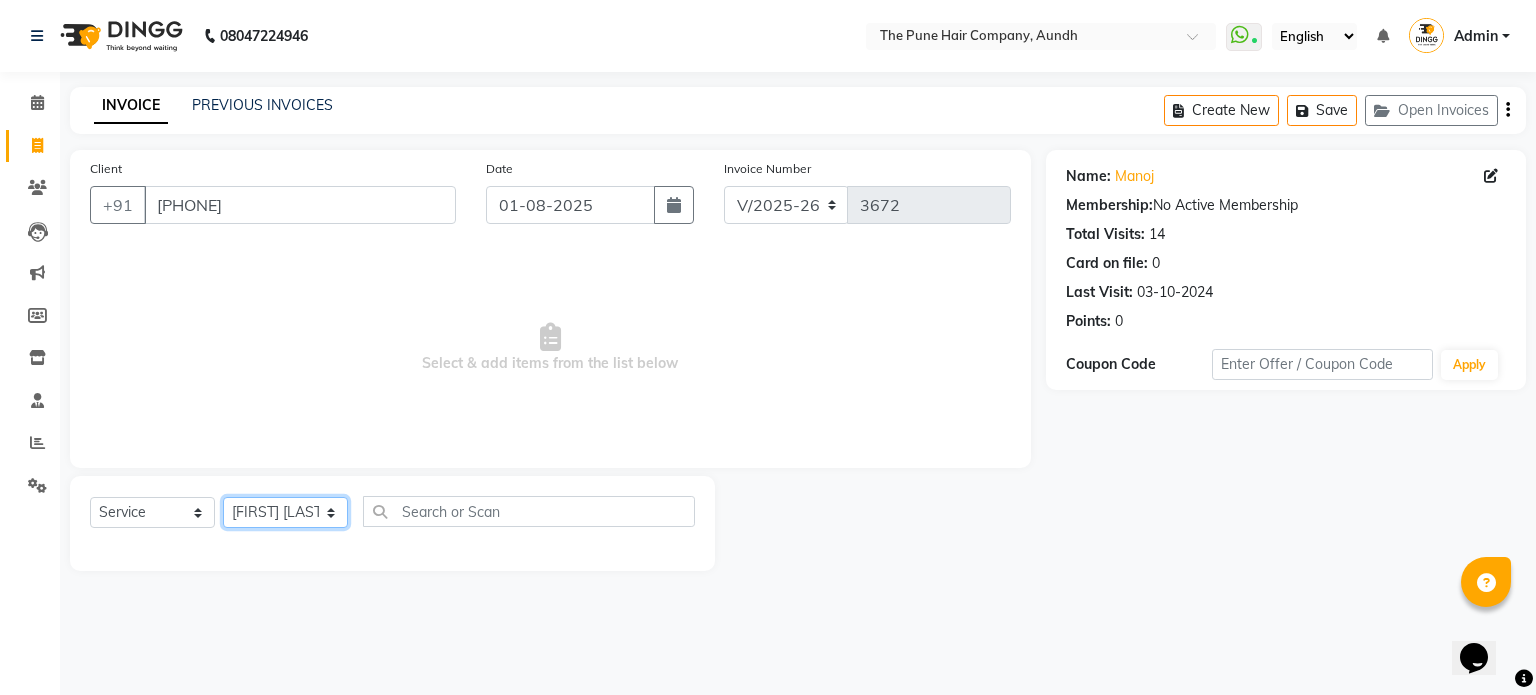 click on "Select Stylist [FIRST] [LAST] [FIRST] [LAST] [FIRST] [LAST] [FIRST] [LAST] [FIRST] [LAST] [FIRST] [LAST] [FIRST] [LAST] [FIRST] [LAST] [FIRST] [LAST] [FIRST] [LAST] [FIRST] [LAST] [FIRST] [LAST] [FIRST] [LAST] Today Fri [DATE] Toggle Dropdown Add Appointment Add Invoice Add Expense Add Attendance Add Client Add Transaction Toggle Dropdown Add Appointment Add Invoice Add Expense Add Attendance Add Client ADD NEW Toggle Dropdown Add Appointment Add Invoice Add Expense Add Attendance Add Client Add Transaction Filter Stylist Select All [FIRST] [LAST] [FIRST] [LAST] [FIRST] [LAST] [FIRST] [LAST] [FIRST] [LAST] [FIRST] [LAST] [FIRST] [LAST] [FIRST] [LAST] [FIRST] [LAST] [FIRST] [LAST] [FIRST] [LAST] [FIRST] [LAST] Group By Staff View Room View View as Vertical Vertical - Week View Horizontal Horizontal - Week View List Toggle Dropdown Calendar Settings Manage Tags Arrange Stylists Reset Stylists Full Screen Show Available Stylist Appointment Form Zoom 50% [FIRST] [PHONE]" 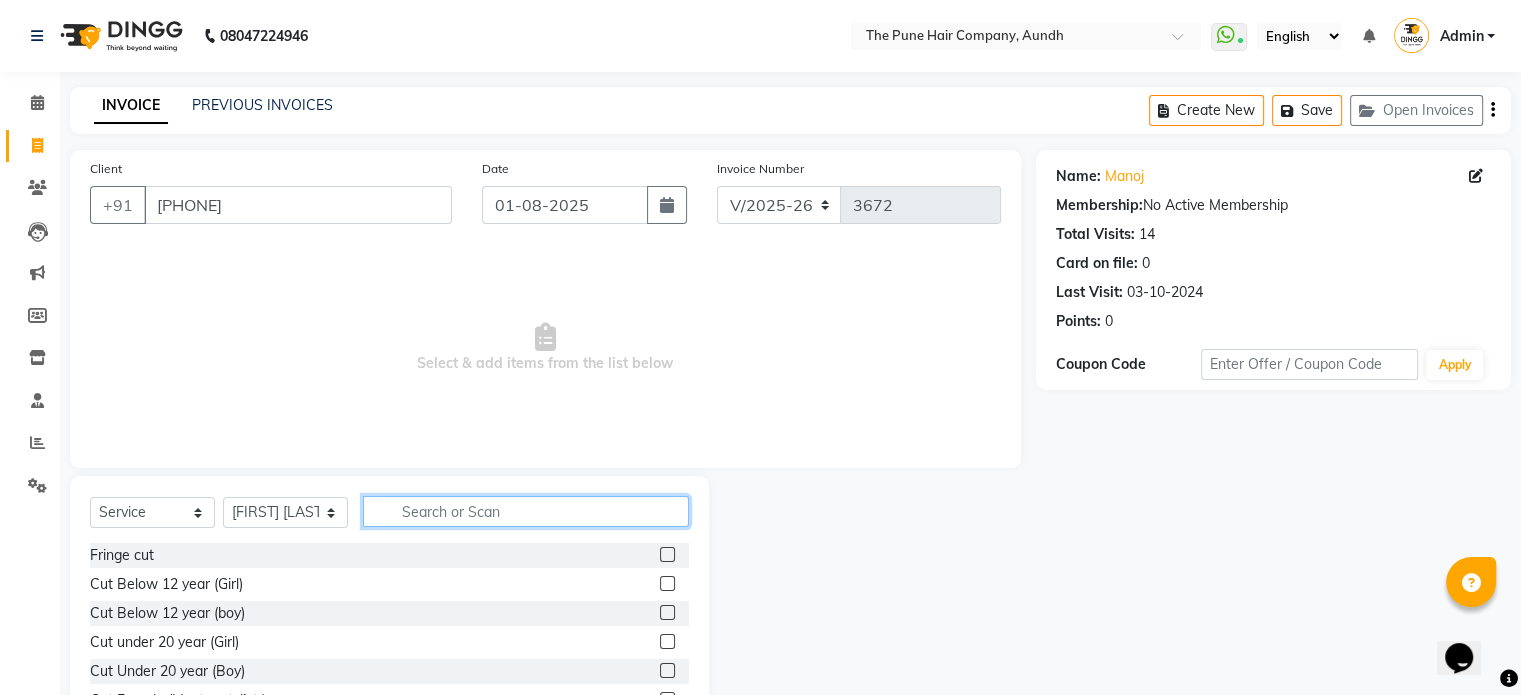 click 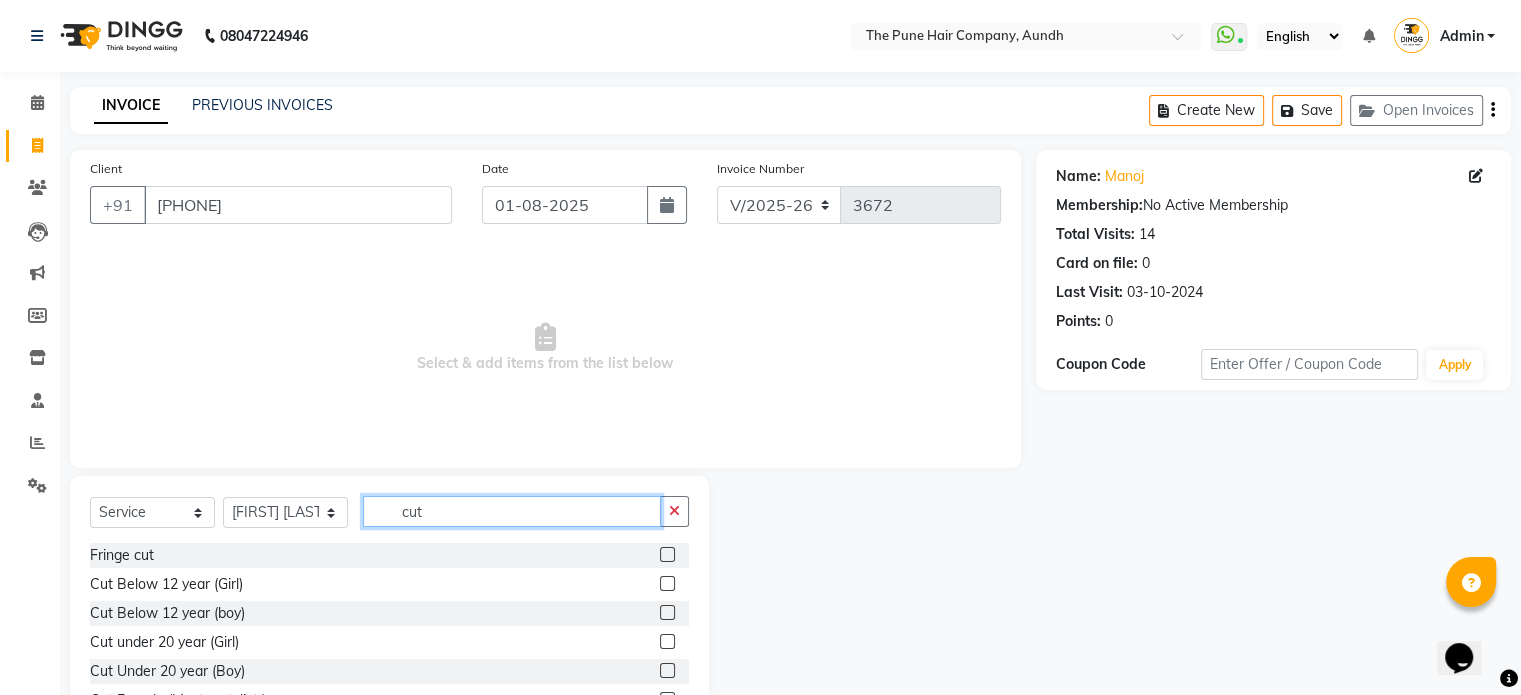 scroll, scrollTop: 60, scrollLeft: 0, axis: vertical 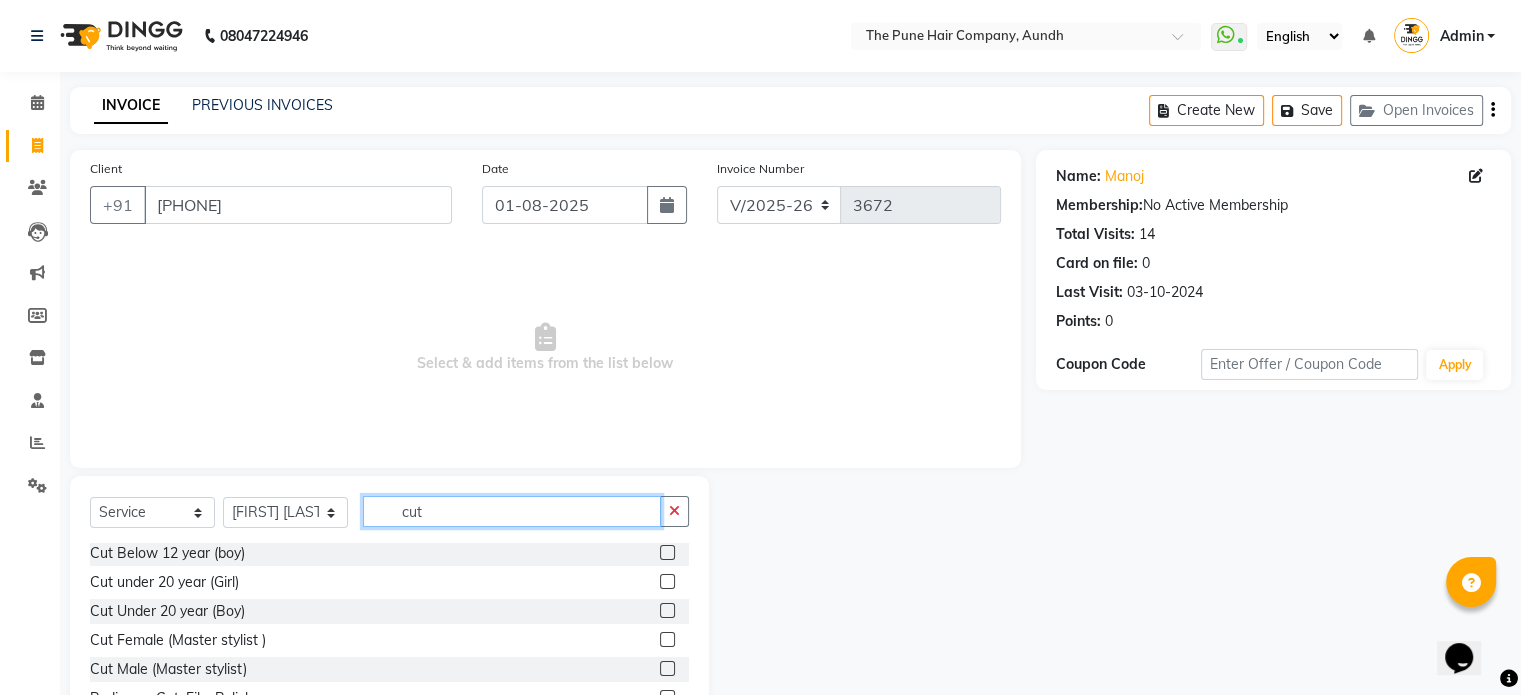 type on "cut" 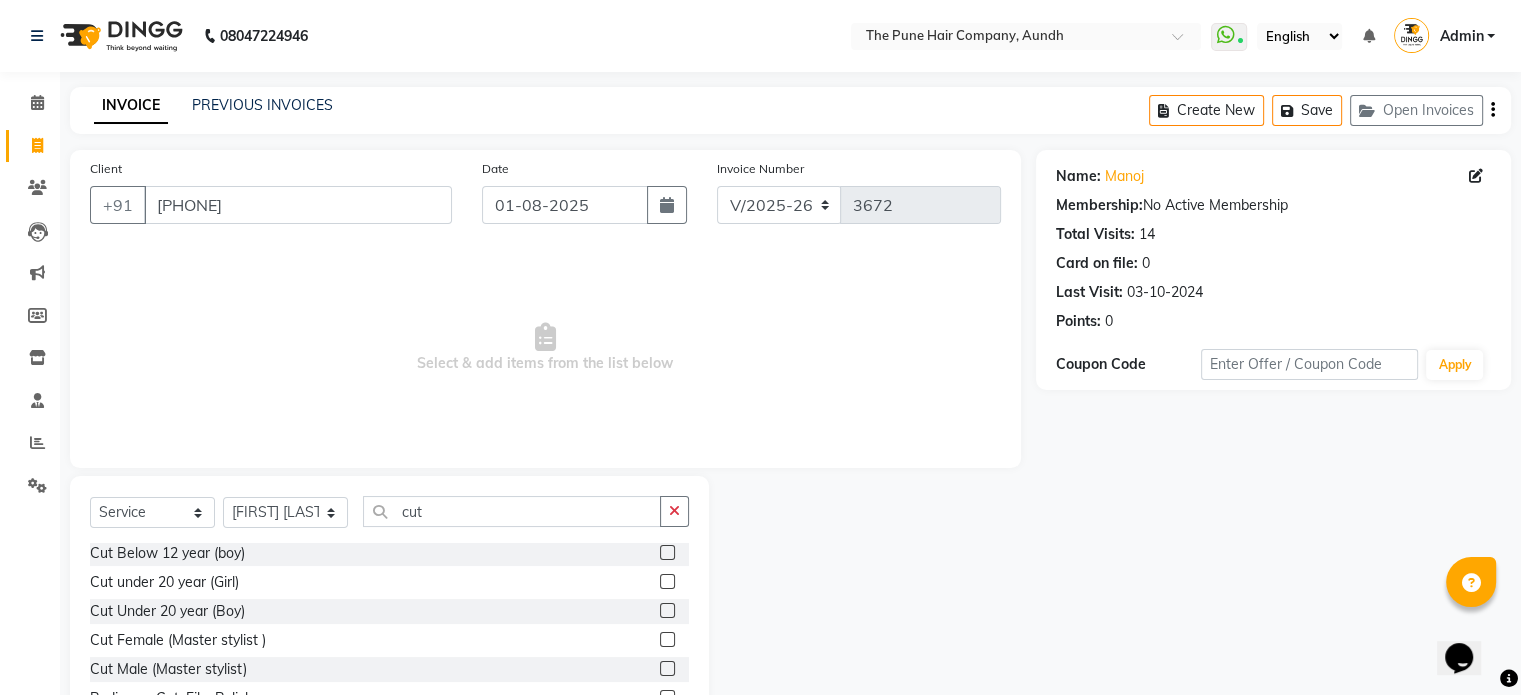 click 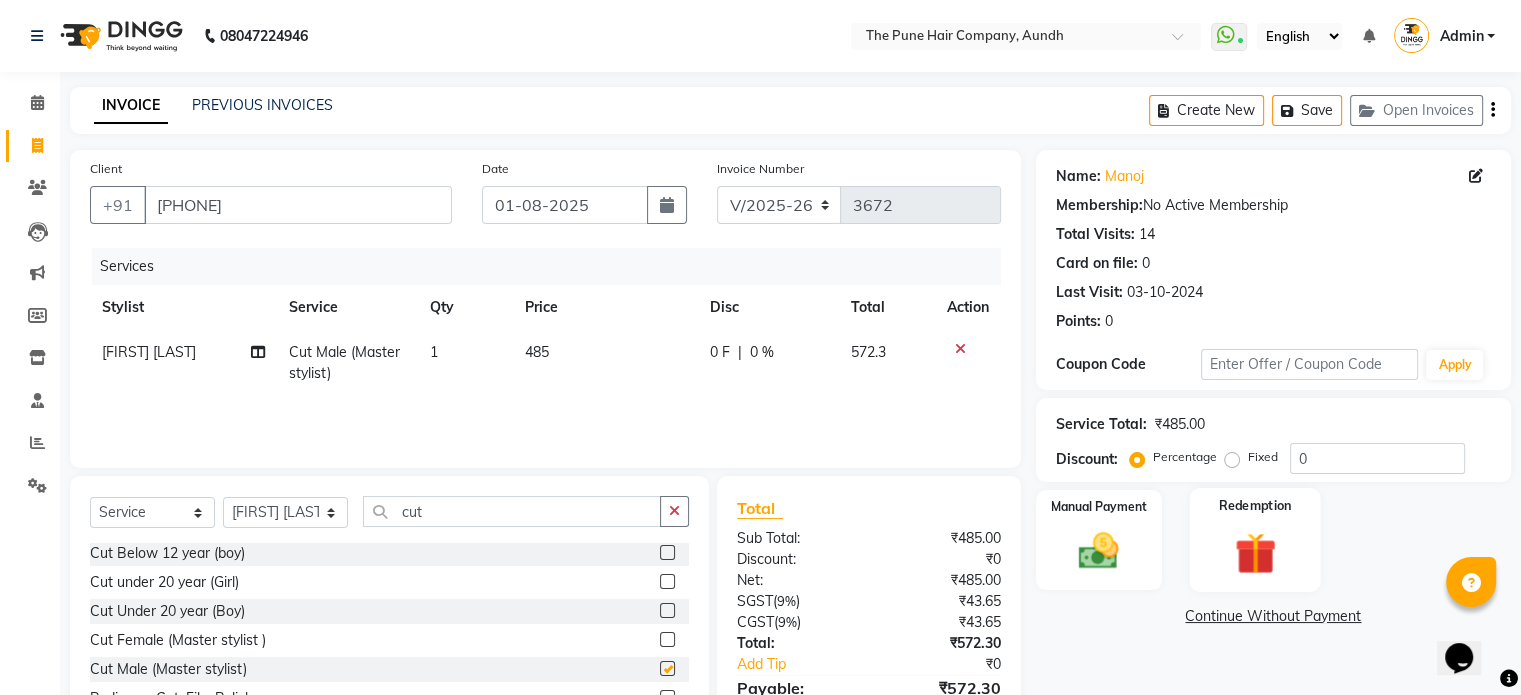 checkbox on "false" 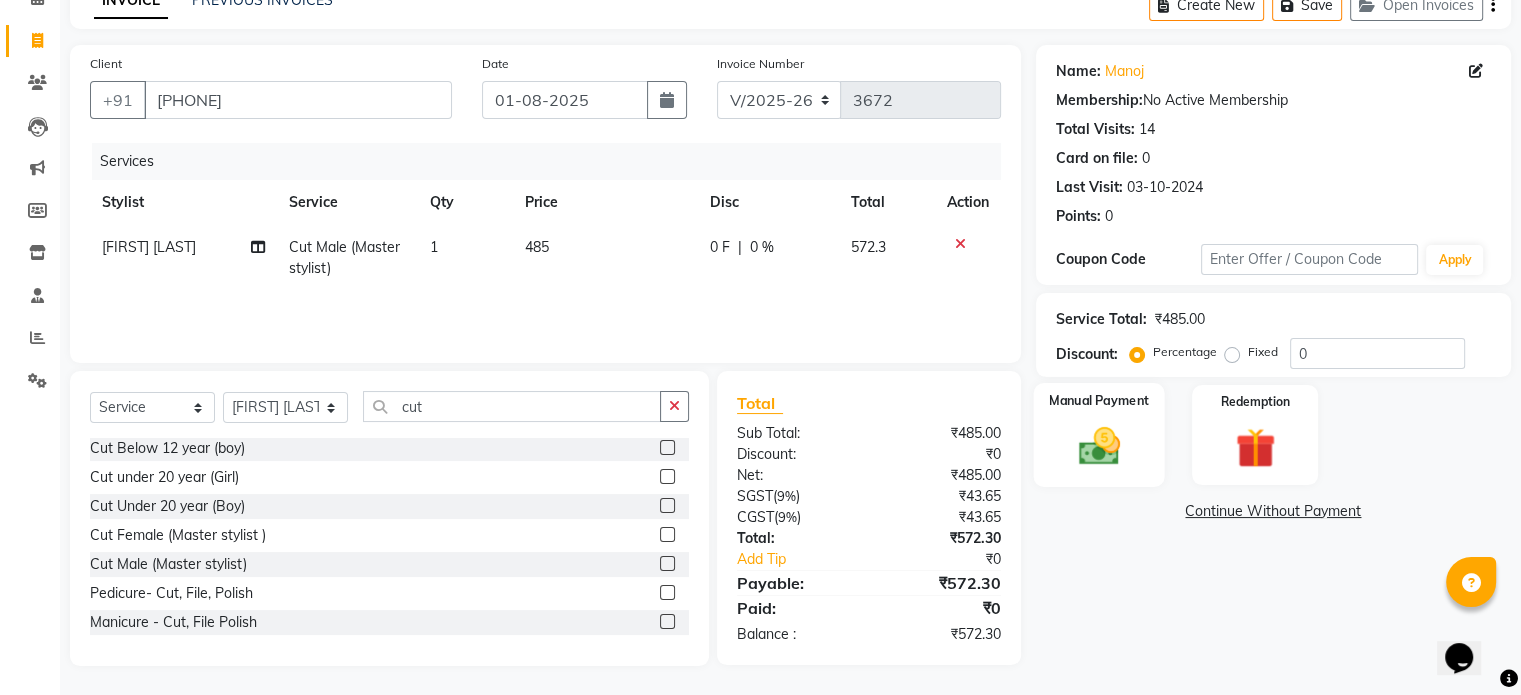 scroll, scrollTop: 106, scrollLeft: 0, axis: vertical 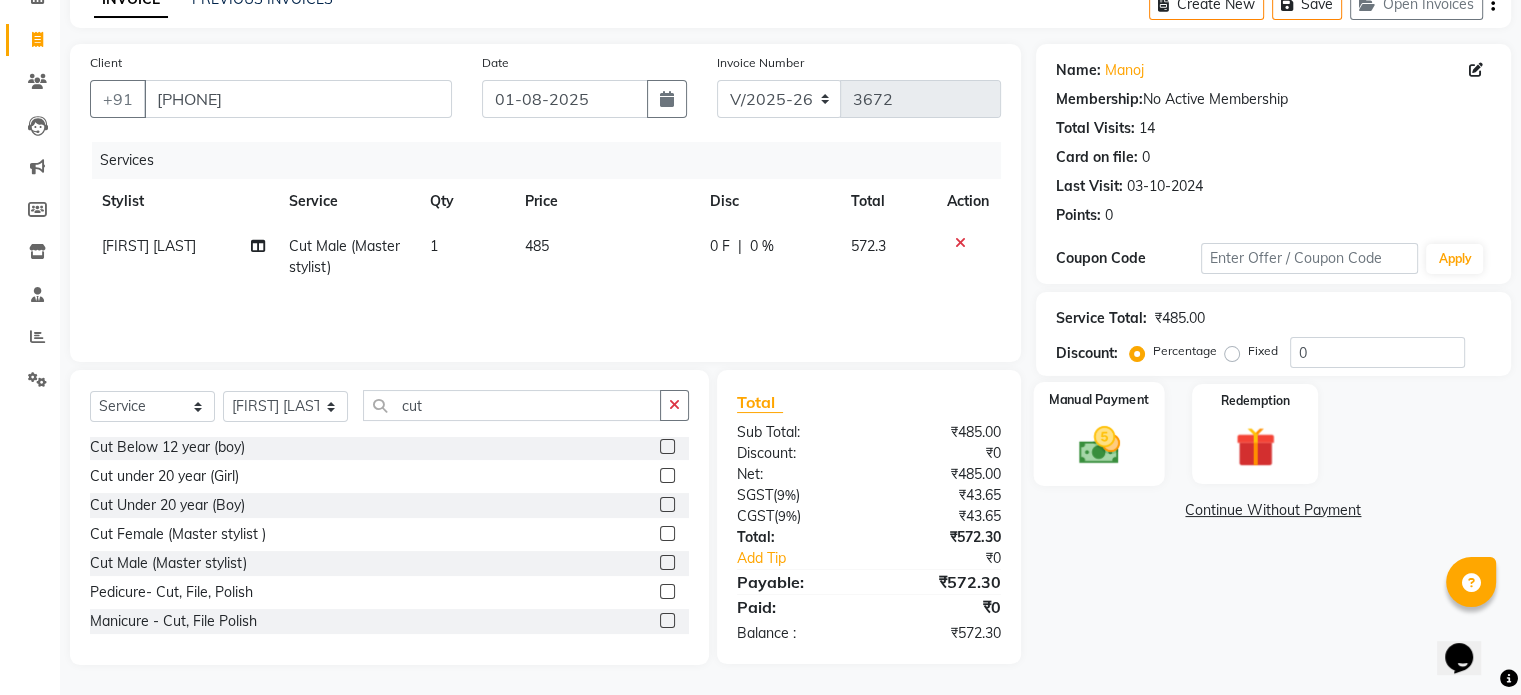 click 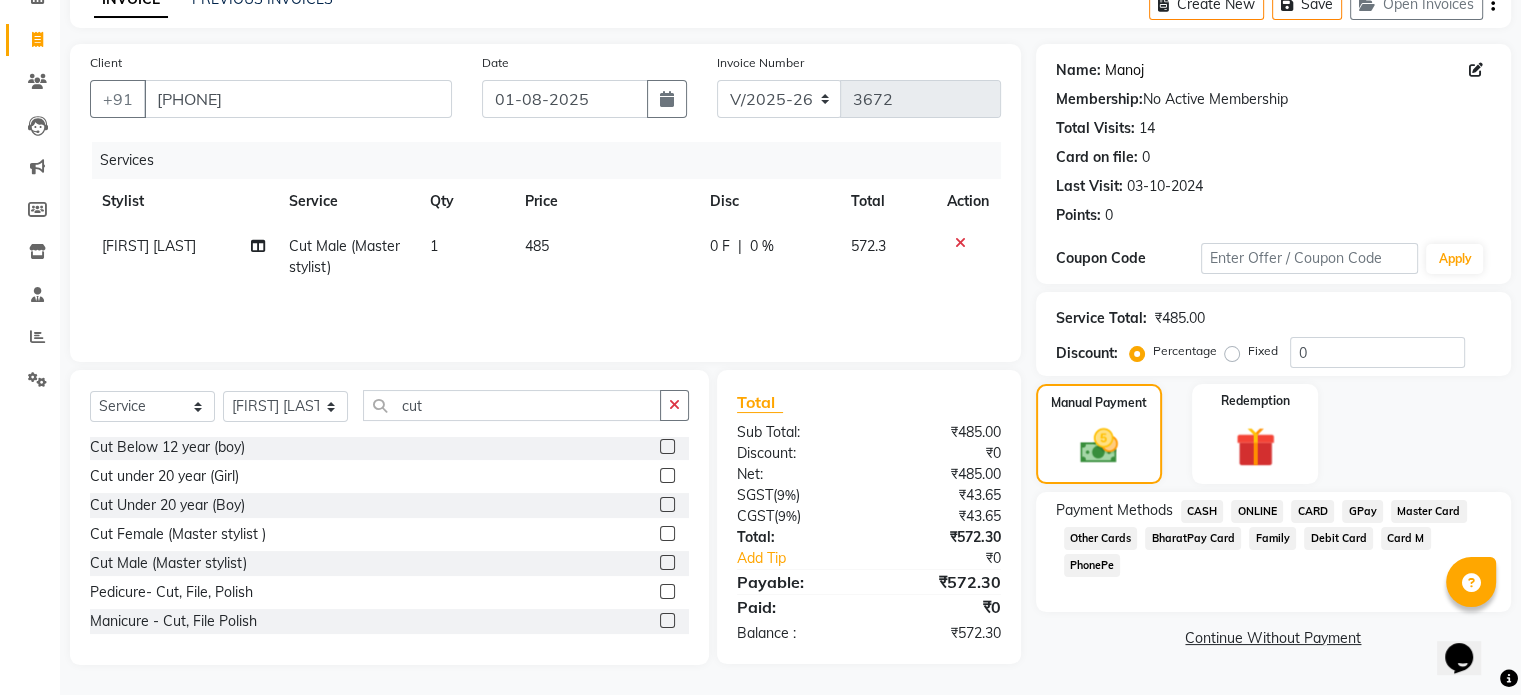 click on "Manoj" 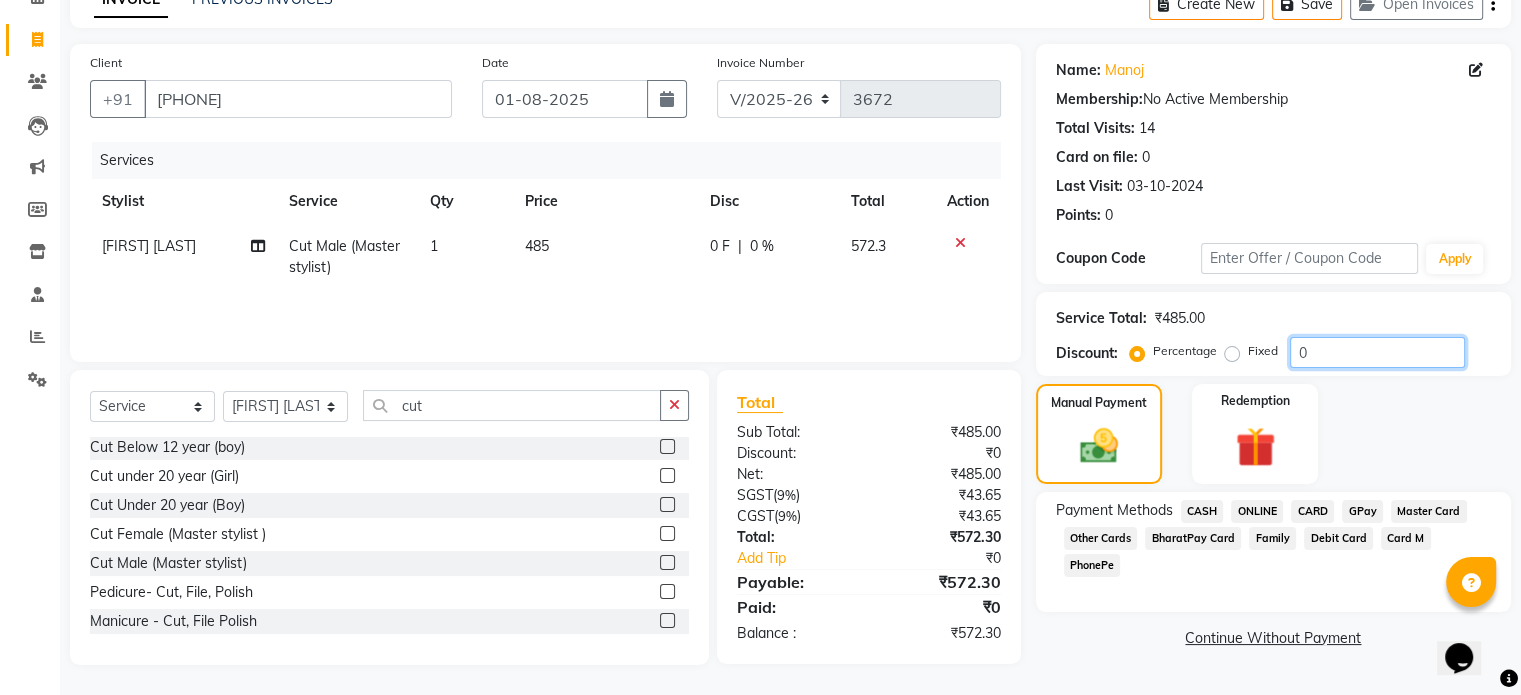 drag, startPoint x: 1348, startPoint y: 351, endPoint x: 1220, endPoint y: 355, distance: 128.06248 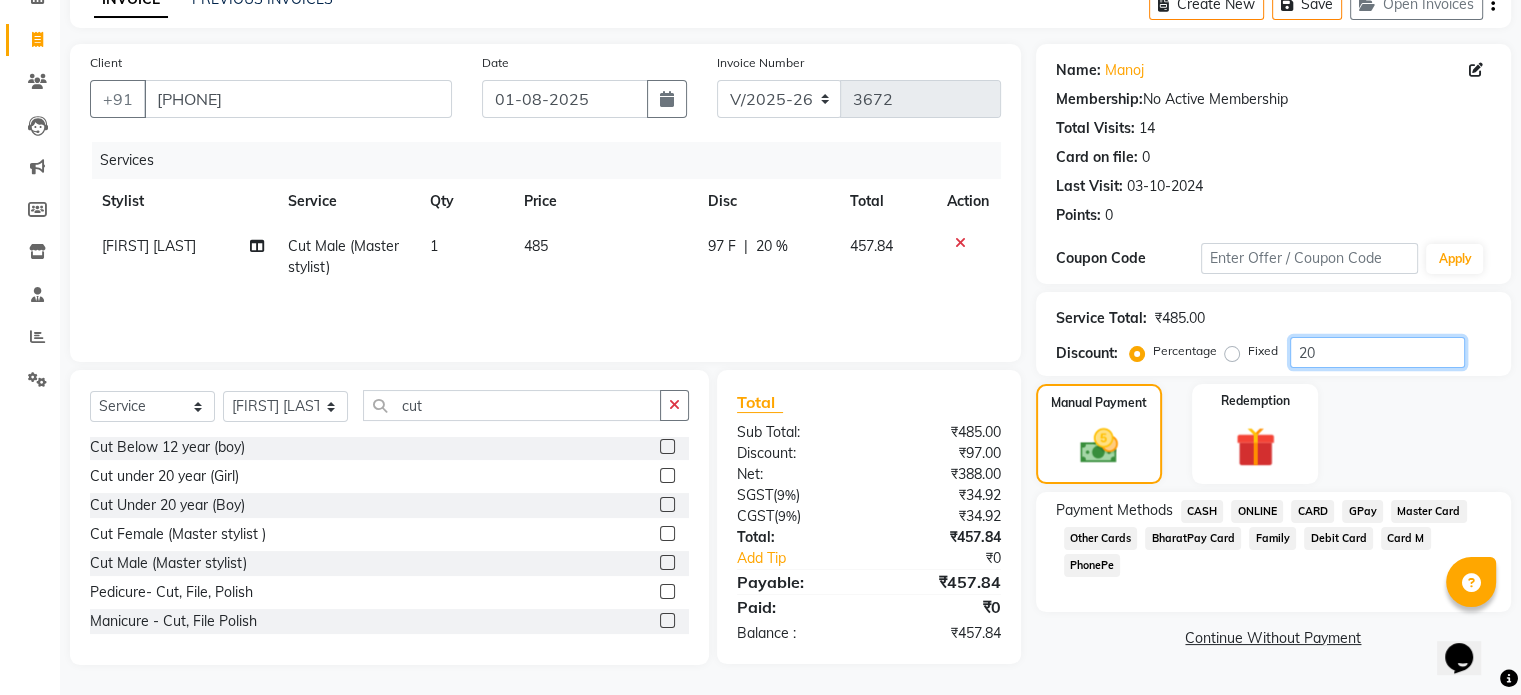 type on "20" 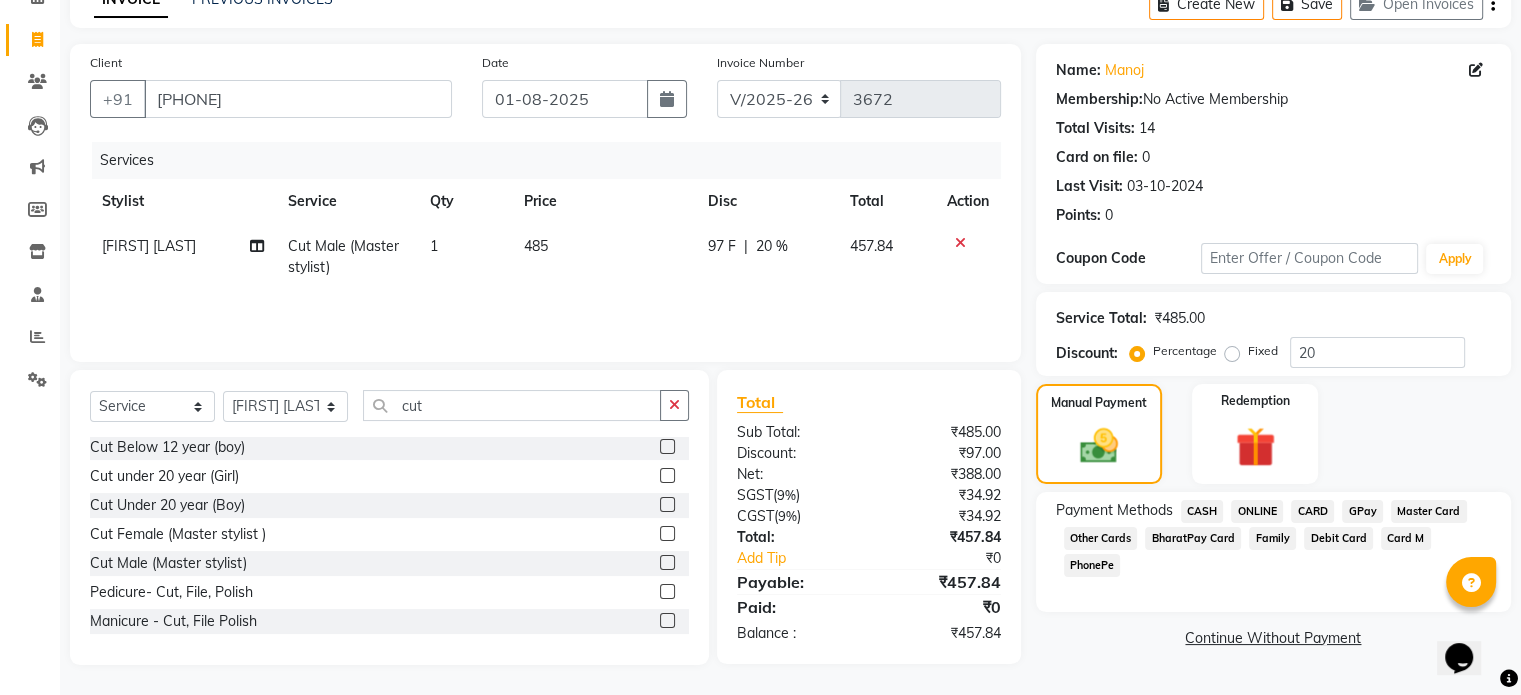 click on "ONLINE" 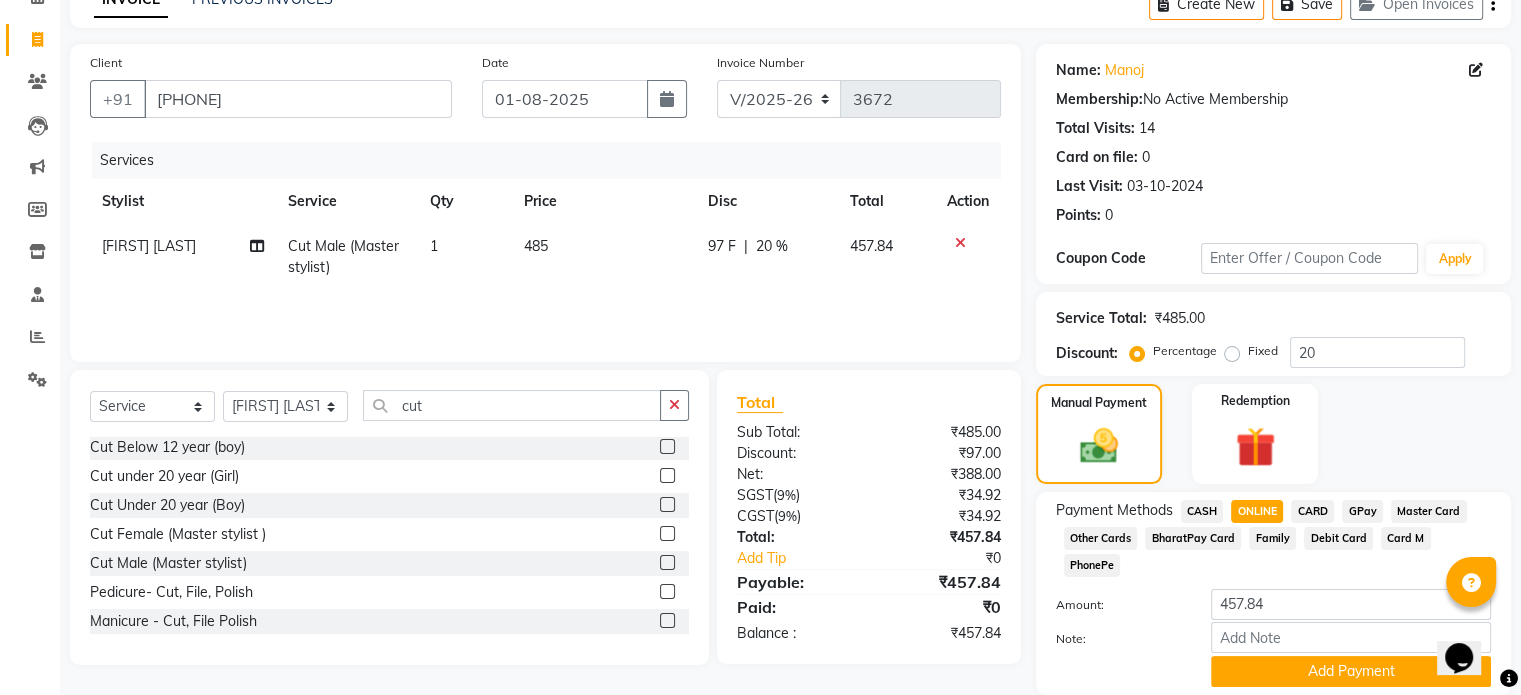 click on "CASH" 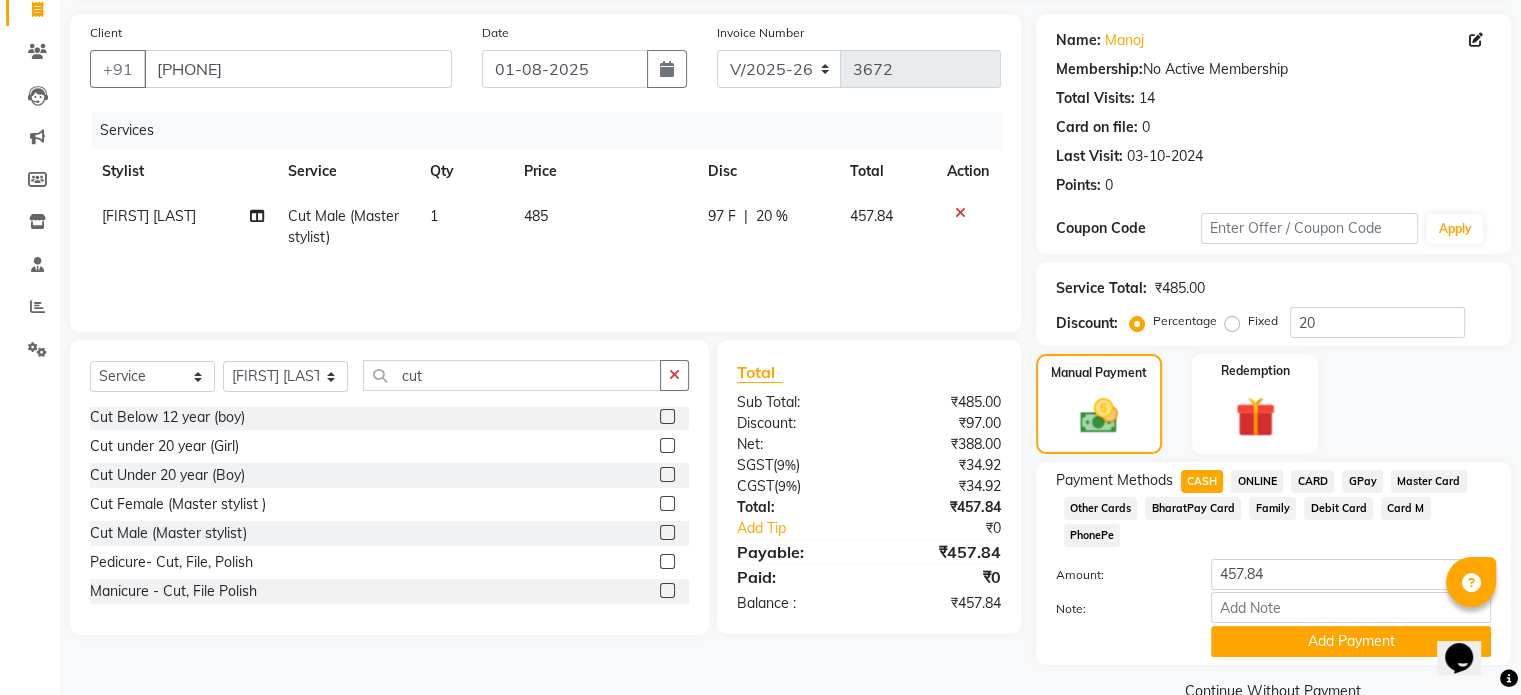 scroll, scrollTop: 152, scrollLeft: 0, axis: vertical 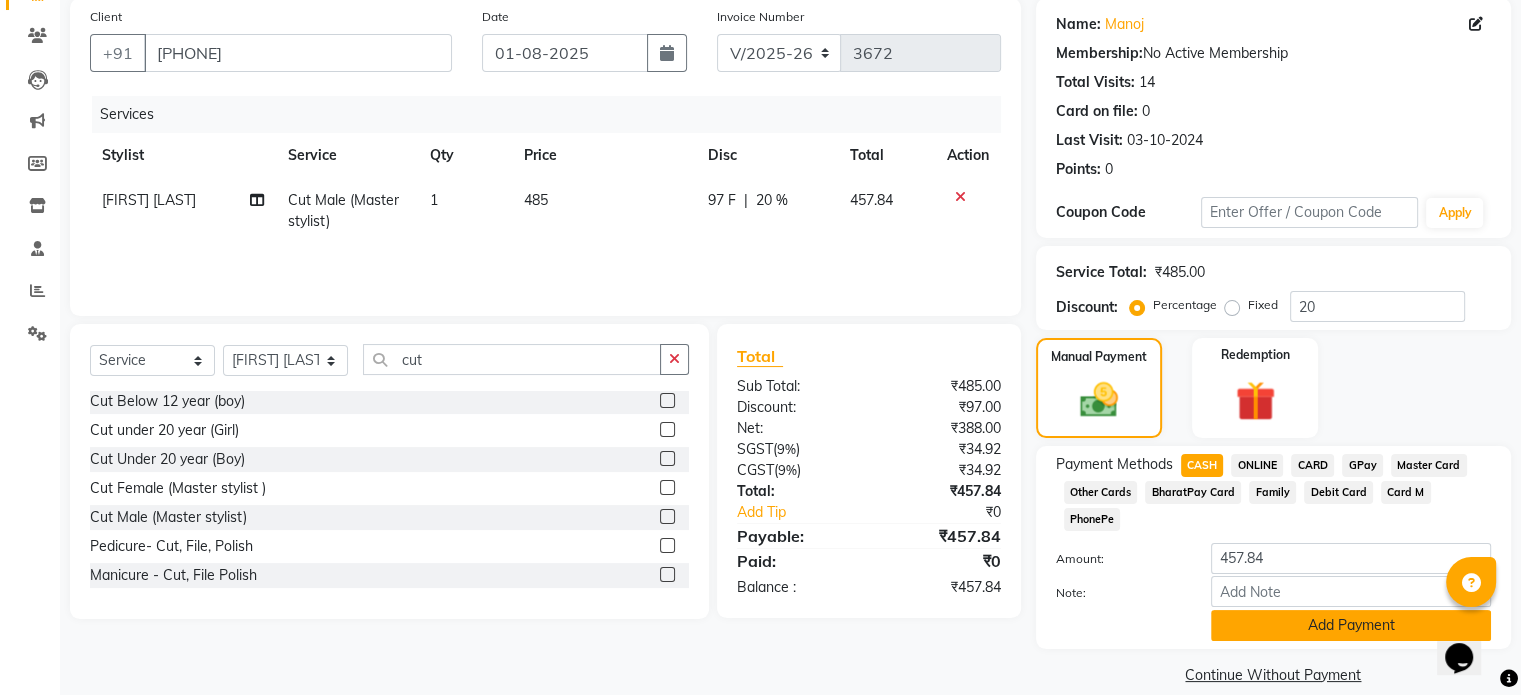 click on "Add Payment" 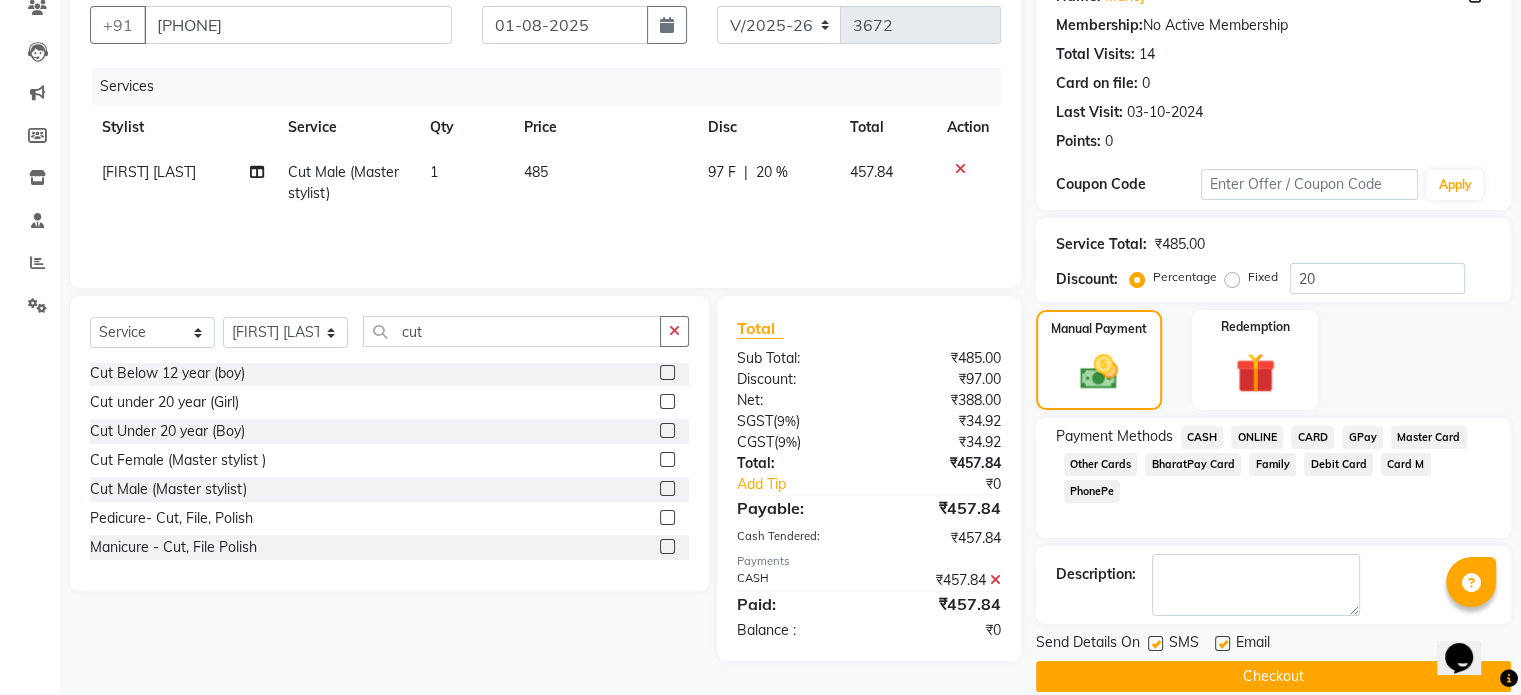 scroll, scrollTop: 205, scrollLeft: 0, axis: vertical 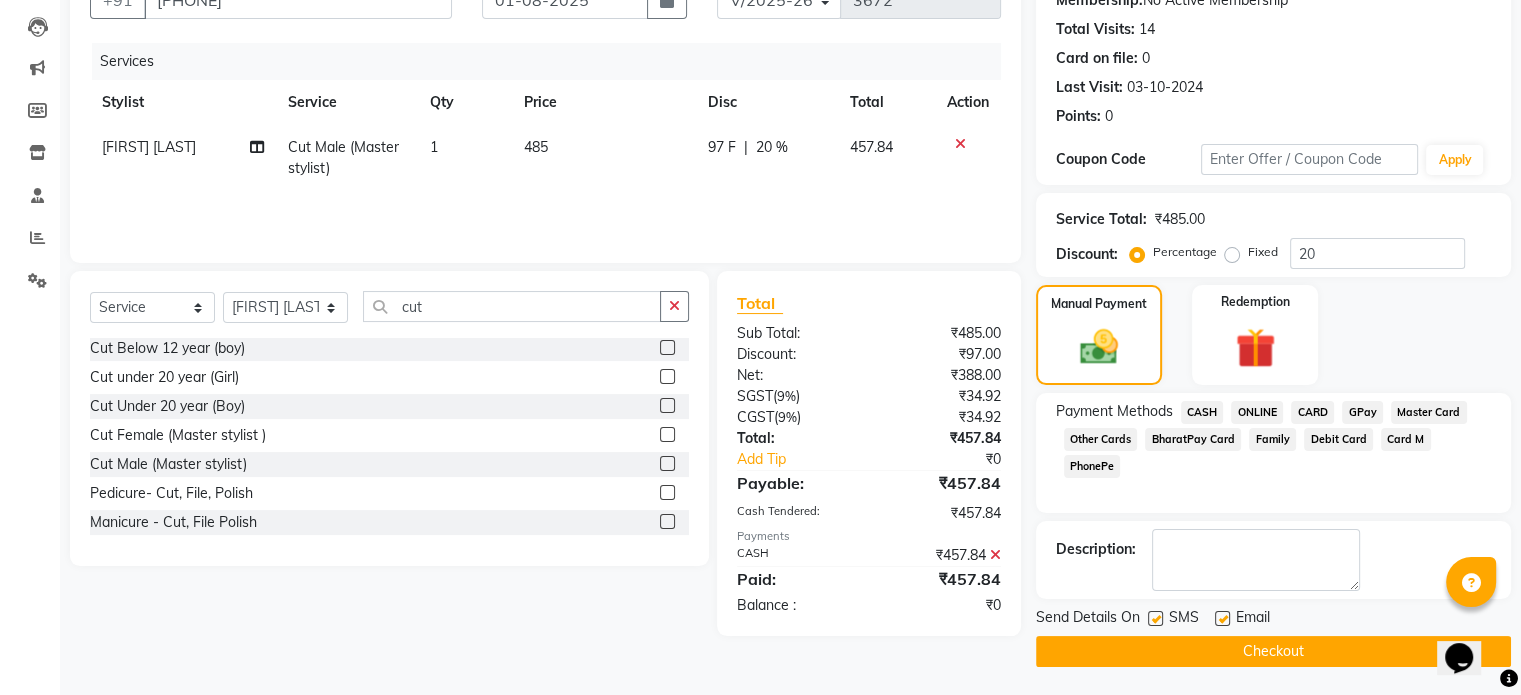 click on "Checkout" 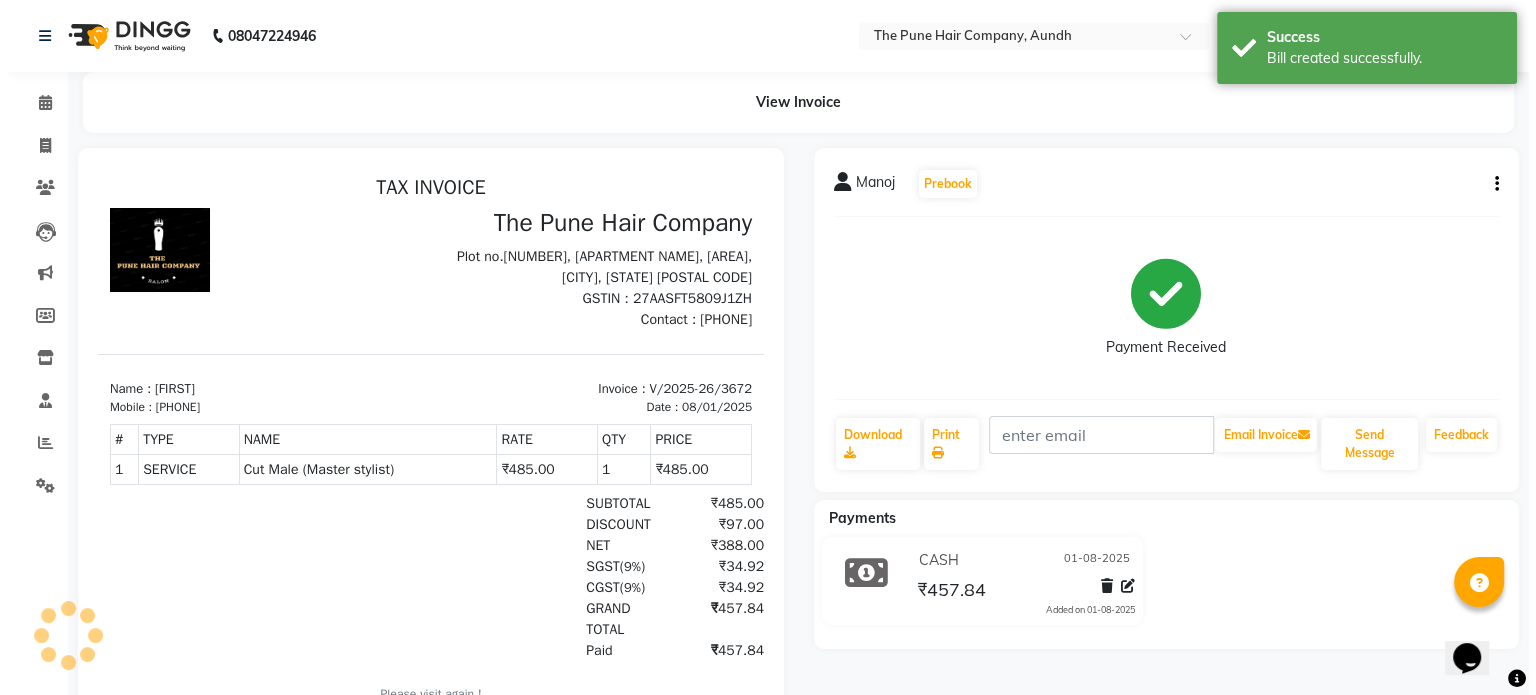 scroll, scrollTop: 0, scrollLeft: 0, axis: both 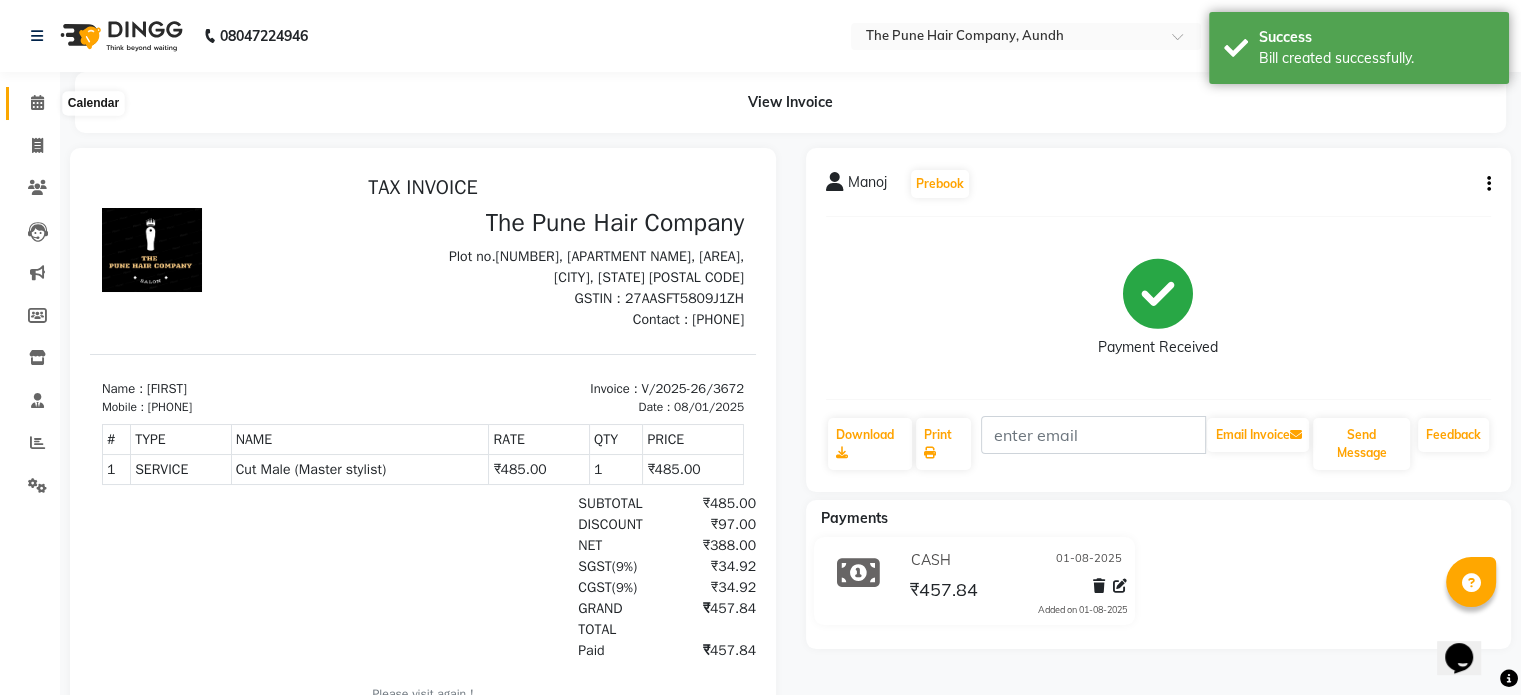 click 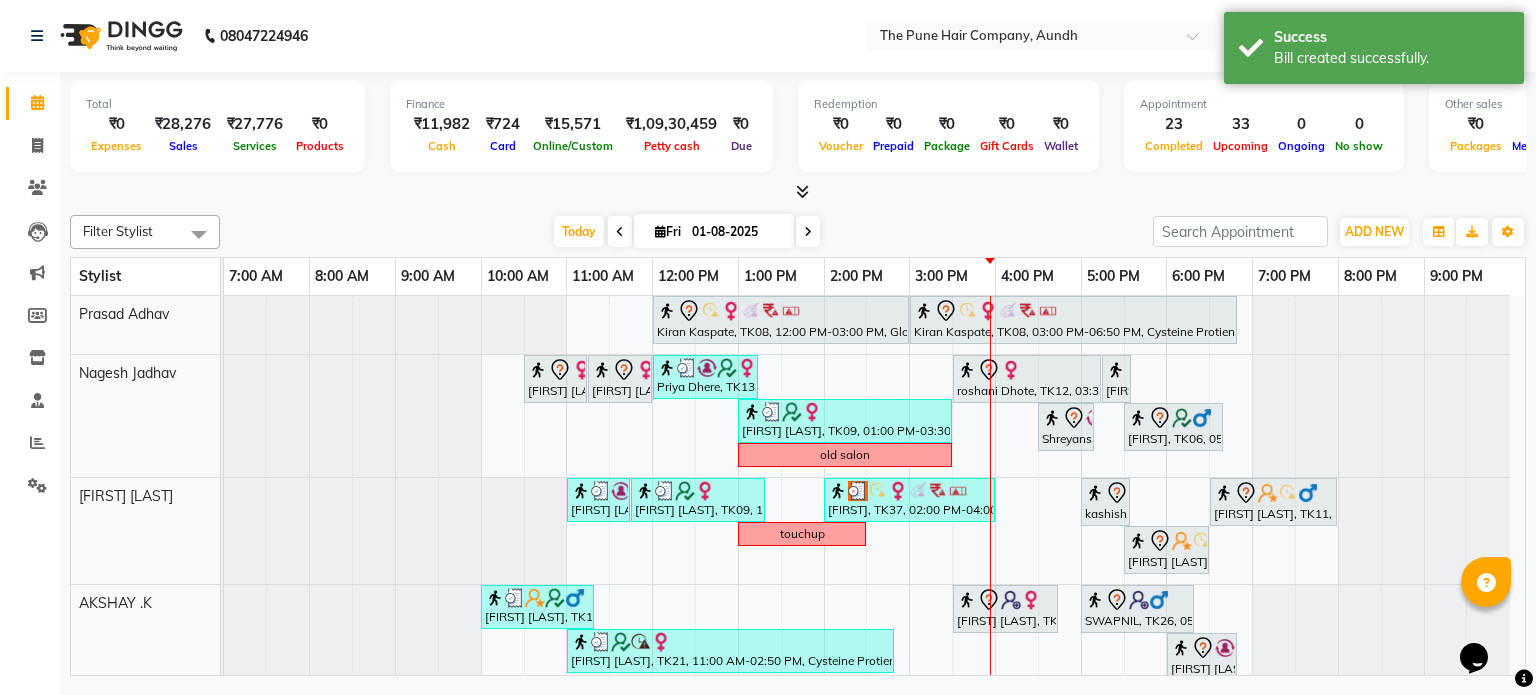 scroll, scrollTop: 69, scrollLeft: 0, axis: vertical 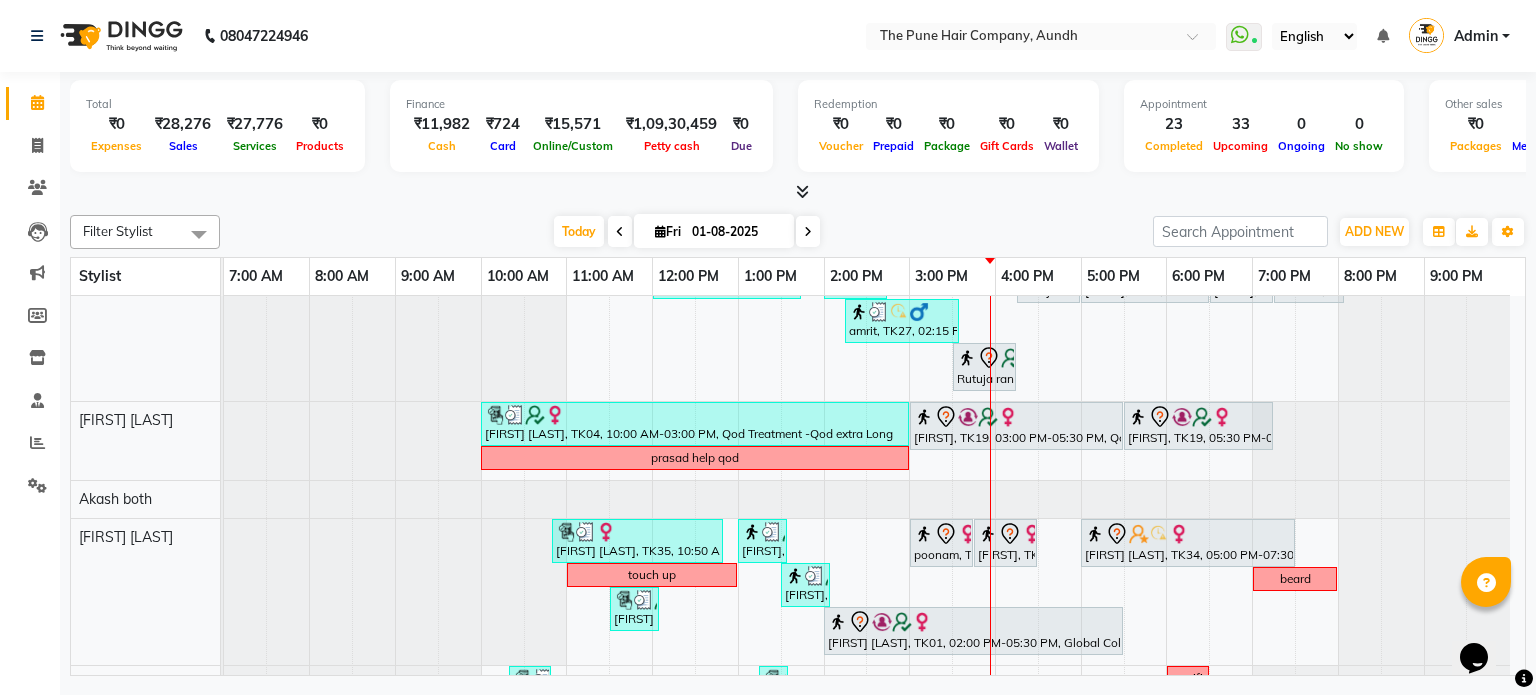 click at bounding box center (808, 232) 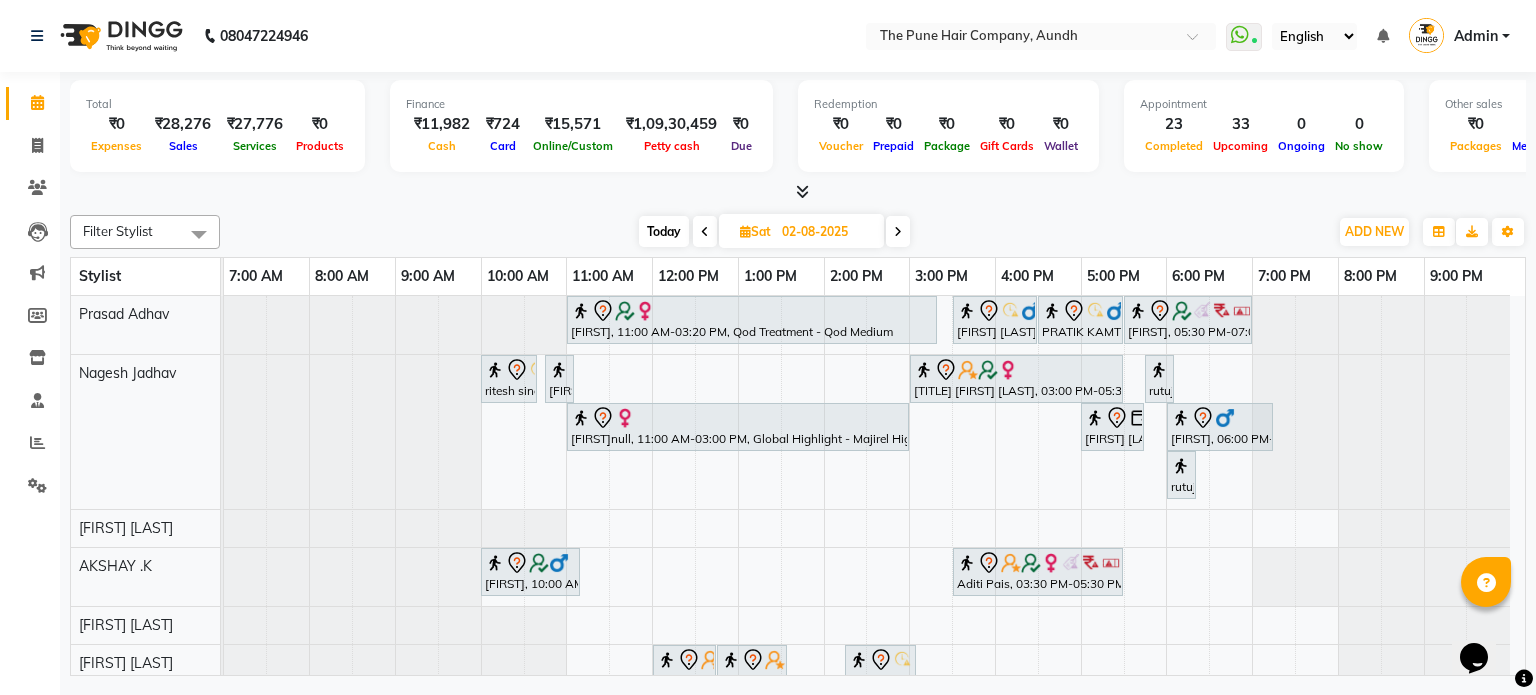 click on "Today" at bounding box center (664, 231) 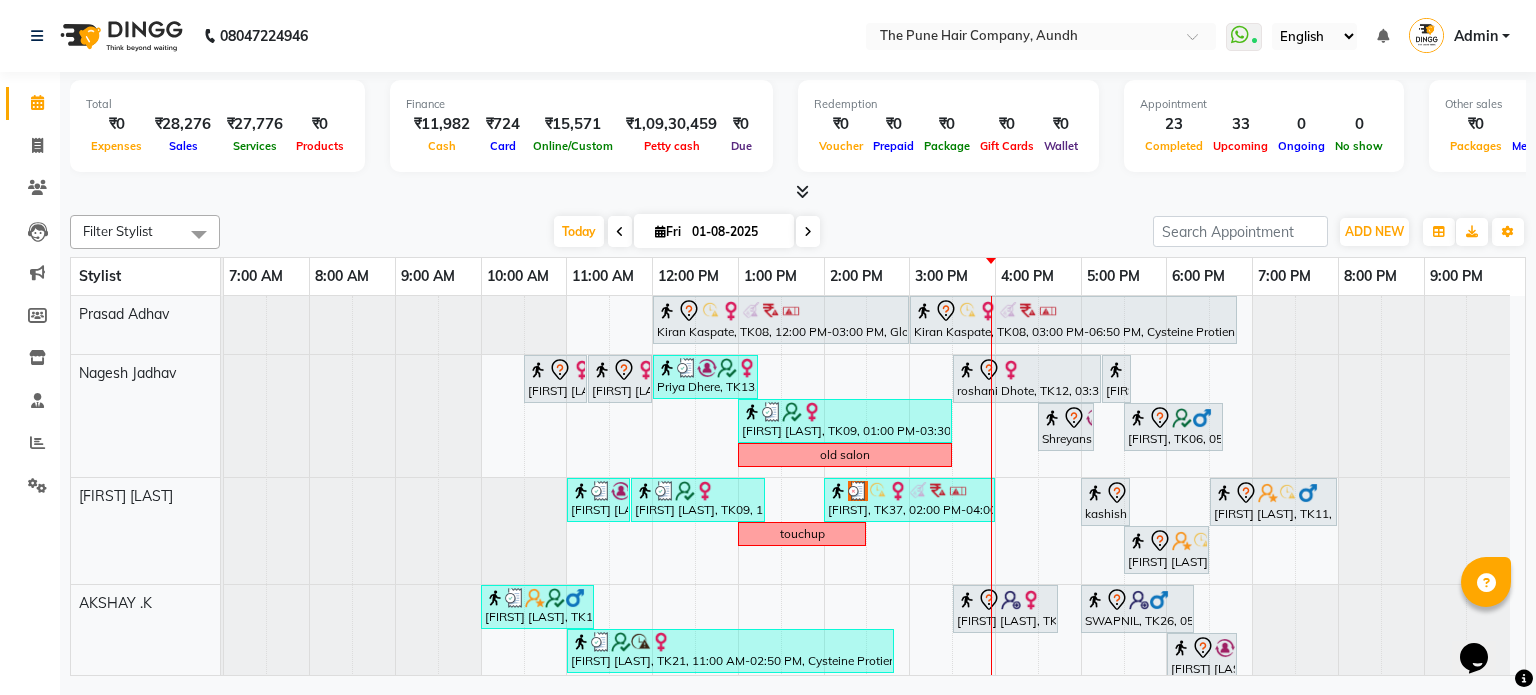 scroll, scrollTop: 106, scrollLeft: 0, axis: vertical 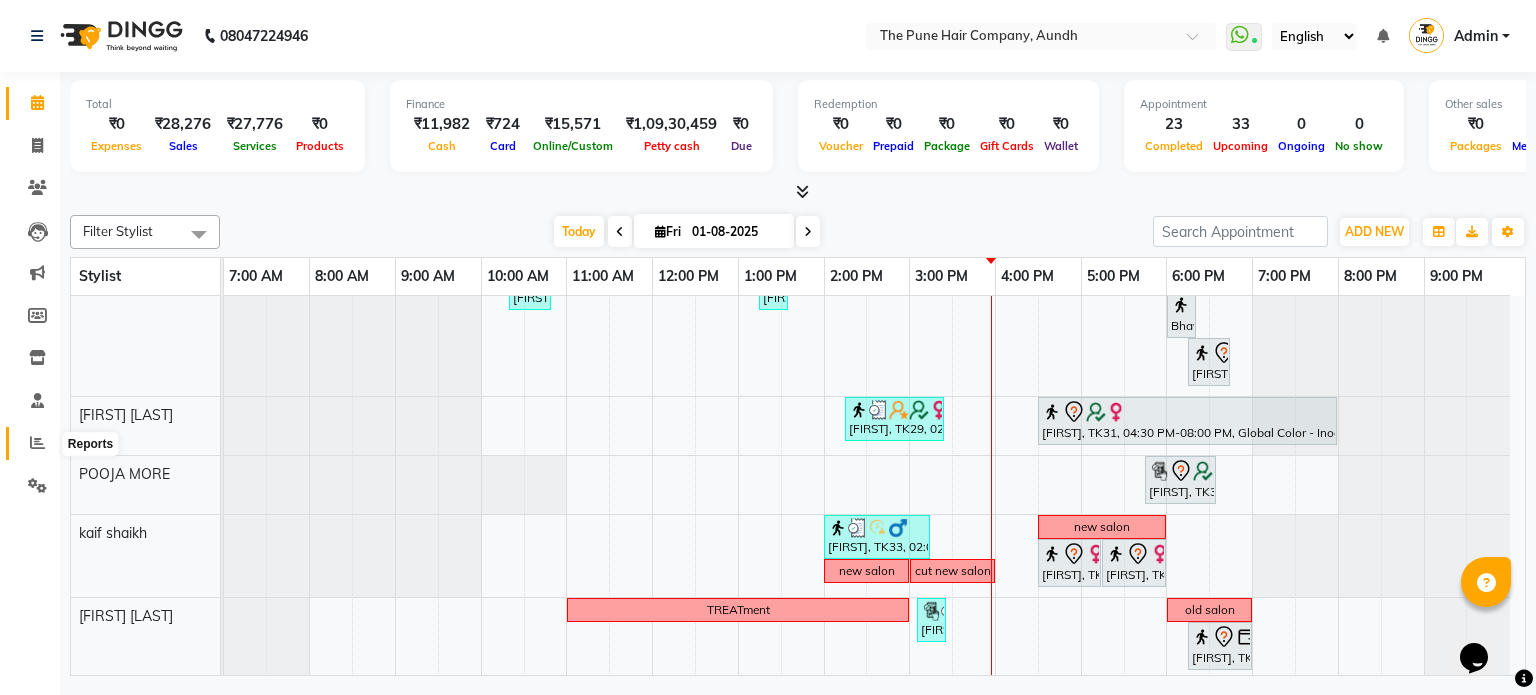 click 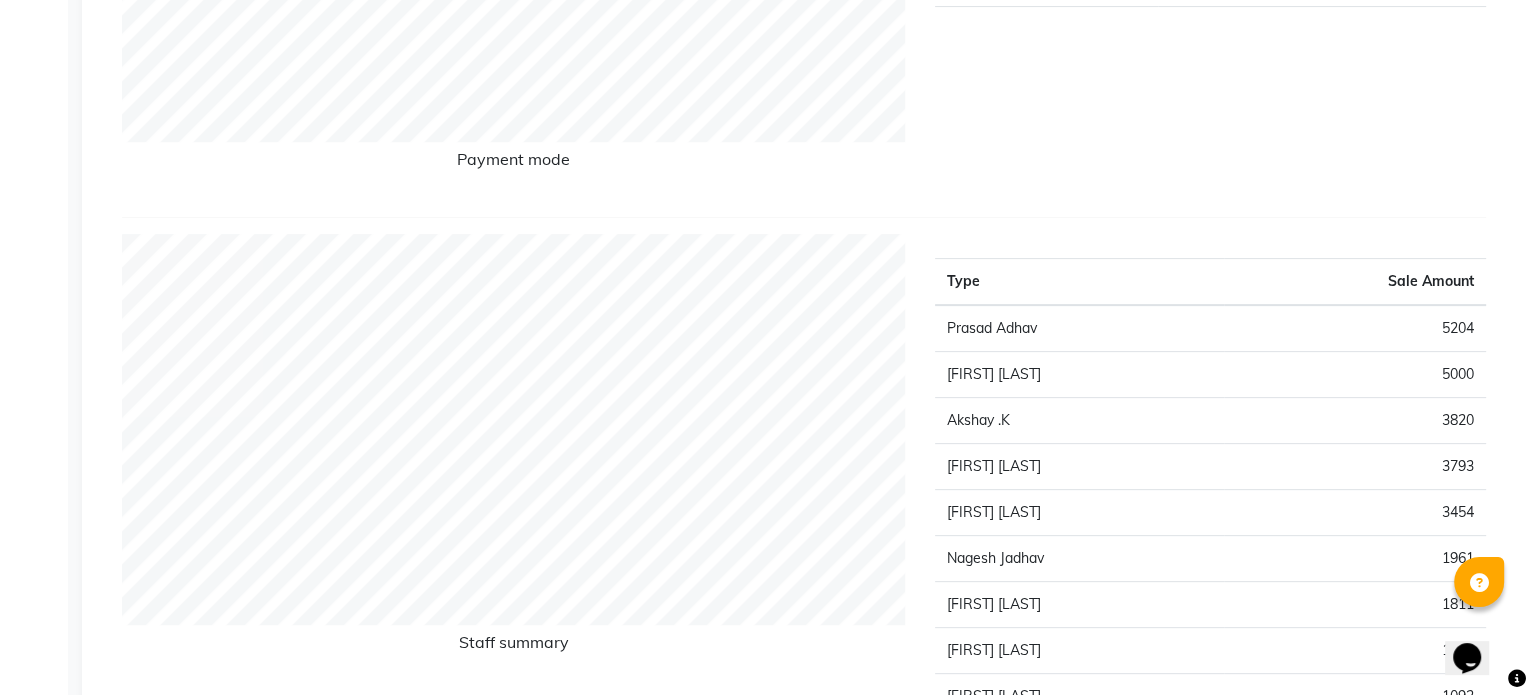 scroll, scrollTop: 0, scrollLeft: 0, axis: both 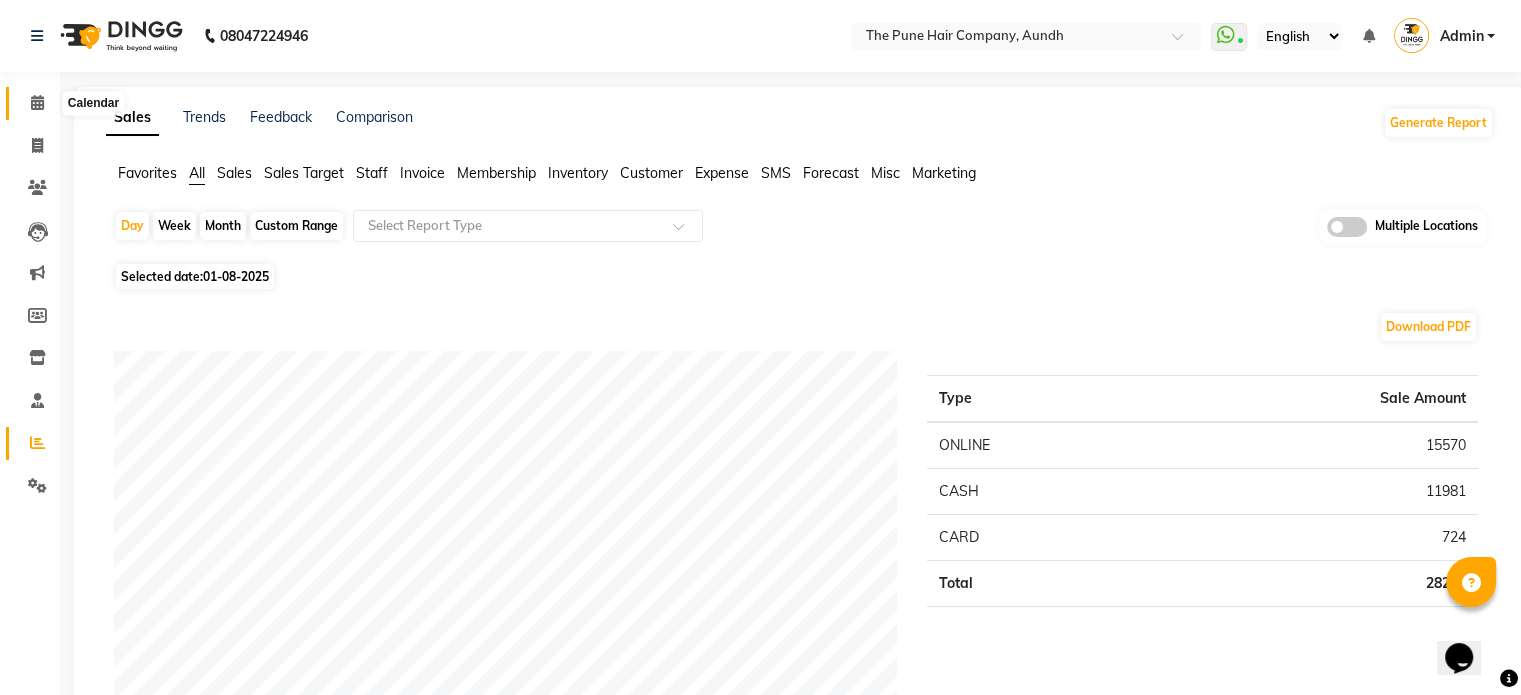 click 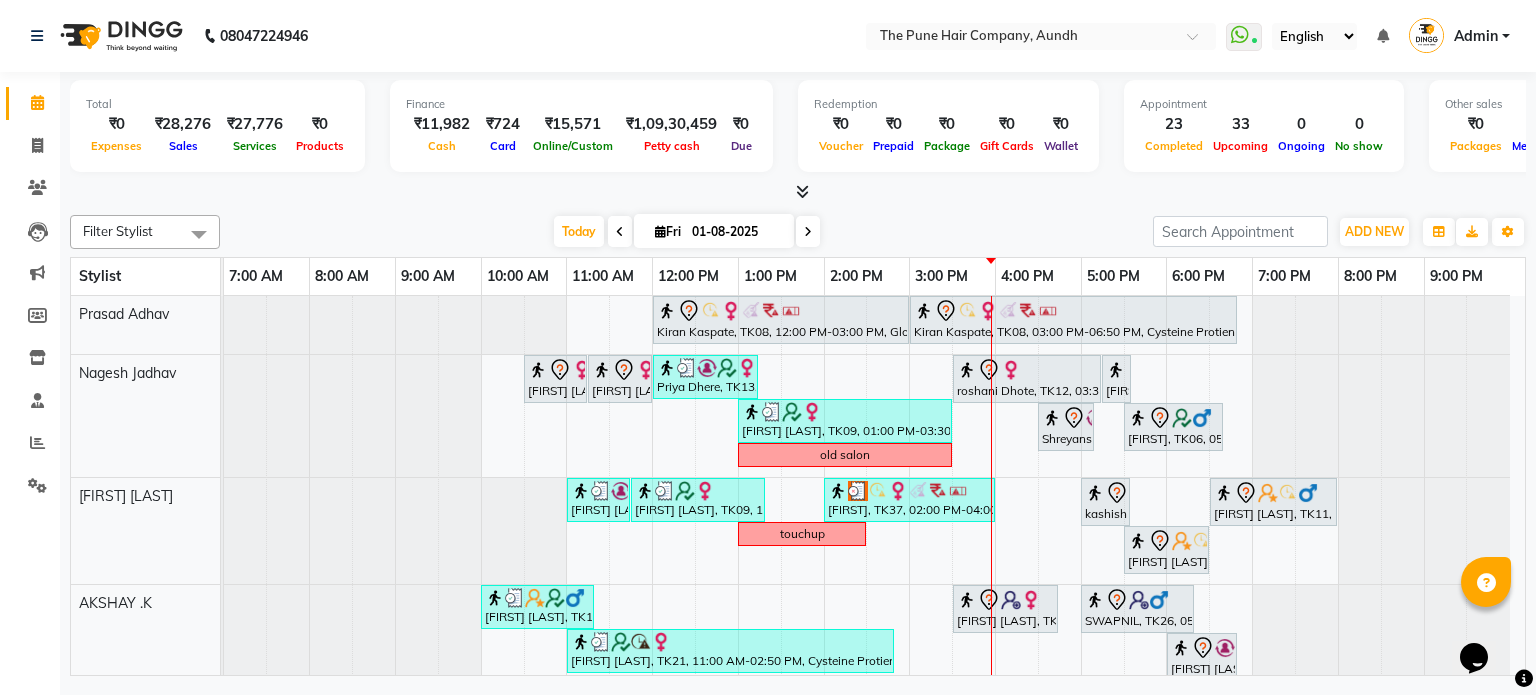 scroll, scrollTop: 68, scrollLeft: 0, axis: vertical 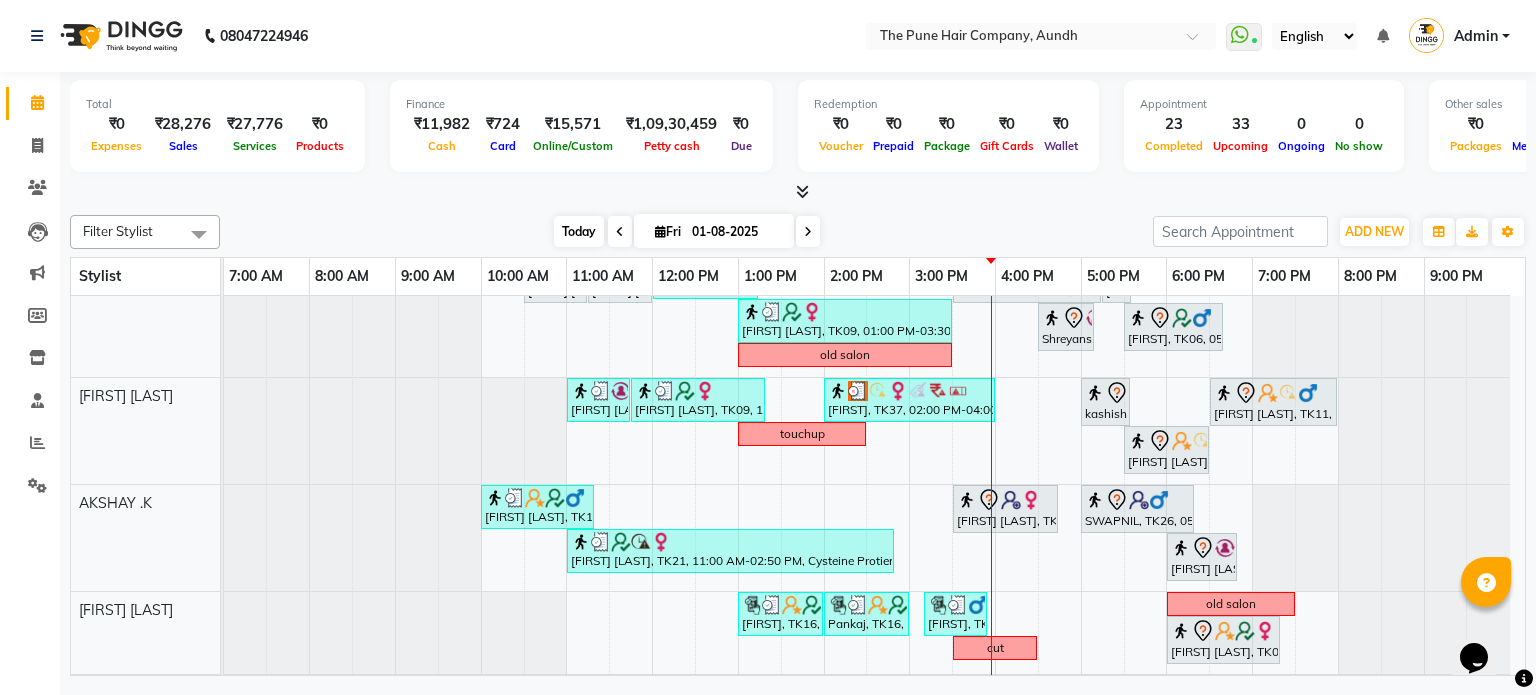 click on "Today" at bounding box center (579, 231) 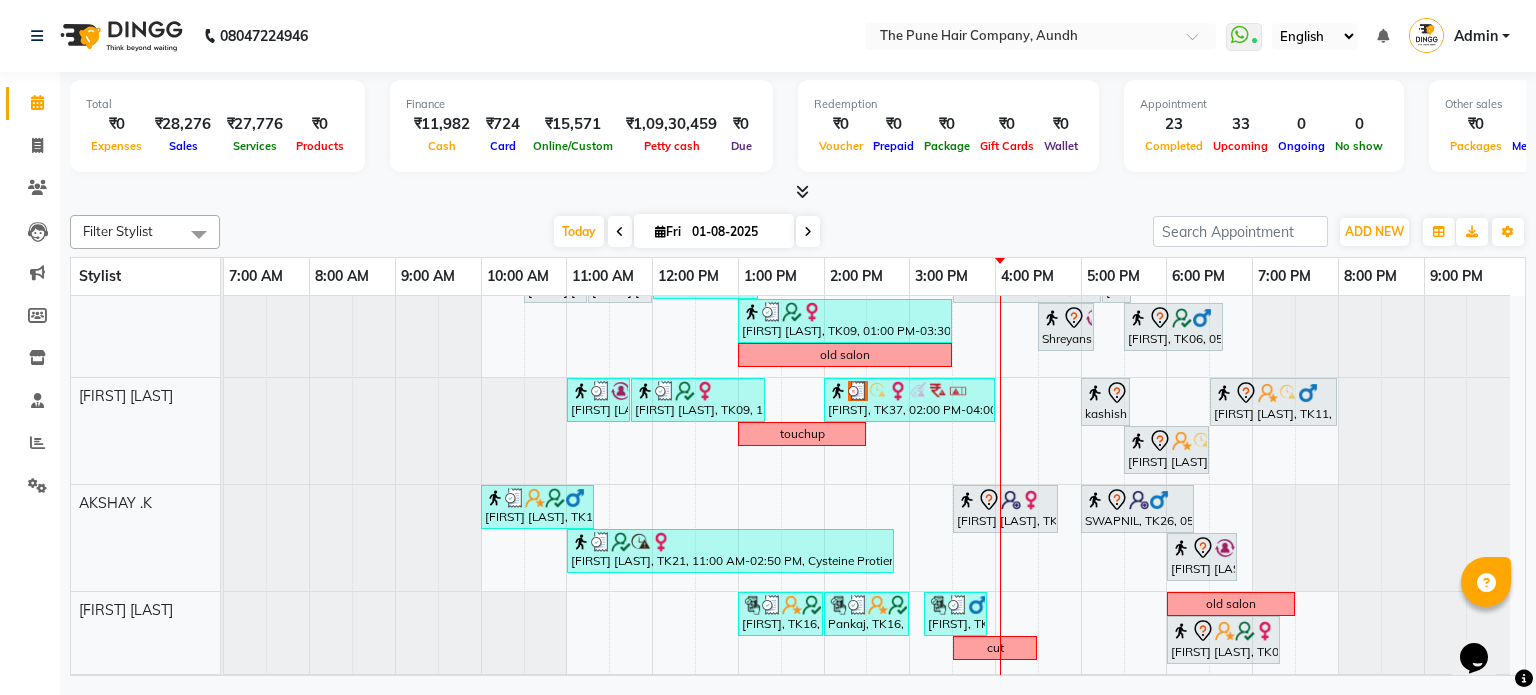 click at bounding box center [808, 232] 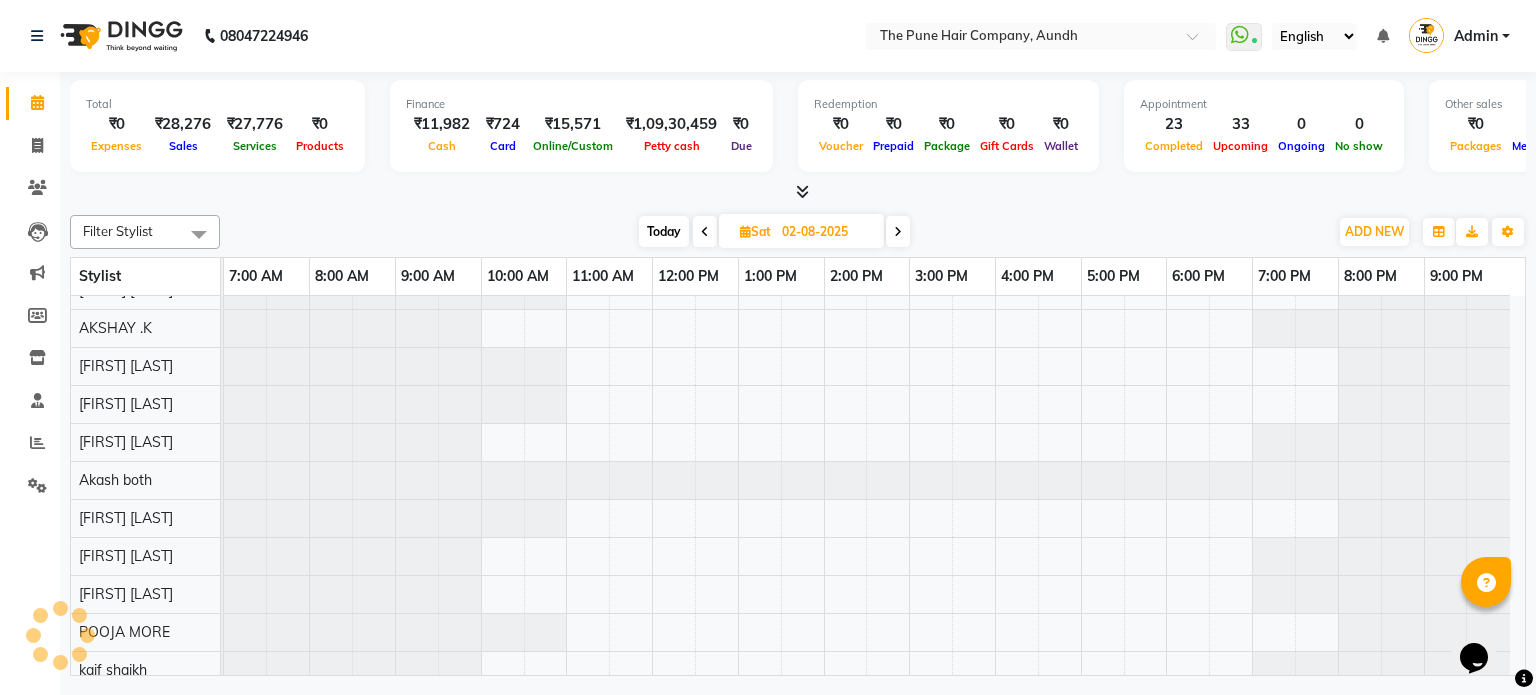 scroll, scrollTop: 43, scrollLeft: 0, axis: vertical 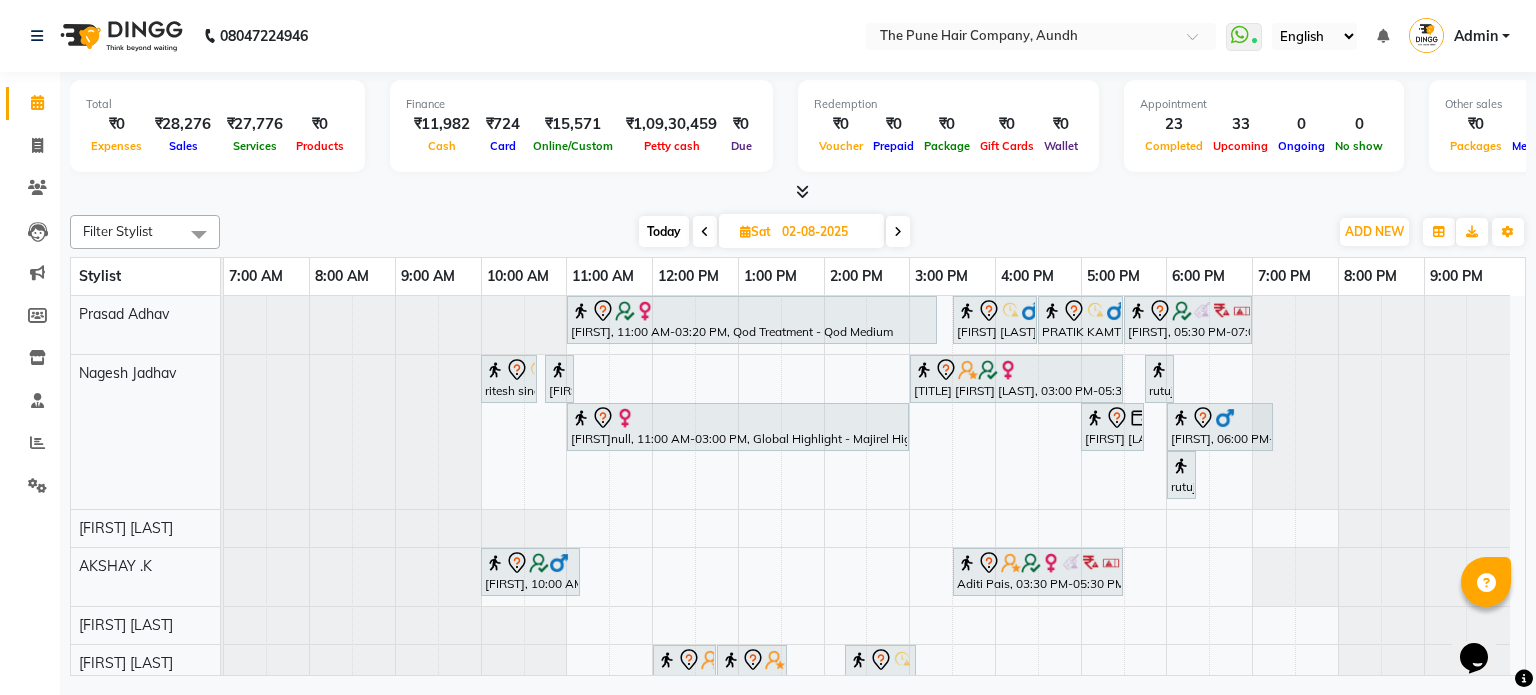 click on "Today" at bounding box center (664, 231) 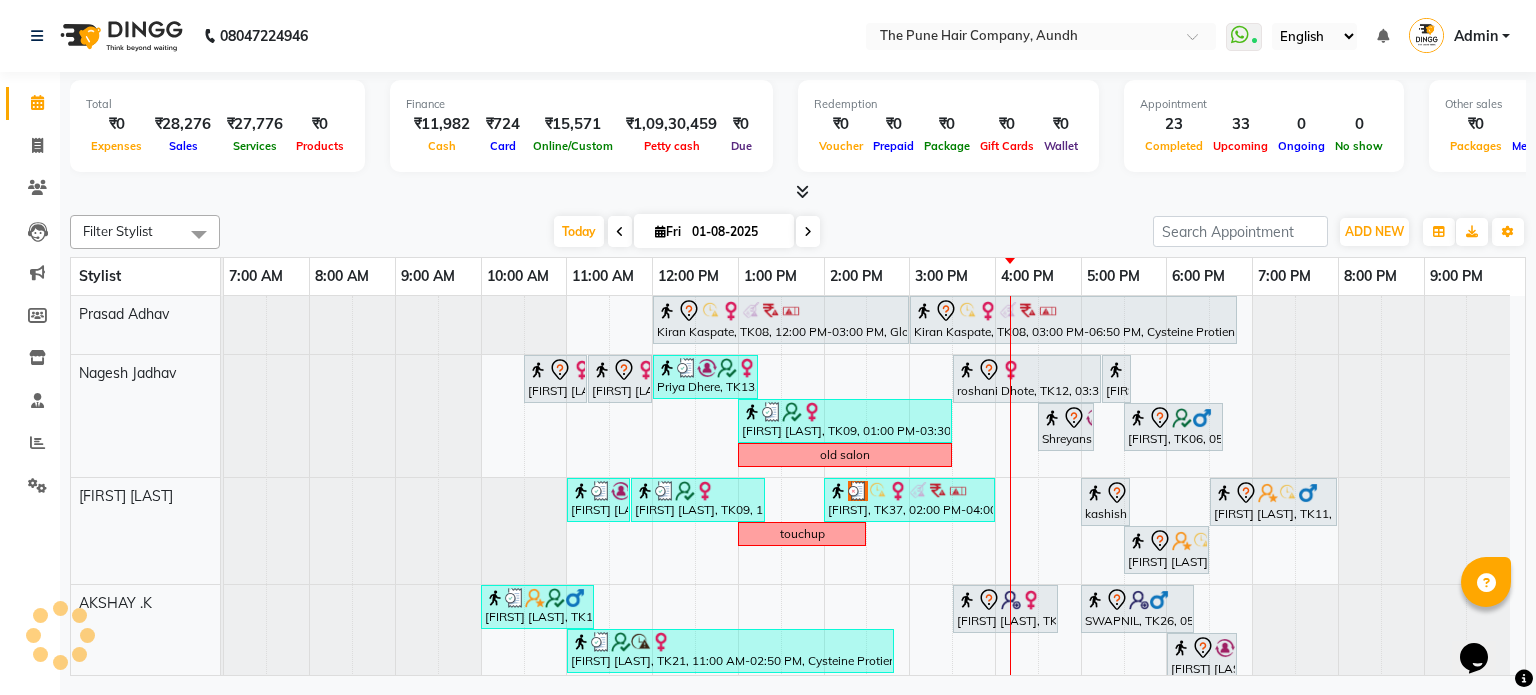 scroll, scrollTop: 82, scrollLeft: 0, axis: vertical 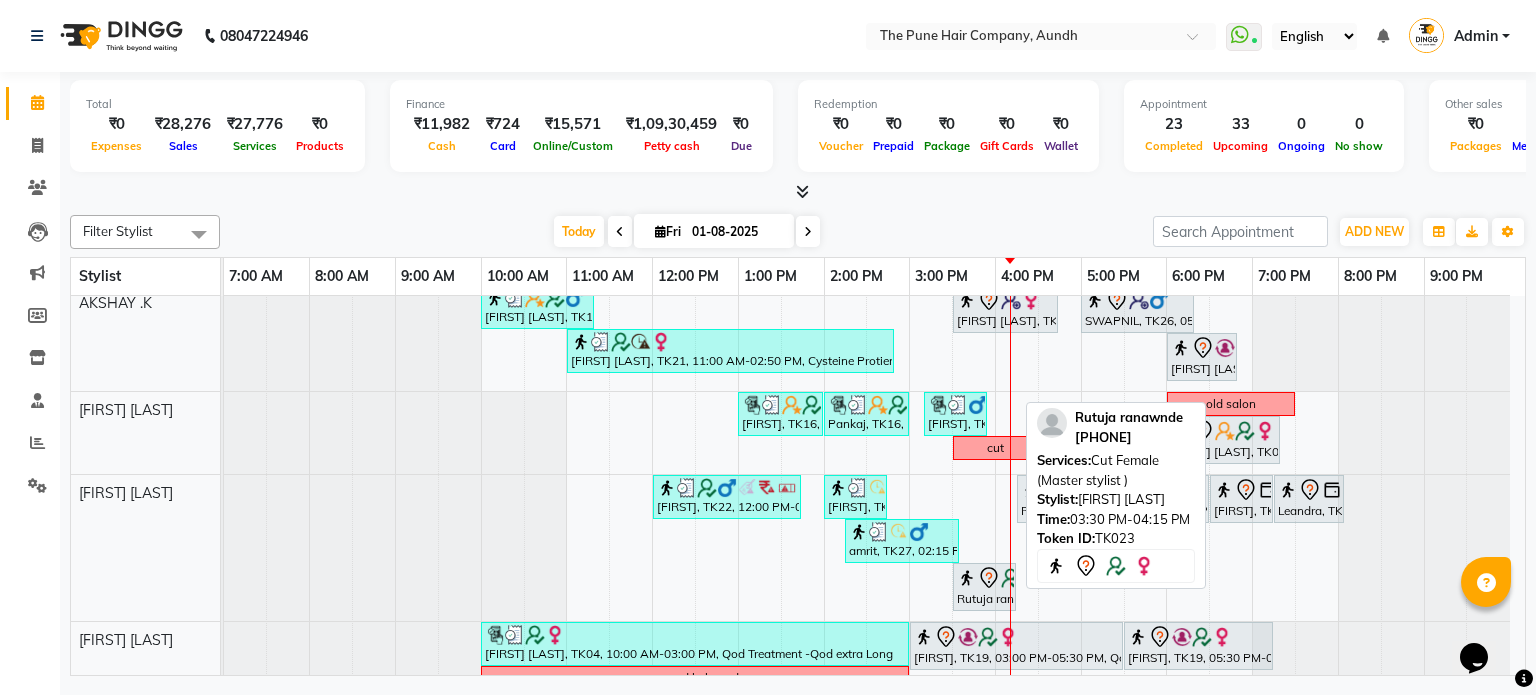 click on "Rutuja ranawnde, TK23, 03:30 PM-04:15 PM, Cut Female (Master stylist )" at bounding box center (984, 587) 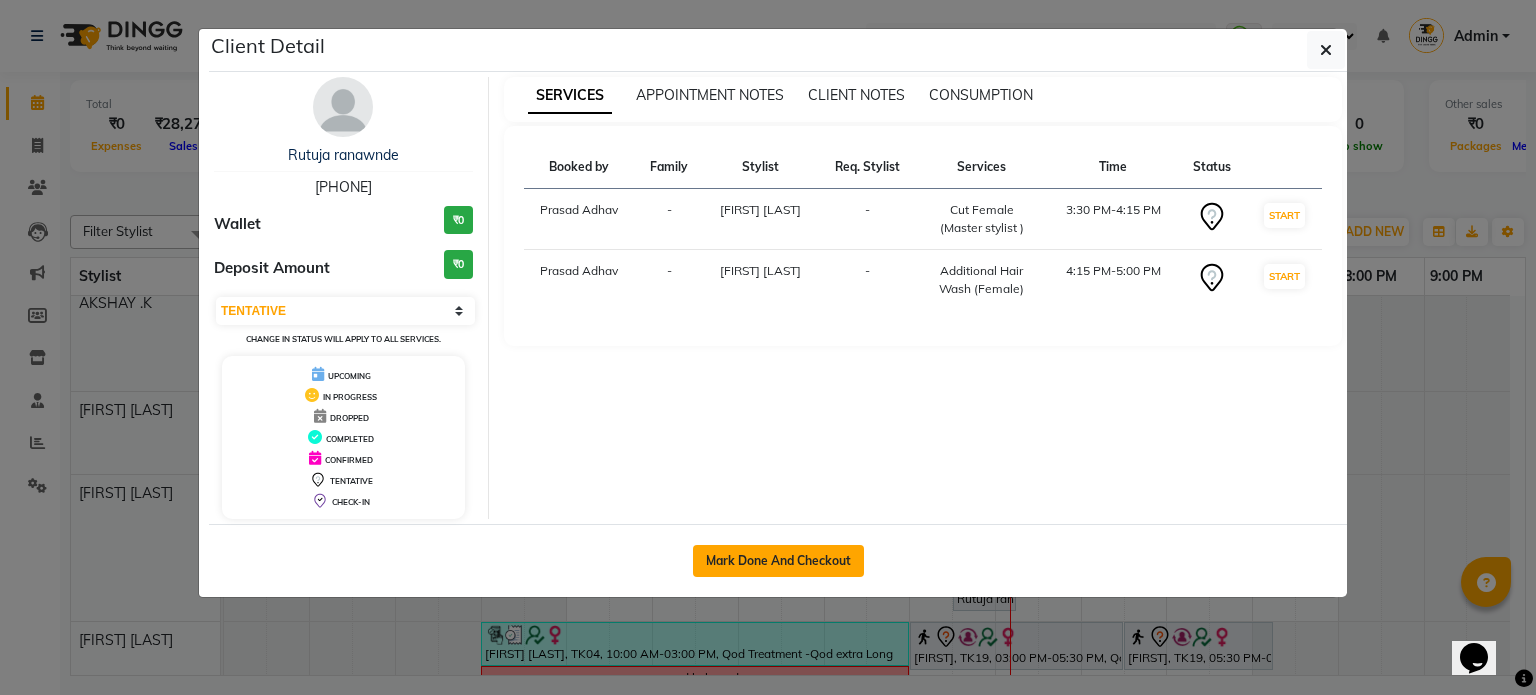 click on "Mark Done And Checkout" 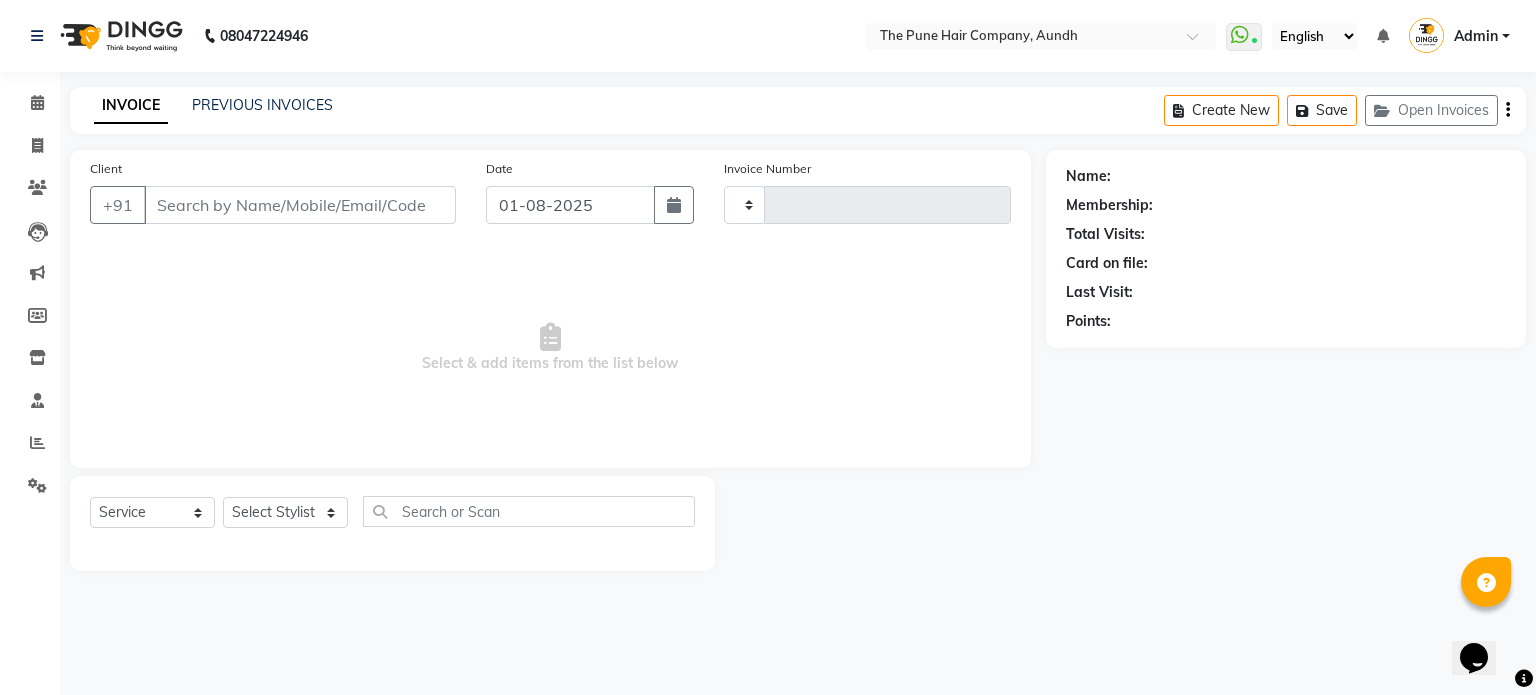 type on "3674" 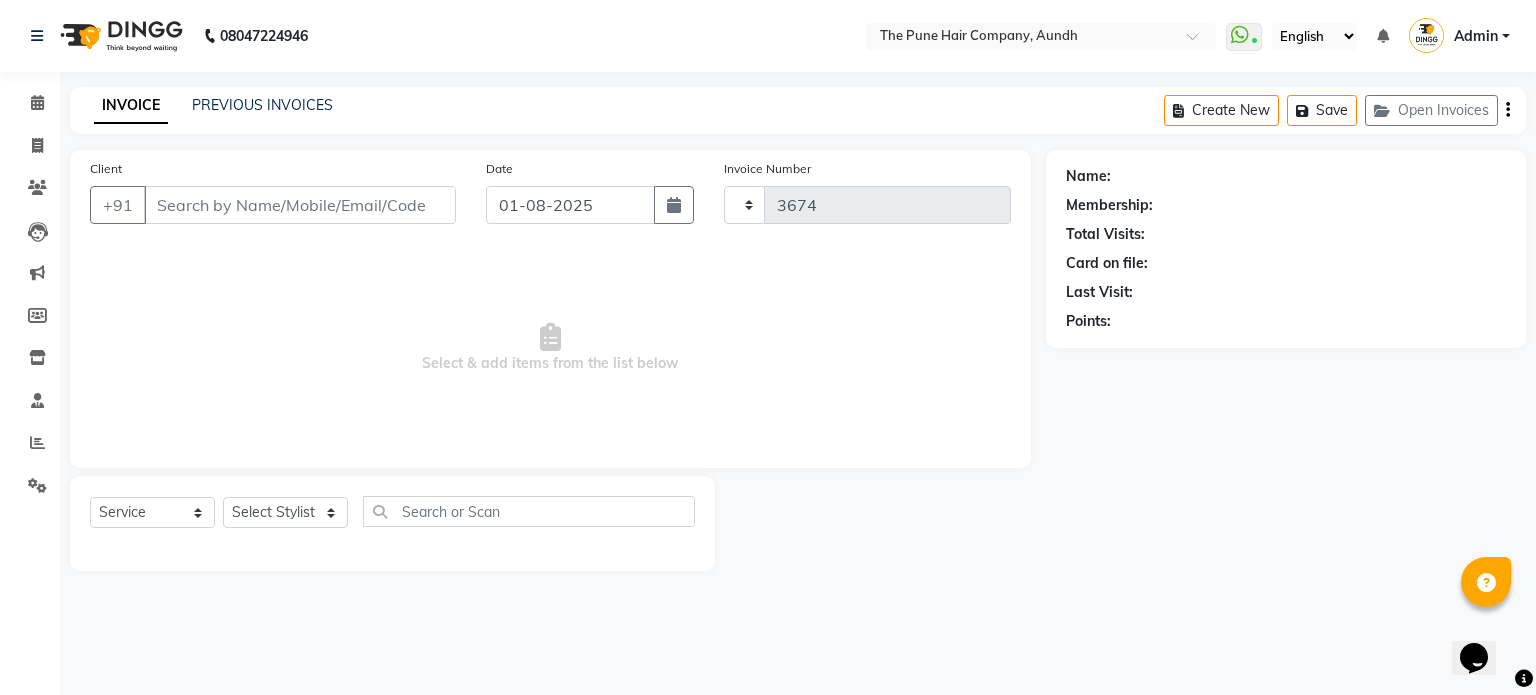 select on "106" 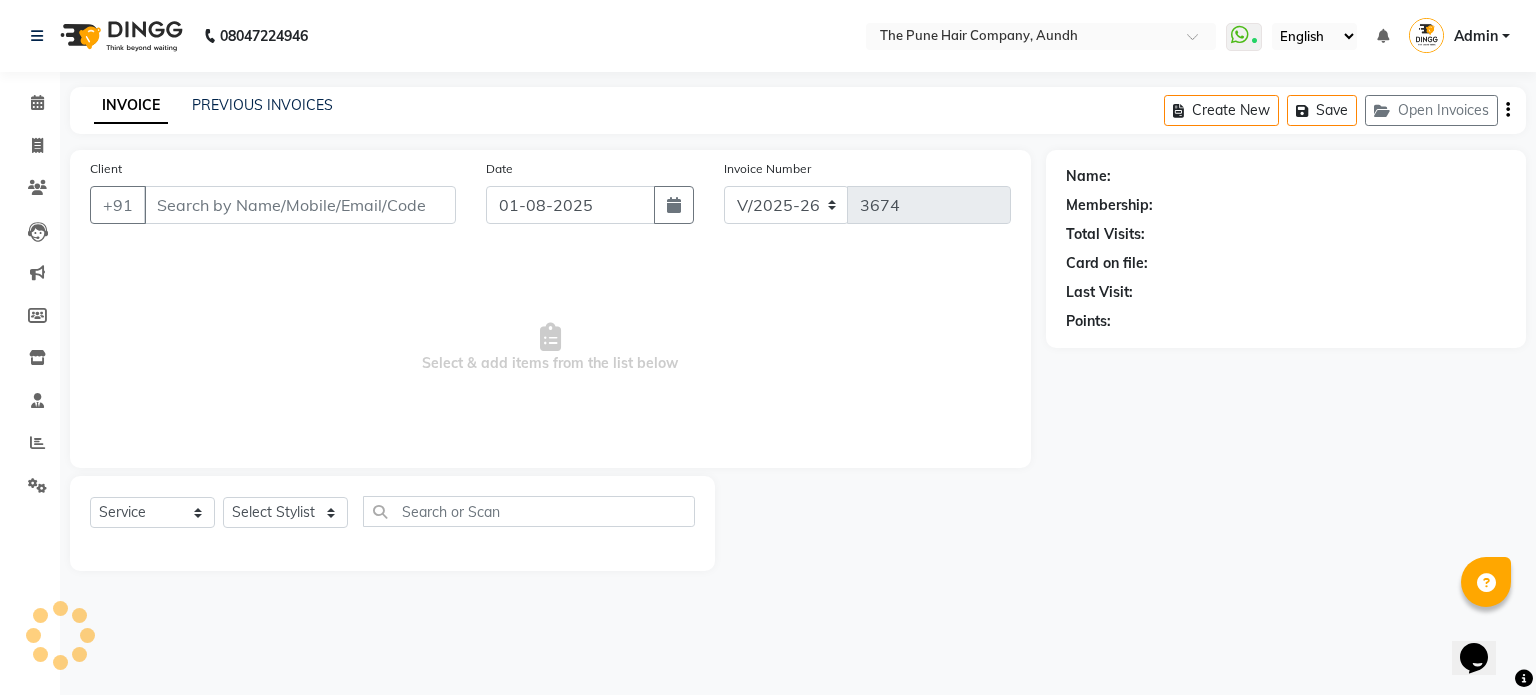 type on "[PHONE]" 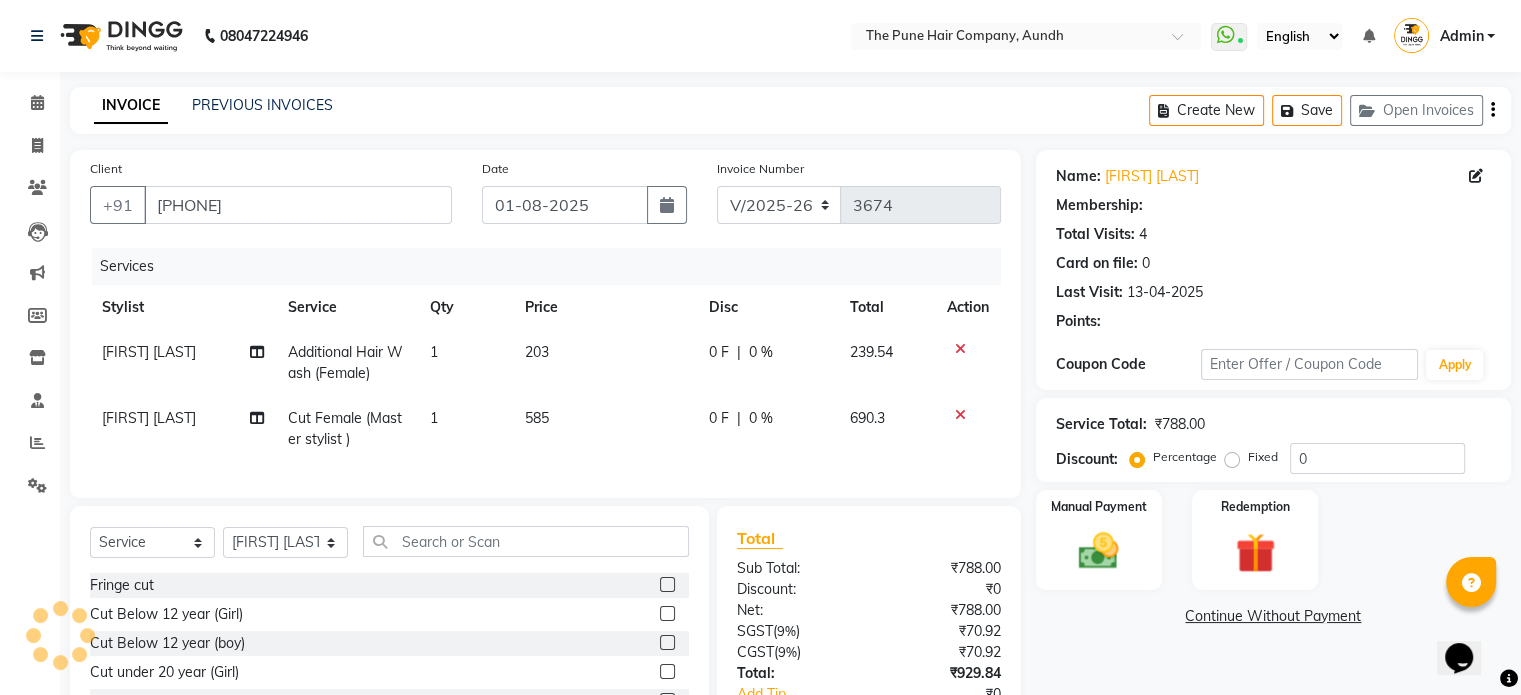 type on "20" 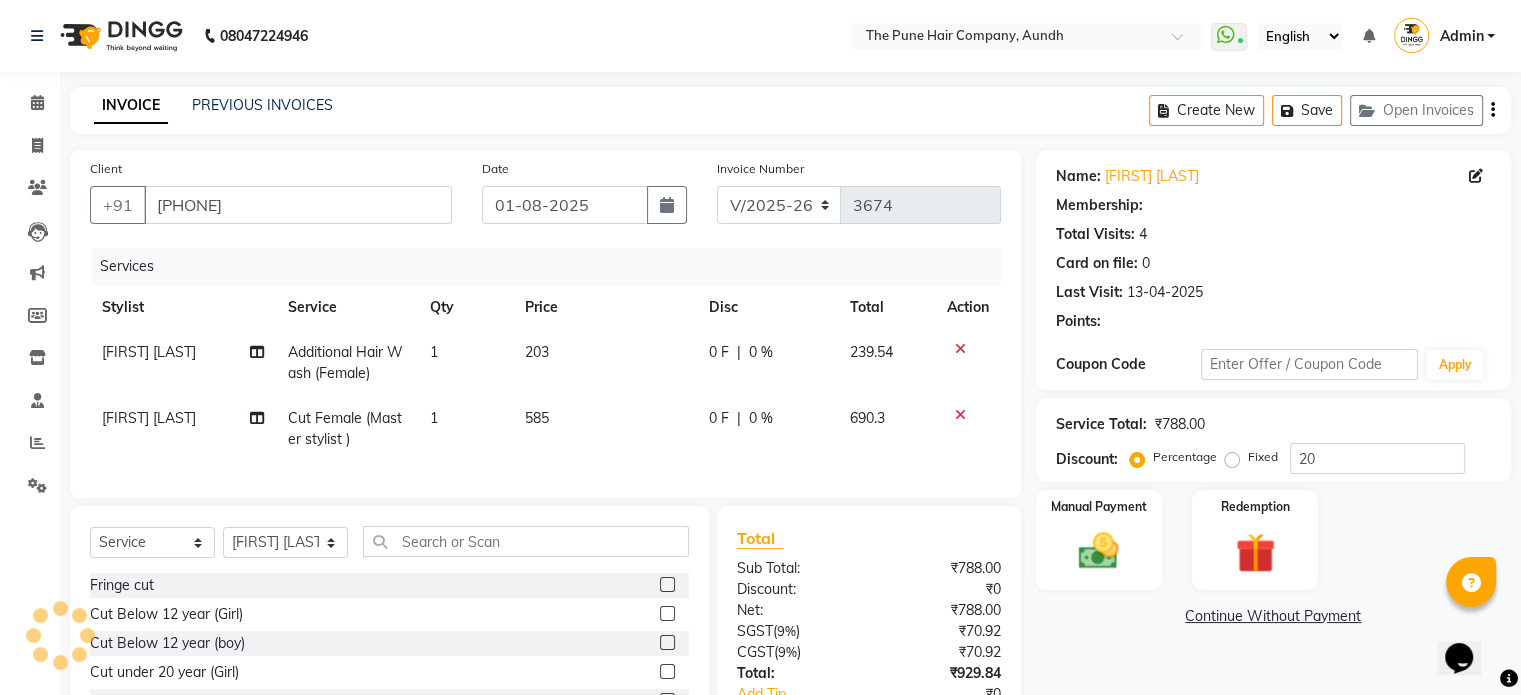 select on "1: Object" 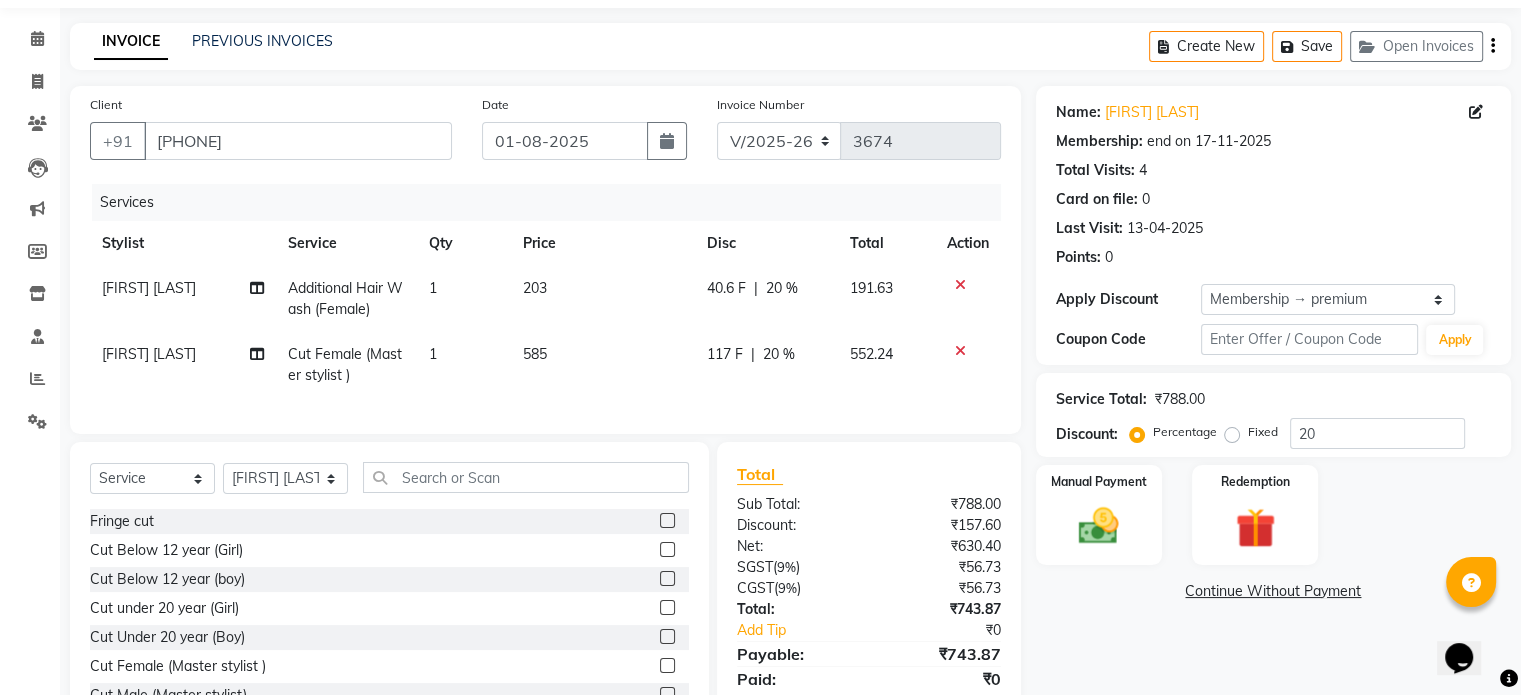 scroll, scrollTop: 100, scrollLeft: 0, axis: vertical 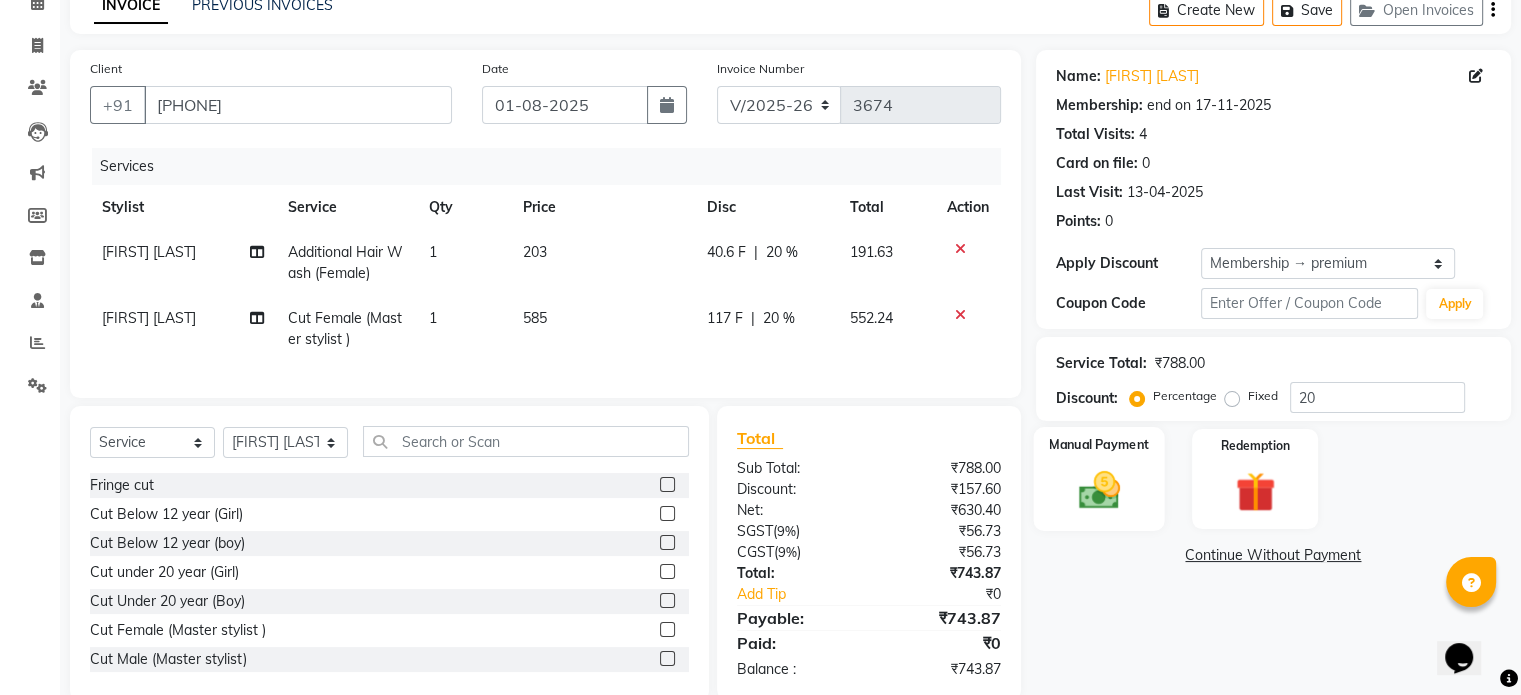 click 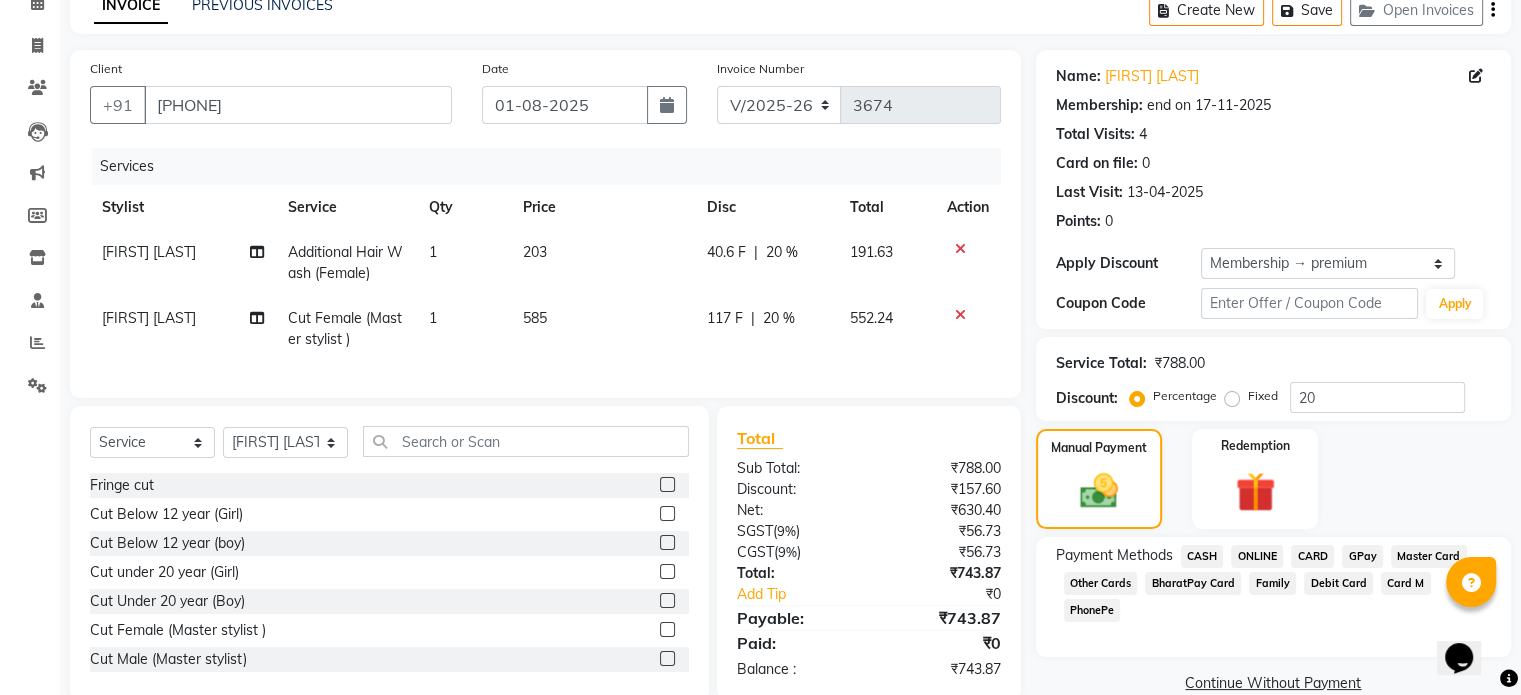 click on "ONLINE" 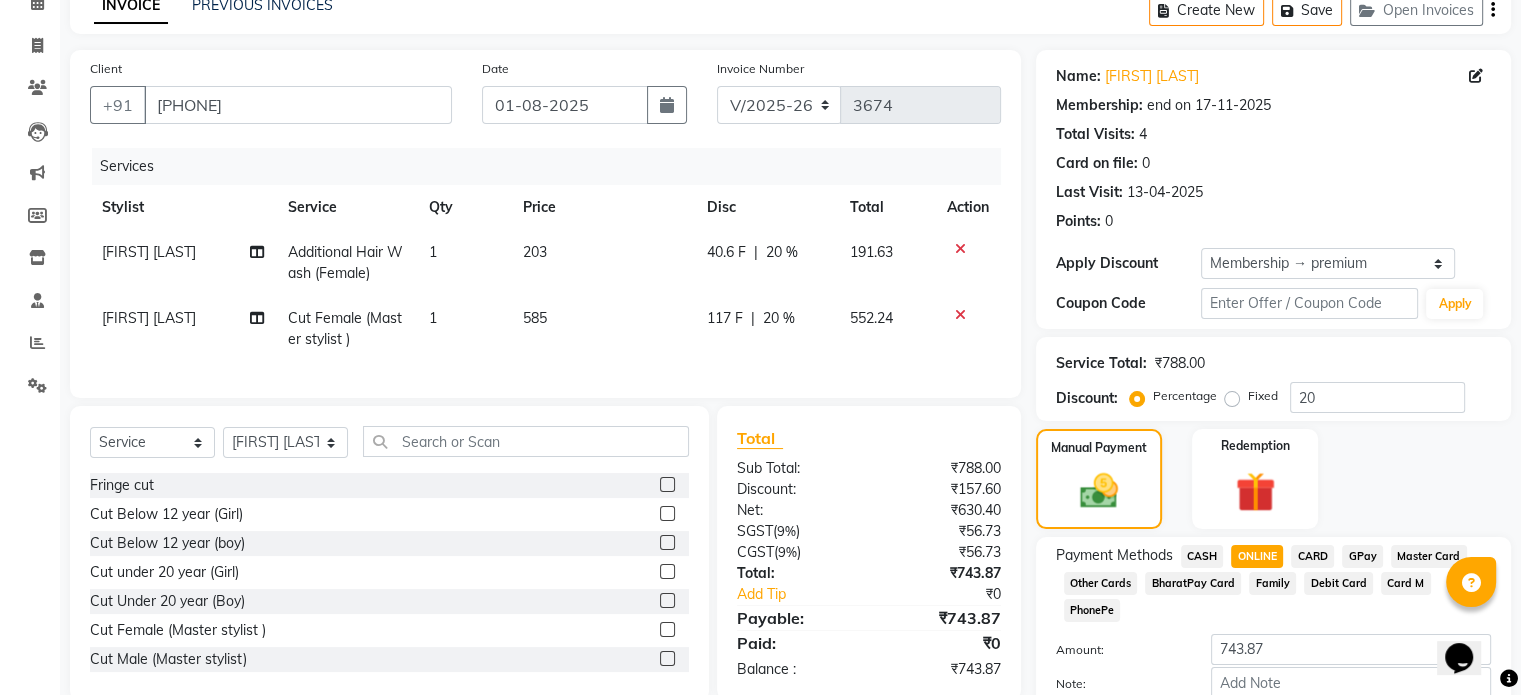 scroll, scrollTop: 191, scrollLeft: 0, axis: vertical 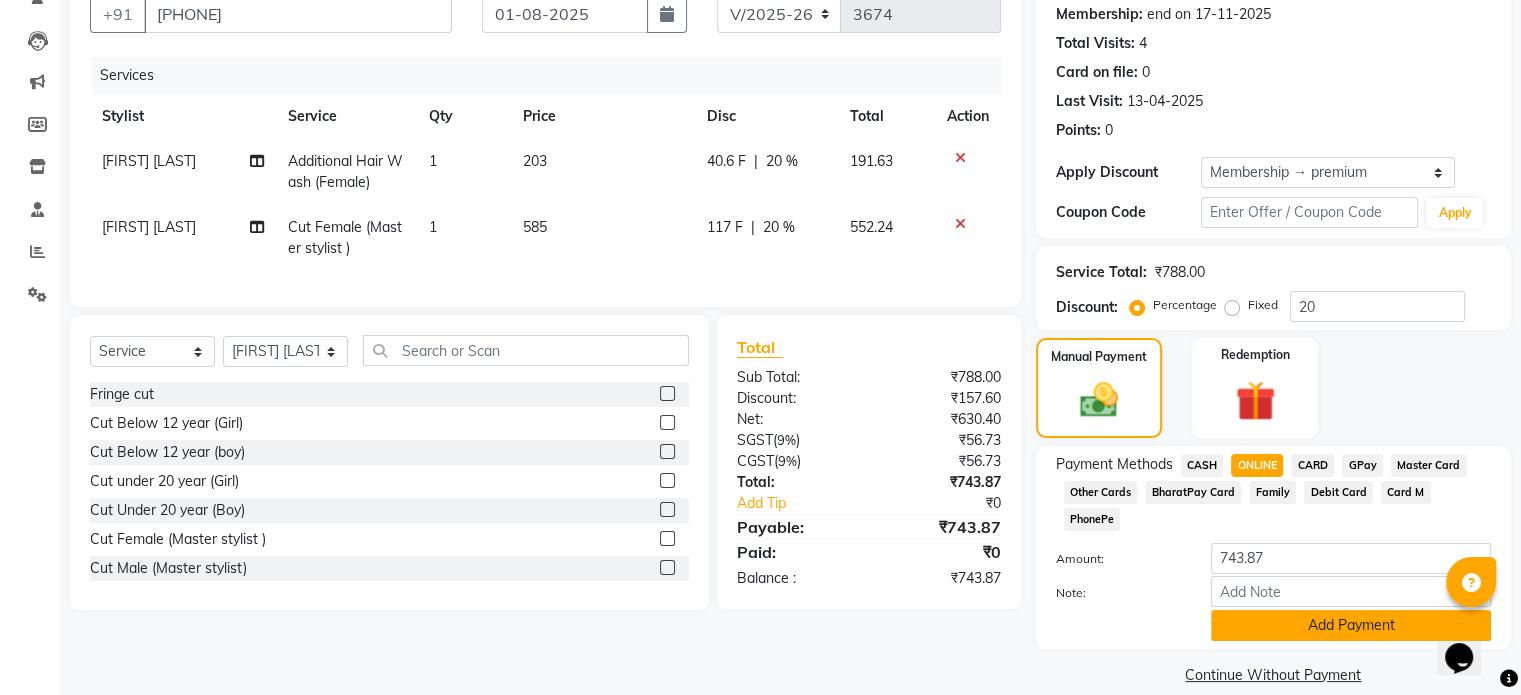 click on "Add Payment" 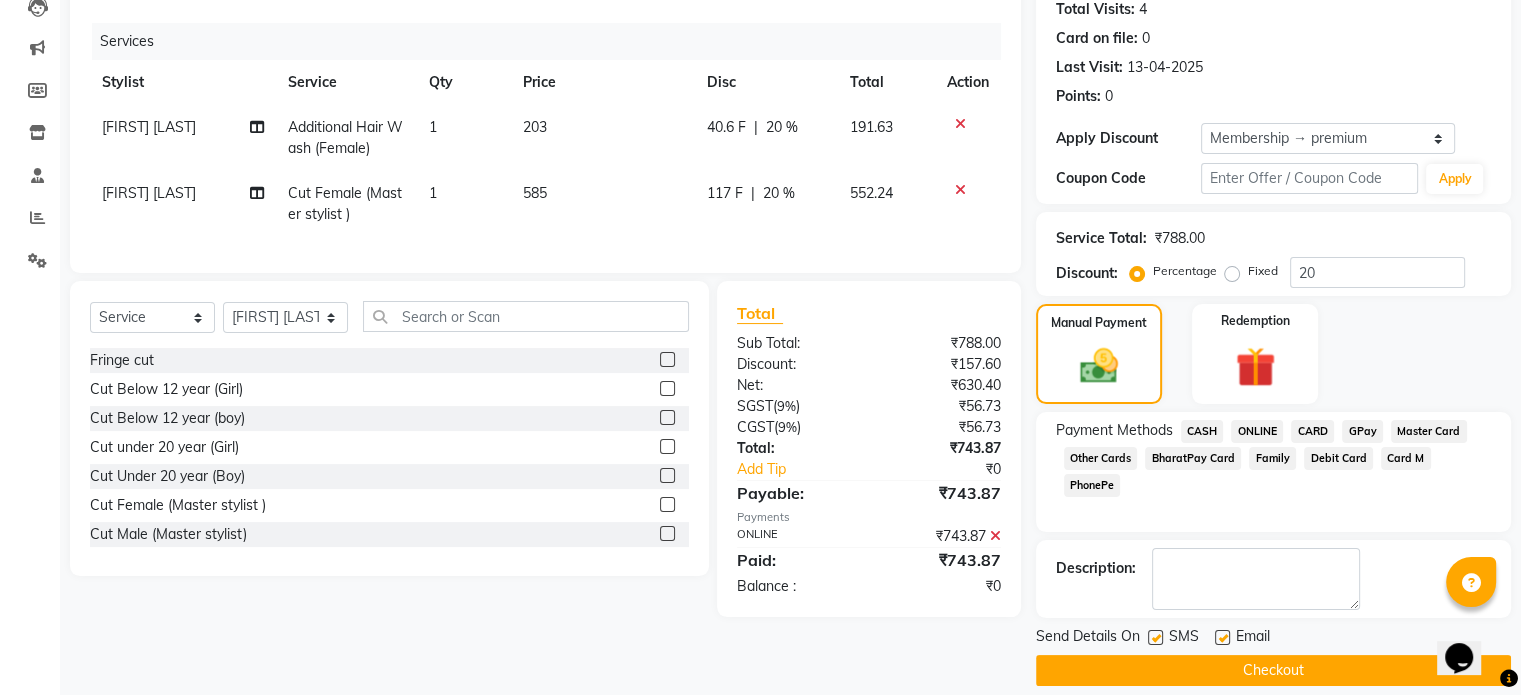 scroll, scrollTop: 244, scrollLeft: 0, axis: vertical 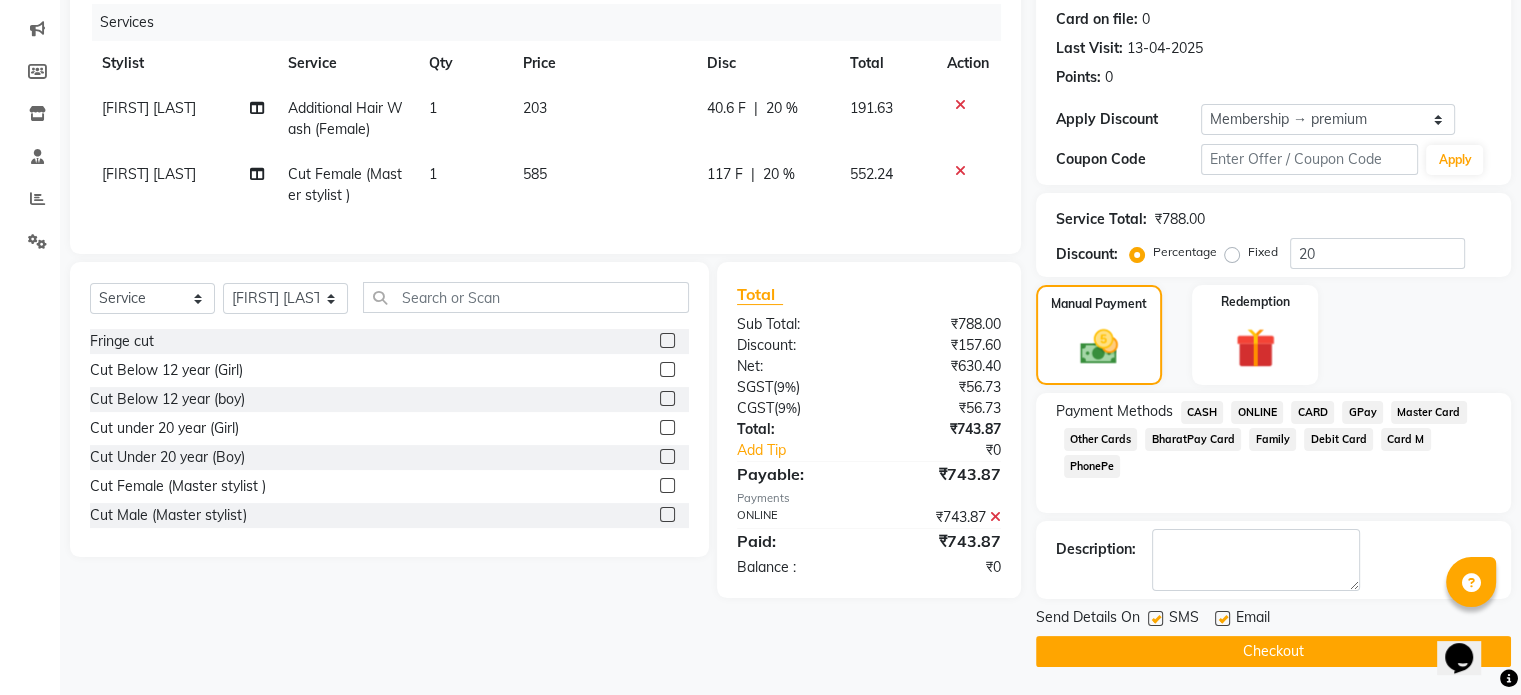 click on "Checkout" 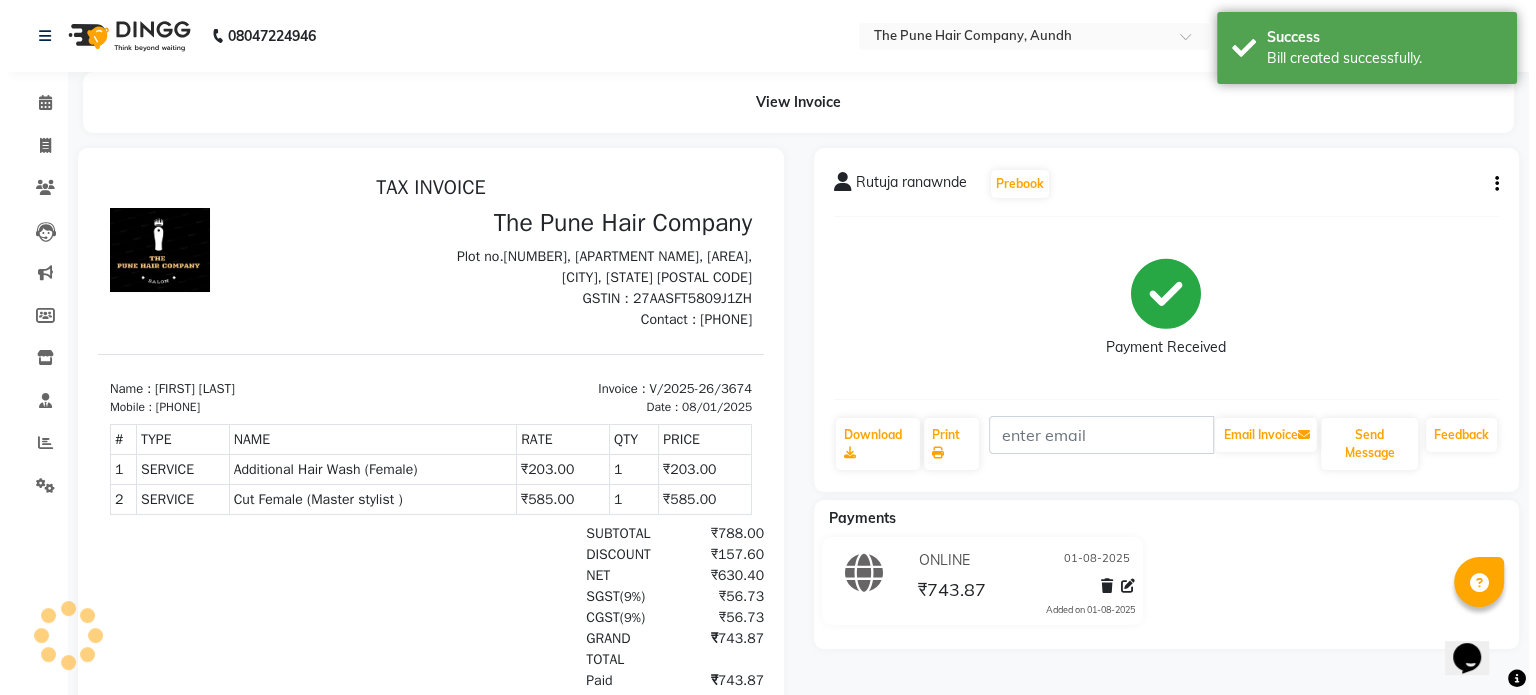 scroll, scrollTop: 0, scrollLeft: 0, axis: both 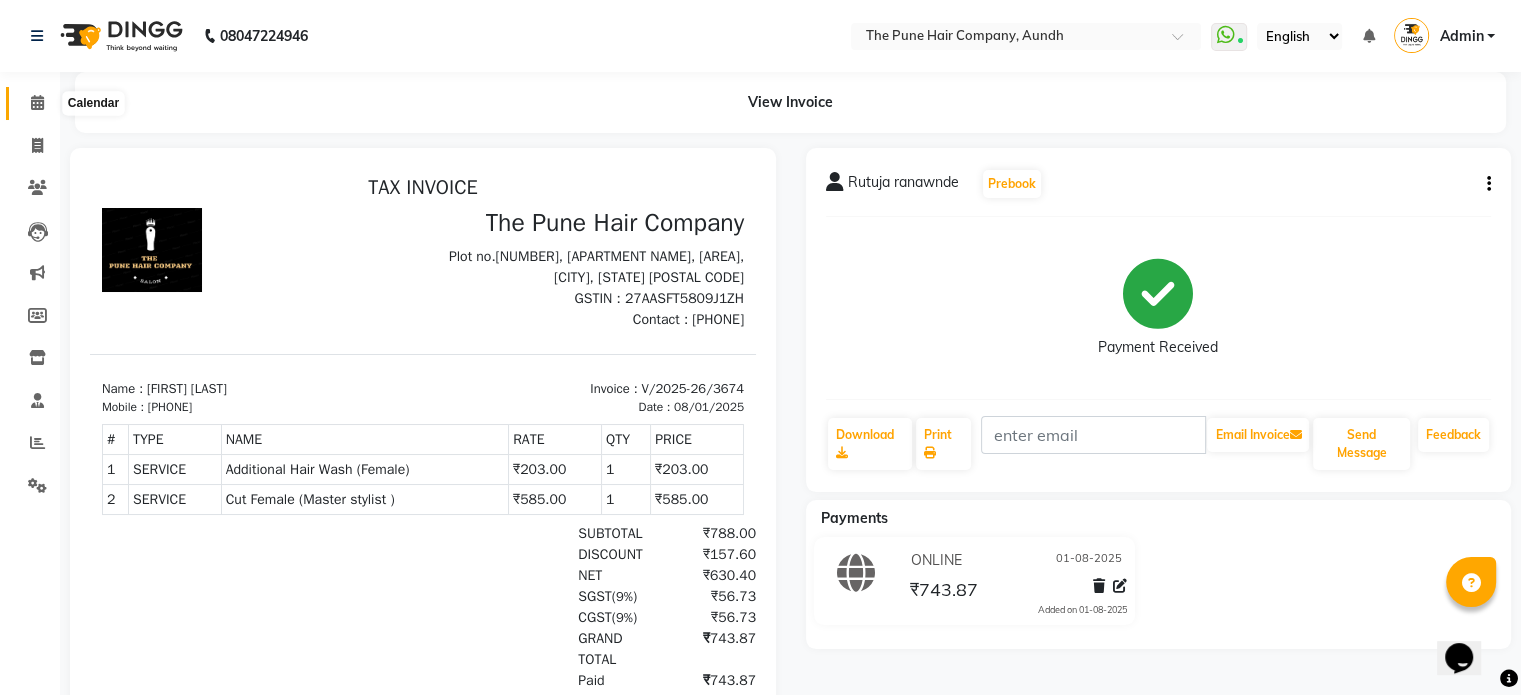 click 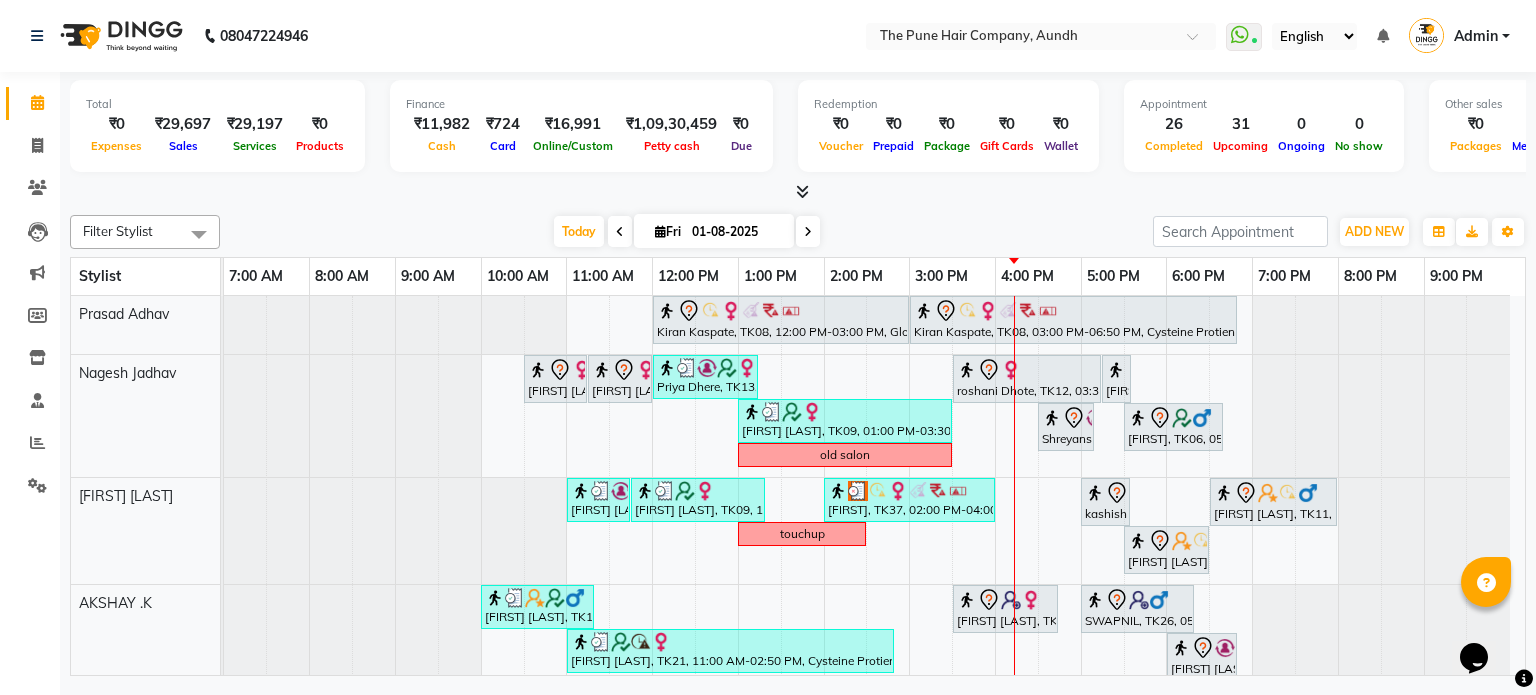 scroll, scrollTop: 74, scrollLeft: 0, axis: vertical 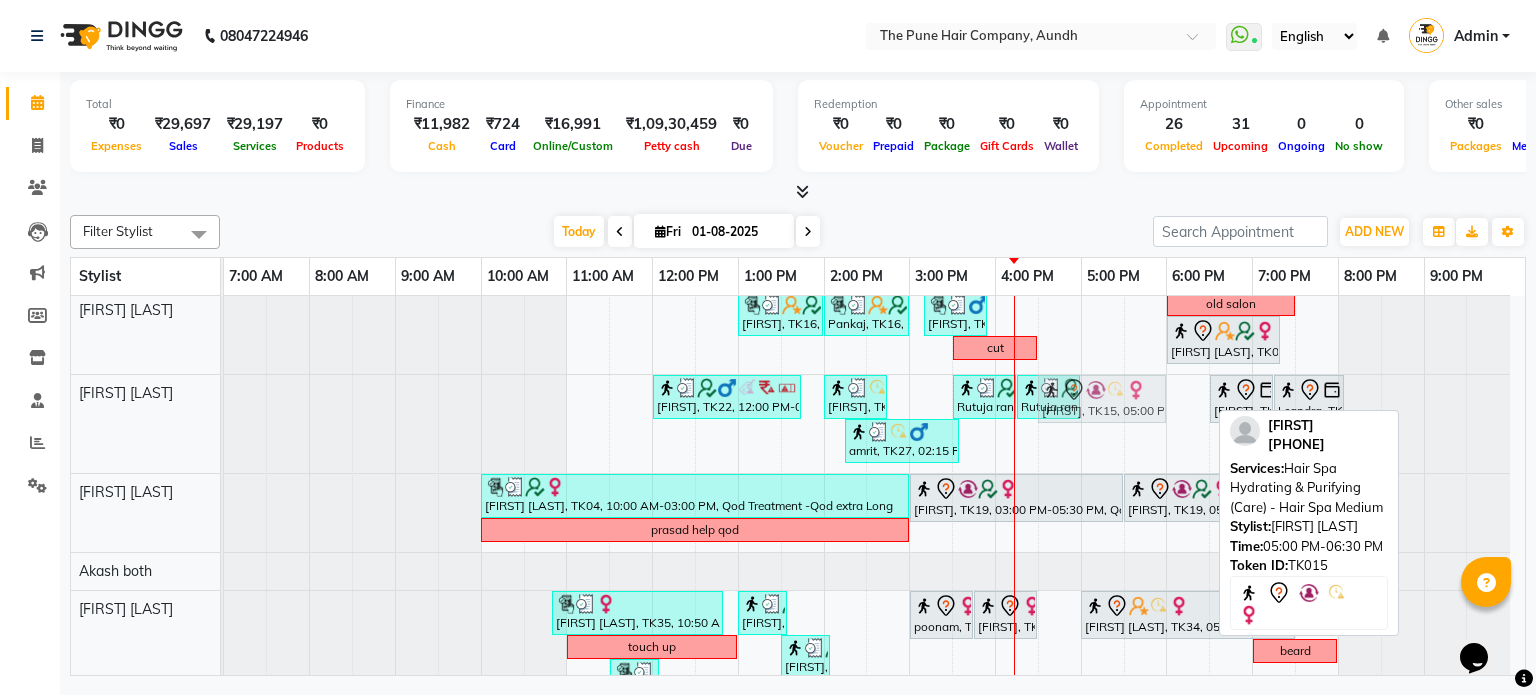 drag, startPoint x: 1180, startPoint y: 414, endPoint x: 1151, endPoint y: 422, distance: 30.083218 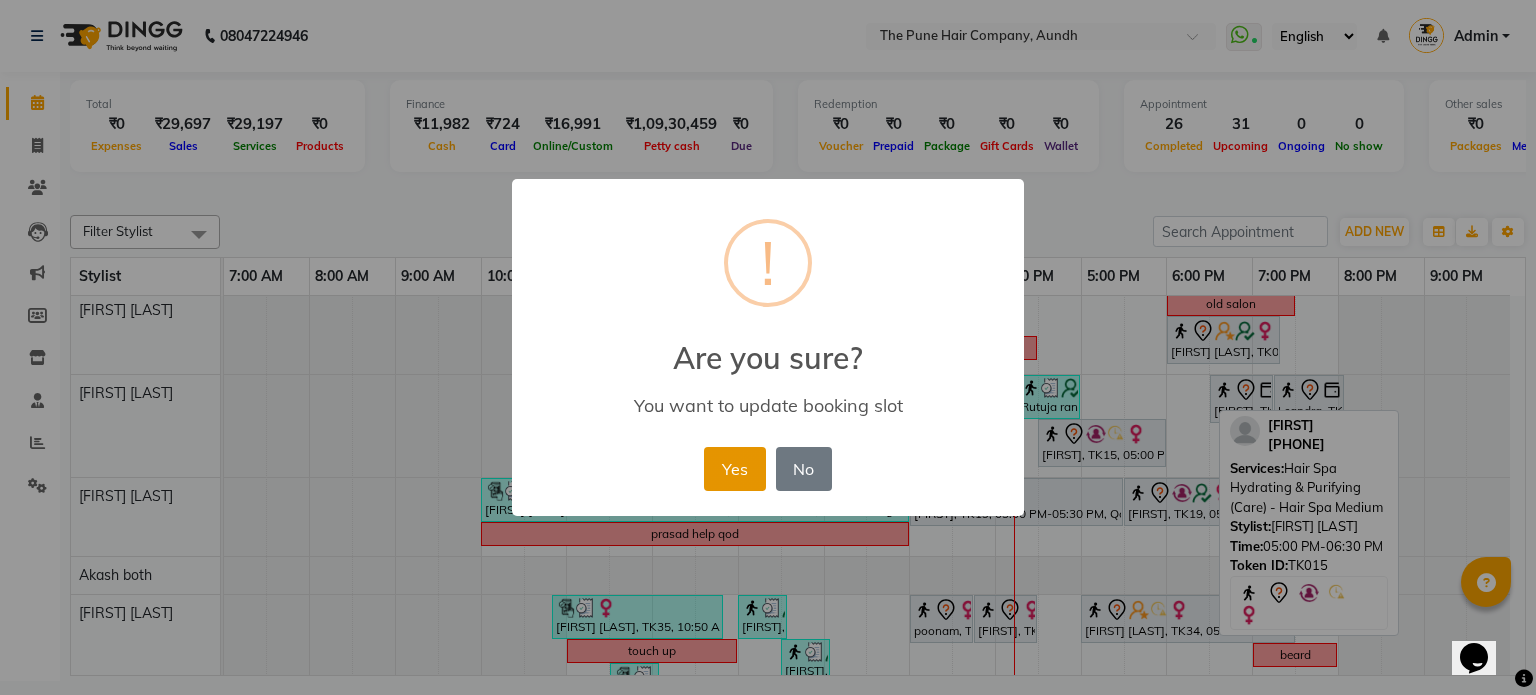 click on "Yes" at bounding box center (734, 469) 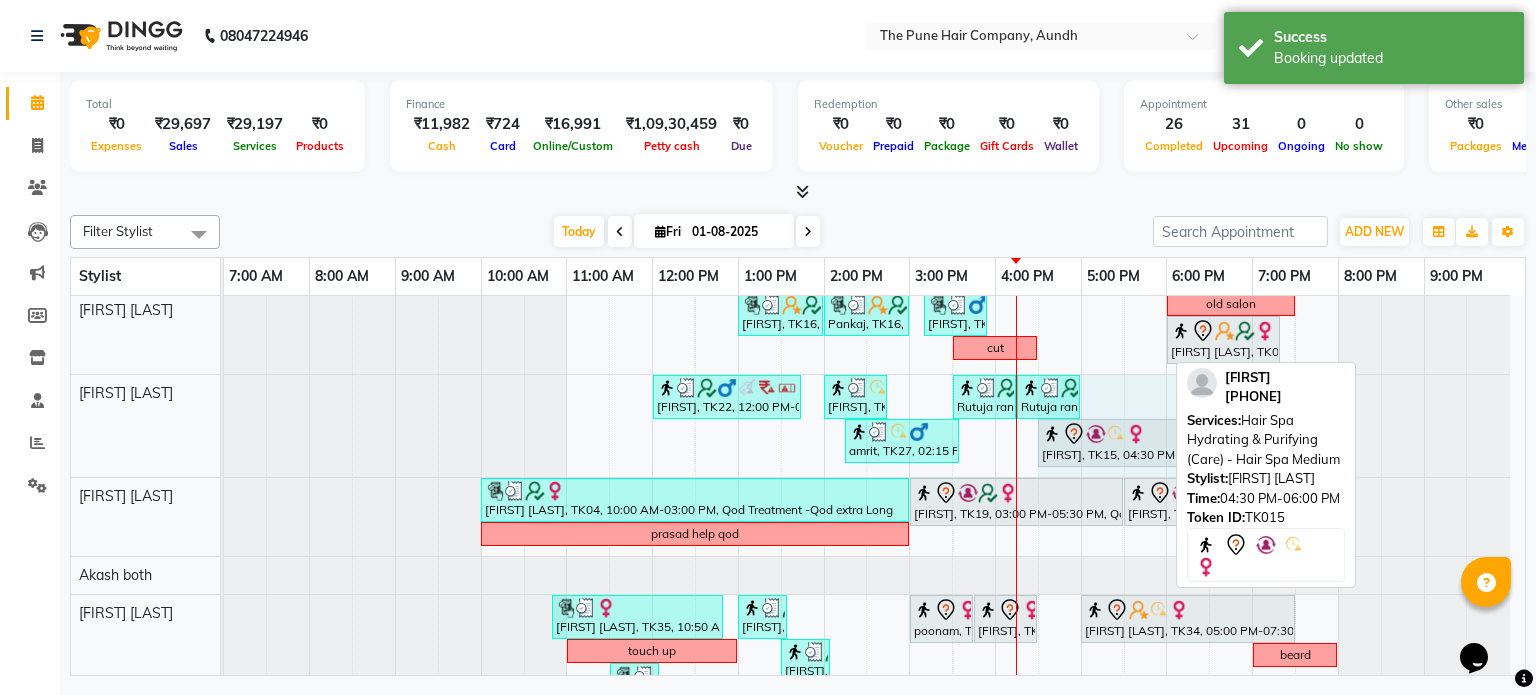 drag, startPoint x: 1161, startPoint y: 442, endPoint x: 1205, endPoint y: 444, distance: 44.04543 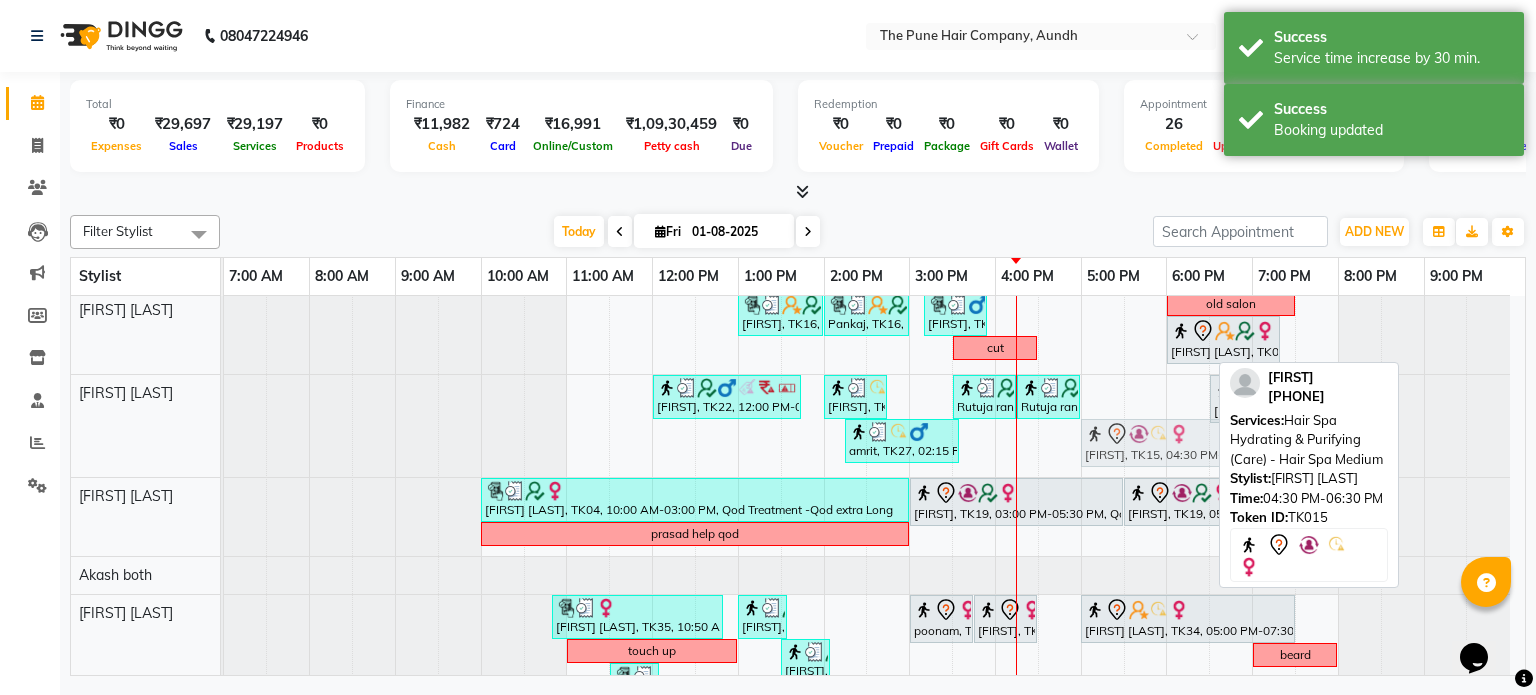 drag, startPoint x: 1129, startPoint y: 455, endPoint x: 1155, endPoint y: 452, distance: 26.172504 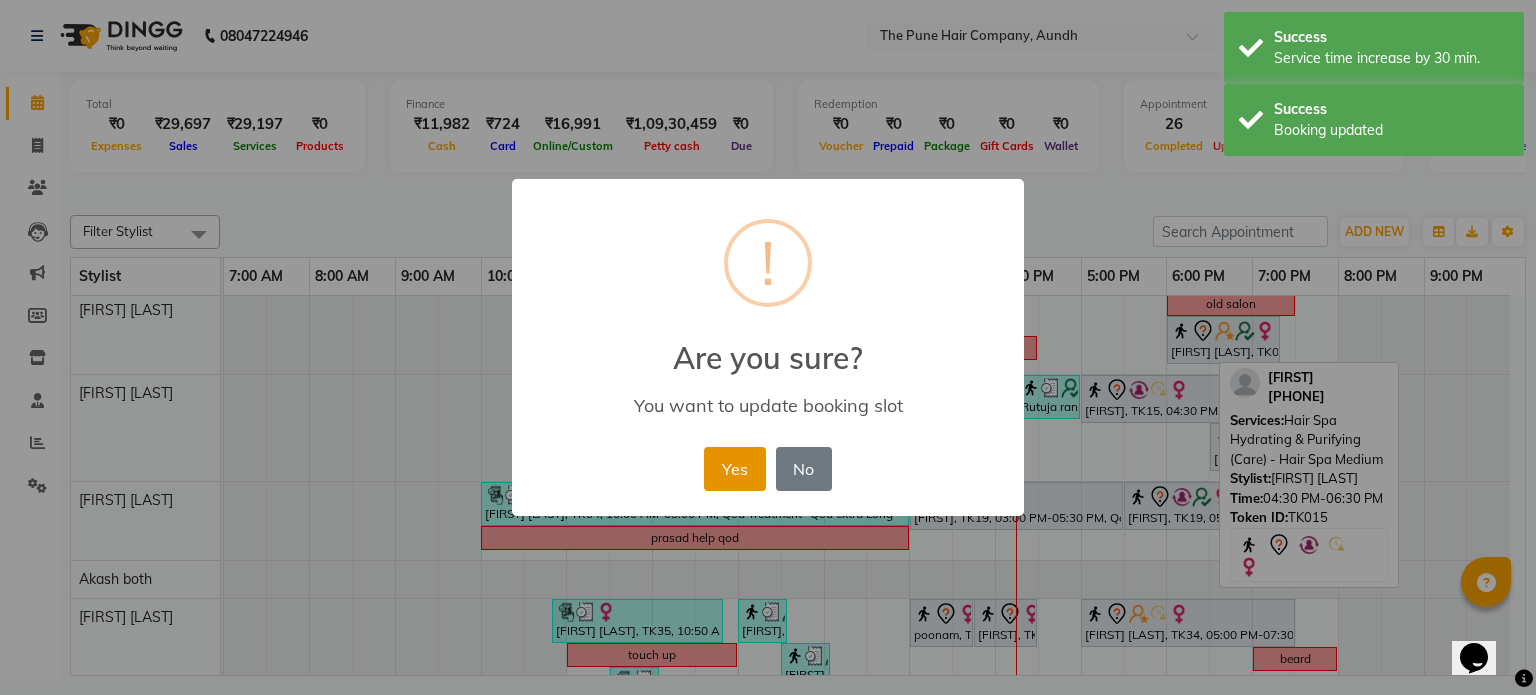 click on "Yes" at bounding box center (734, 469) 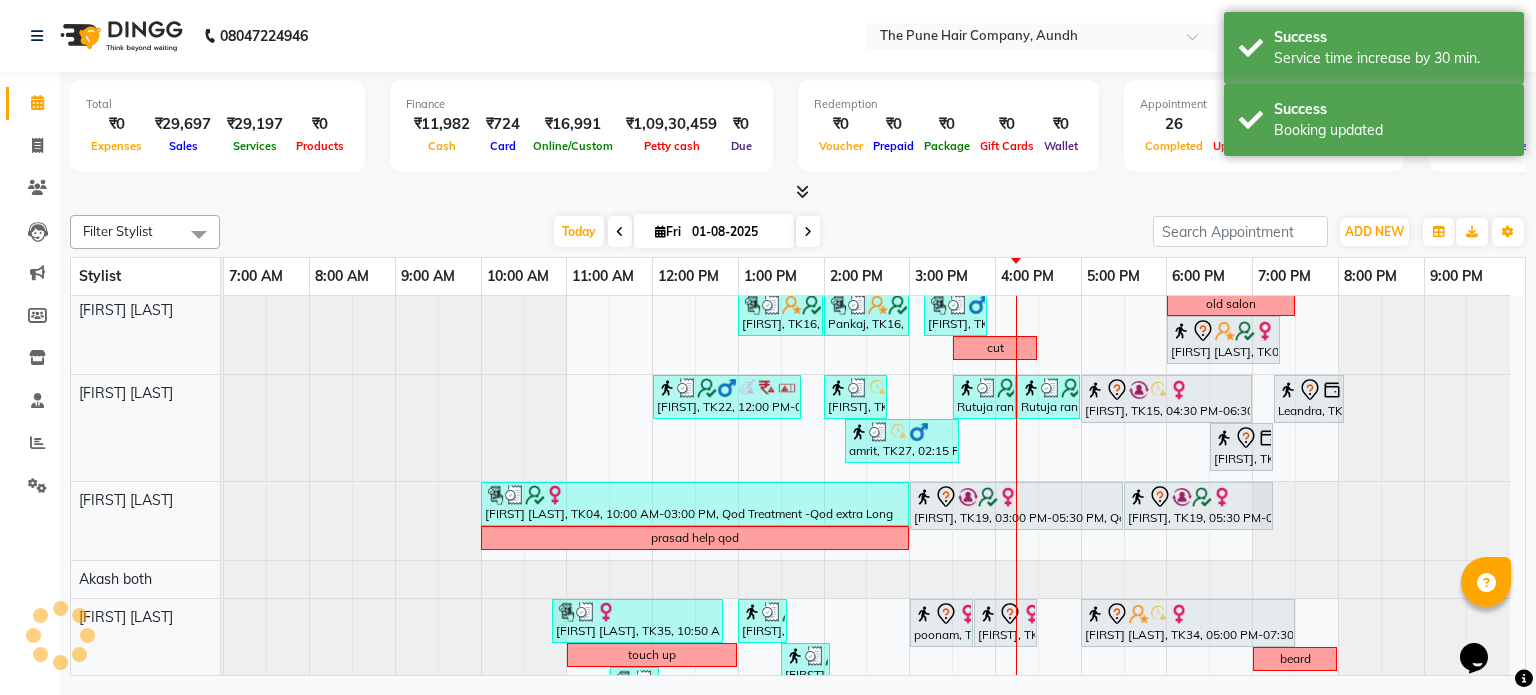 scroll, scrollTop: 470, scrollLeft: 0, axis: vertical 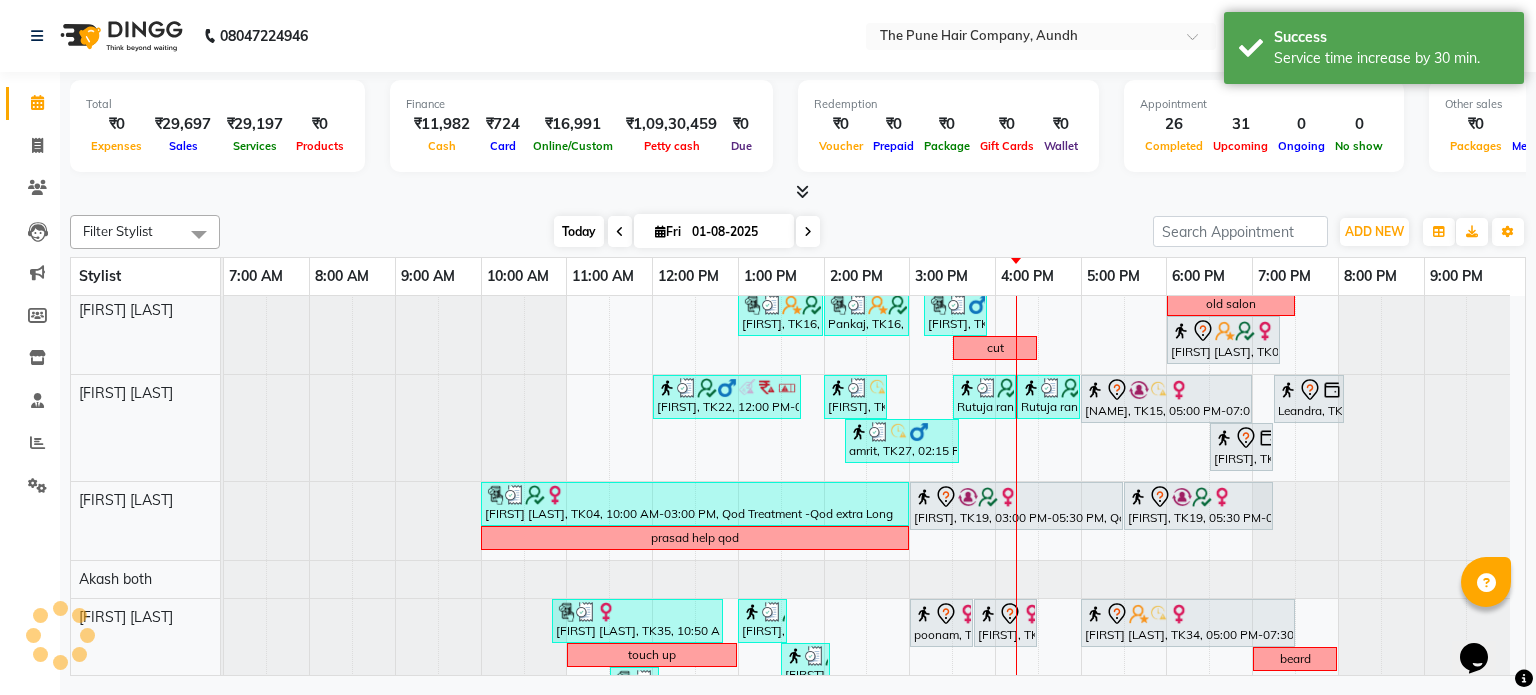 click on "Today" at bounding box center (579, 231) 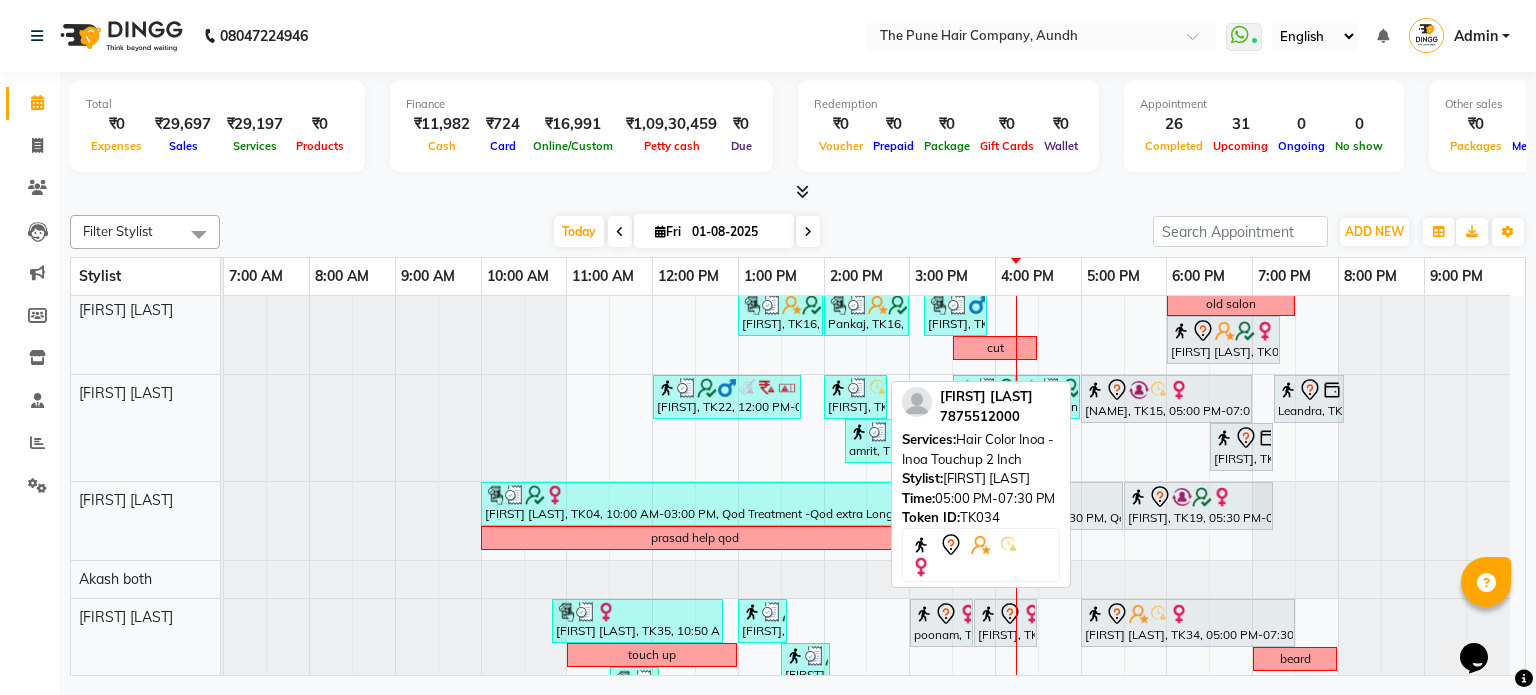 scroll, scrollTop: 500, scrollLeft: 0, axis: vertical 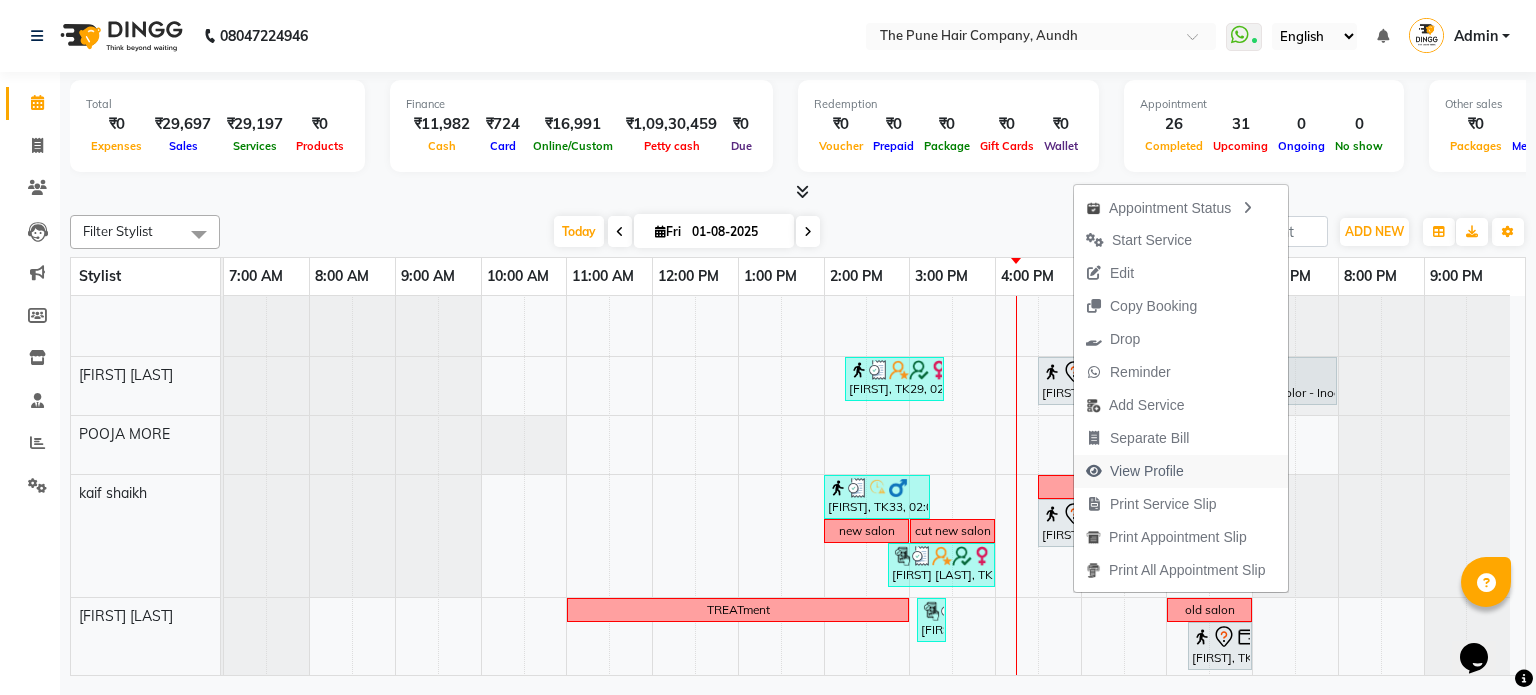 click on "View Profile" at bounding box center (1147, 471) 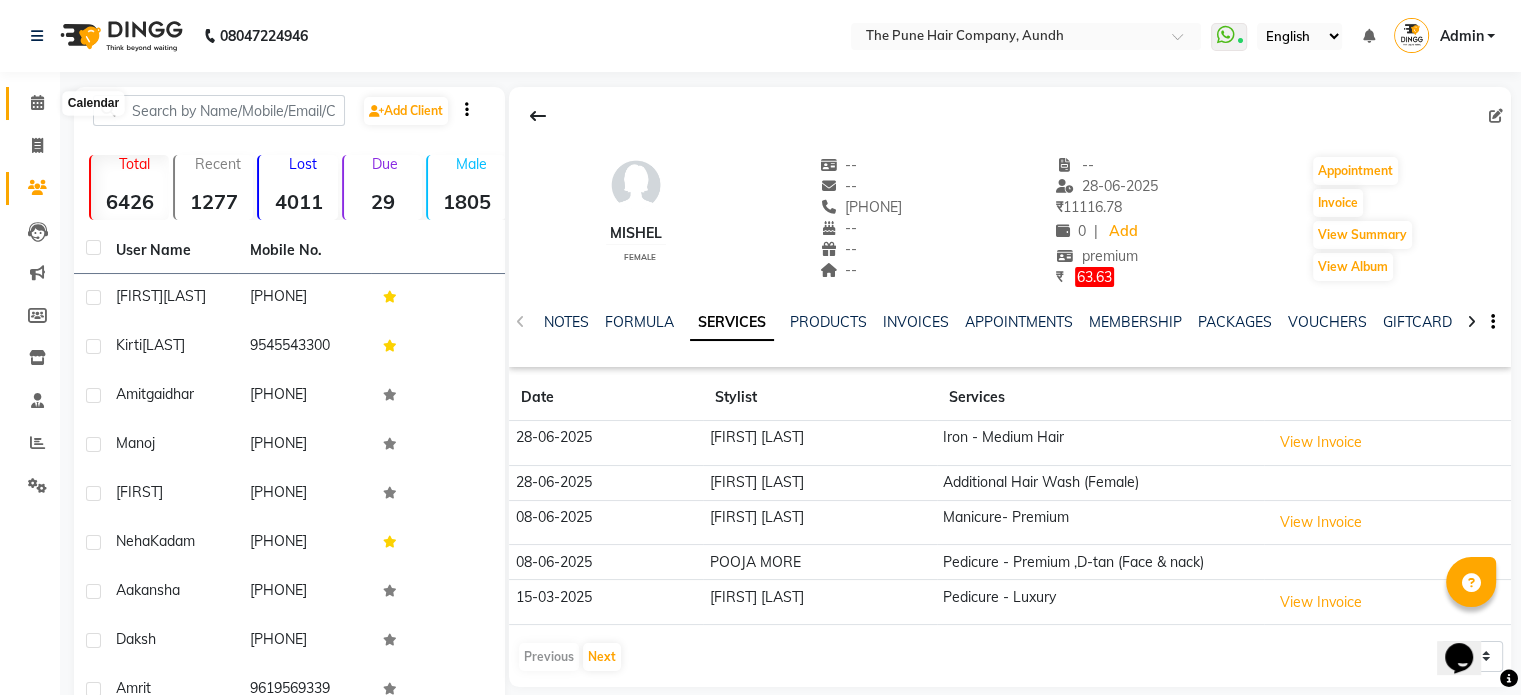 click 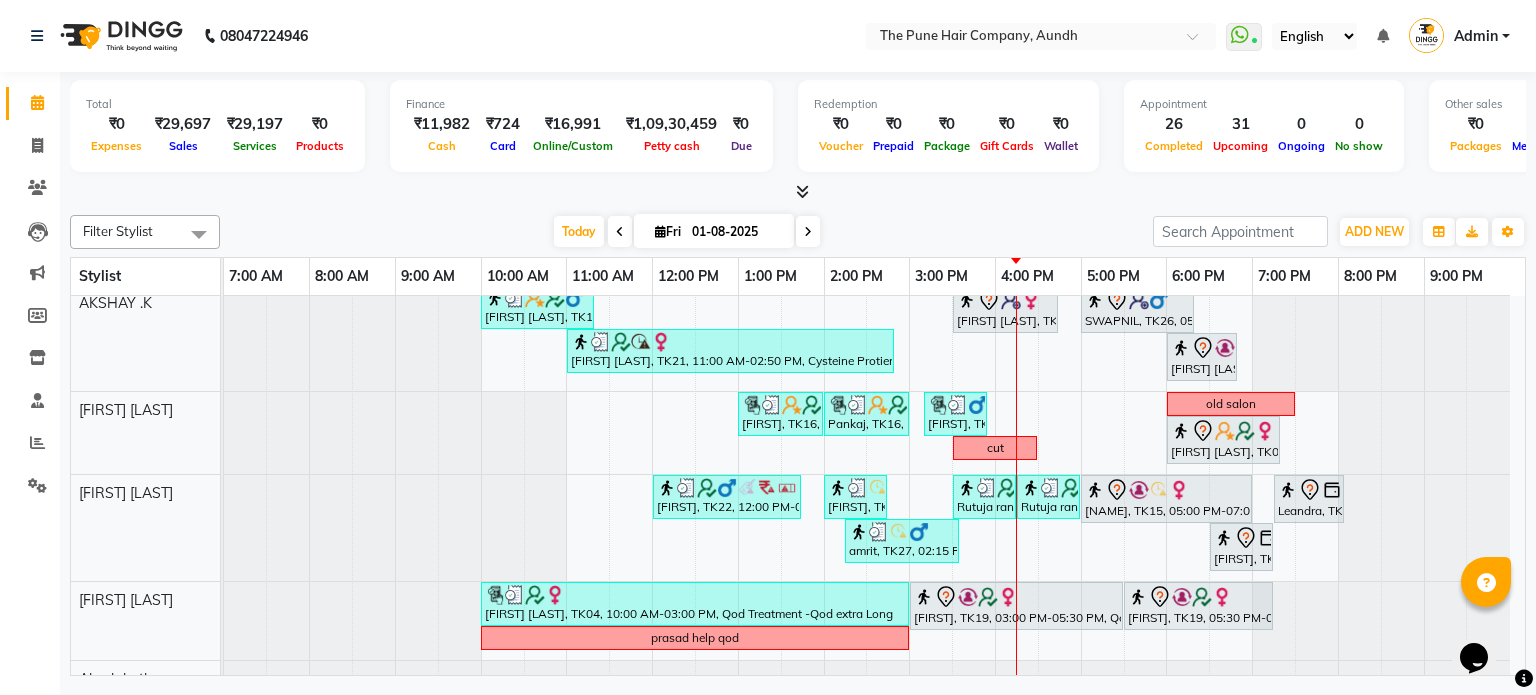 click at bounding box center (808, 232) 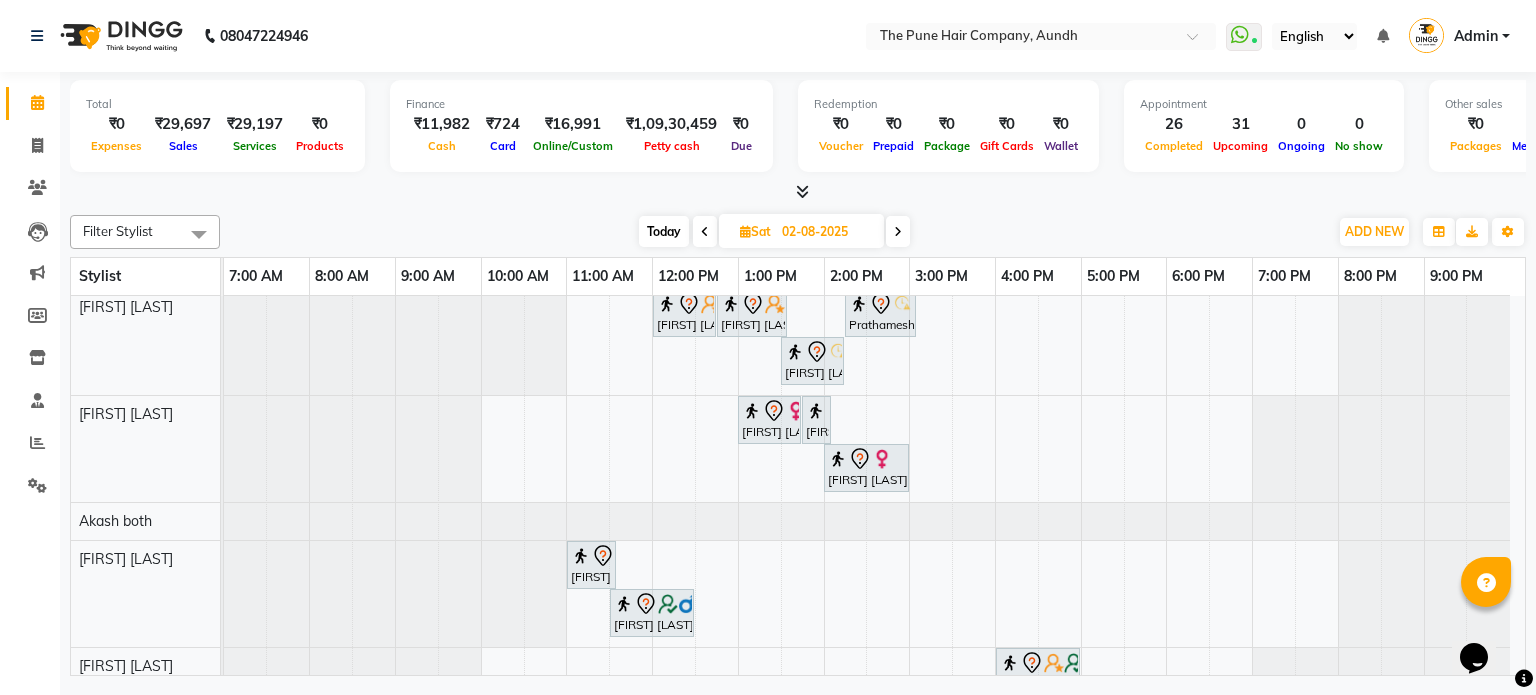 click on "Today" at bounding box center [664, 231] 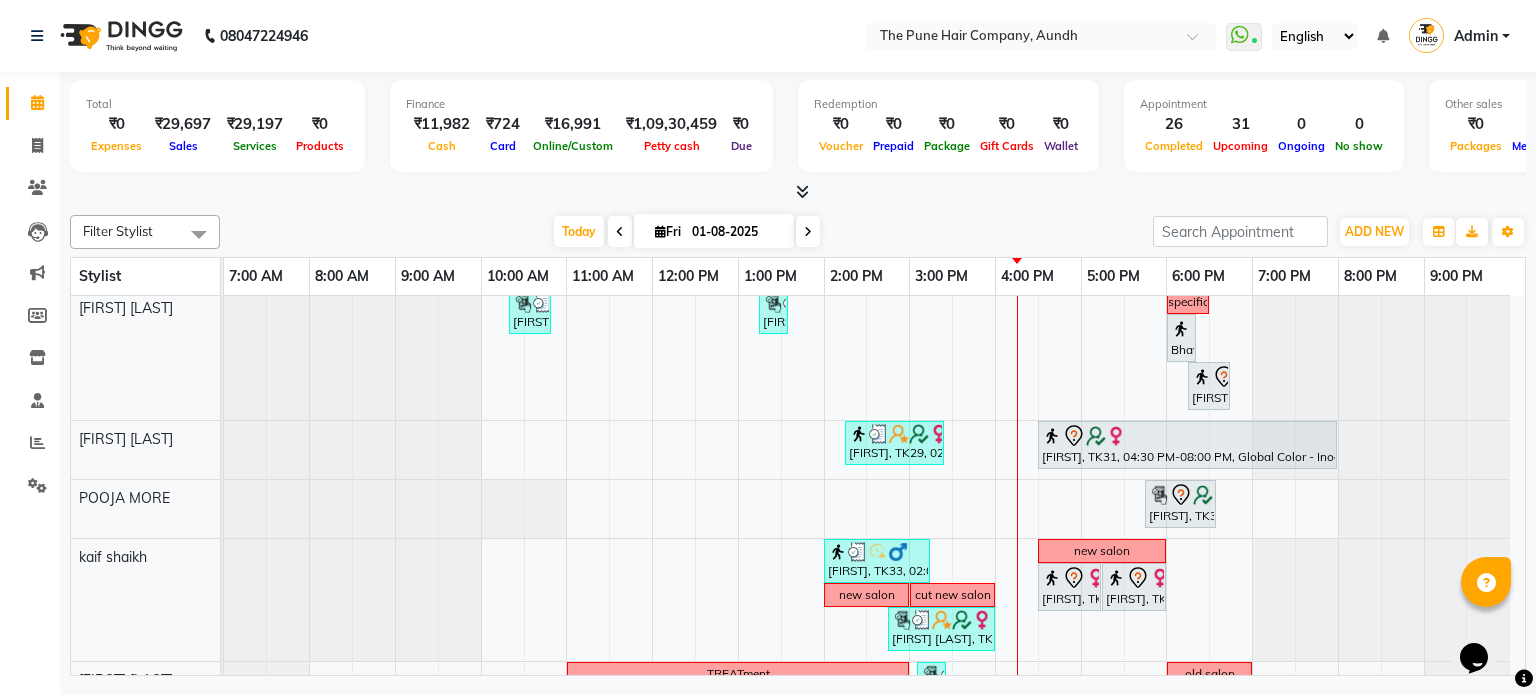 click at bounding box center (808, 232) 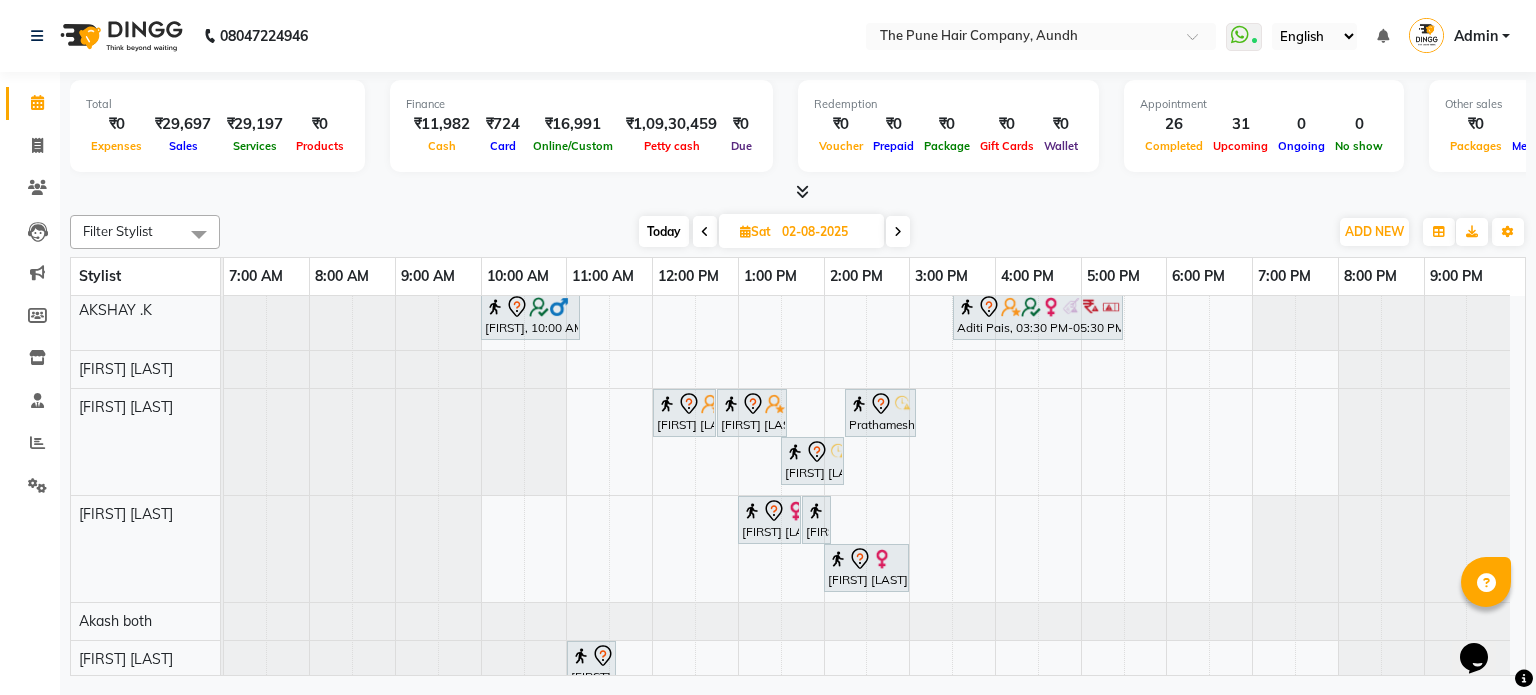 click at bounding box center [898, 231] 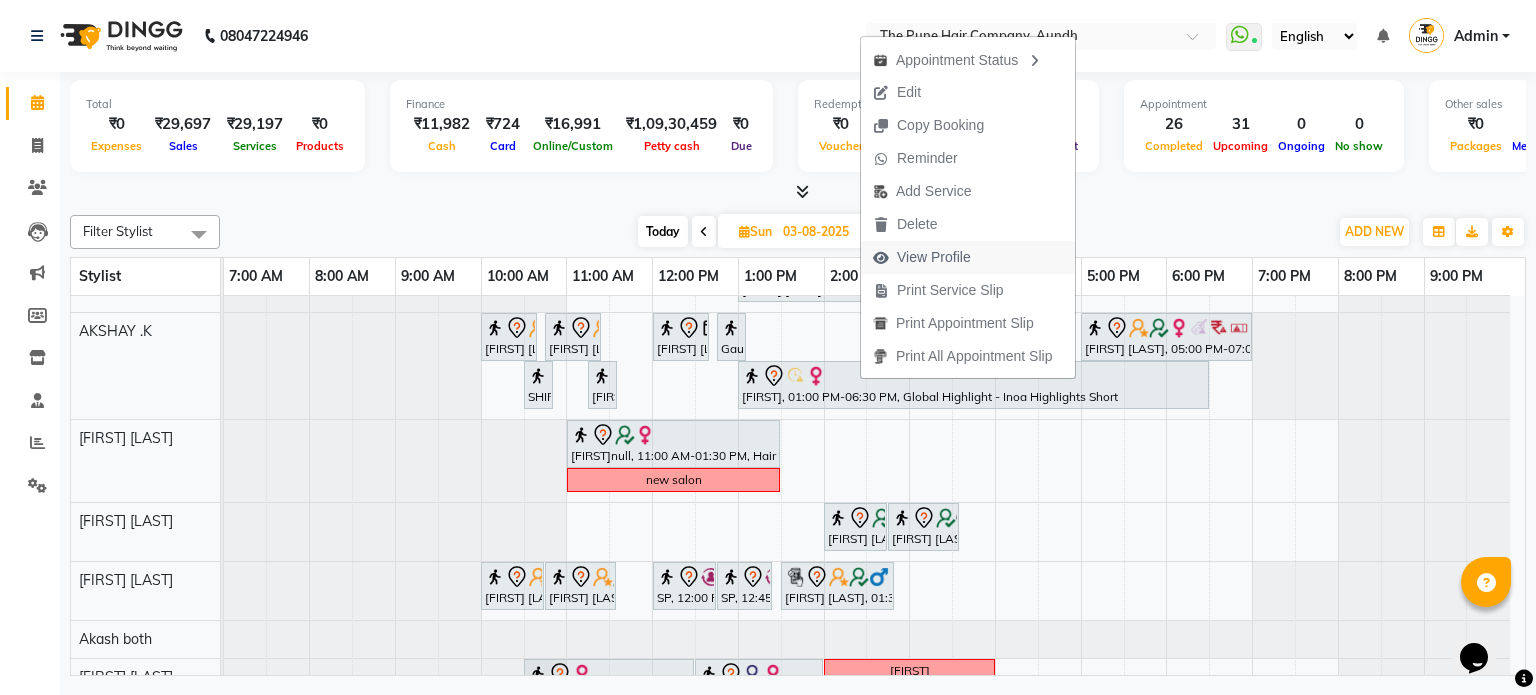 click on "View Profile" at bounding box center [934, 257] 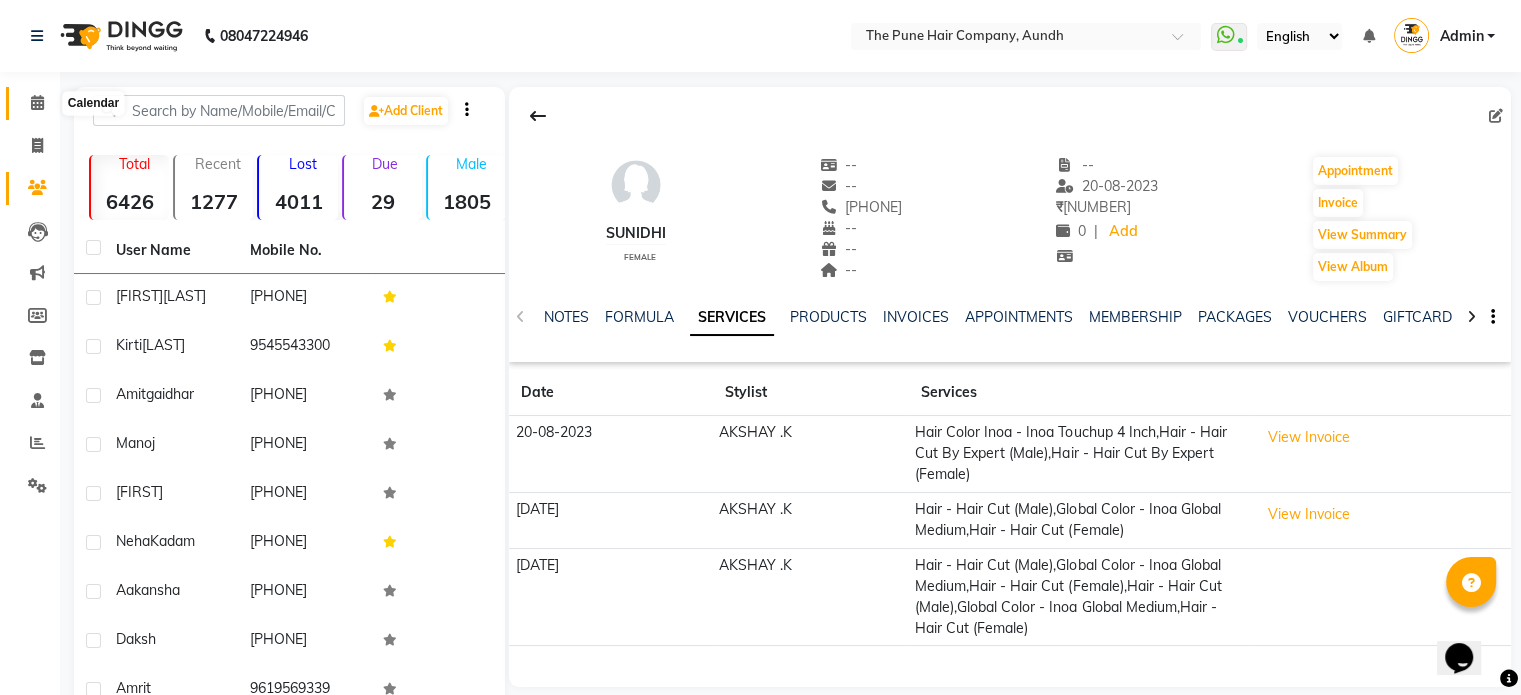 click 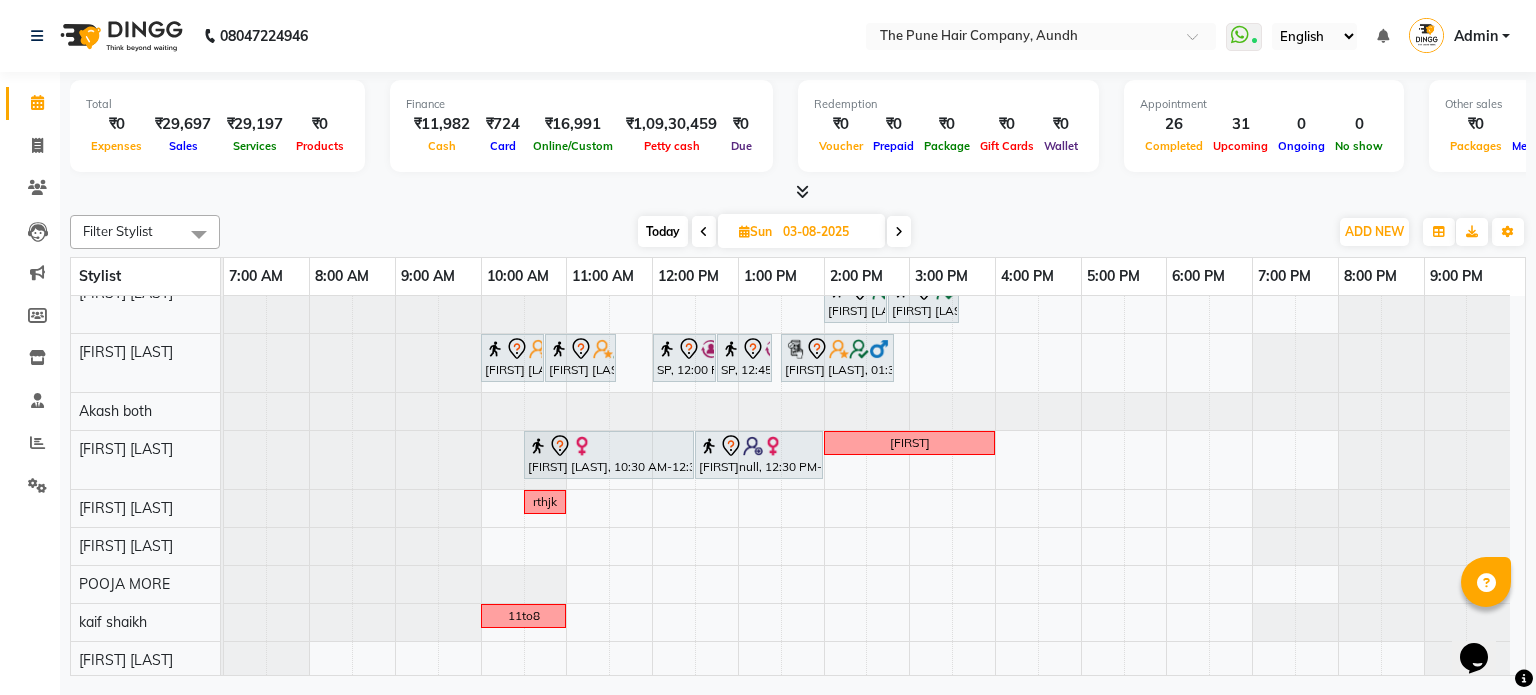 click at bounding box center [899, 231] 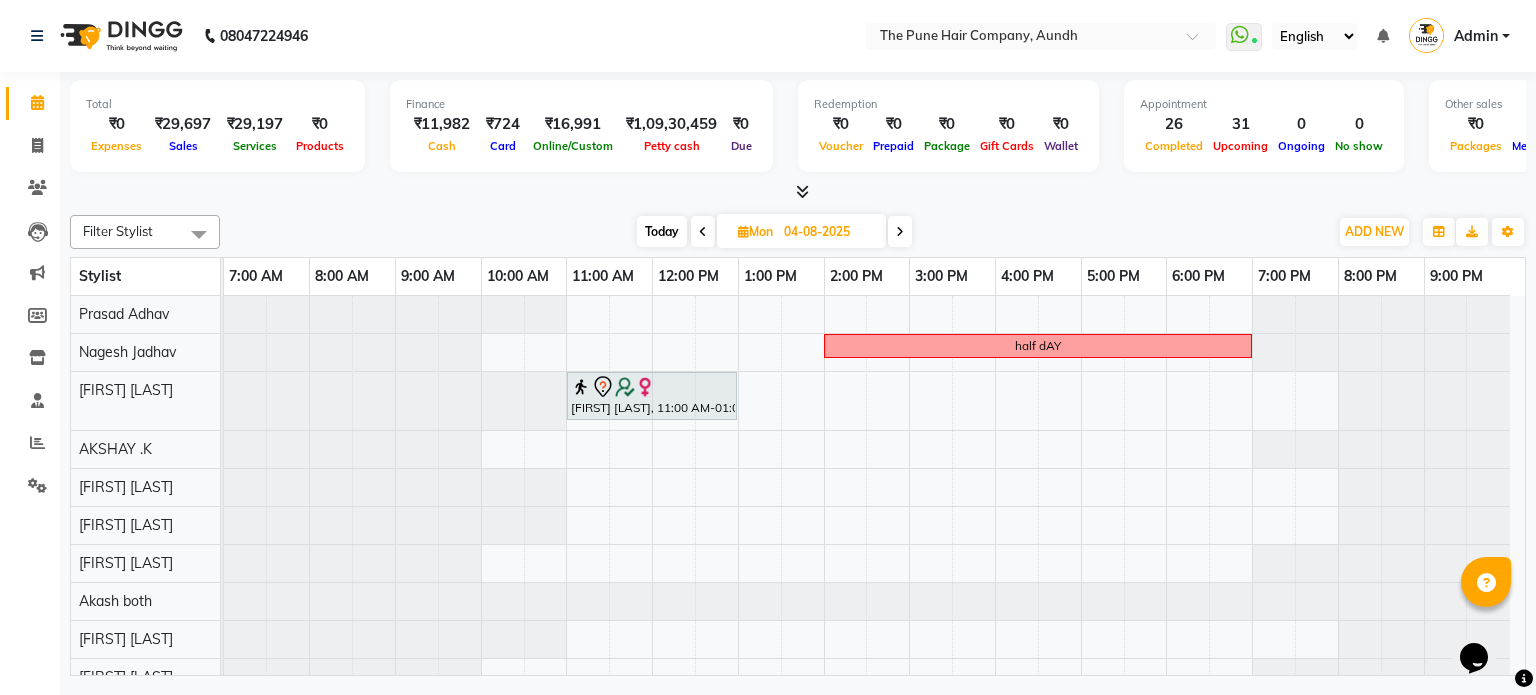 click at bounding box center (900, 231) 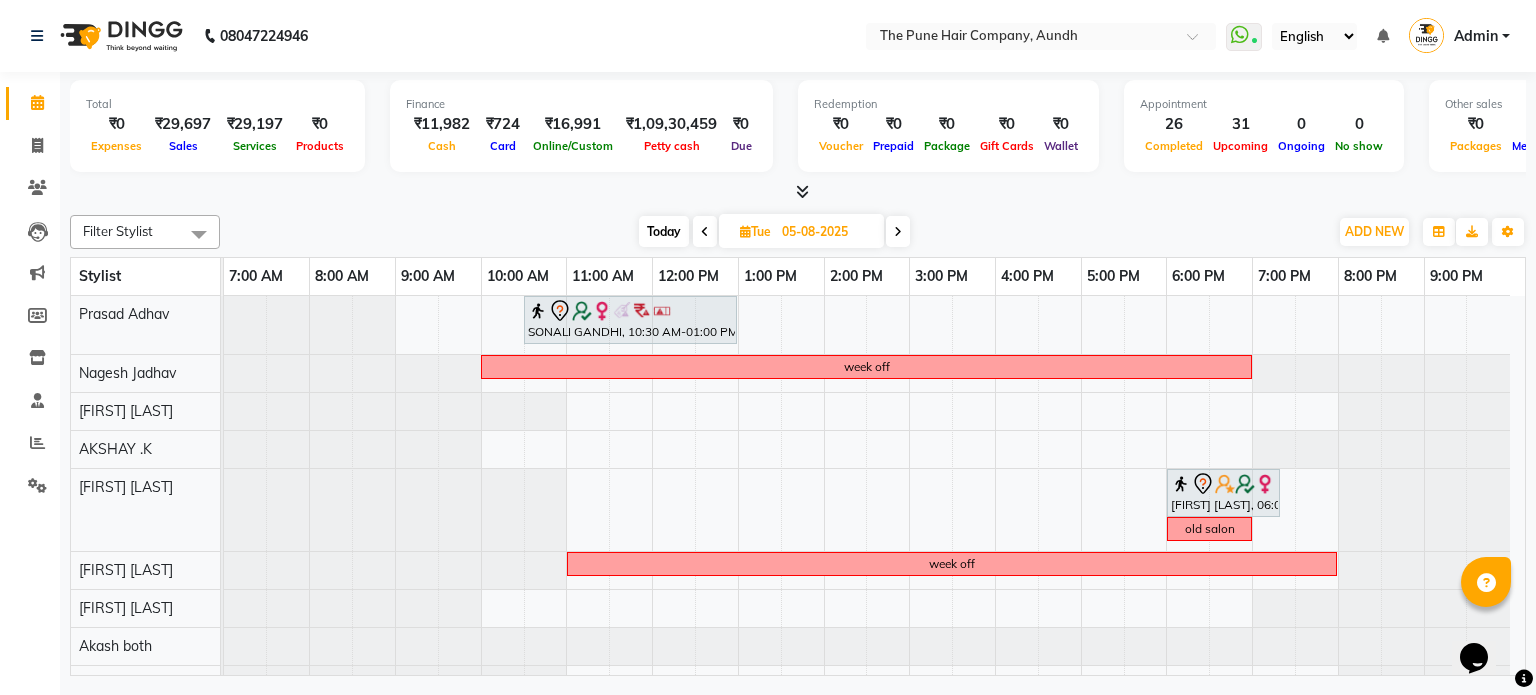 click at bounding box center (898, 232) 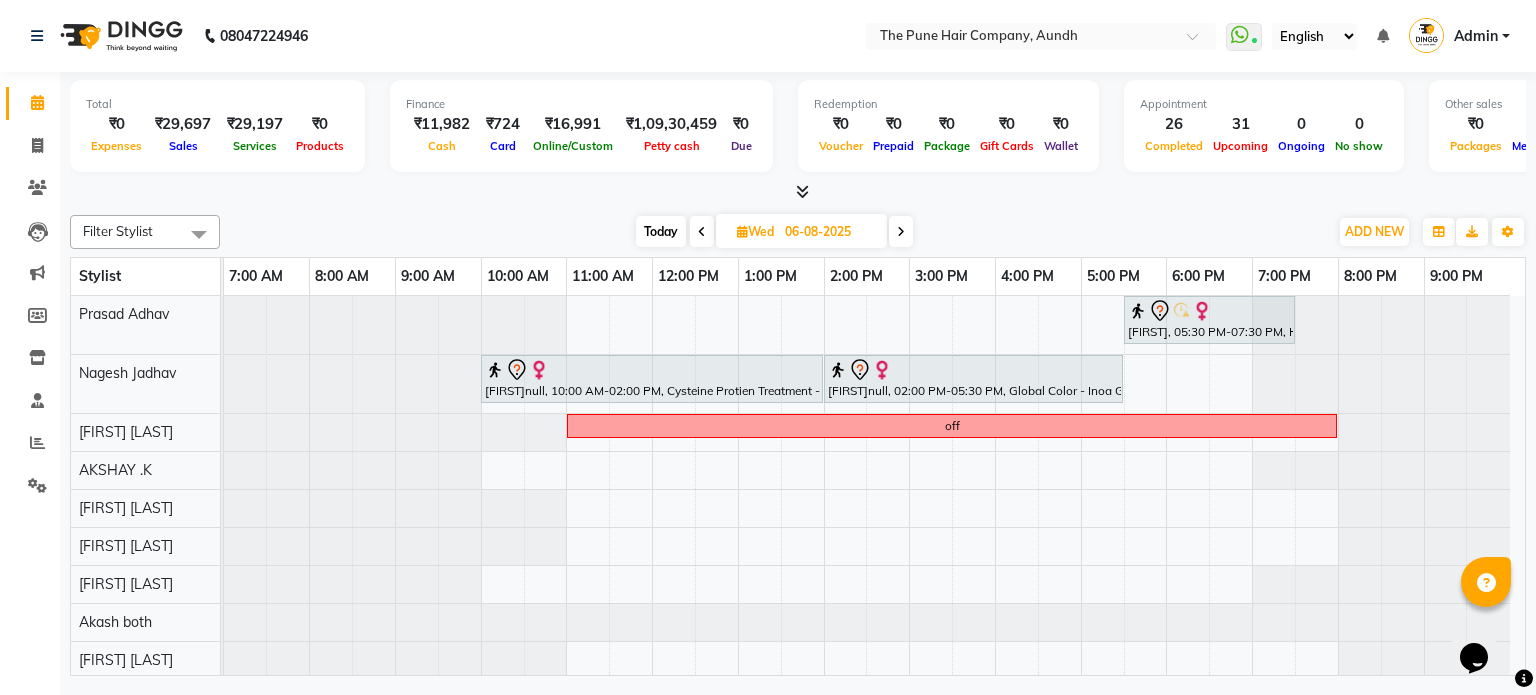 click on "Today" at bounding box center (661, 231) 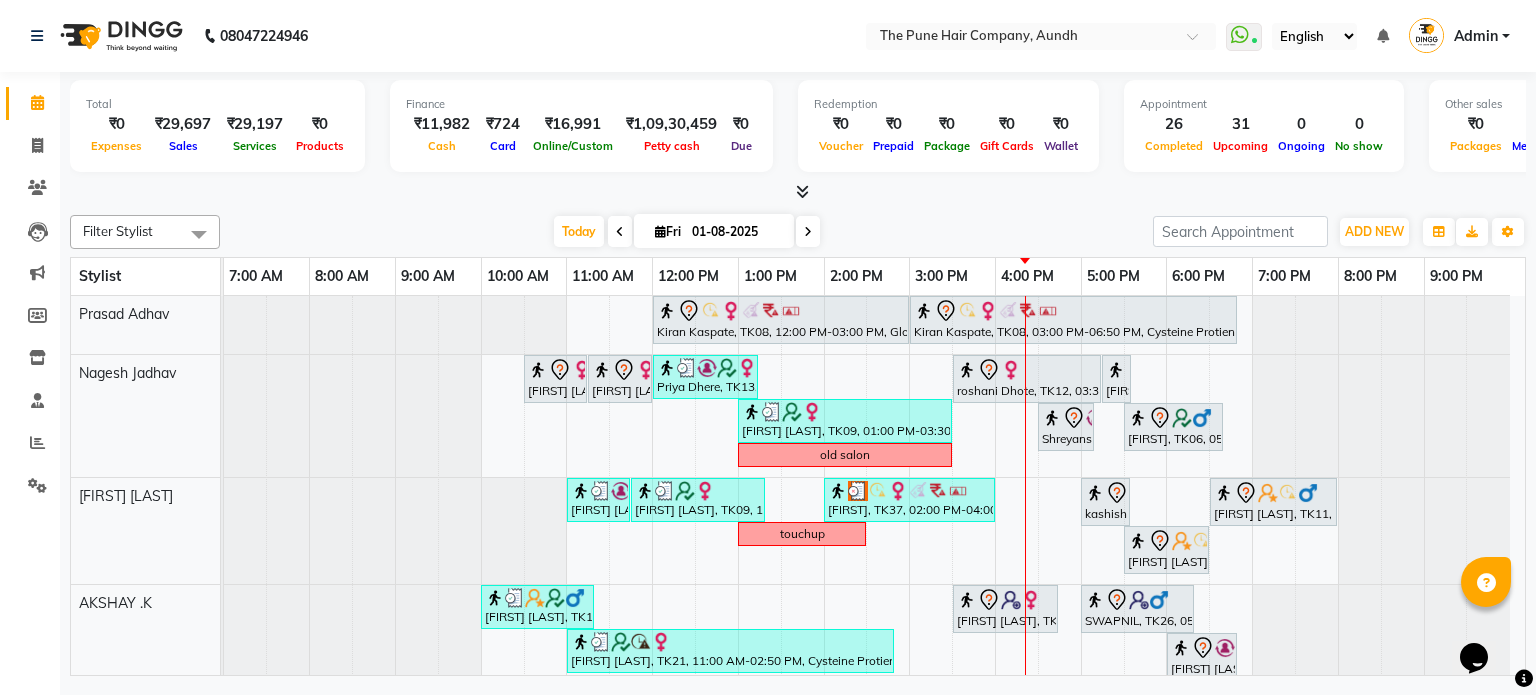 scroll, scrollTop: 81, scrollLeft: 0, axis: vertical 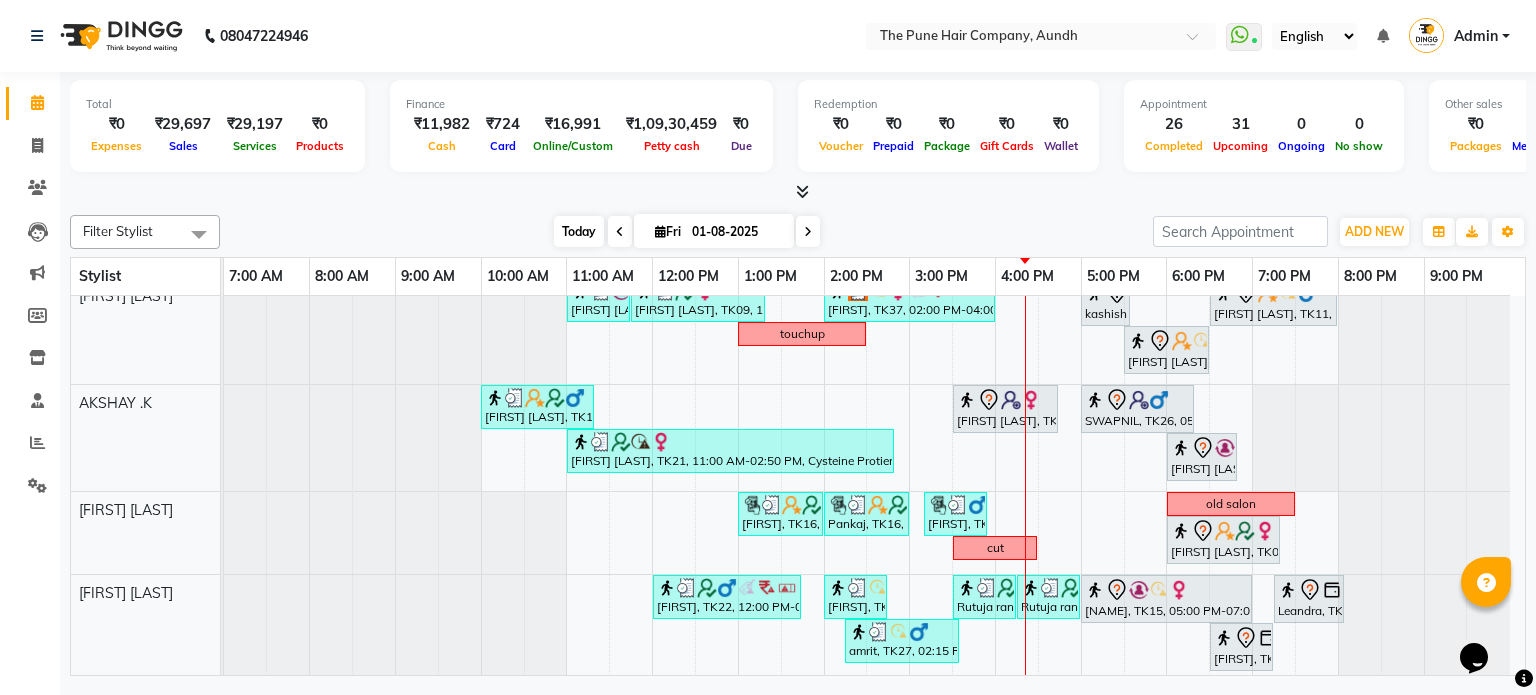 click on "Today" at bounding box center (579, 231) 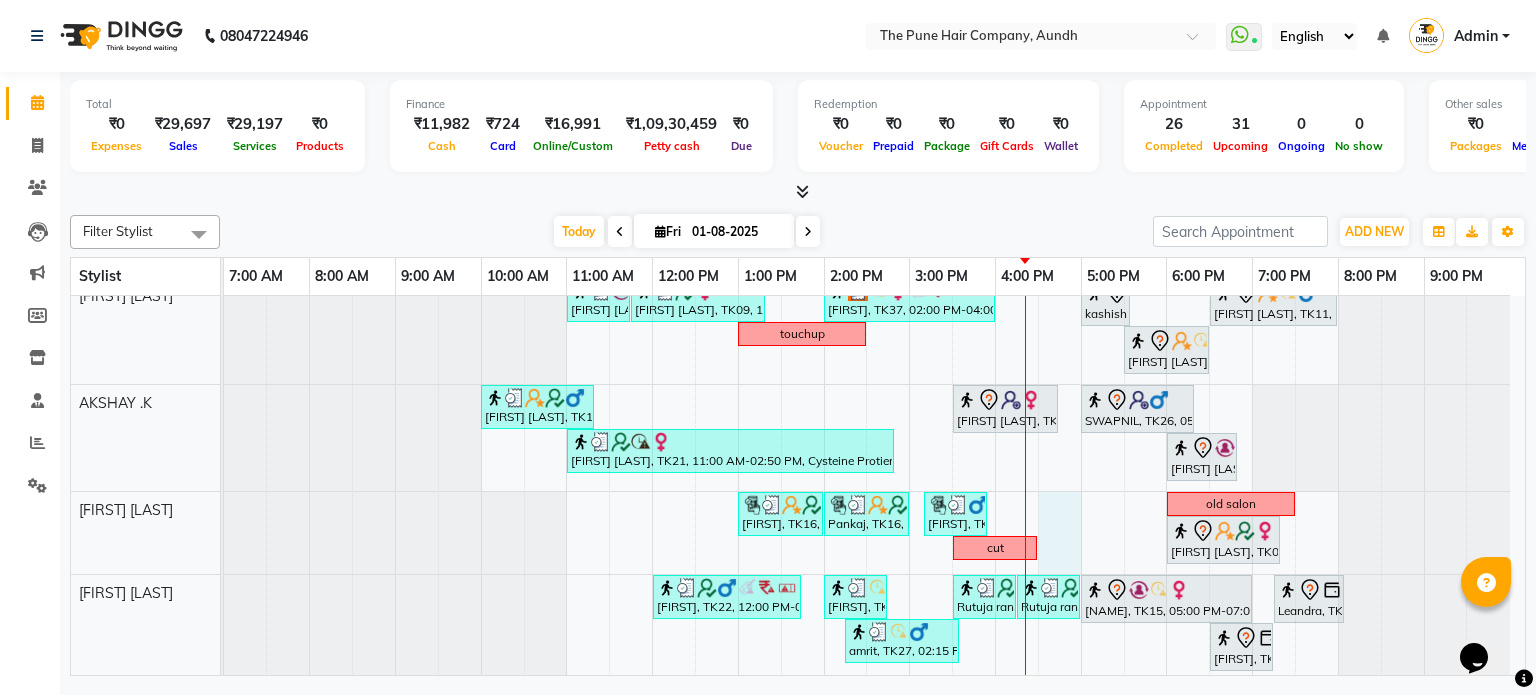 drag, startPoint x: 1051, startPoint y: 511, endPoint x: 1070, endPoint y: 513, distance: 19.104973 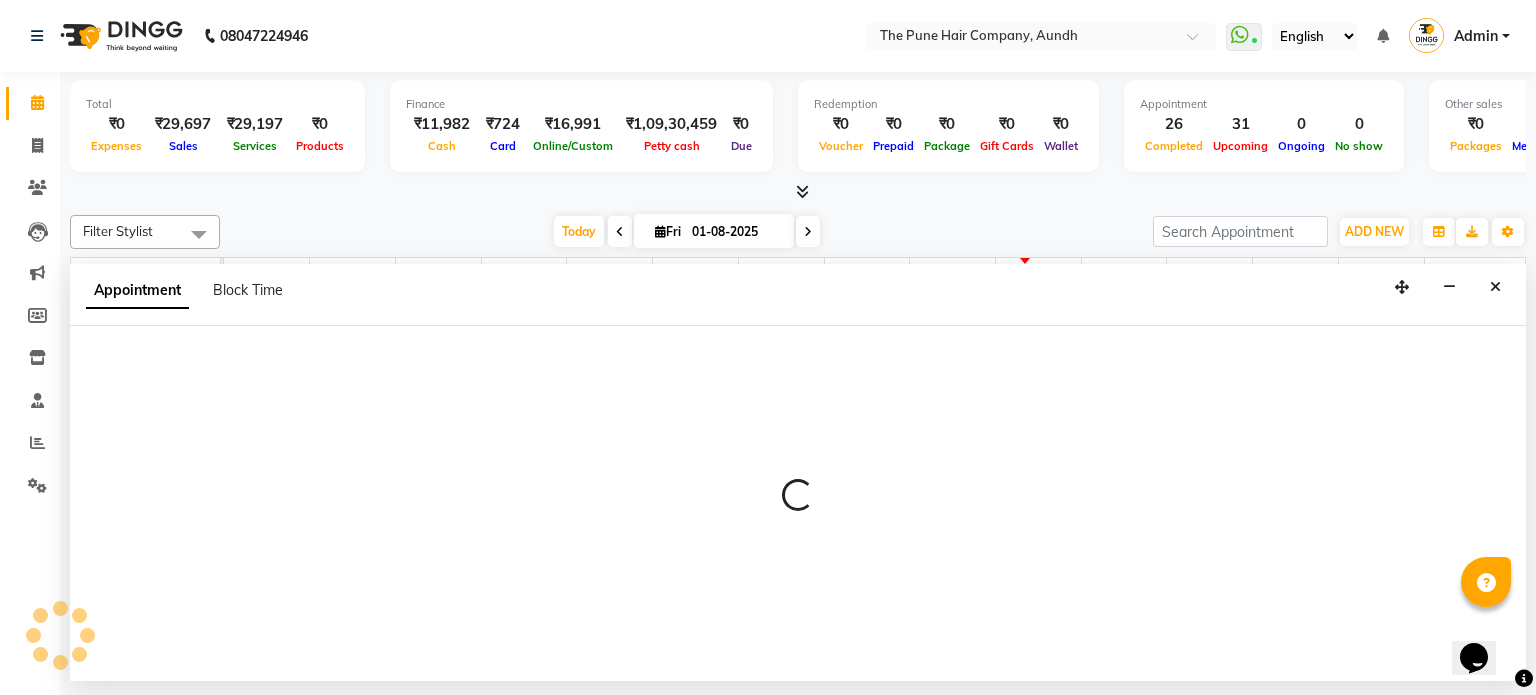 select on "12769" 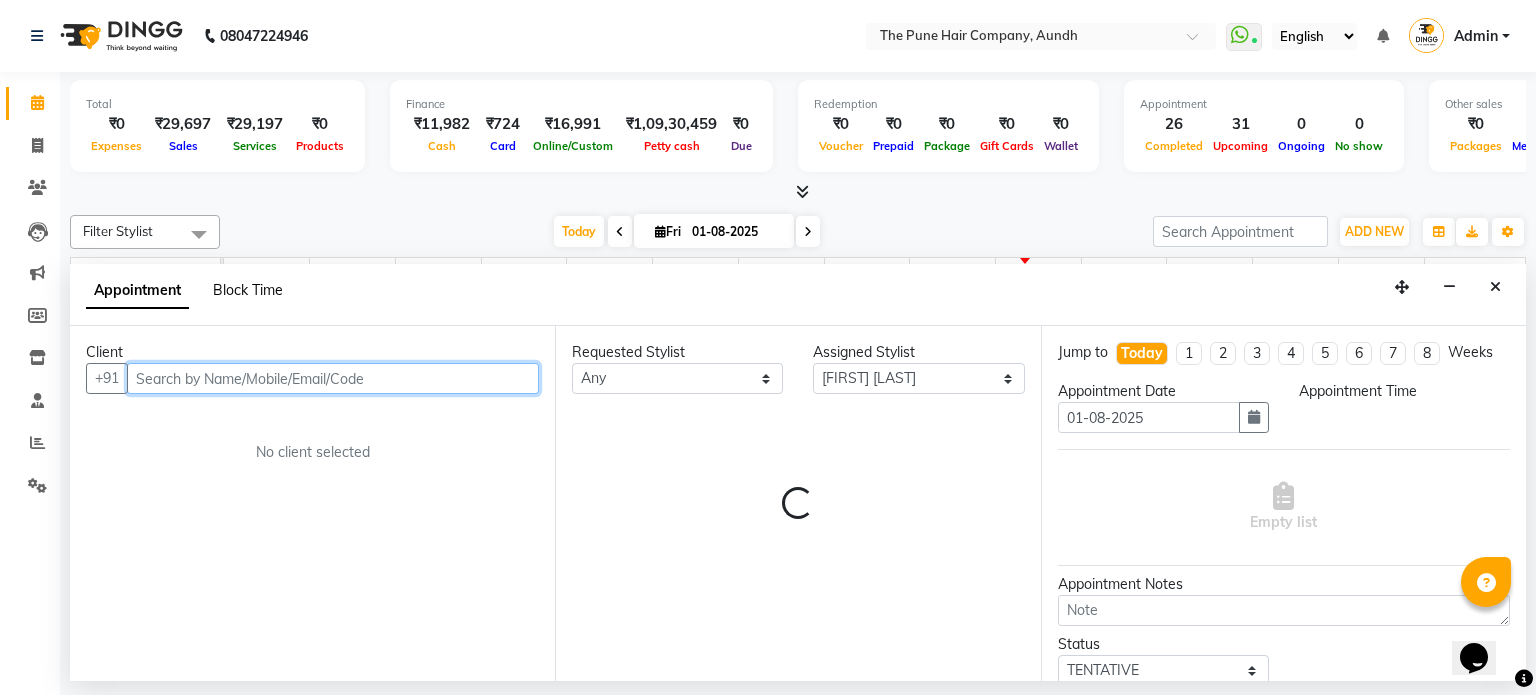 select on "990" 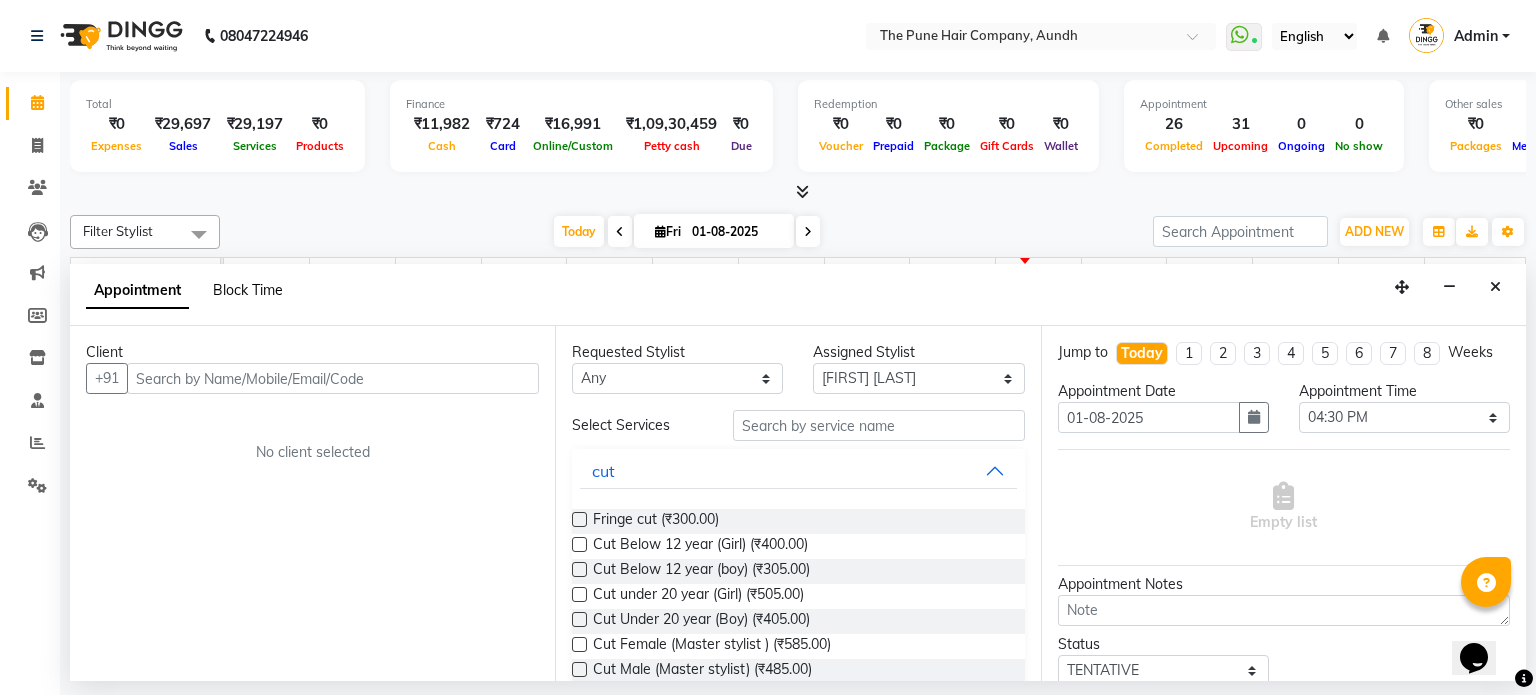 click on "Block Time" at bounding box center (248, 290) 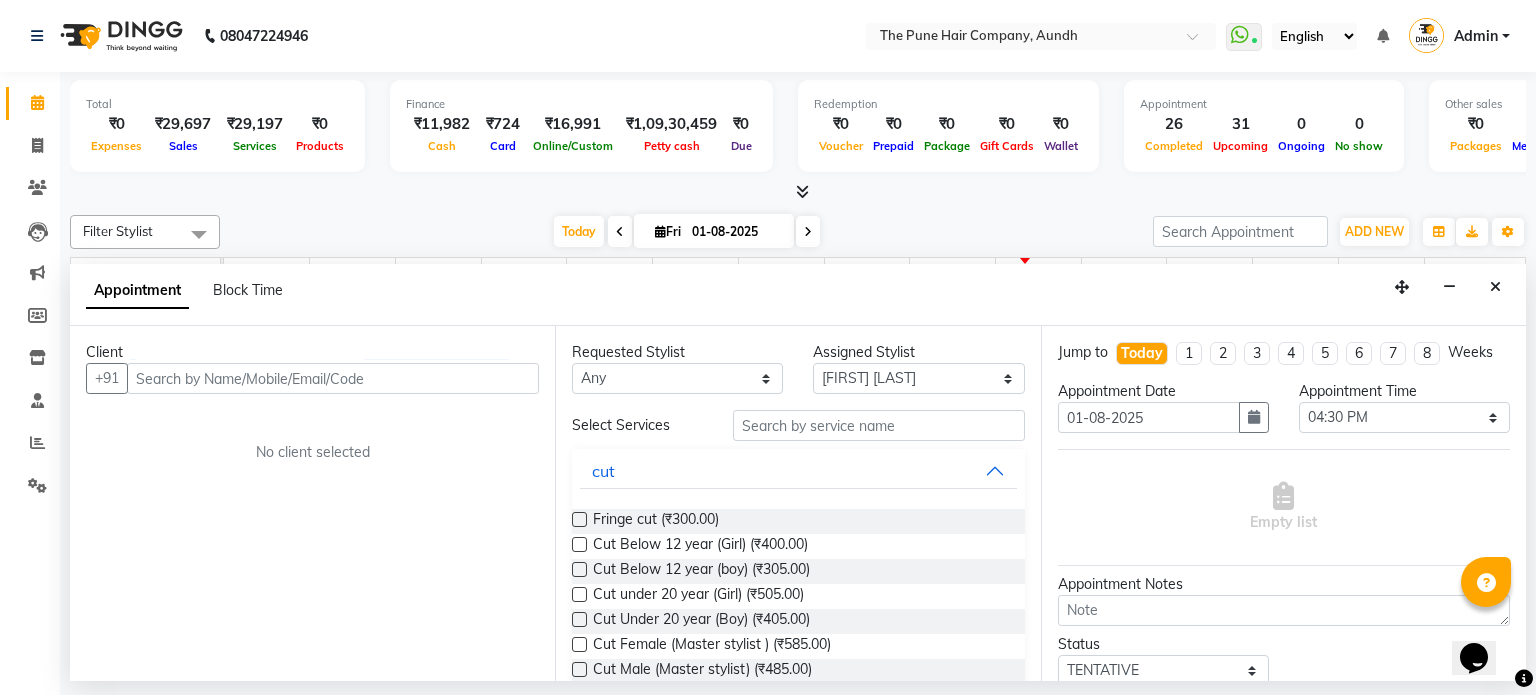 select on "12769" 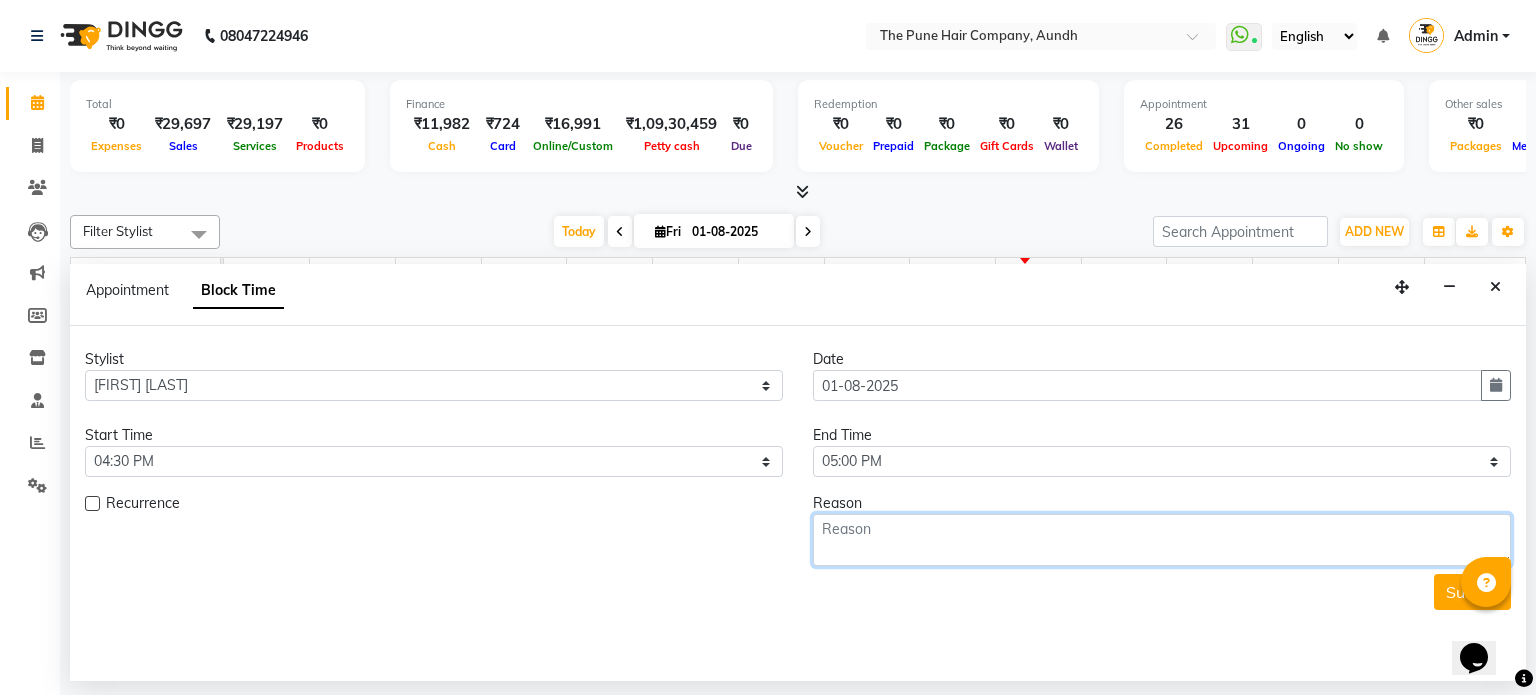 click at bounding box center (1162, 540) 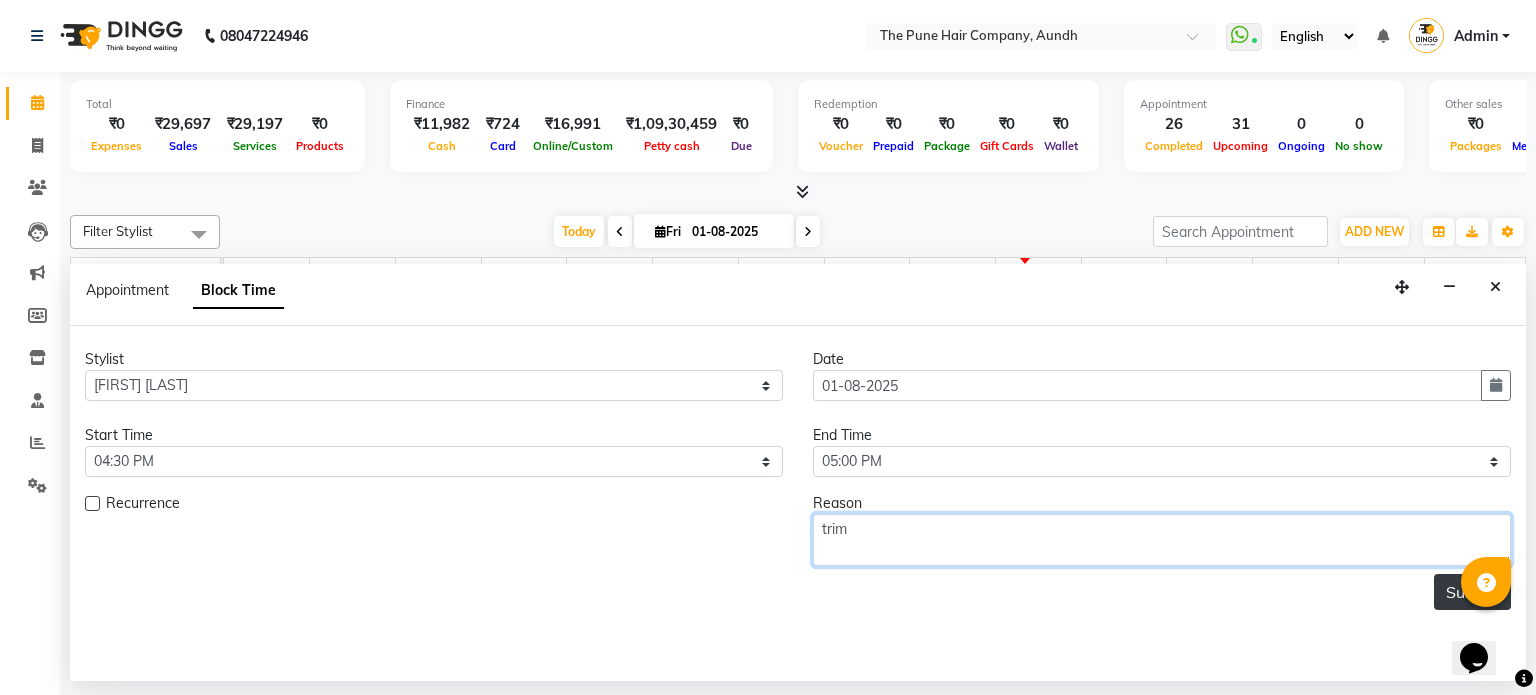 type on "trim" 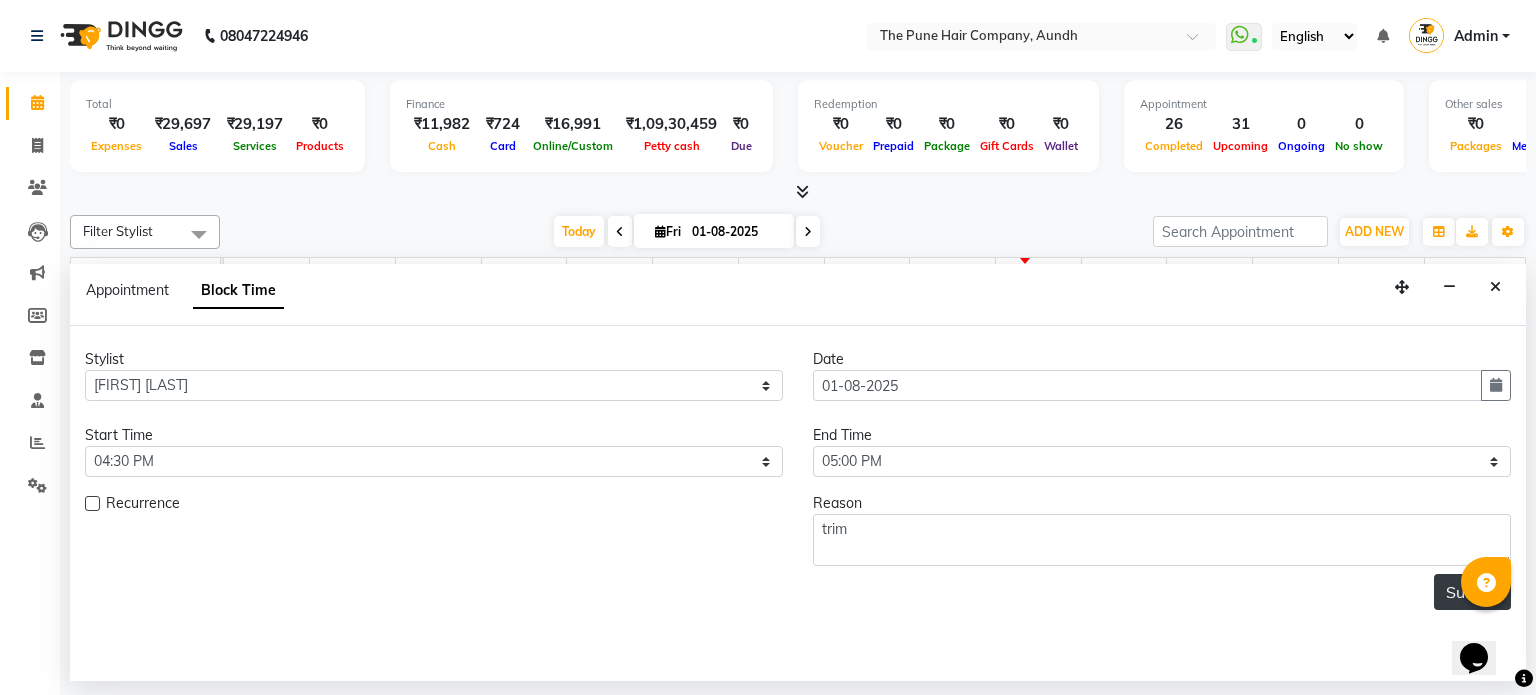 click on "Submit" at bounding box center [1472, 592] 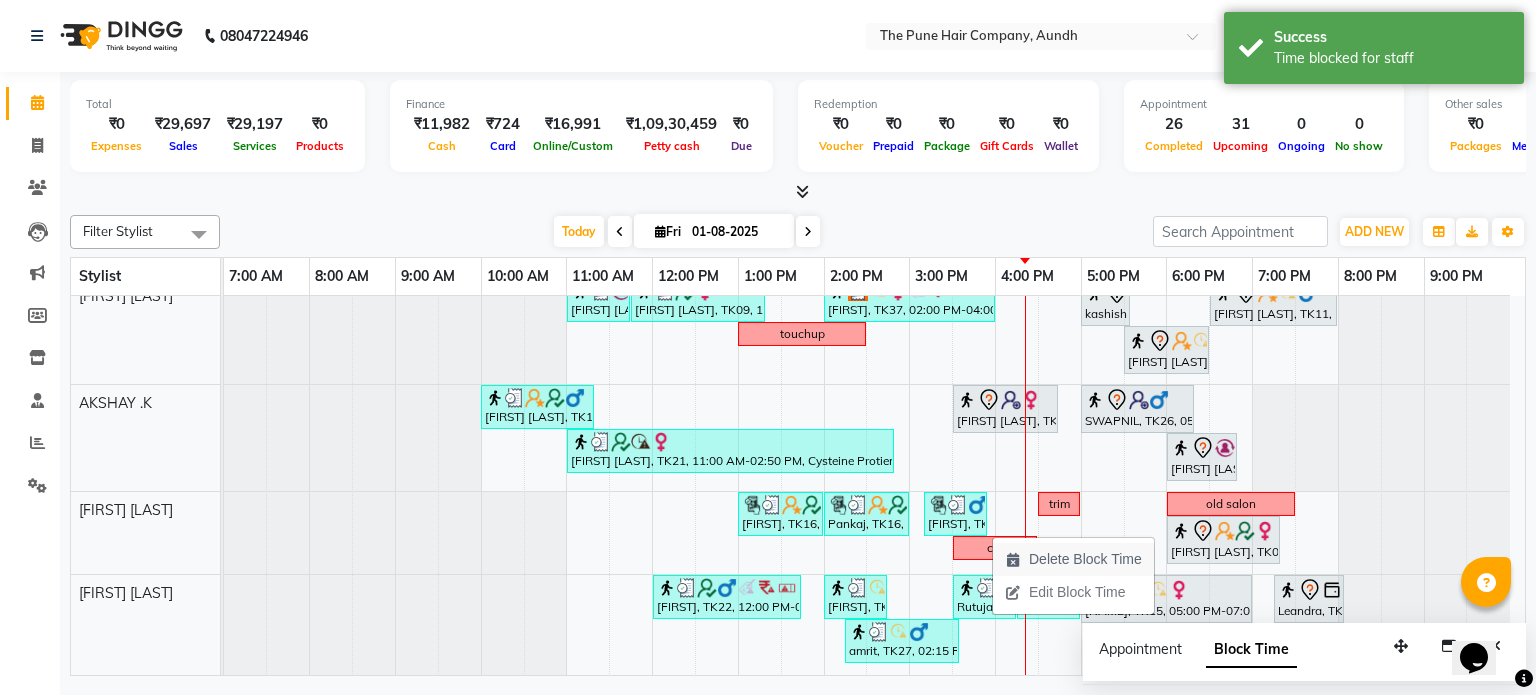 click on "Delete Block Time" at bounding box center [1085, 559] 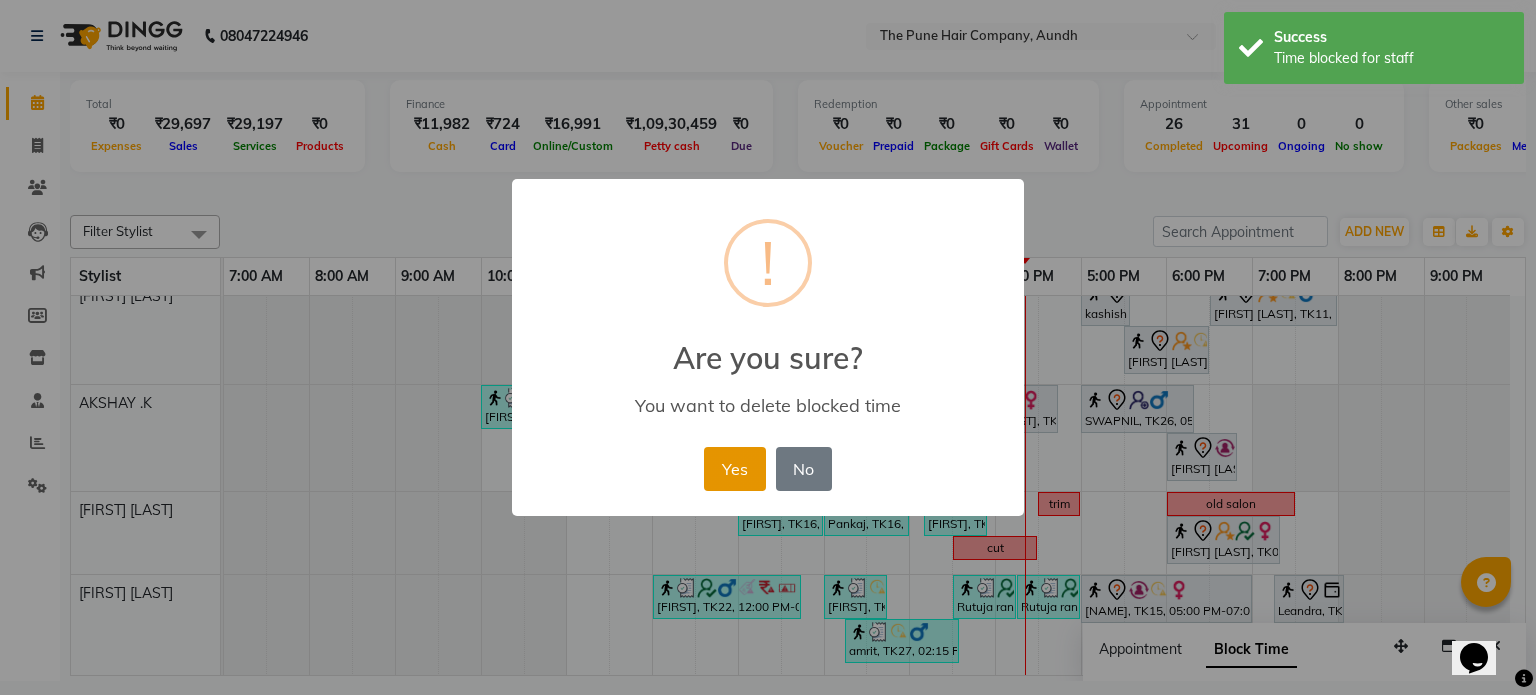 click on "Yes" at bounding box center (734, 469) 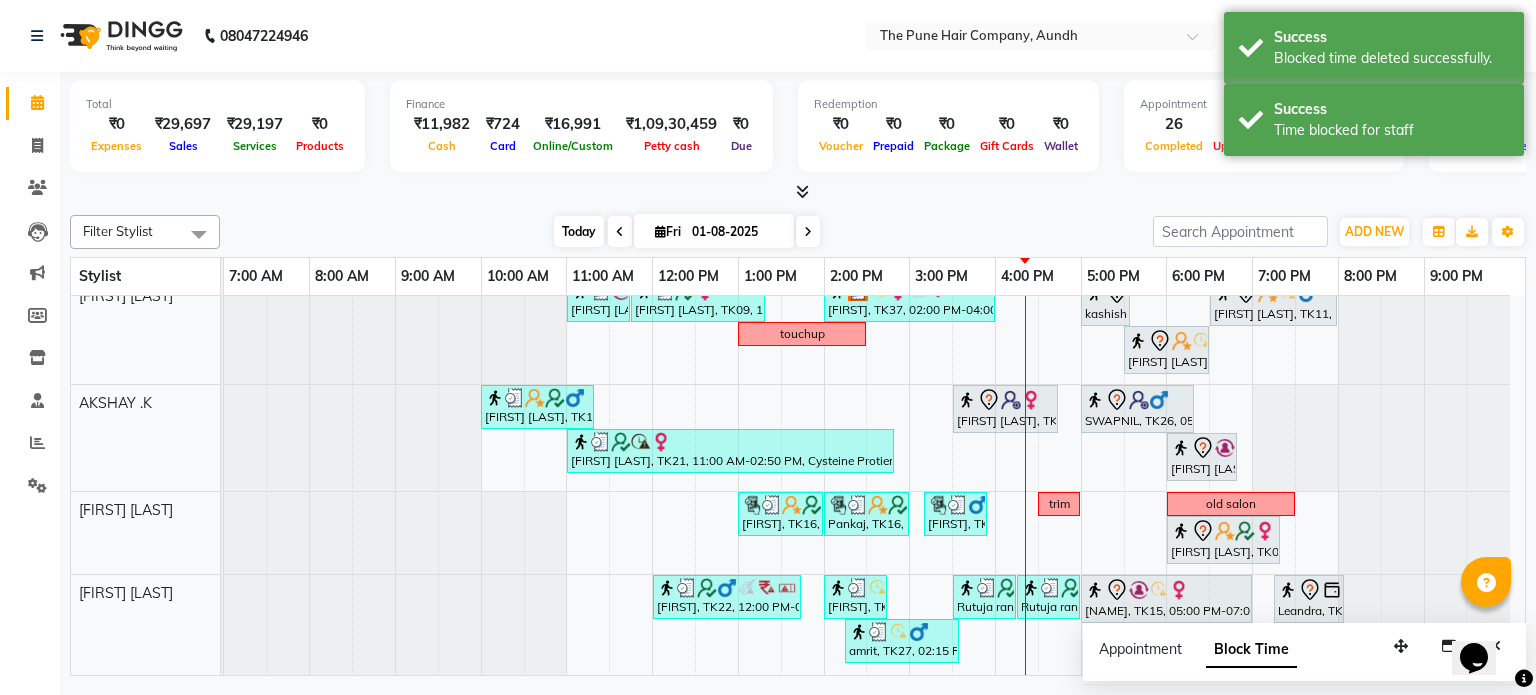 click on "Today" at bounding box center [579, 231] 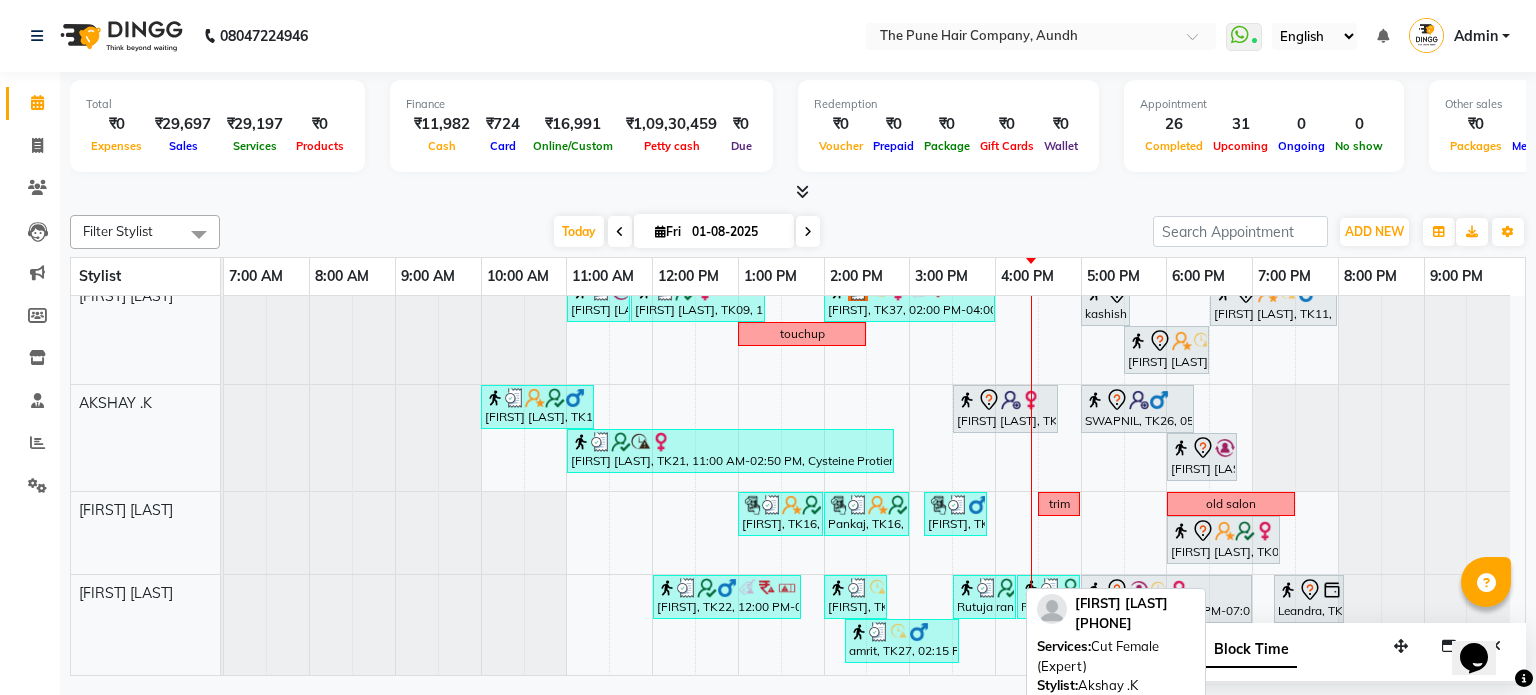 scroll, scrollTop: 0, scrollLeft: 0, axis: both 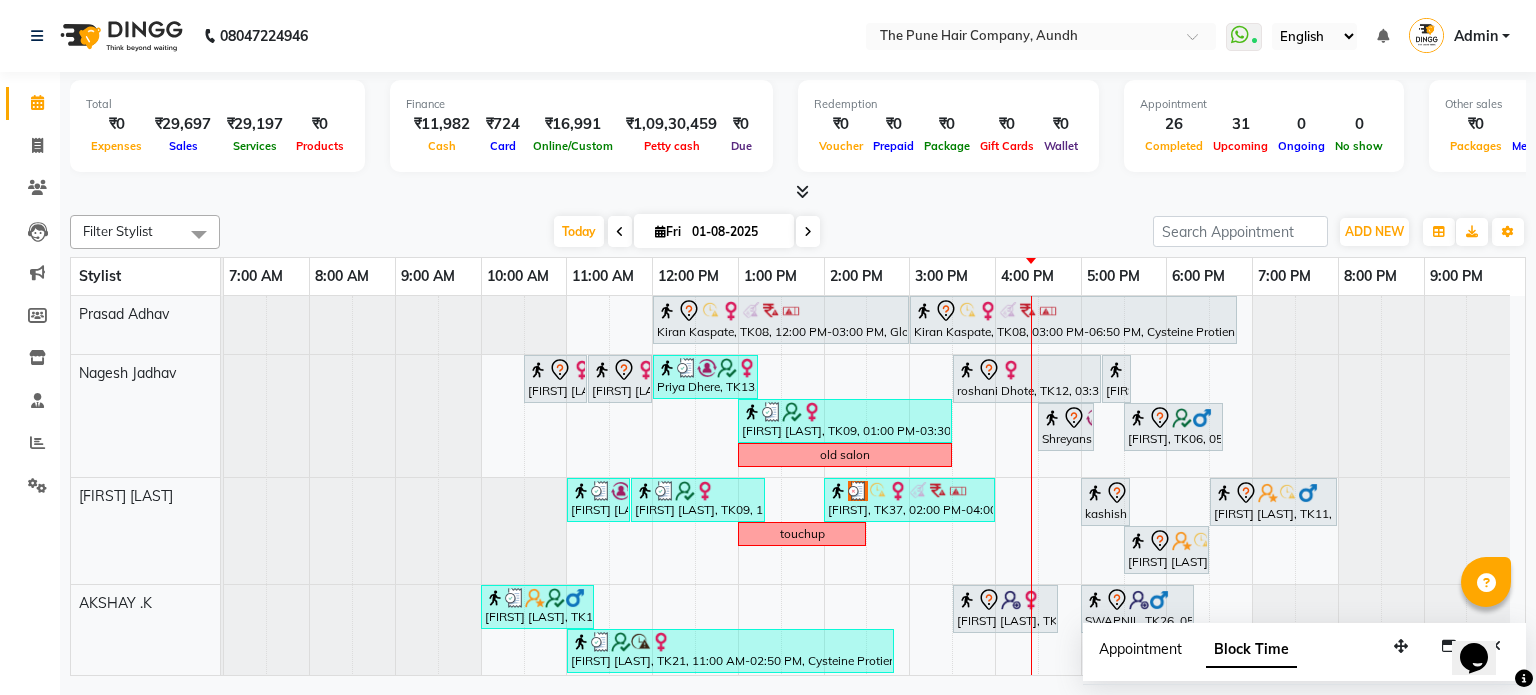 click on "Appointment" at bounding box center [1140, 649] 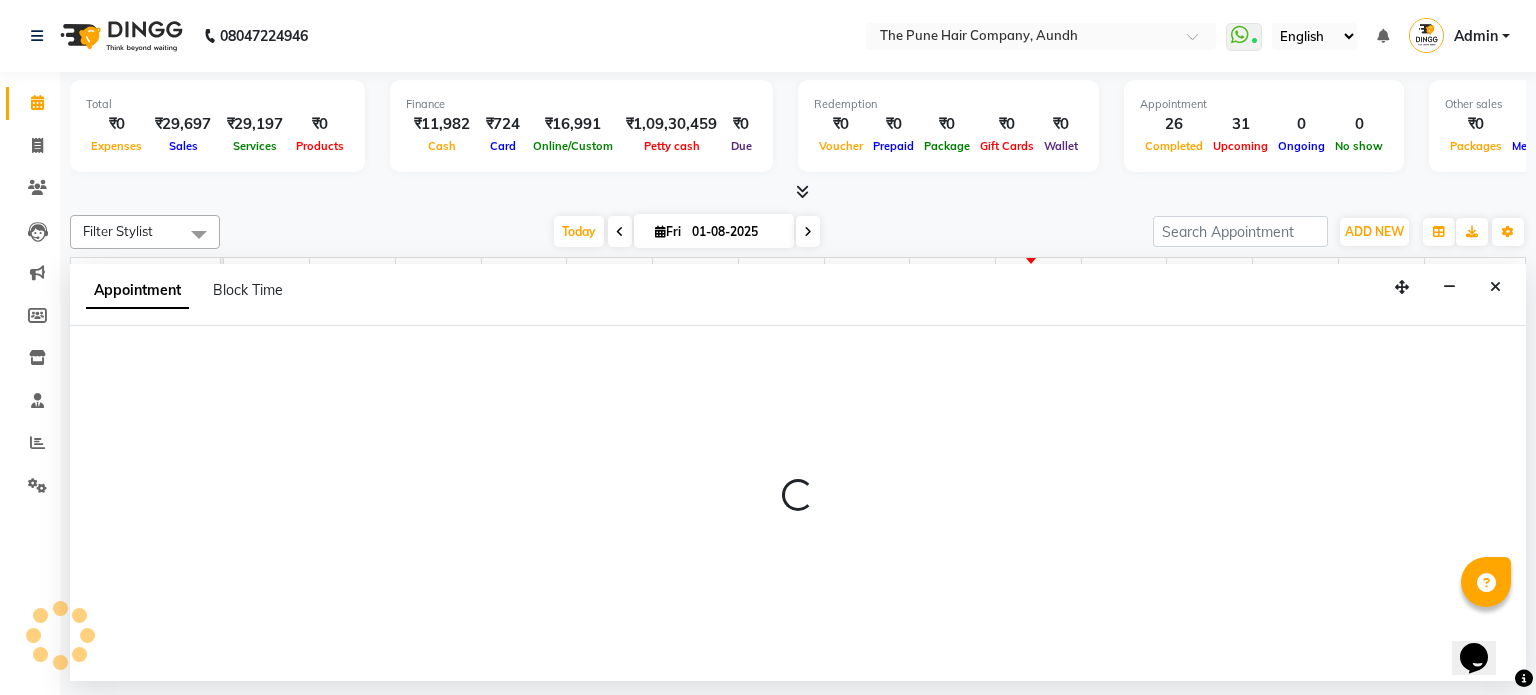 select on "tentative" 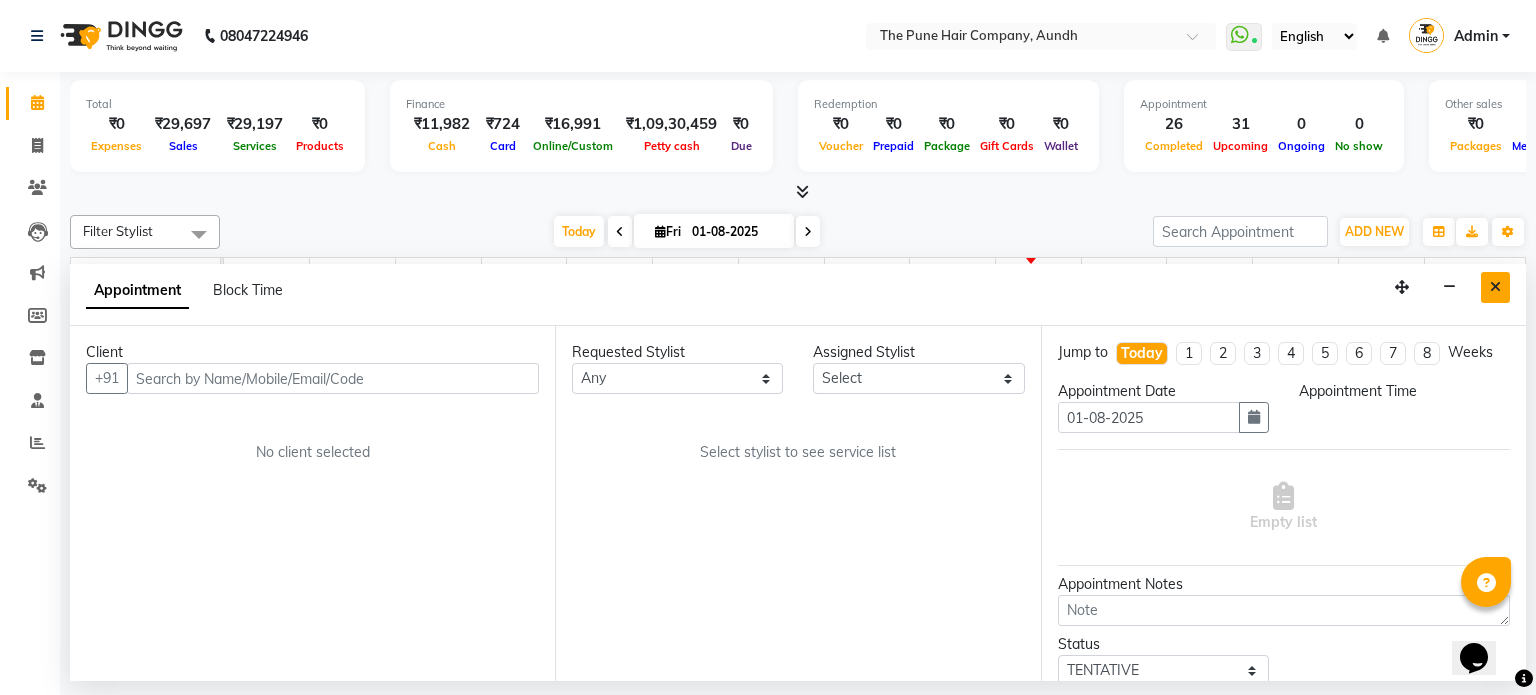 click at bounding box center [1495, 287] 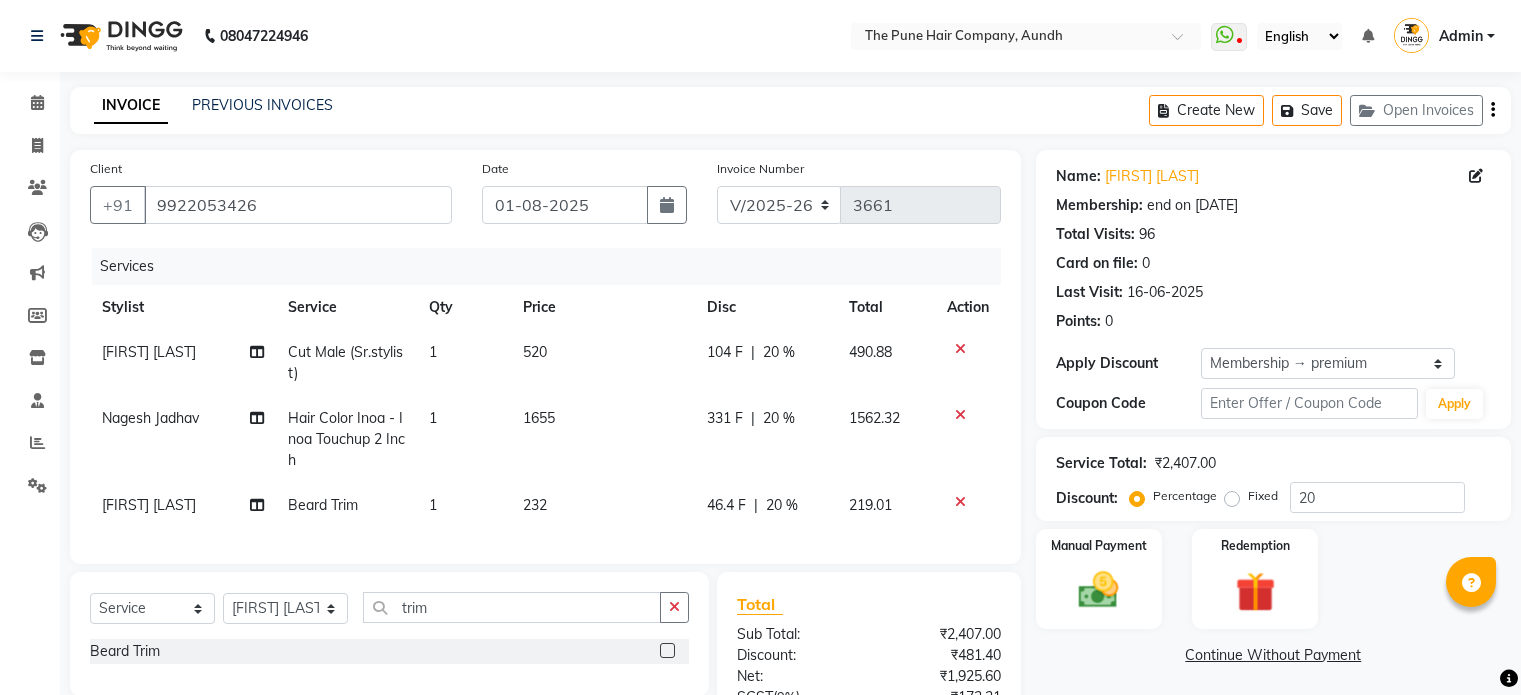 select on "106" 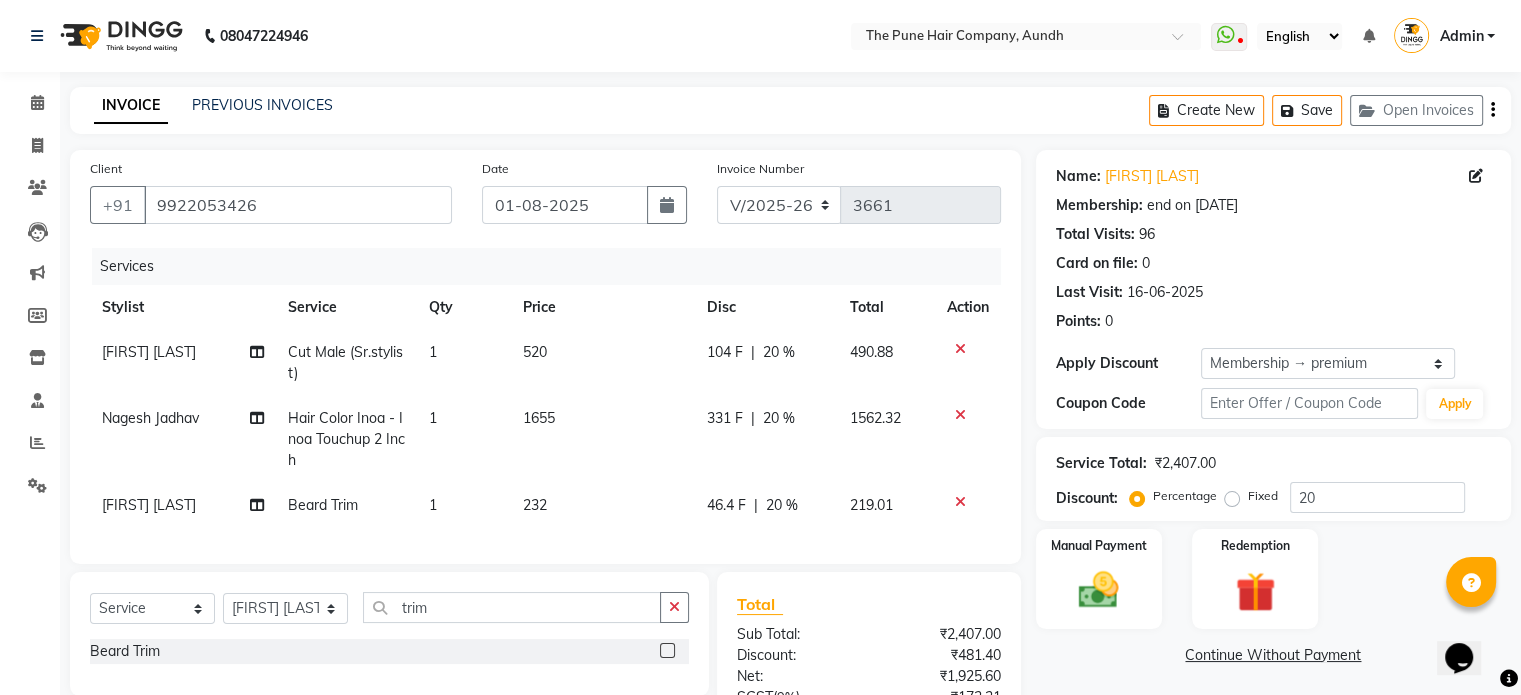 scroll, scrollTop: 0, scrollLeft: 0, axis: both 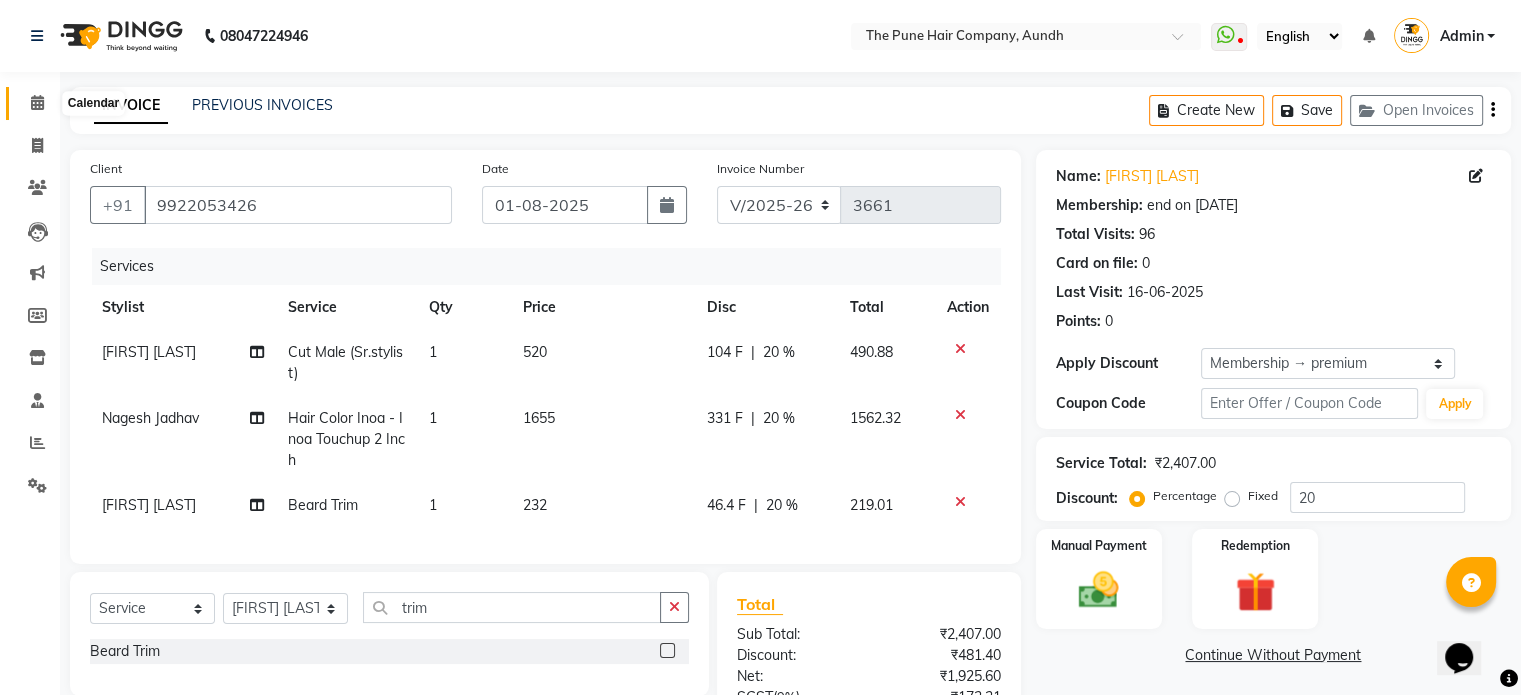 click 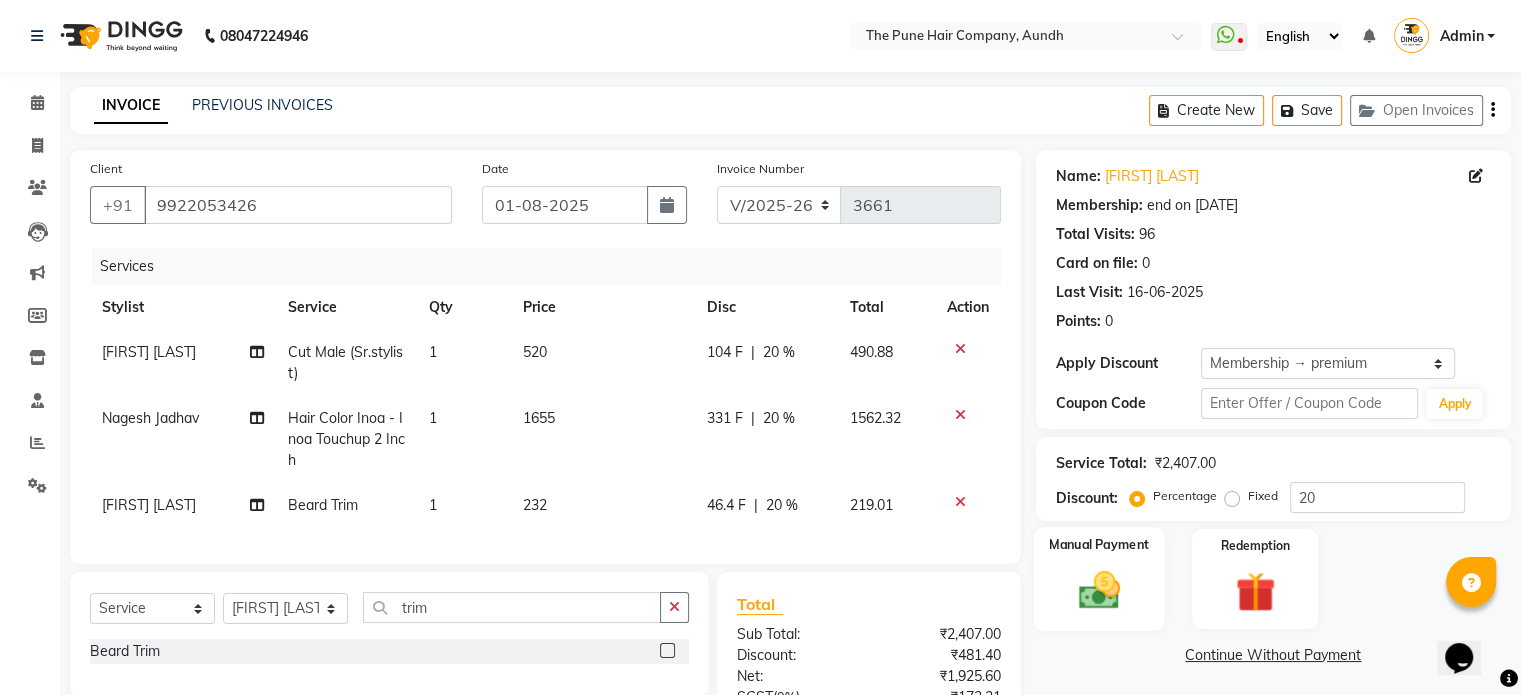 click 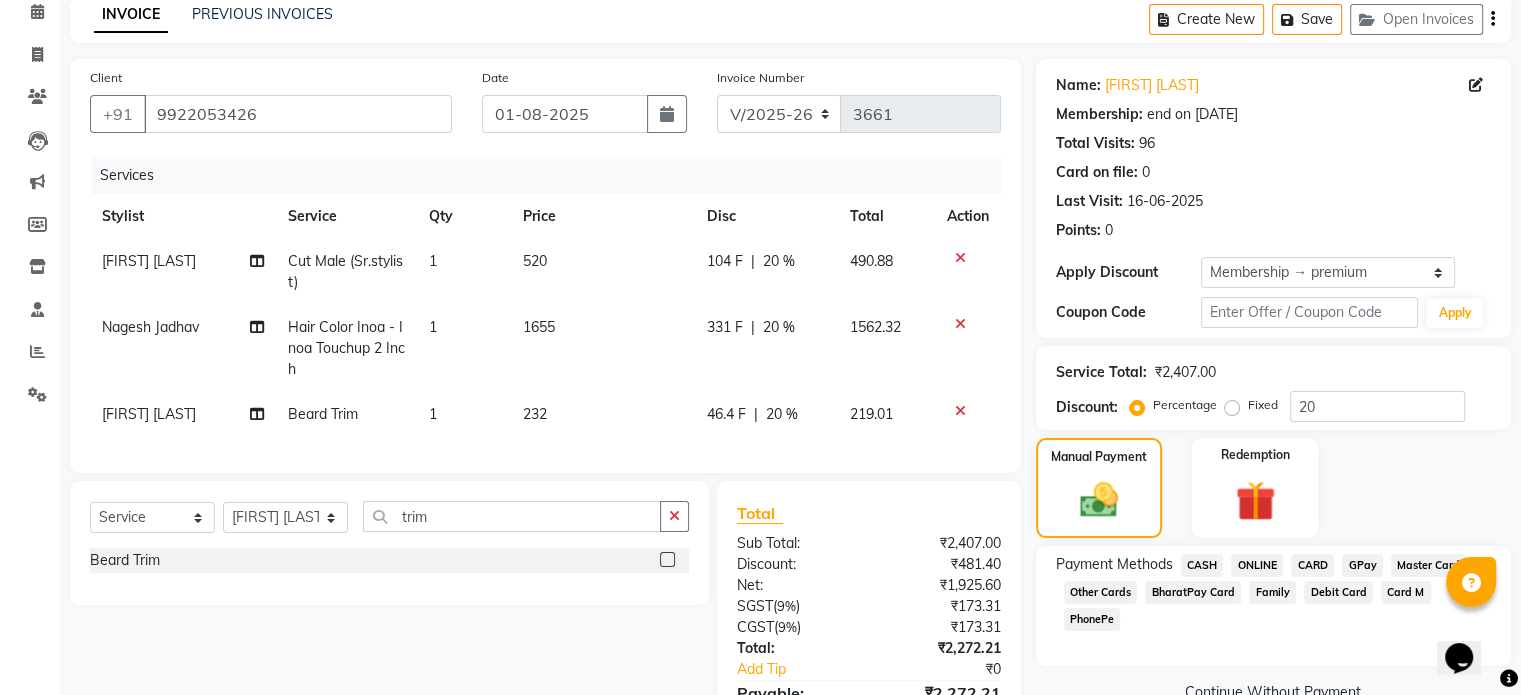 scroll, scrollTop: 200, scrollLeft: 0, axis: vertical 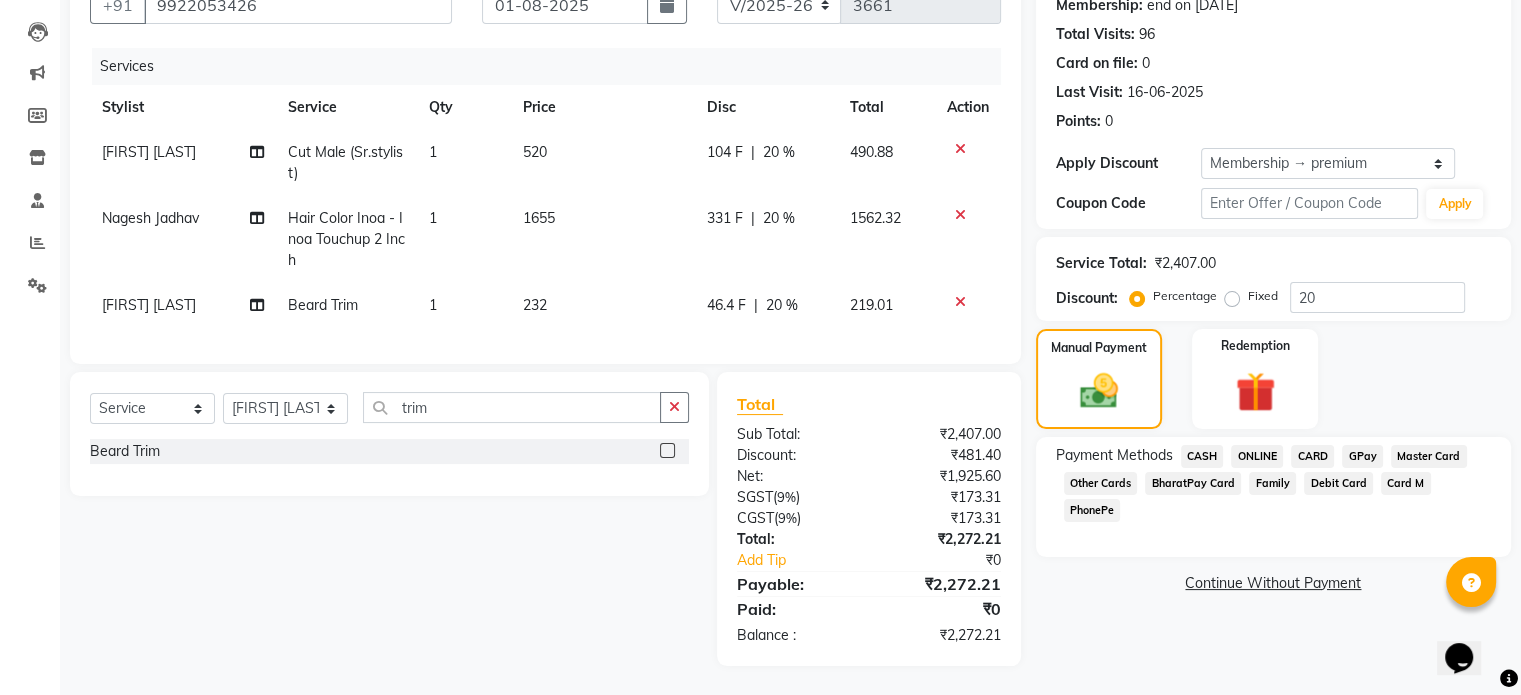 click on "ONLINE" 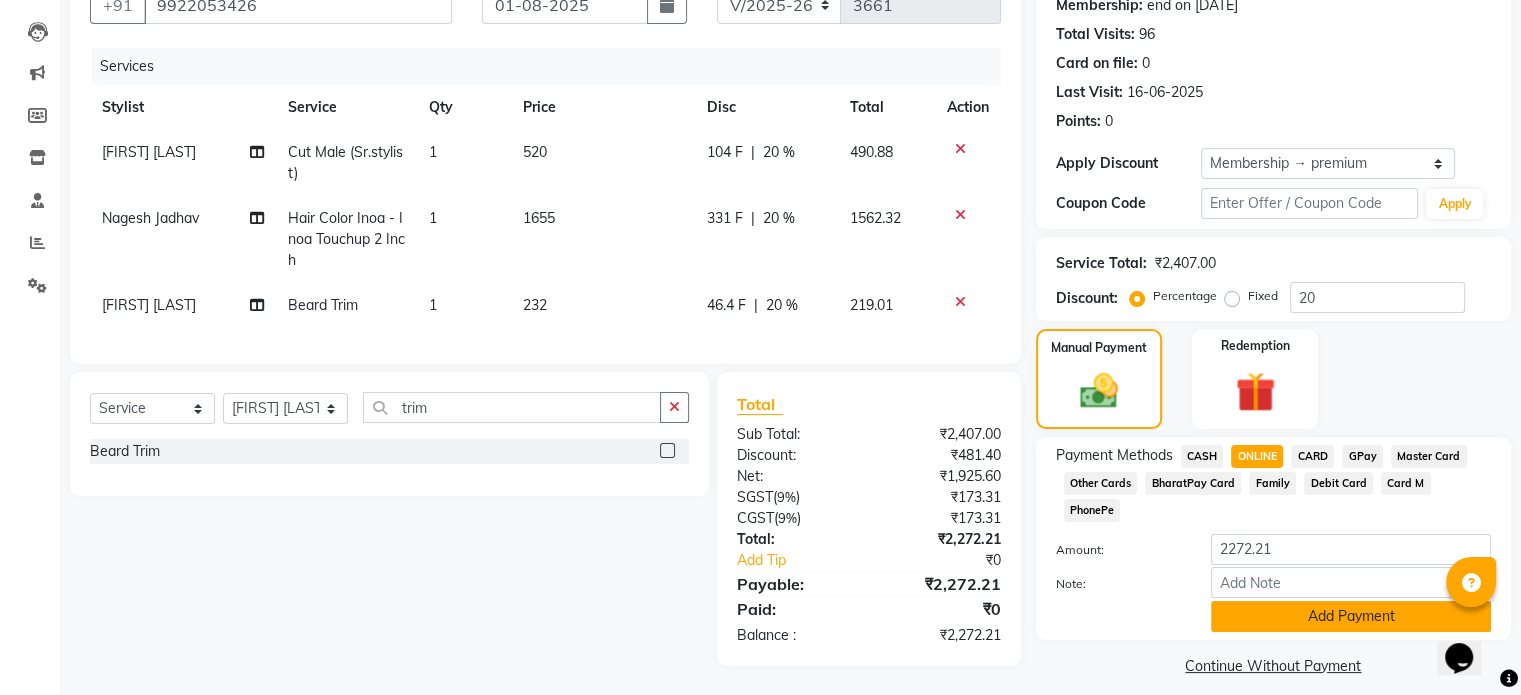 click on "Add Payment" 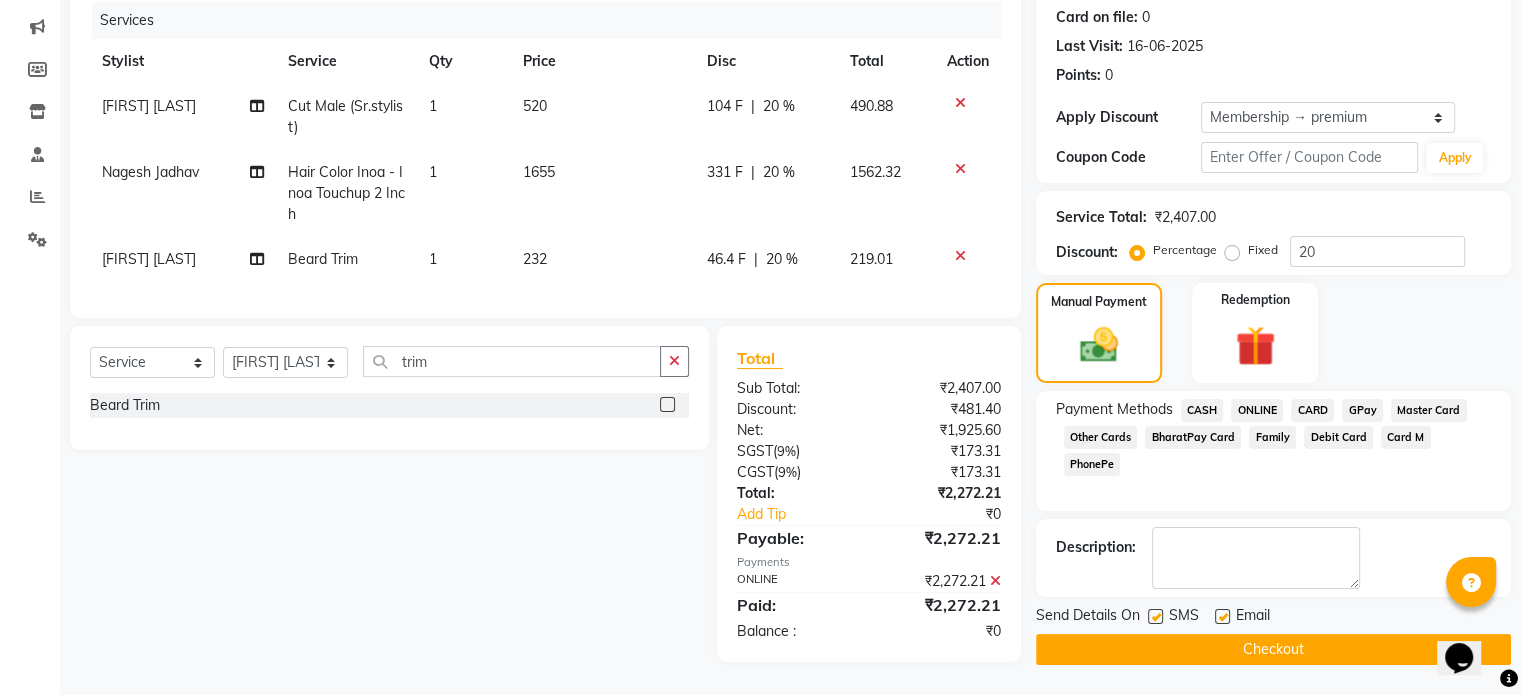 scroll, scrollTop: 258, scrollLeft: 0, axis: vertical 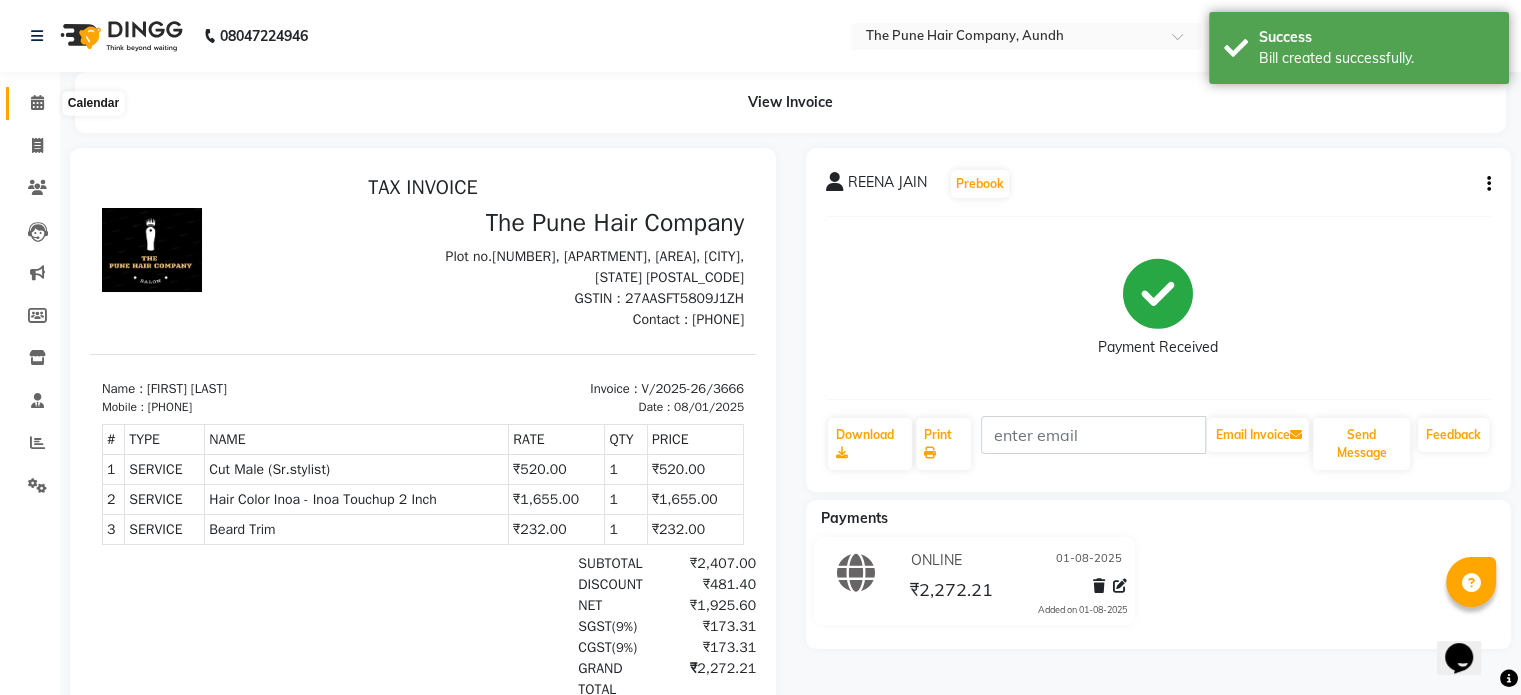 click 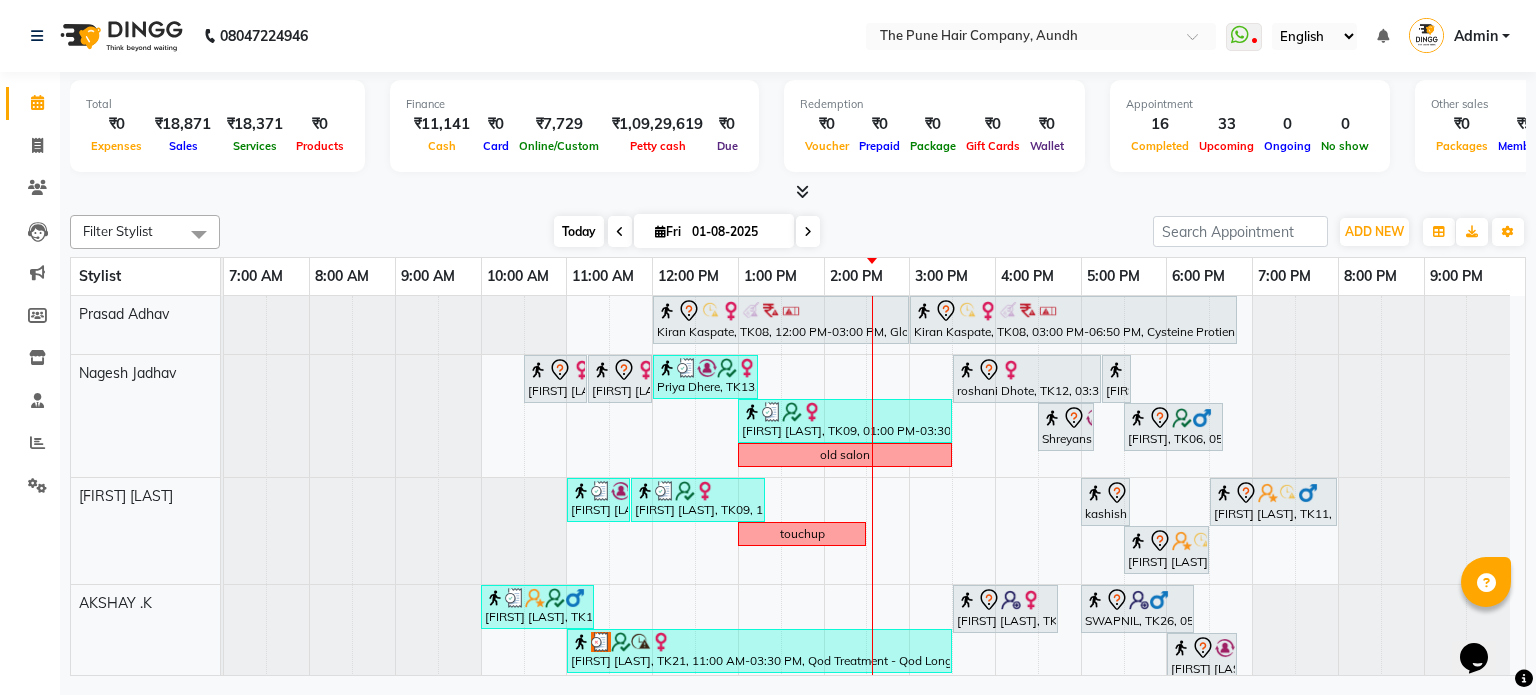 click on "Today" at bounding box center (579, 231) 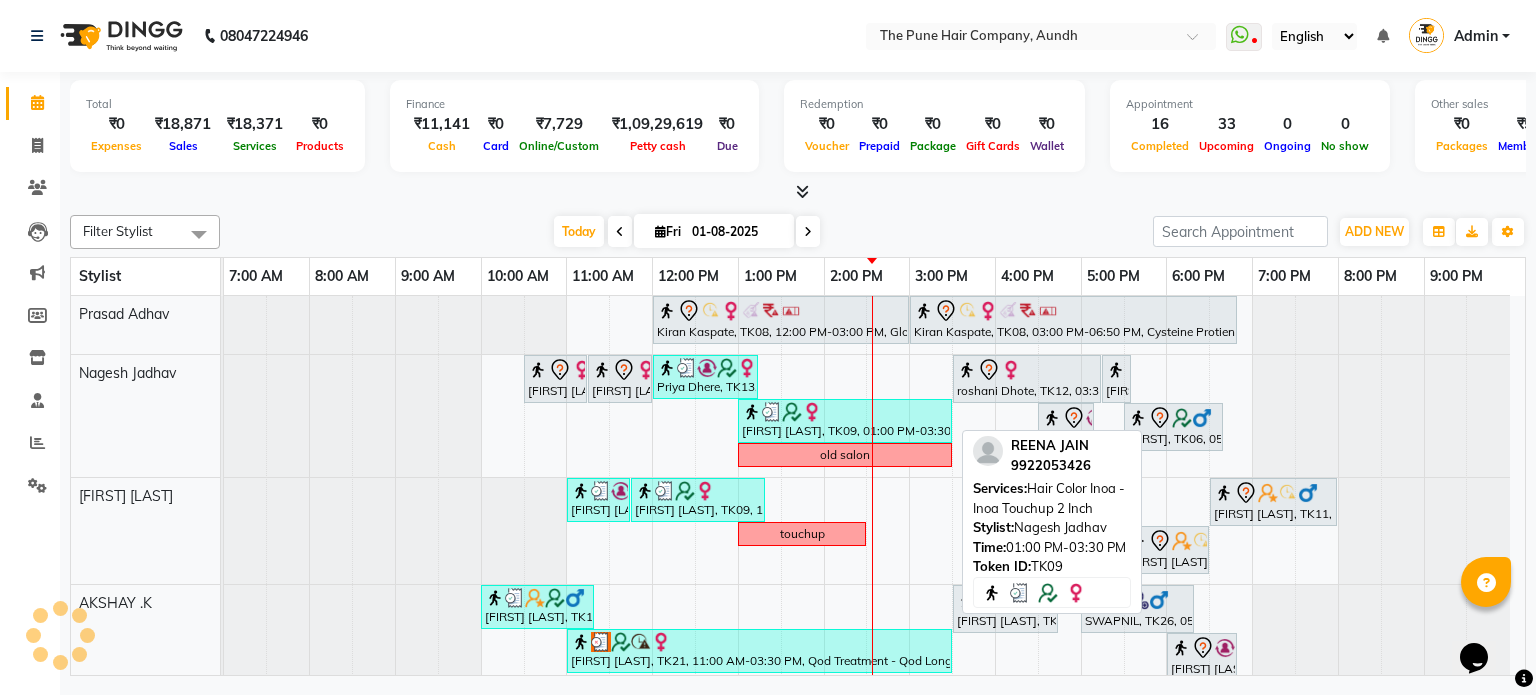 scroll, scrollTop: 65, scrollLeft: 0, axis: vertical 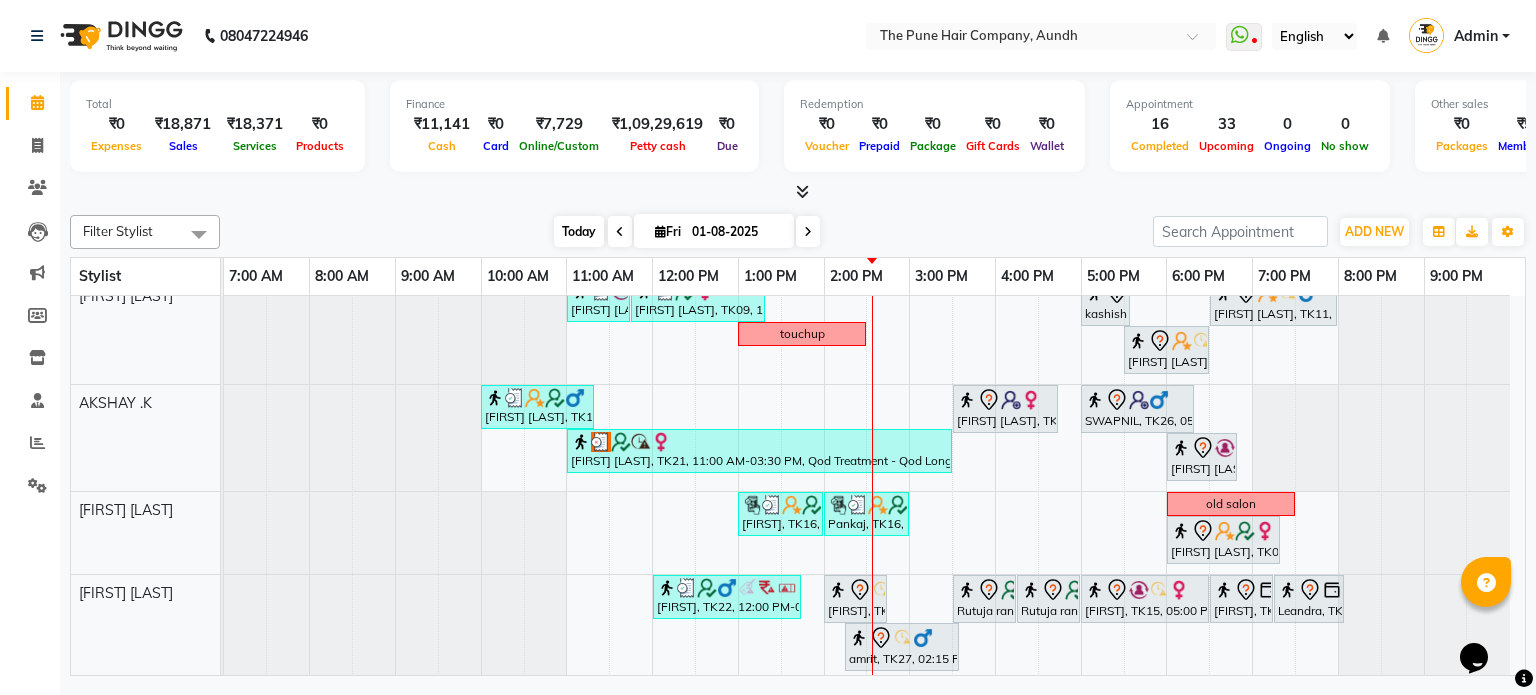 click on "Today" at bounding box center (579, 231) 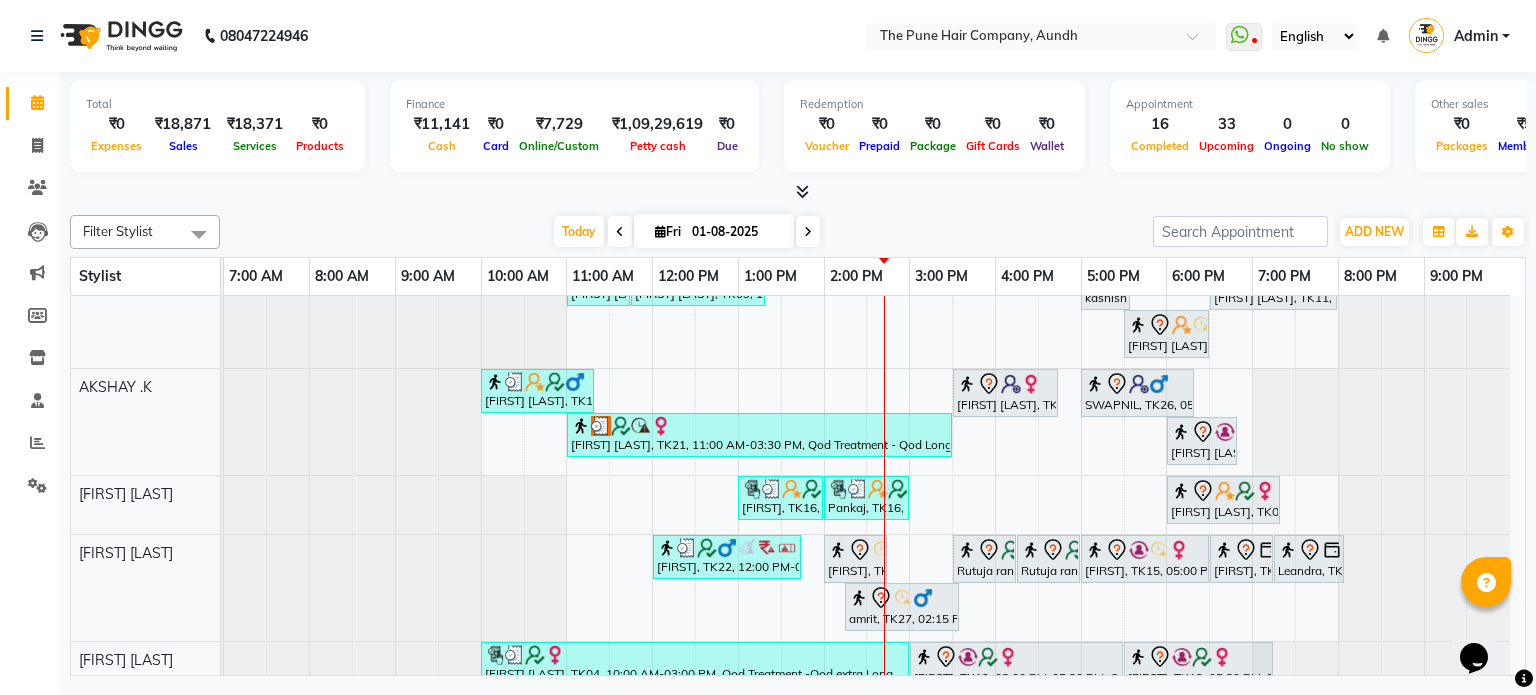 scroll, scrollTop: 128, scrollLeft: 0, axis: vertical 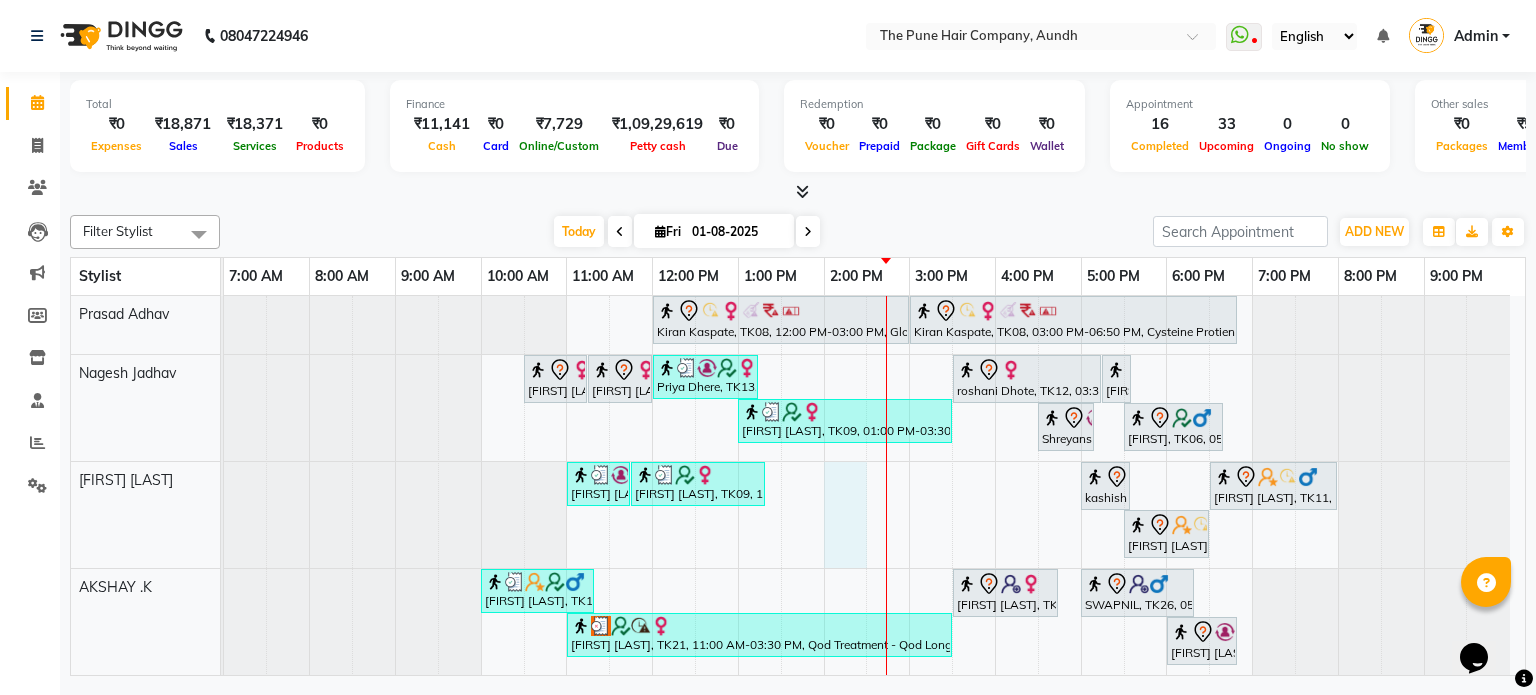 click on "Kiran Kaspate, TK08, 12:00 PM-03:00 PM, Global Highlight - Majirel Highlights Medium             Kiran Kaspate, TK08, 03:00 PM-06:50 PM, Cysteine Protien Treatment - Cysteine Medium             aprna barge, TK03, 10:30 AM-11:15 AM, Cut Female (Expert)             aprna barge, TK03, 11:15 AM-12:00 PM,  Additional Hair Wash (Female)     Priya Dhere, TK13, 12:00 PM-01:15 PM,  Hair wash medium             roshani Dhote, TK12, 03:30 PM-05:15 PM, Cut Female (Expert)             Shreyans Jain, TK30, 05:15 PM-05:35 PM,  Beard Crafting     REENA JAIN, TK09, 01:00 PM-03:30 PM, Hair Color Inoa - Inoa Touchup 2 Inch             Shreyans Jain, TK30, 04:30 PM-05:10 PM, Cut male (Expert)             harshit, TK06, 05:30 PM-06:40 PM, Cut male (Expert)     Sonal chauhari, TK17, 11:00 AM-11:45 AM, Cut Under 20 year (Boy)     REENA JAIN, TK09, 11:45 AM-01:20 PM, Cut Male (Sr.stylist), Beard Trim             kashish  arora, TK11, 05:00 PM-05:35 PM, Cut Male (Sr.stylist)" at bounding box center (874, 836) 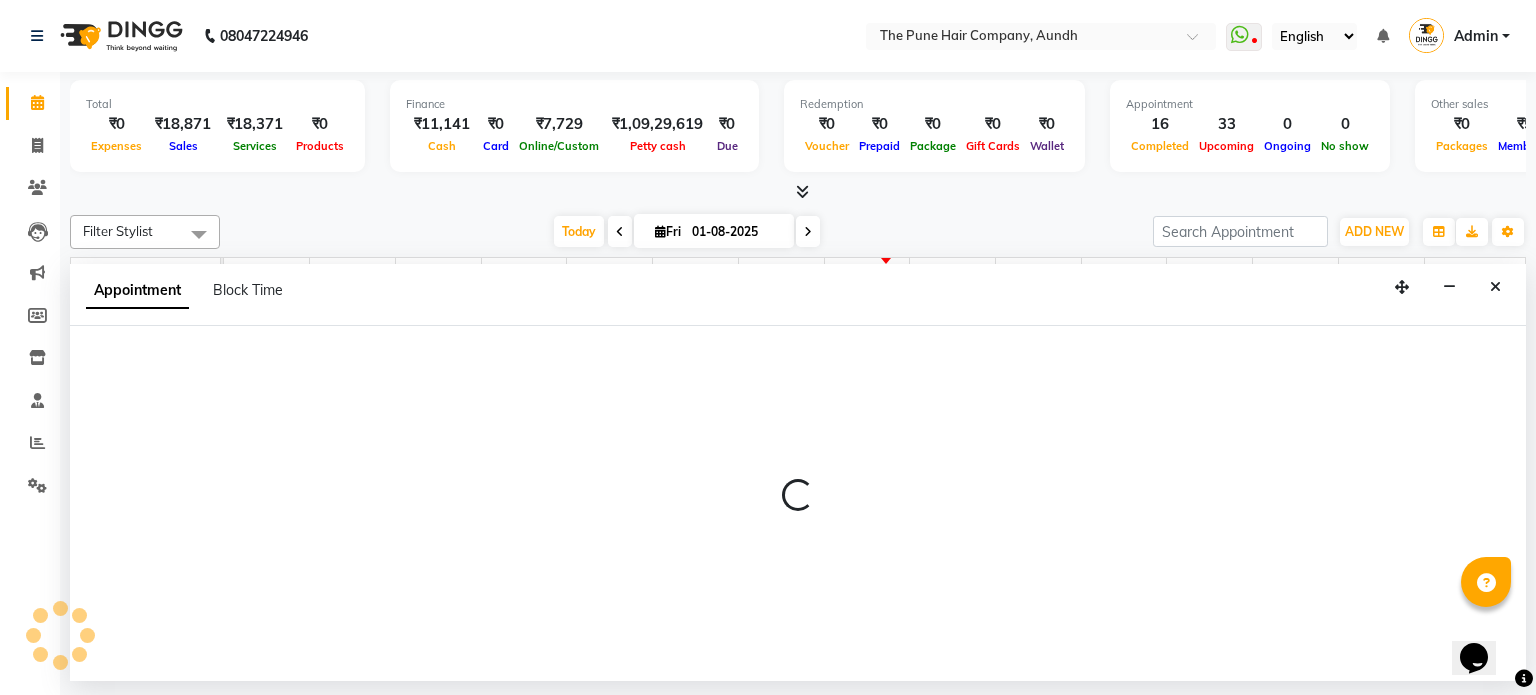 select on "3340" 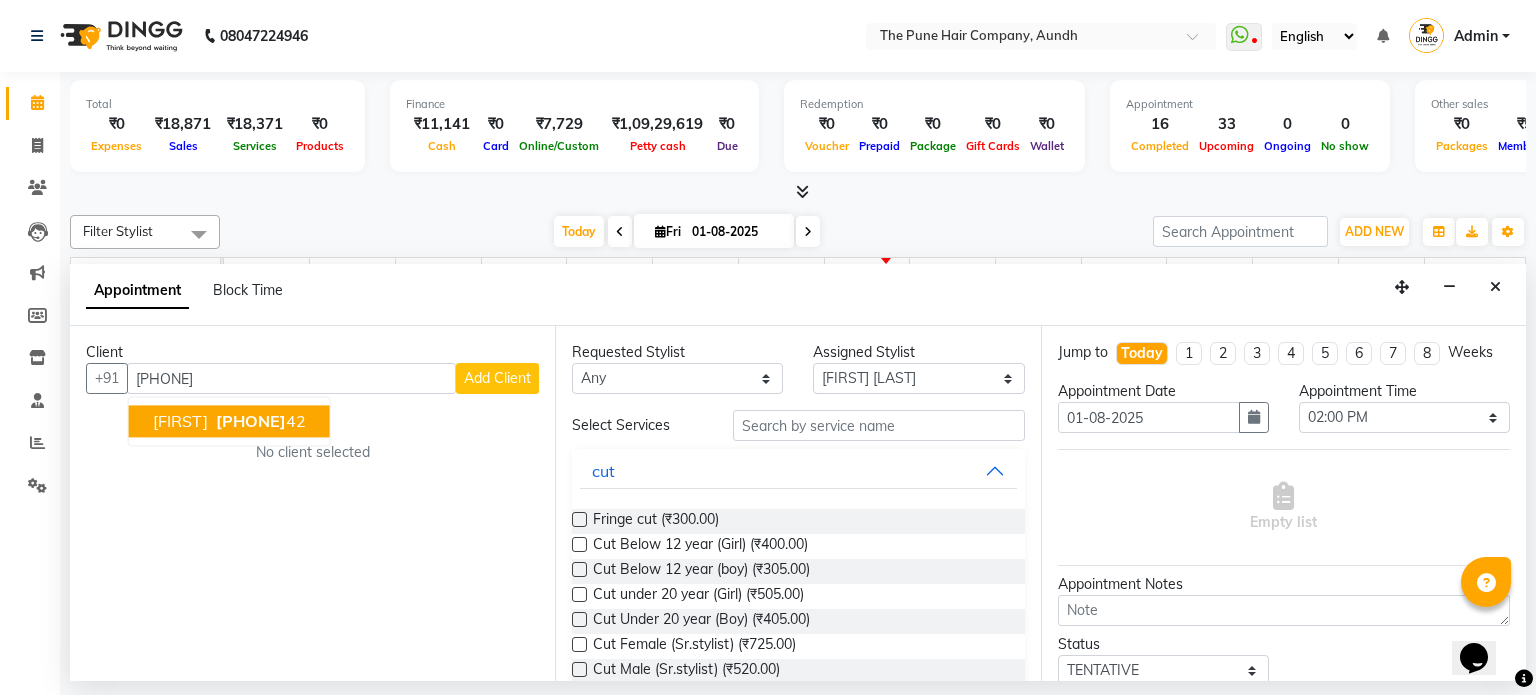click on "NIRZARI   89754256 42" at bounding box center (229, 422) 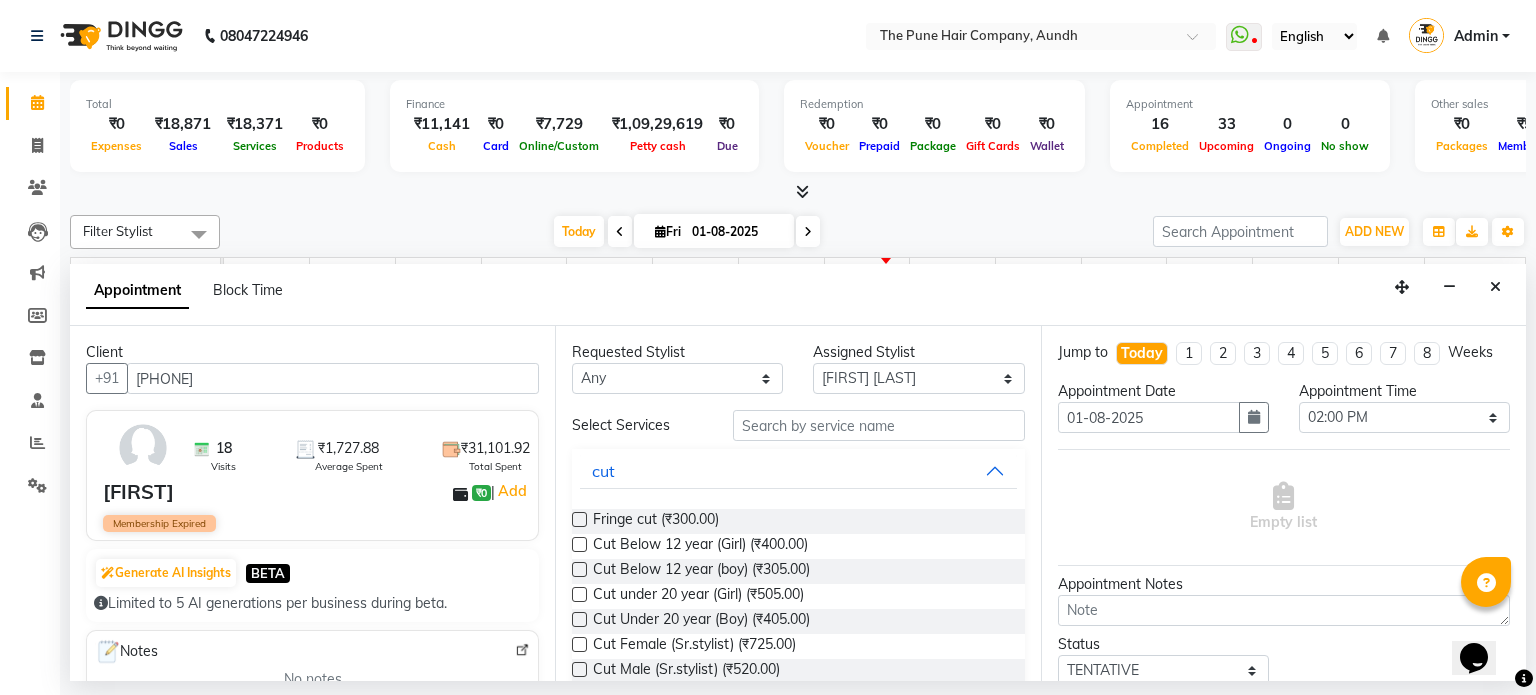 type on "[PHONE]" 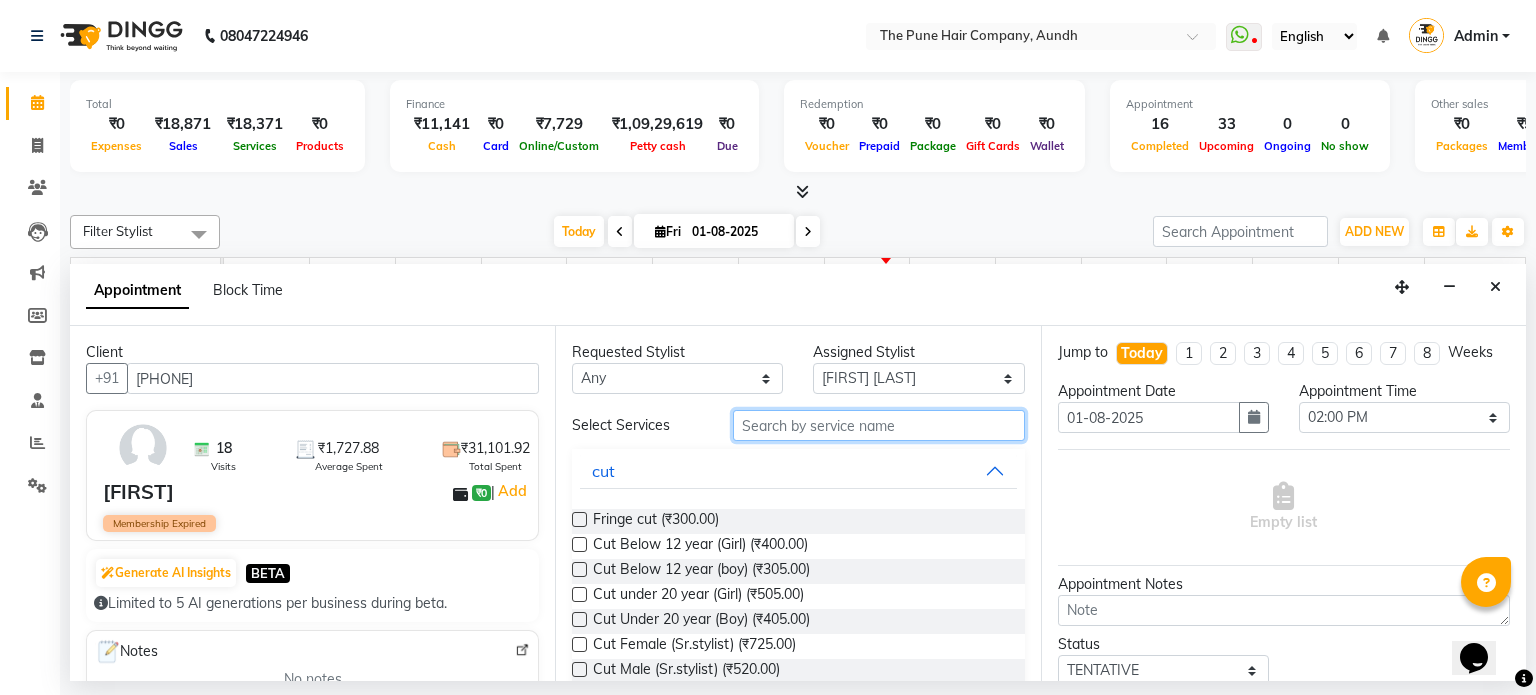drag, startPoint x: 740, startPoint y: 425, endPoint x: 756, endPoint y: 411, distance: 21.260292 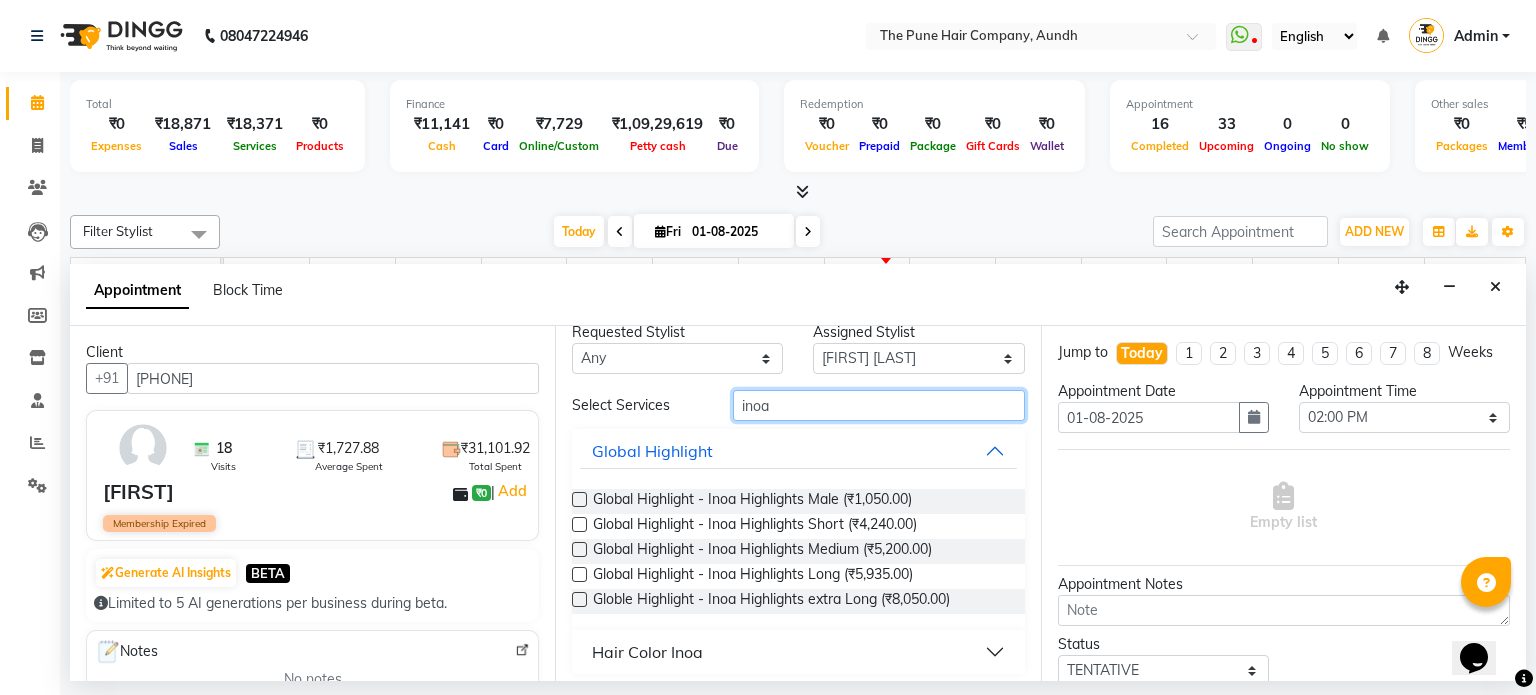 scroll, scrollTop: 28, scrollLeft: 0, axis: vertical 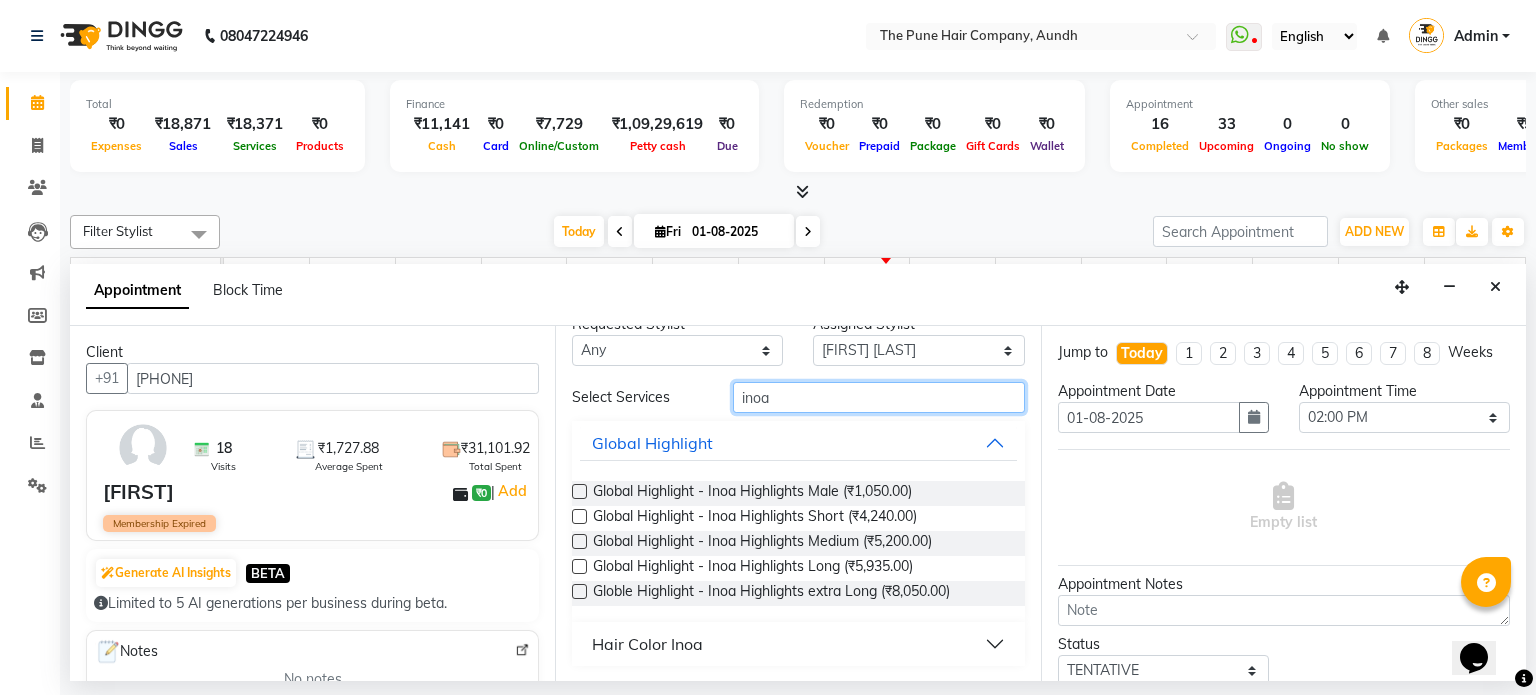 type on "inoa" 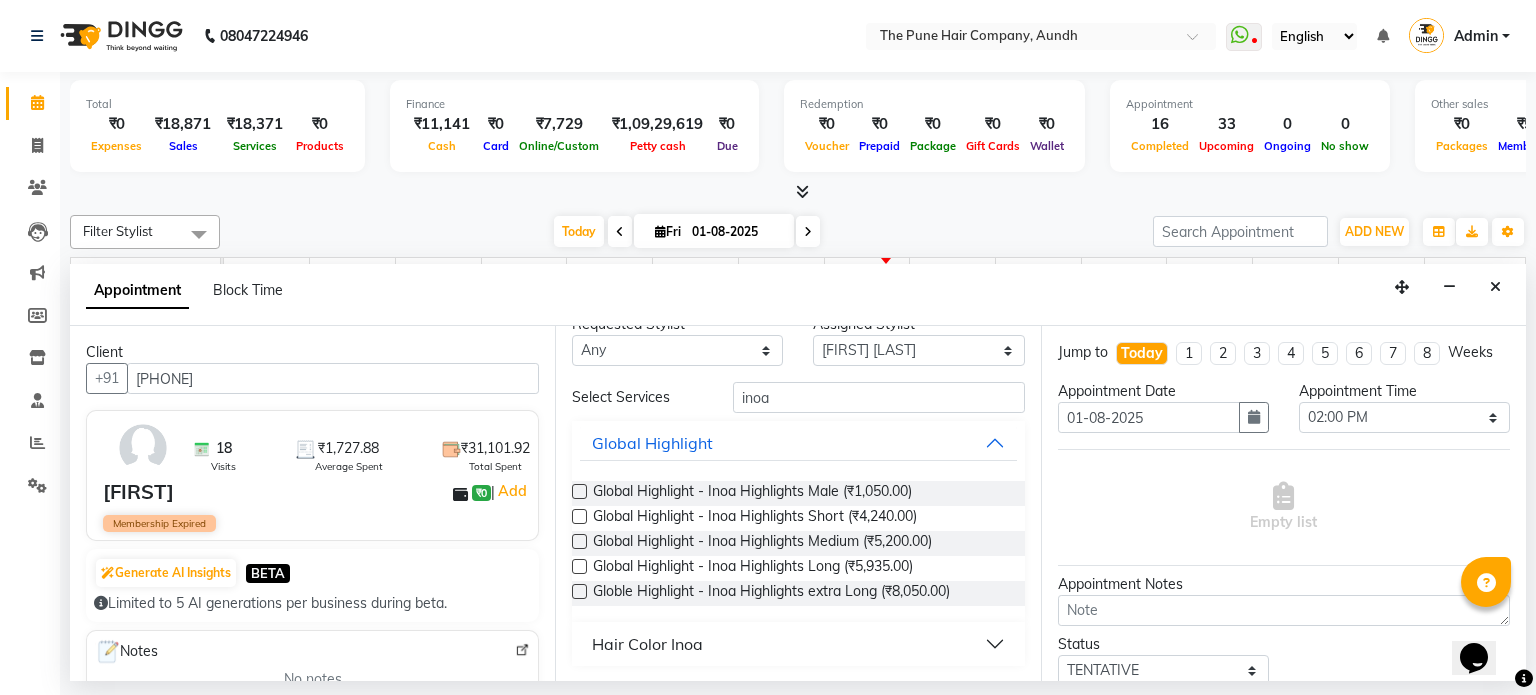 click on "Hair Color Inoa" at bounding box center (647, 644) 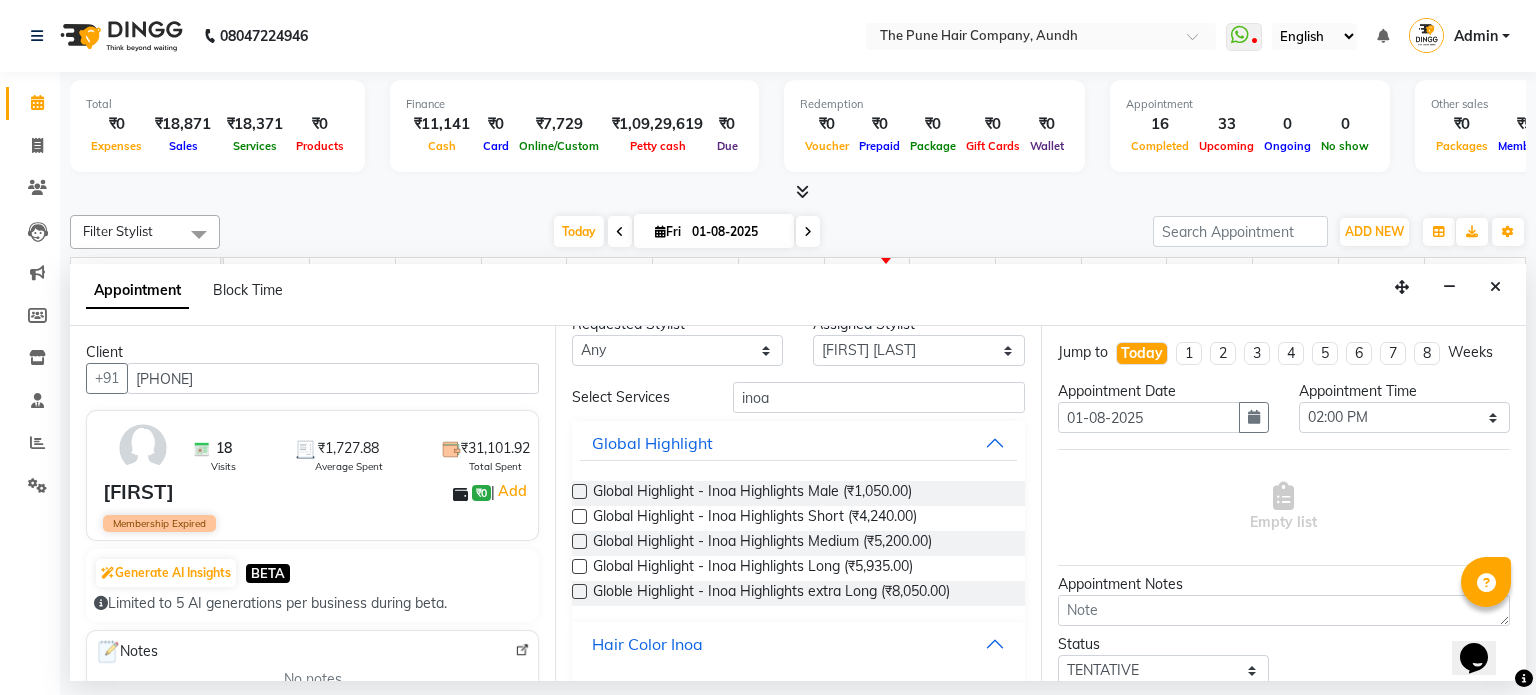 scroll, scrollTop: 128, scrollLeft: 0, axis: vertical 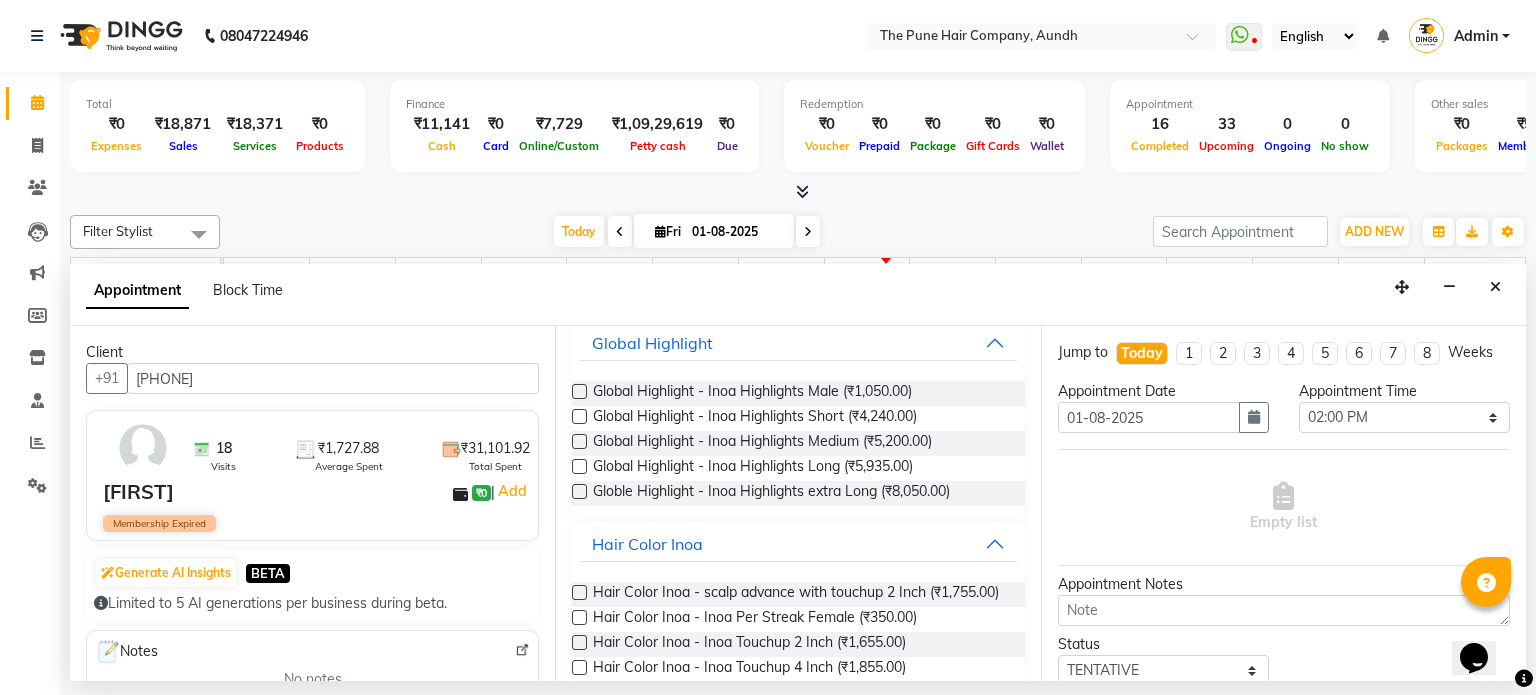 click at bounding box center [579, 642] 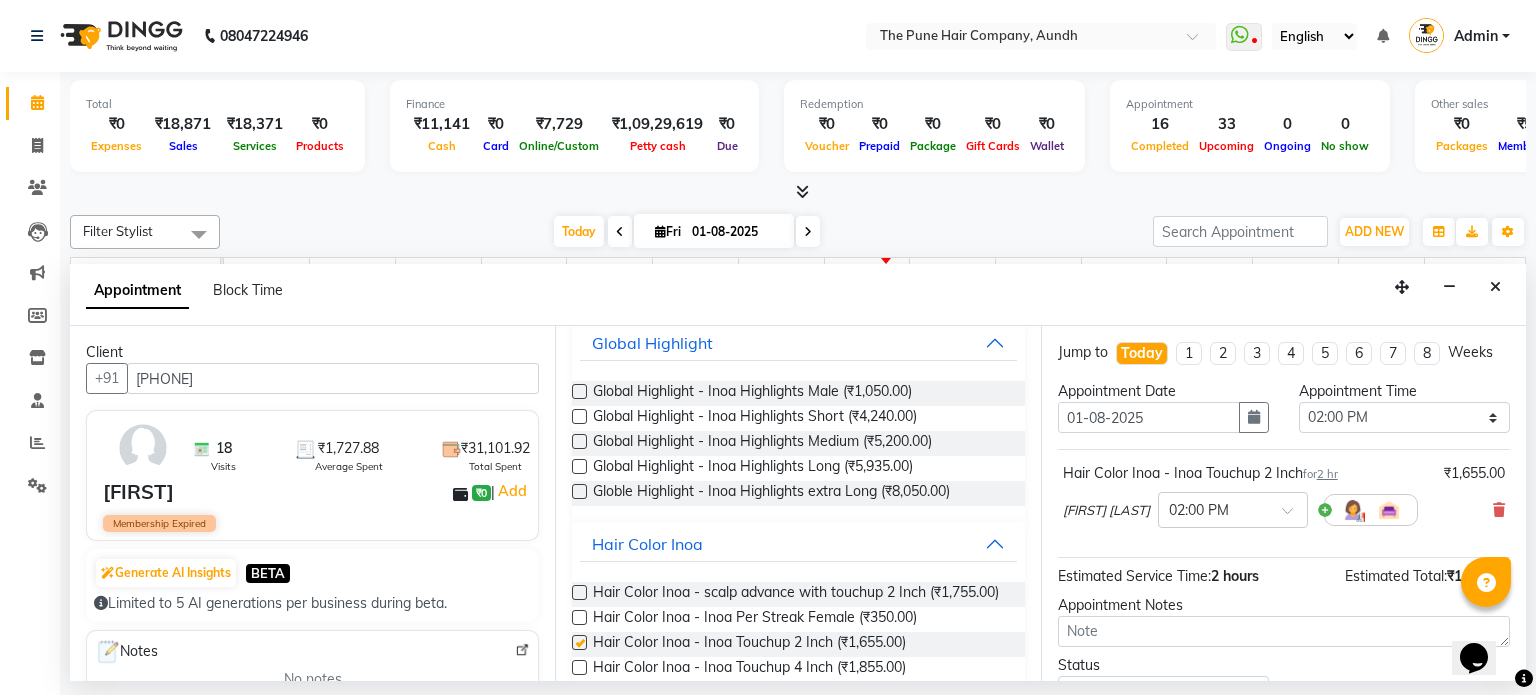 checkbox on "false" 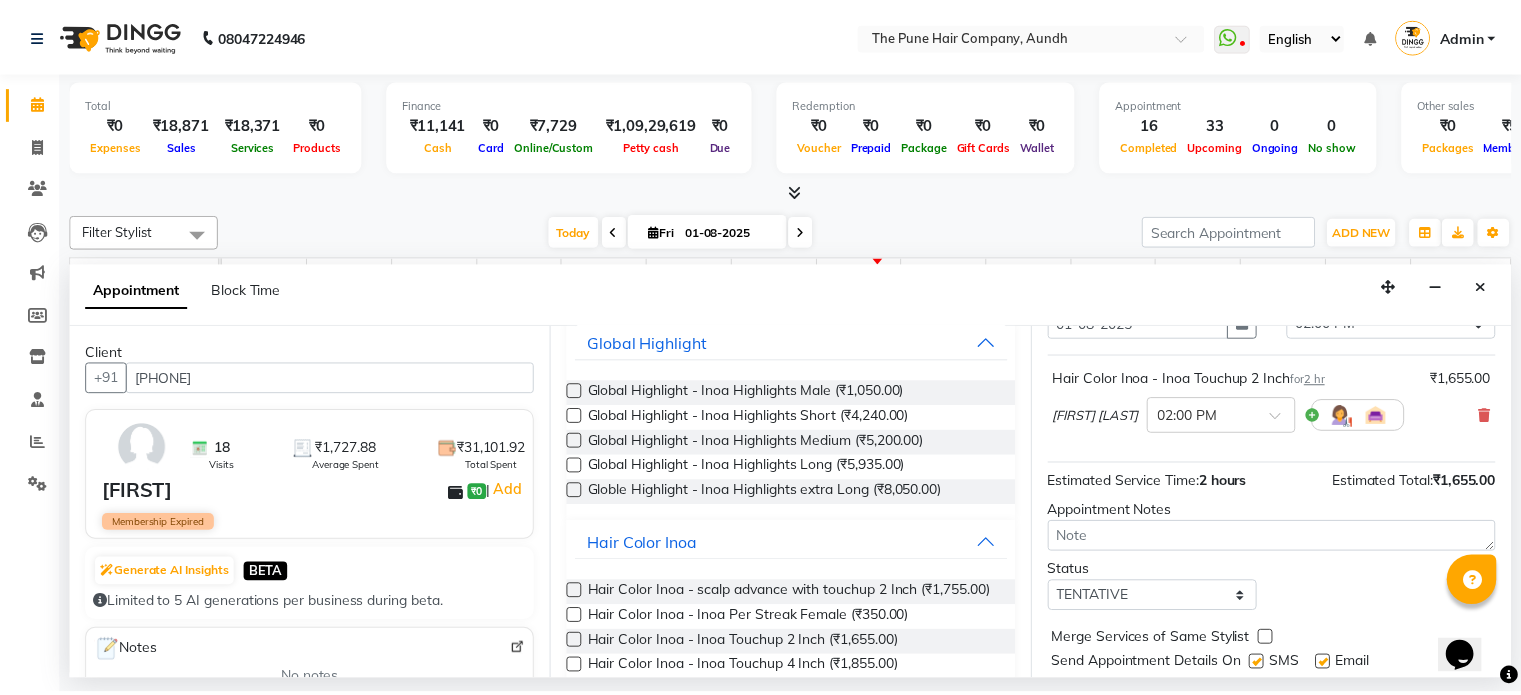 scroll, scrollTop: 151, scrollLeft: 0, axis: vertical 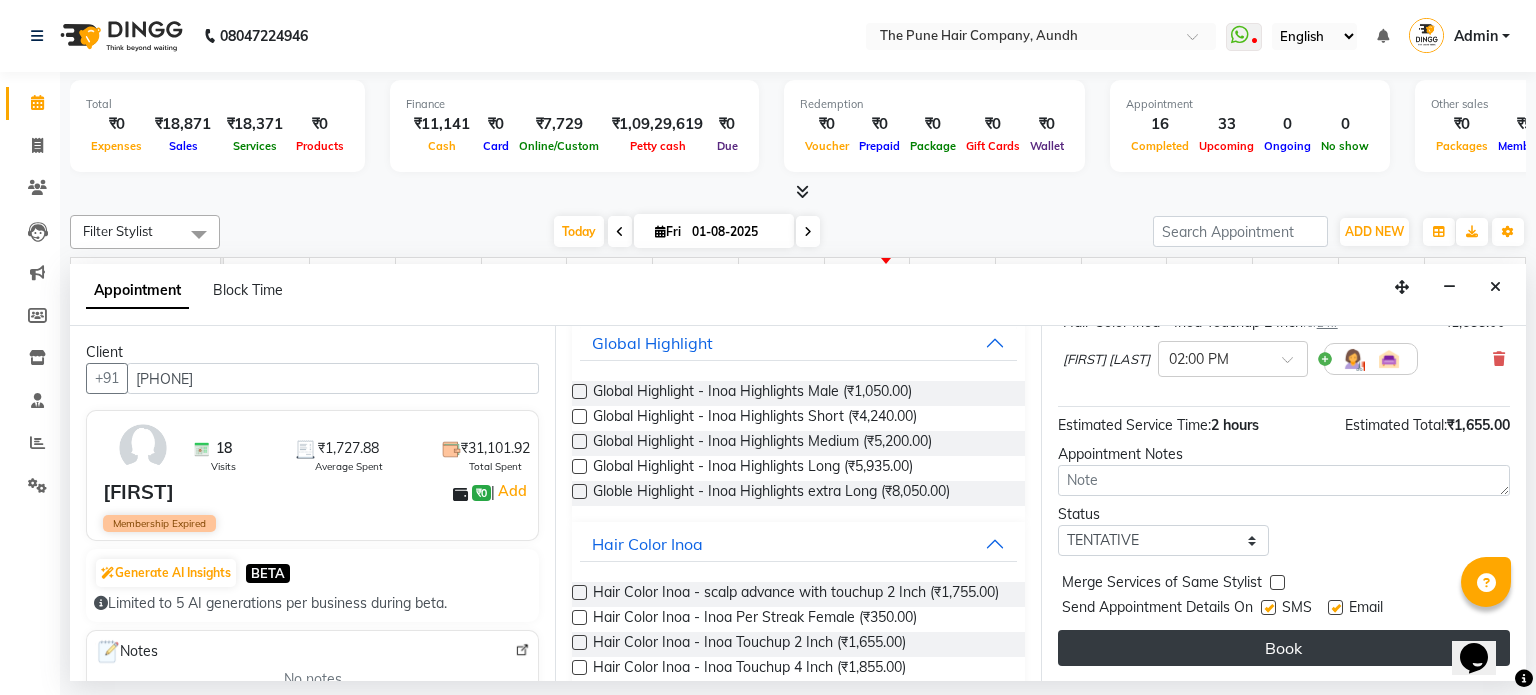click on "Book" at bounding box center (1284, 648) 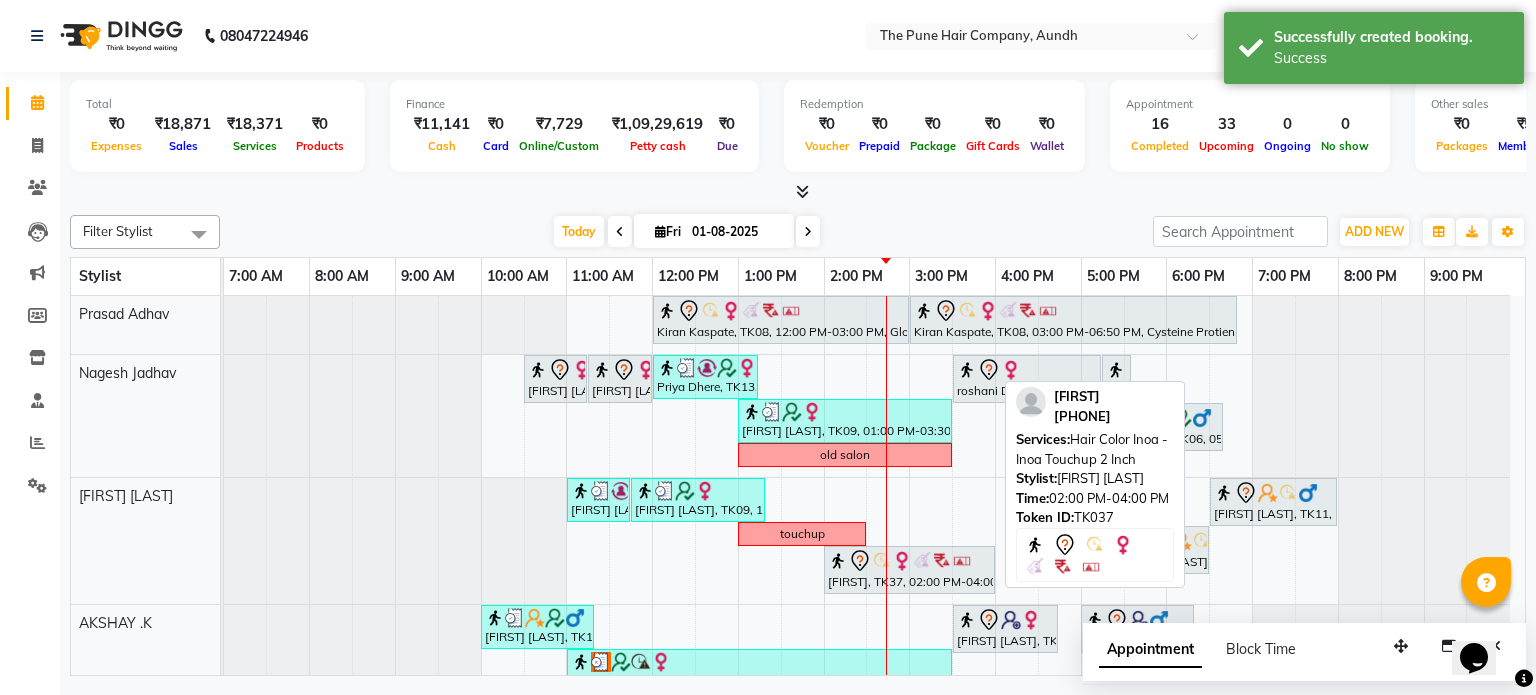 click at bounding box center [962, 561] 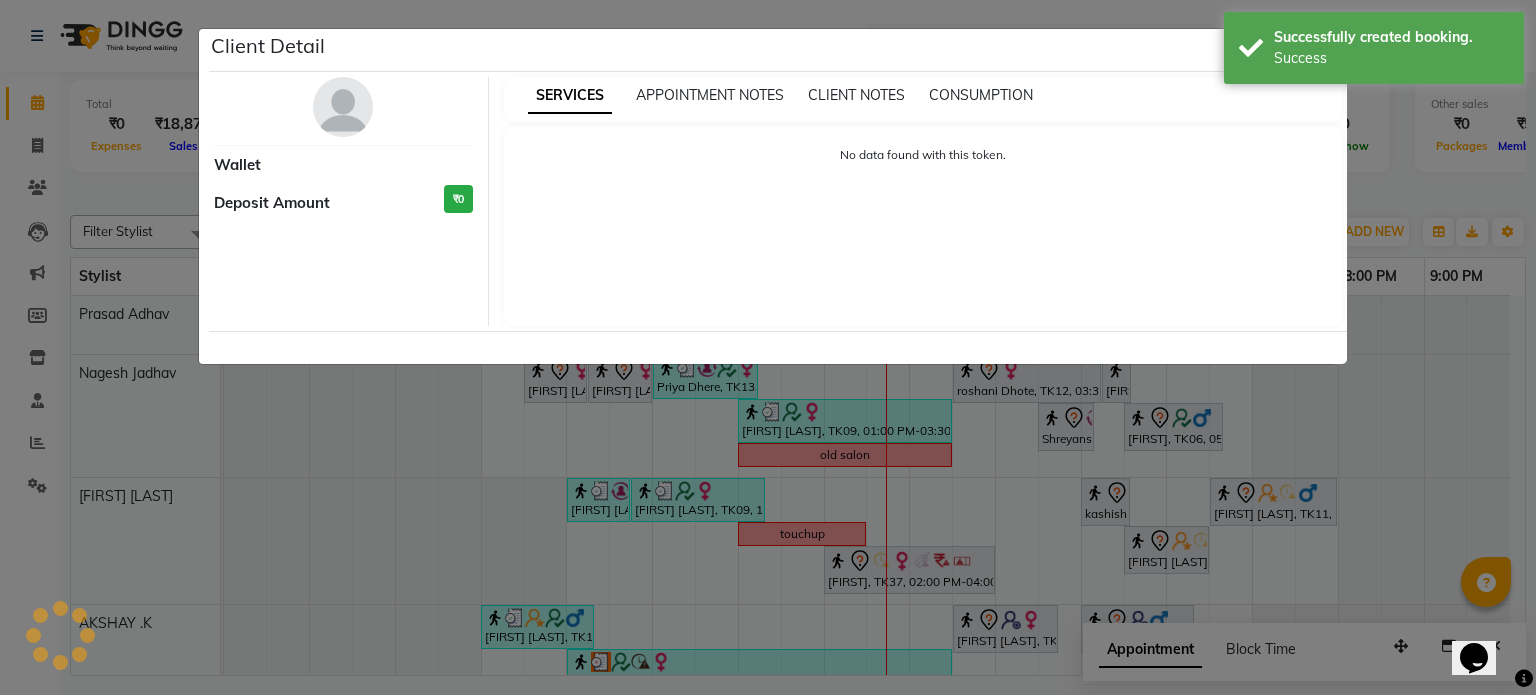 select on "7" 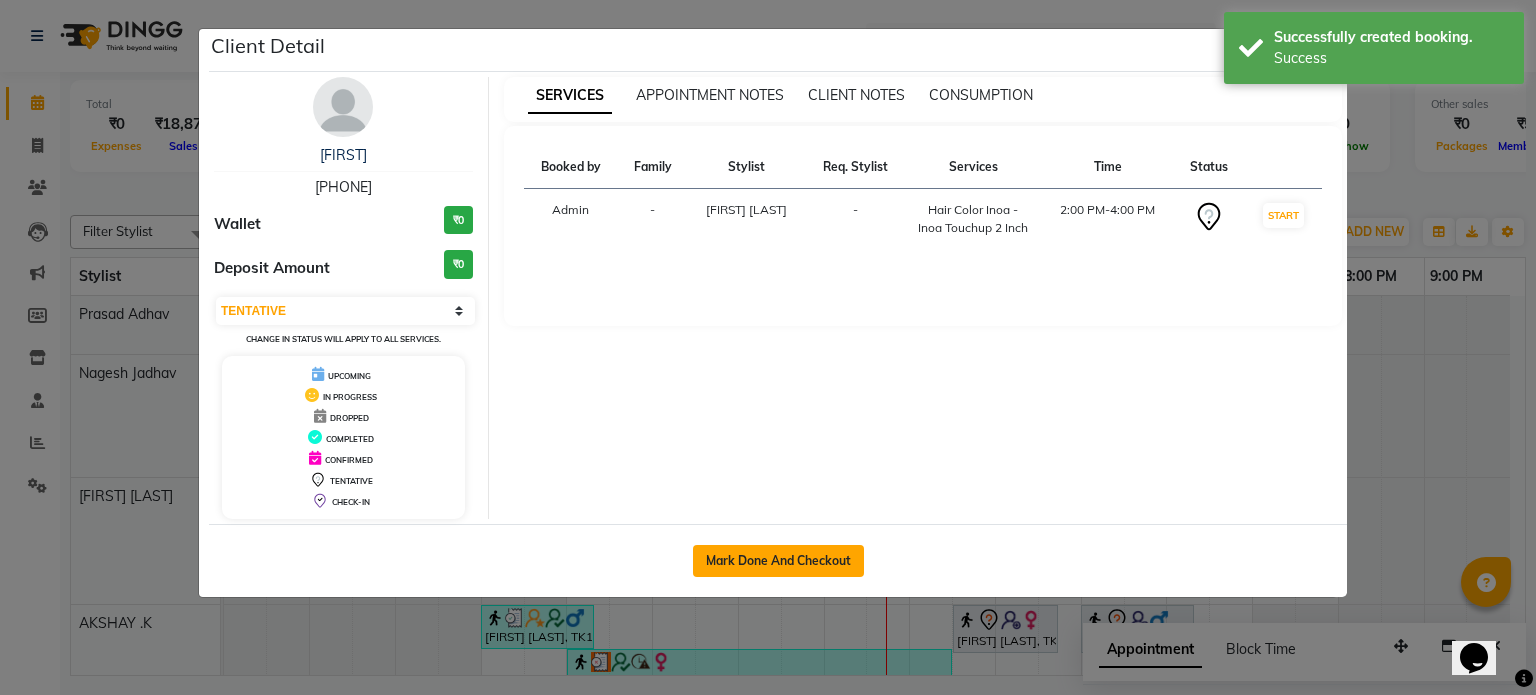 click on "Mark Done And Checkout" 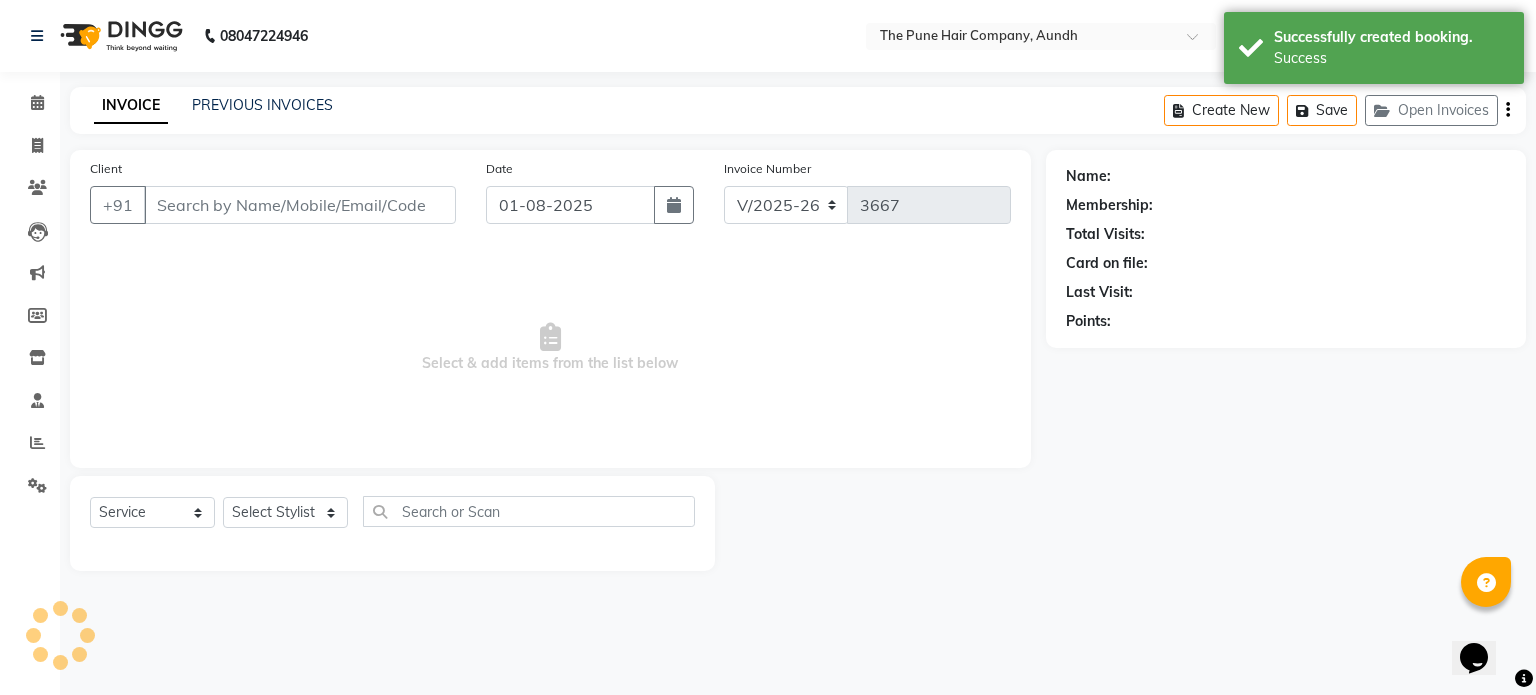 select on "3" 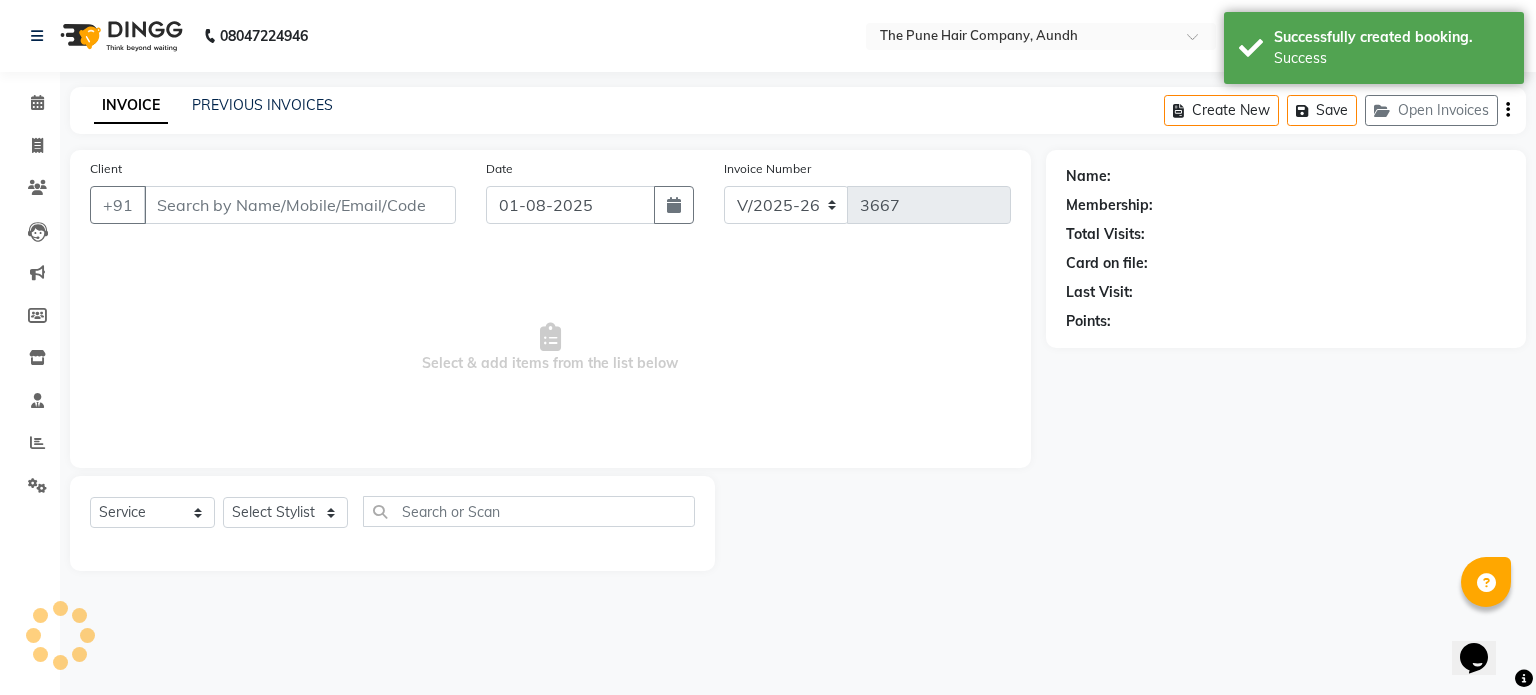 type on "[PHONE]" 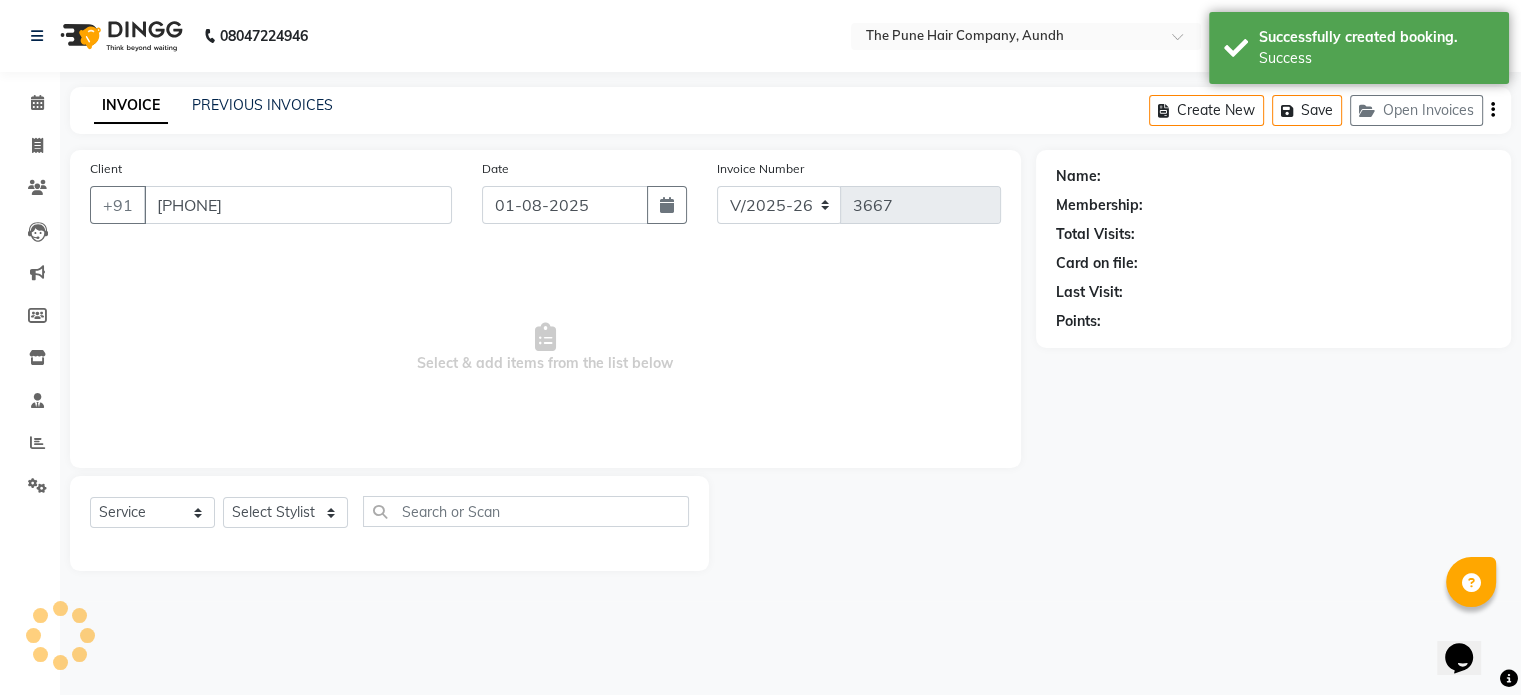 select on "3340" 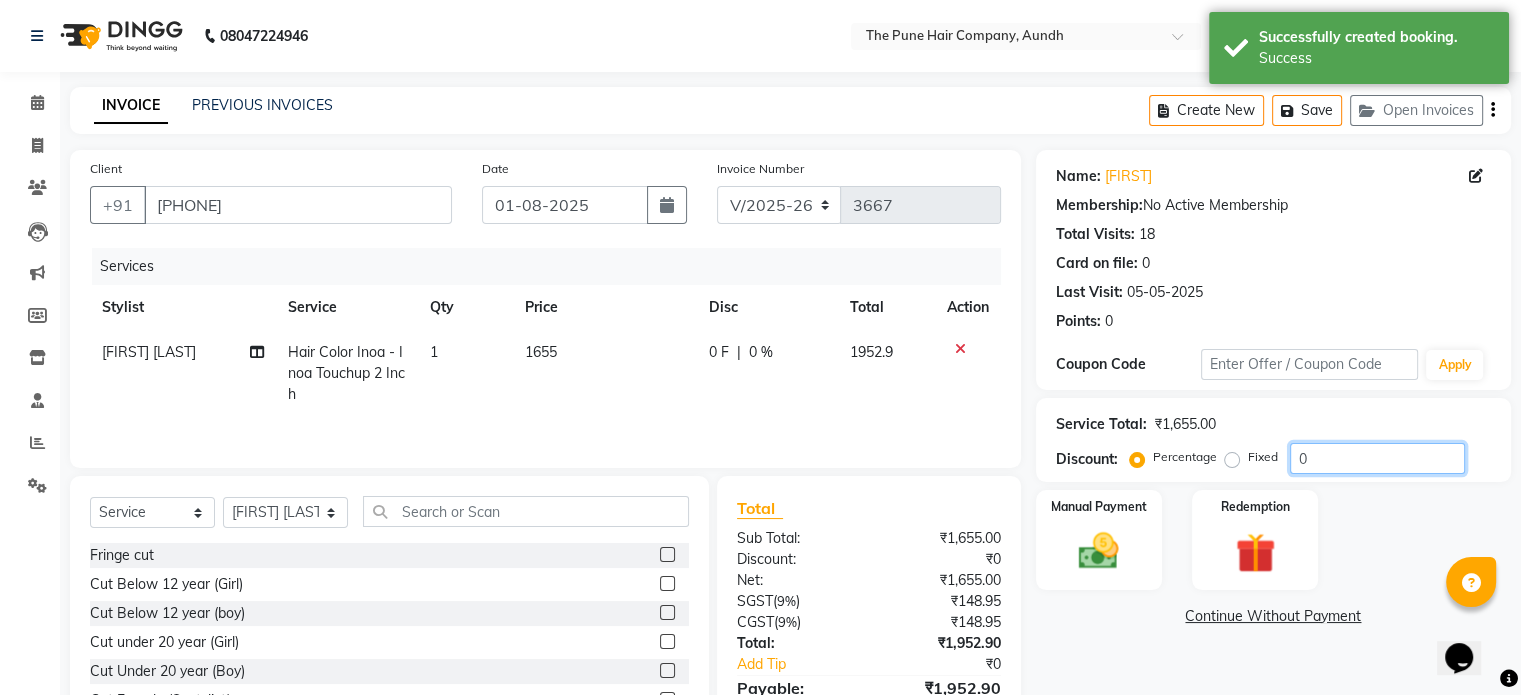 click on "0" 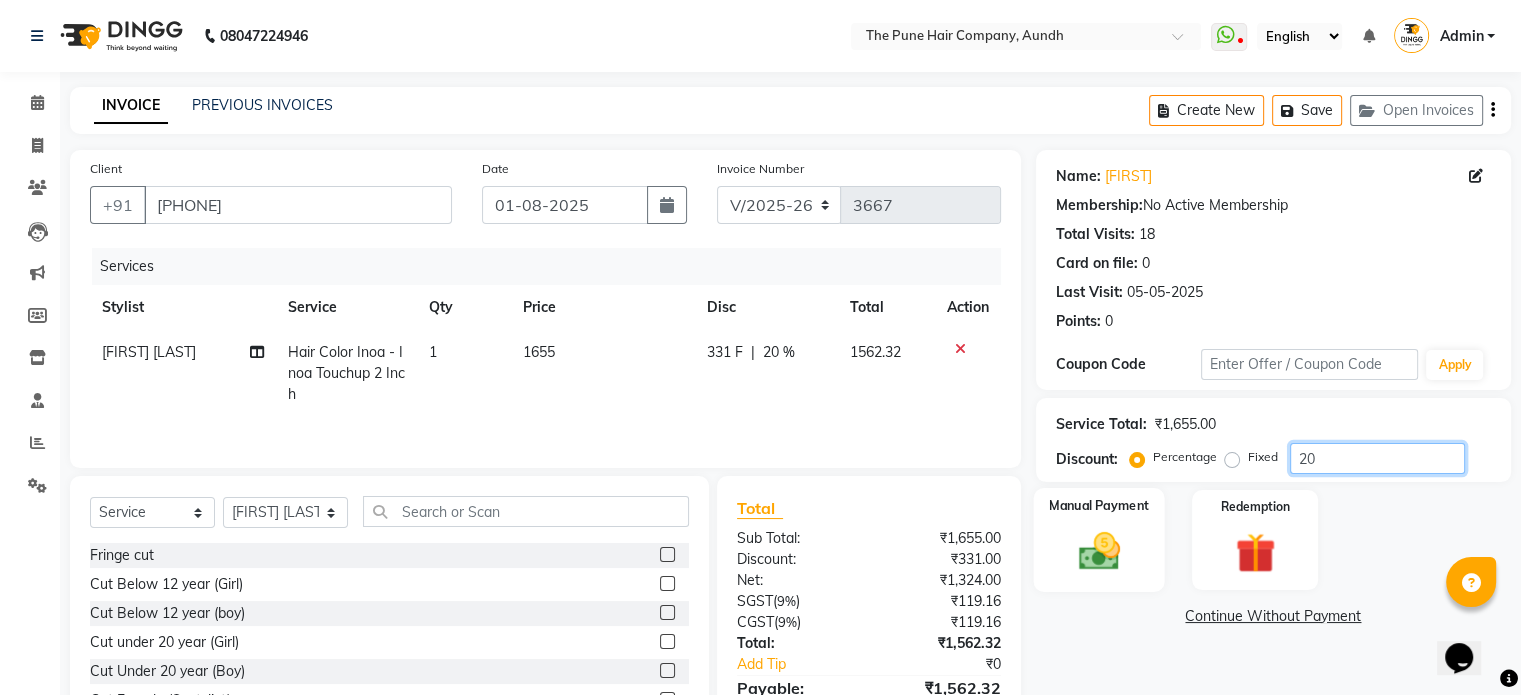 type on "20" 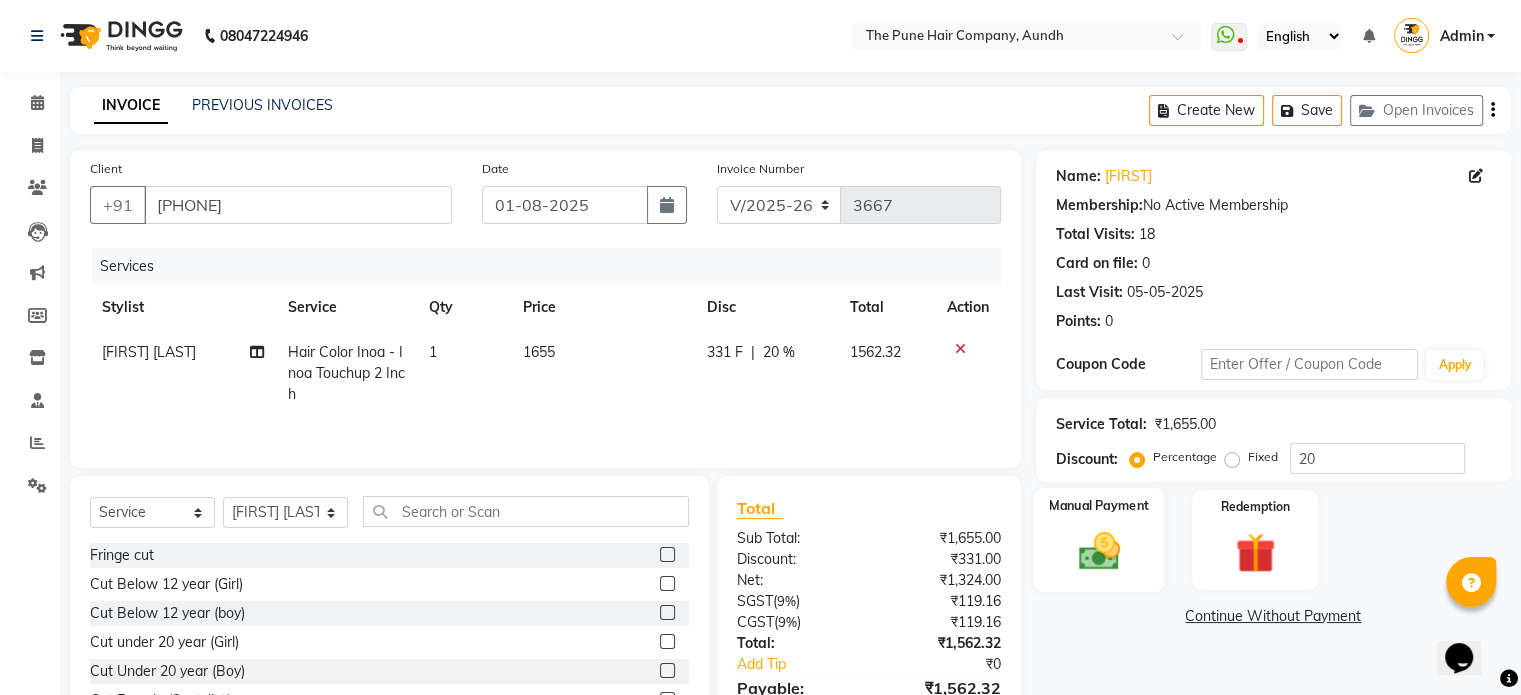 click 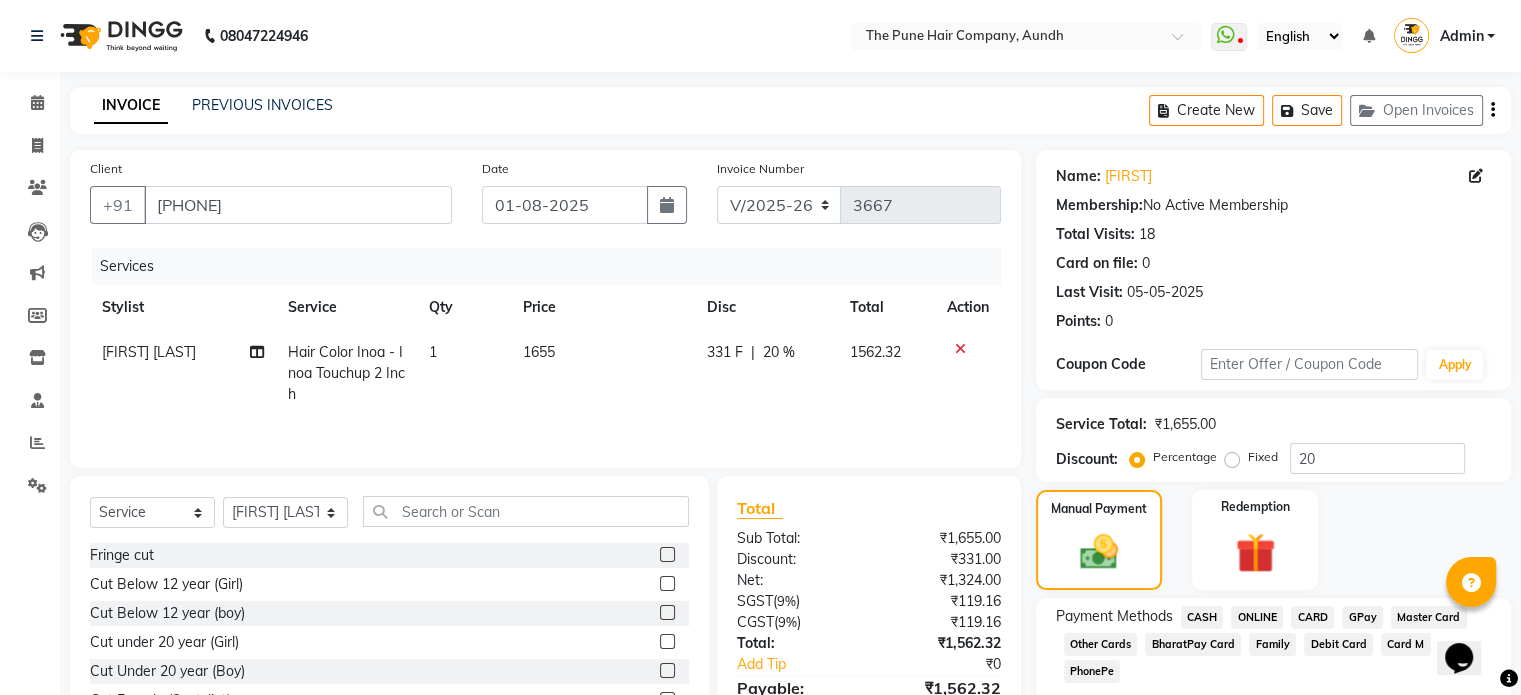 click on "ONLINE" 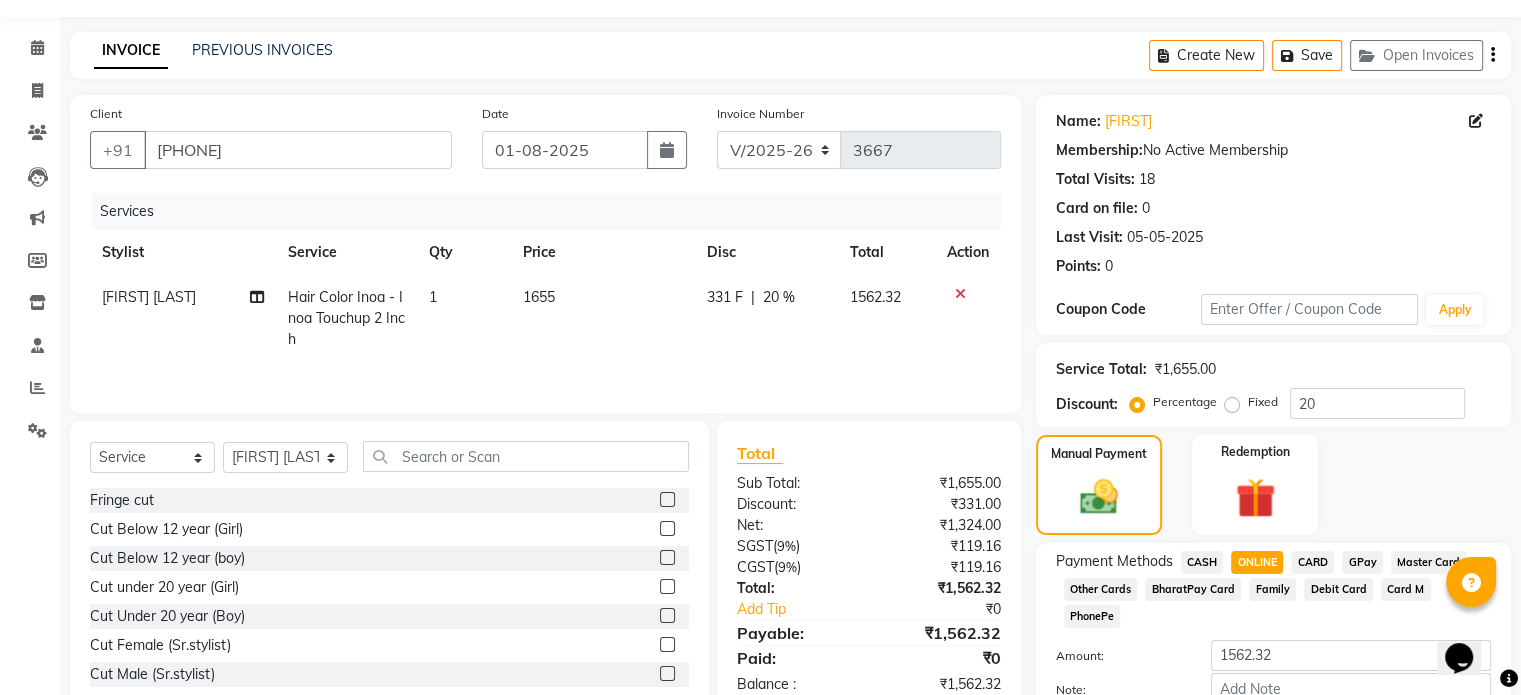 scroll, scrollTop: 152, scrollLeft: 0, axis: vertical 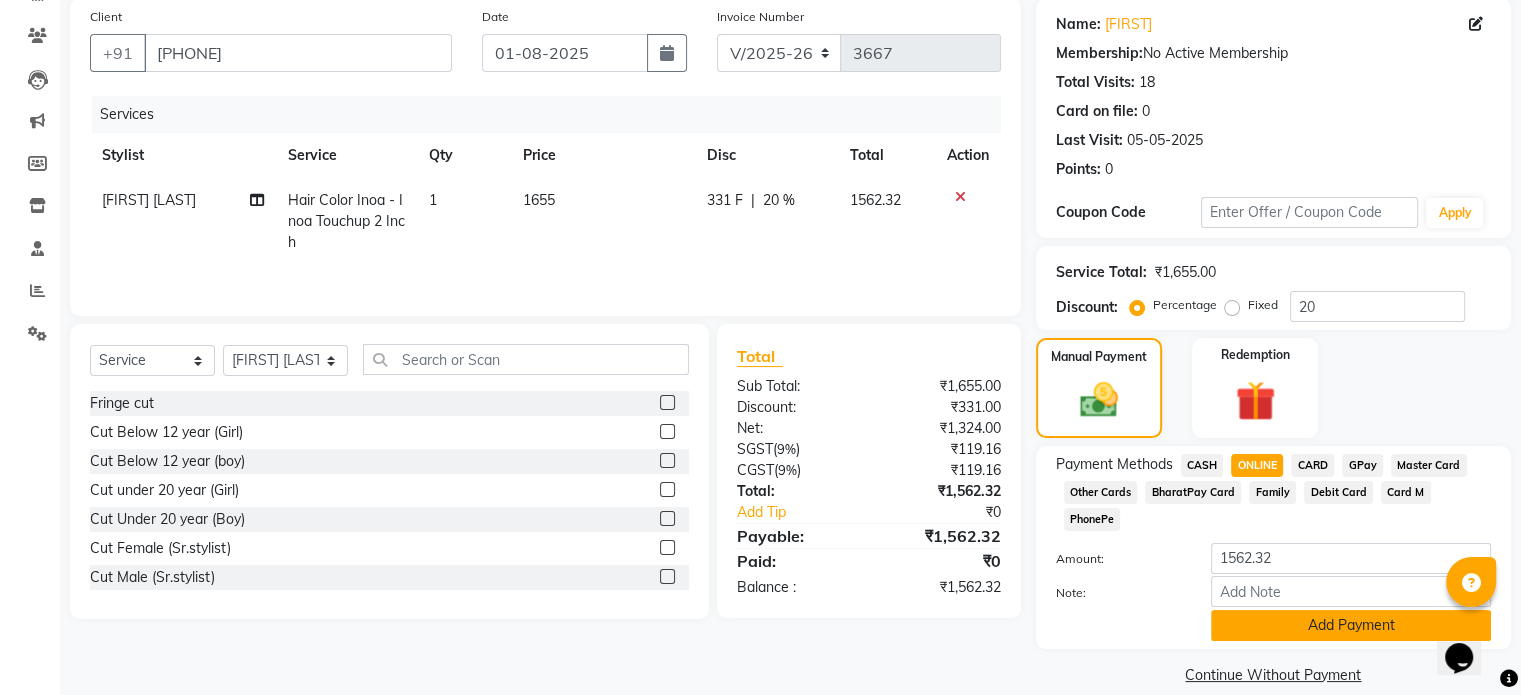 click on "Add Payment" 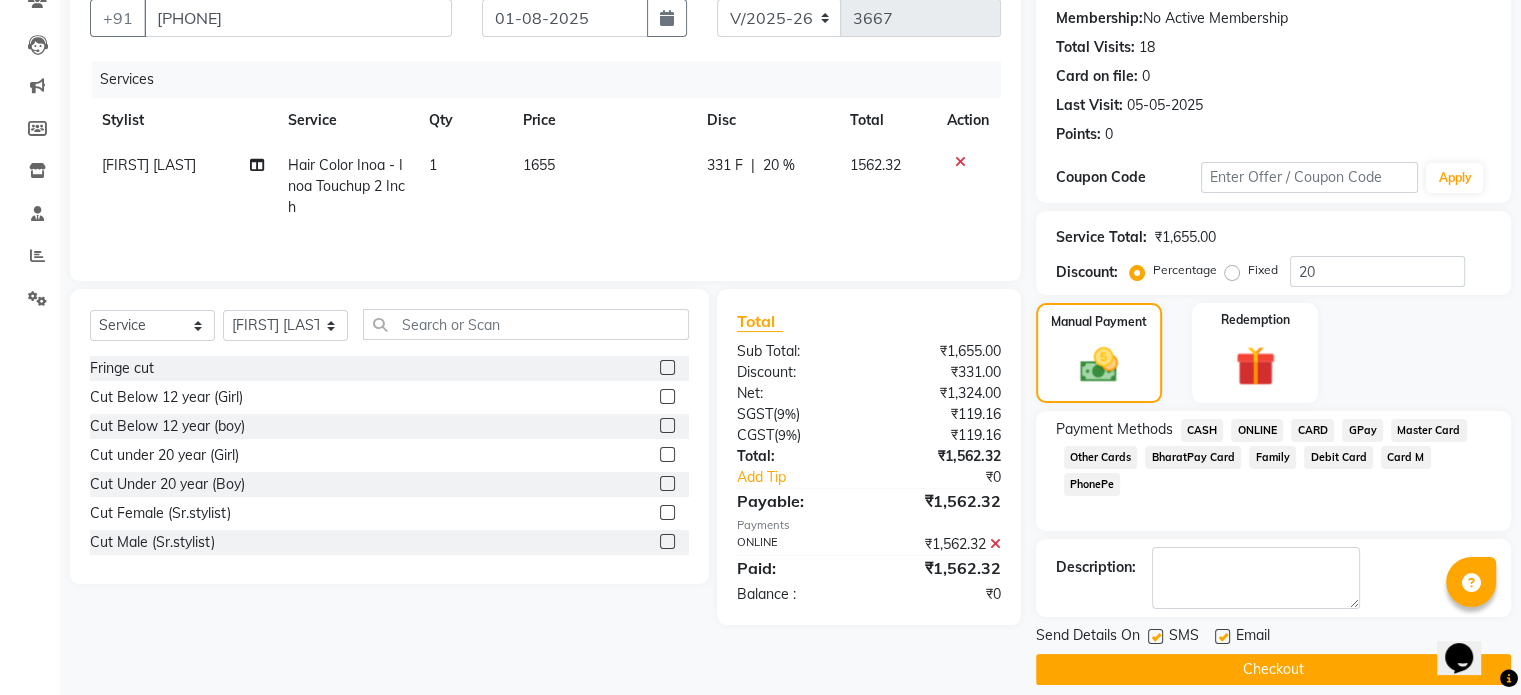 scroll, scrollTop: 205, scrollLeft: 0, axis: vertical 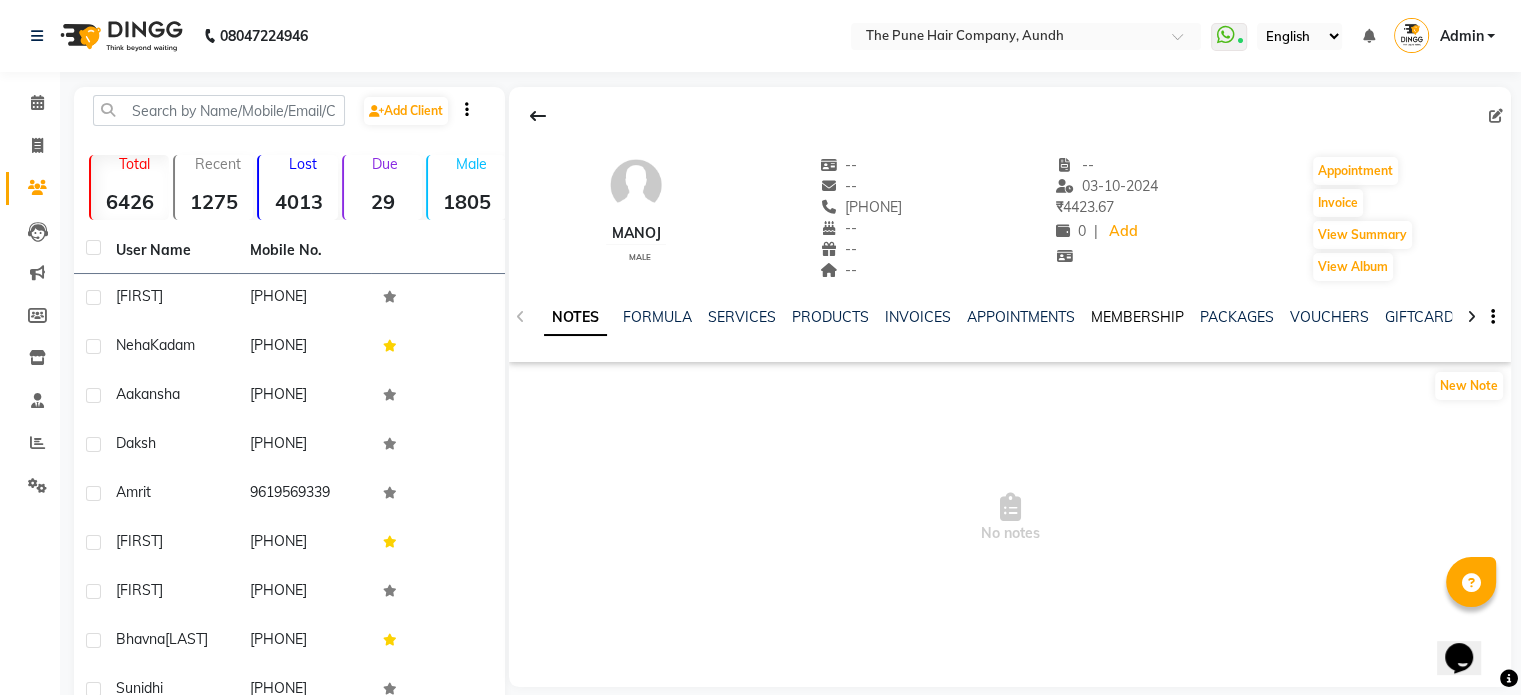 click on "MEMBERSHIP" 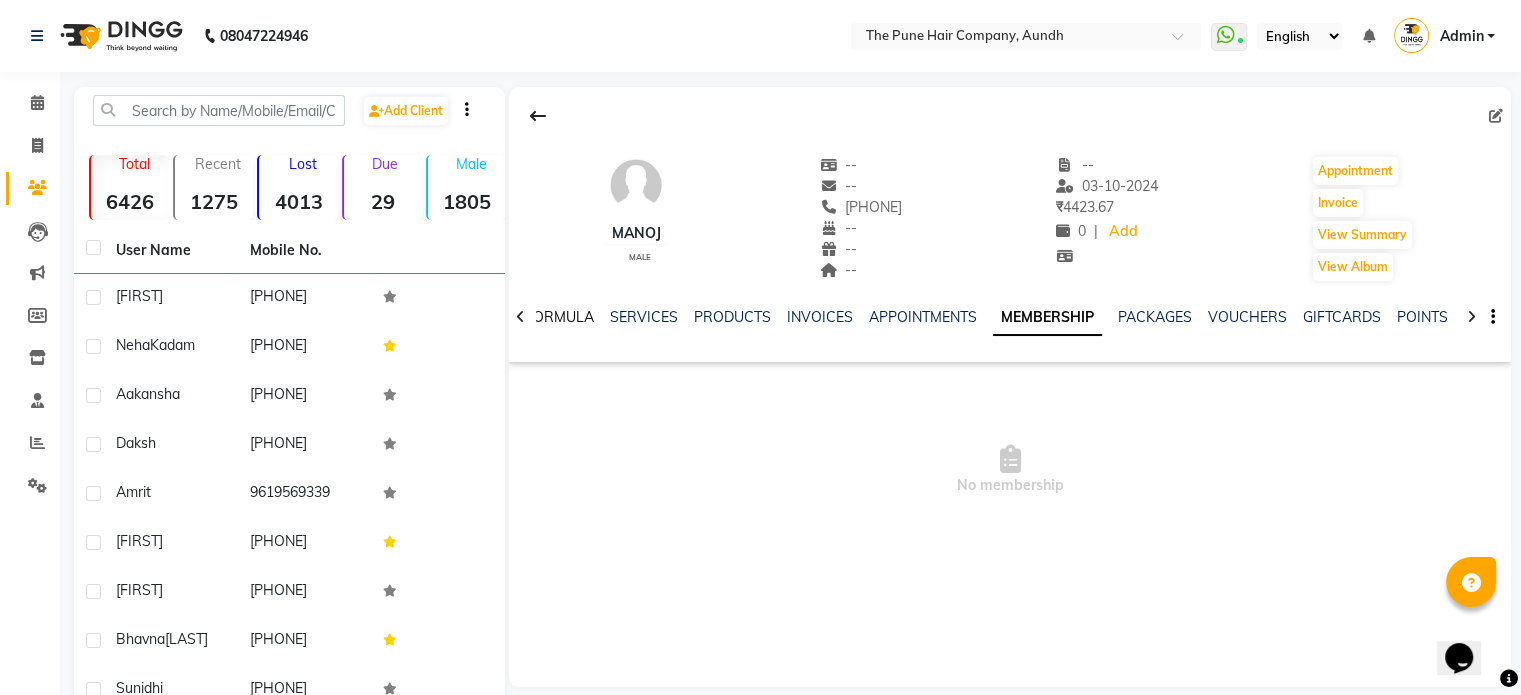 click on "FORMULA" 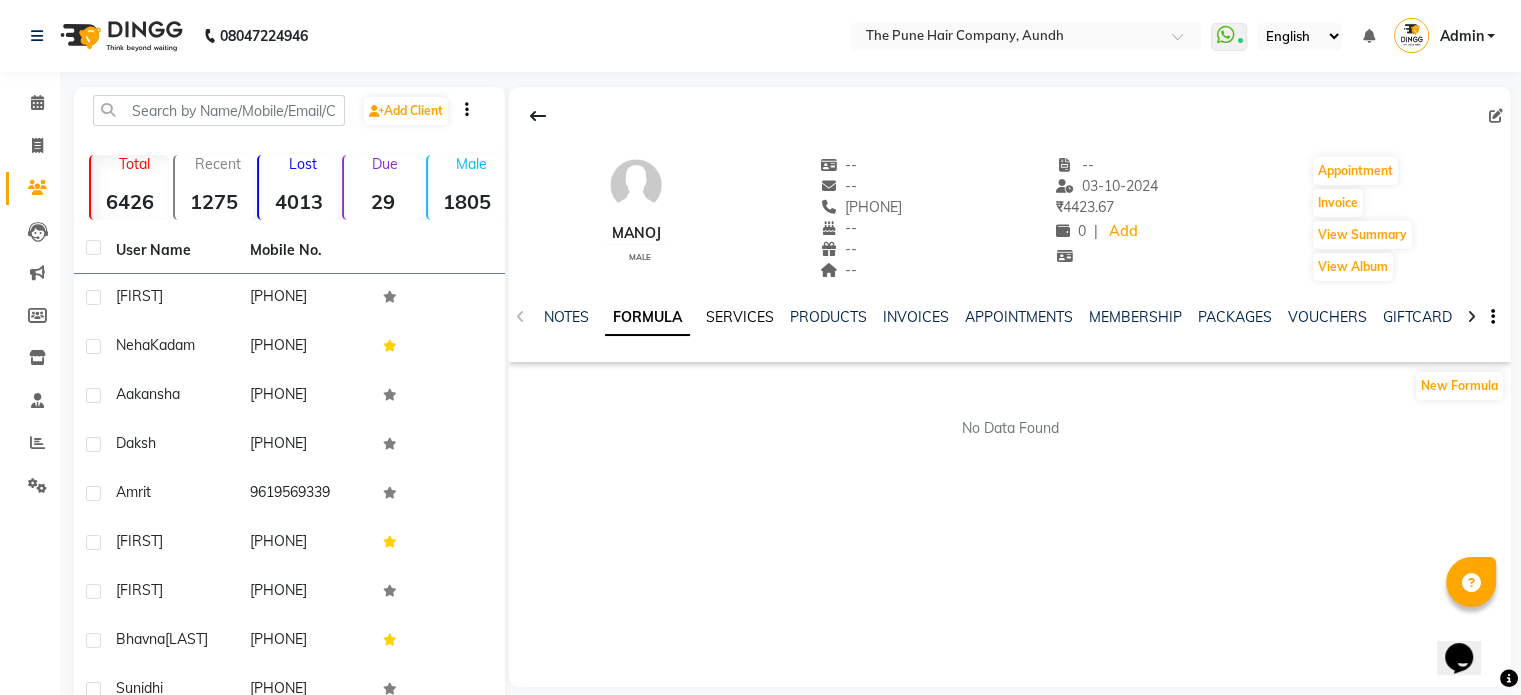 click on "SERVICES" 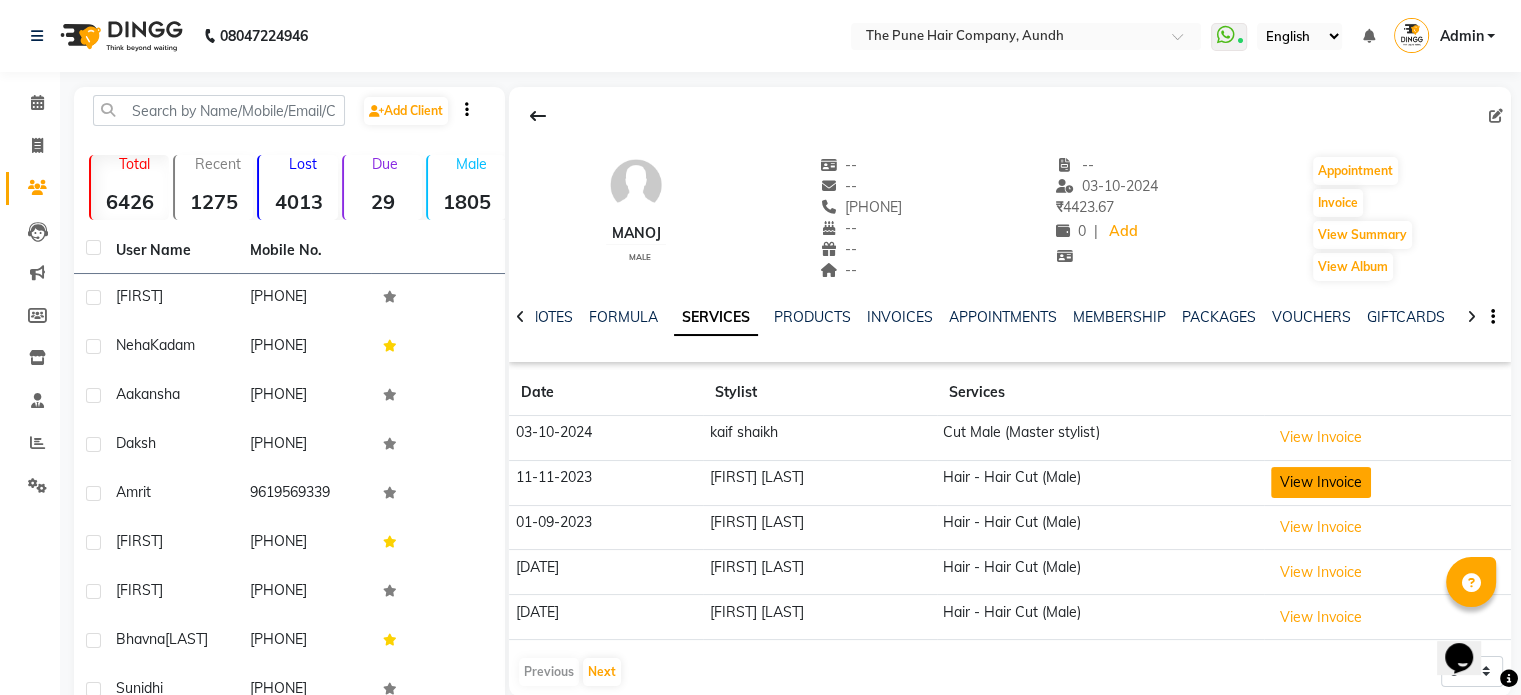 click on "View Invoice" 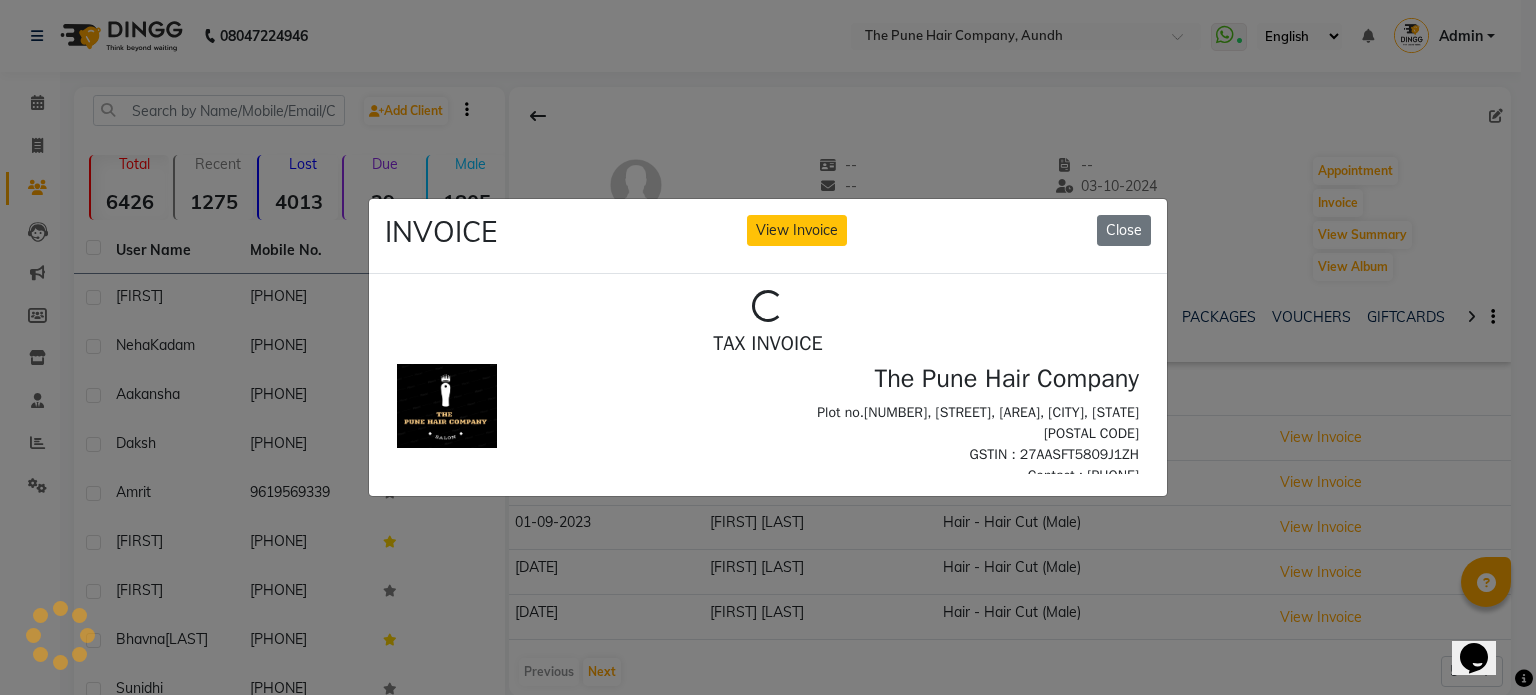 scroll, scrollTop: 0, scrollLeft: 0, axis: both 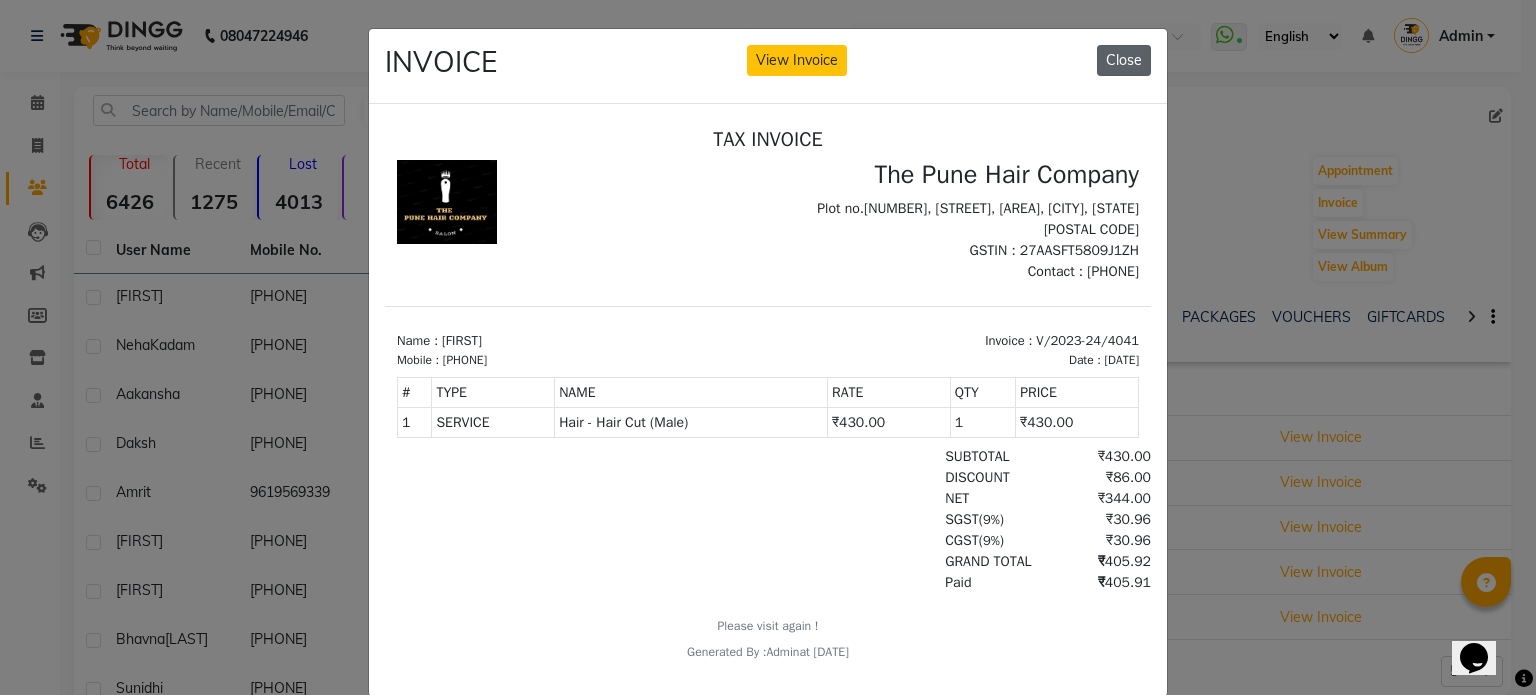 click on "Close" 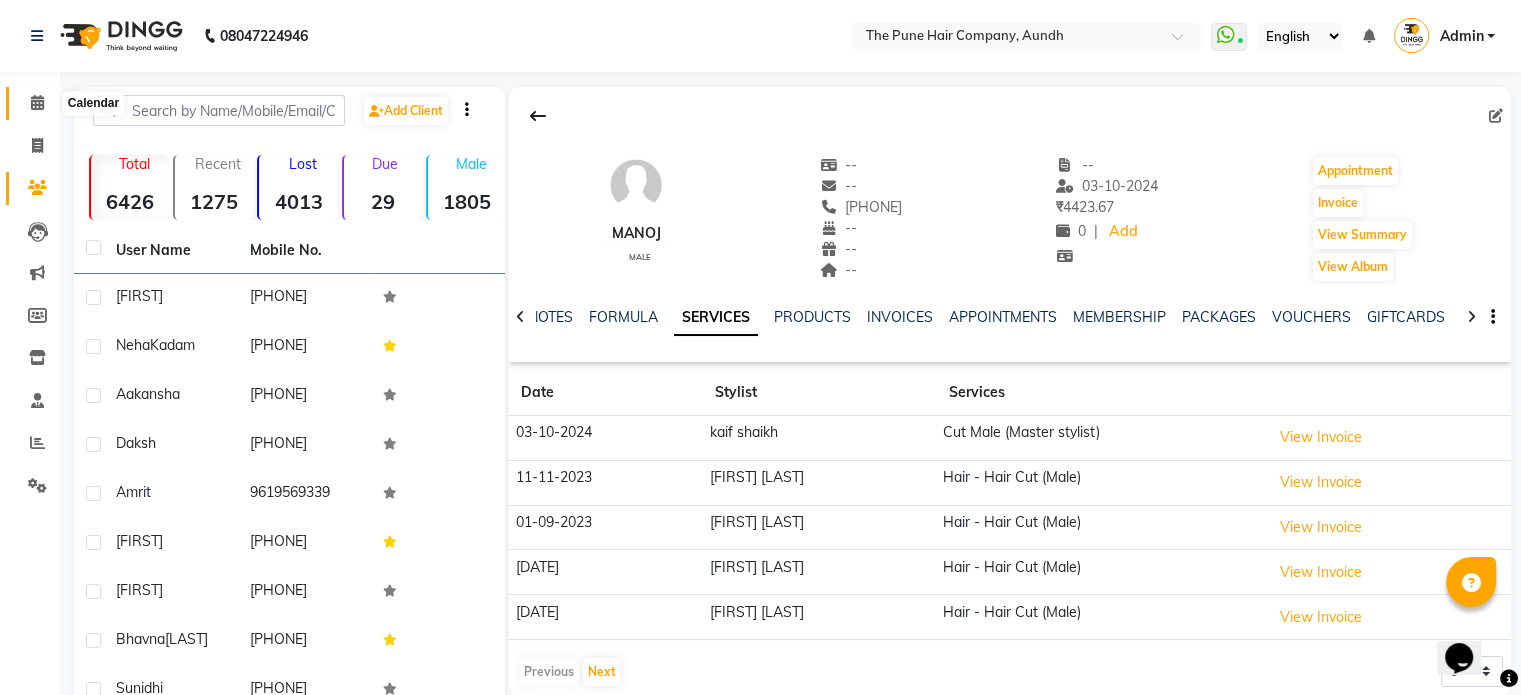 click 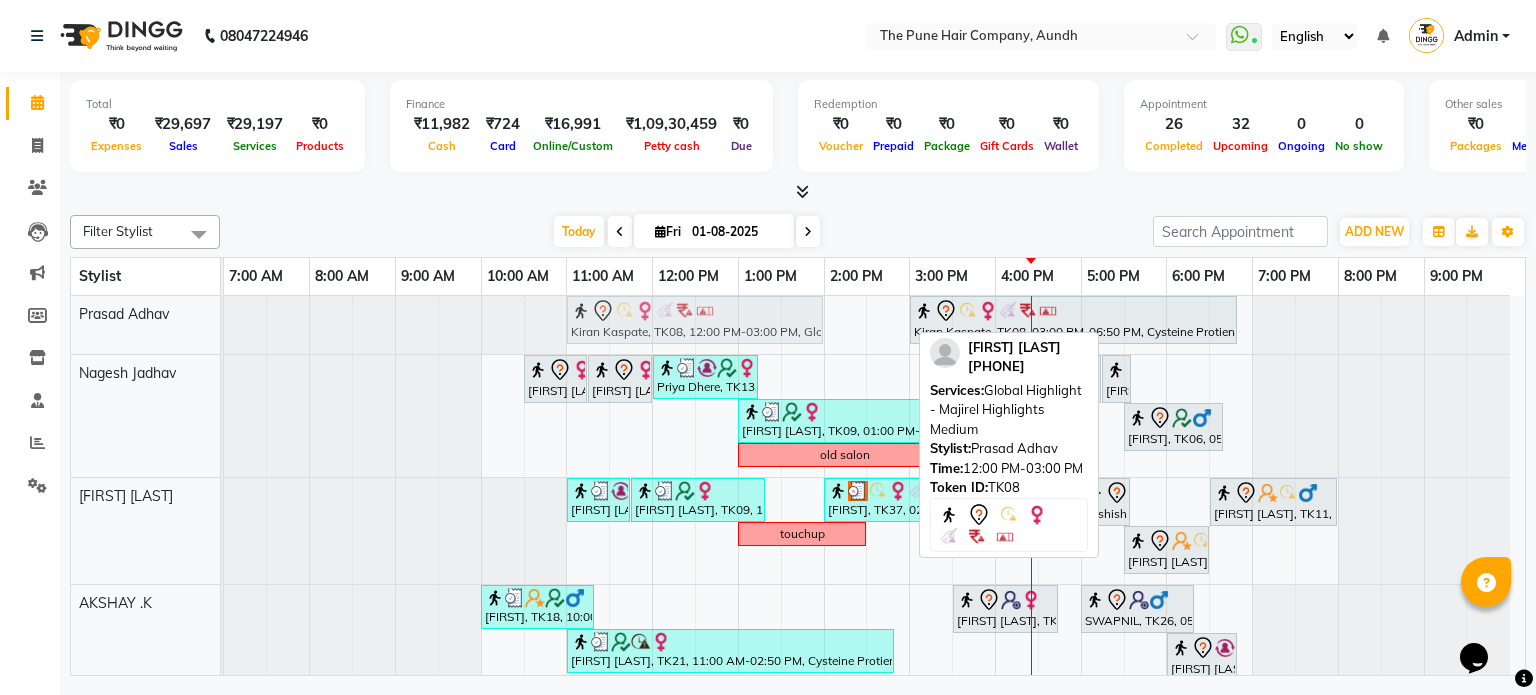 click on "Kiran Kaspate, TK08, 12:00 PM-03:00 PM, Global Highlight - Majirel Highlights Medium             Kiran Kaspate, TK08, 03:00 PM-06:50 PM, Cysteine Protien Treatment - Cysteine Medium             Kiran Kaspate, TK08, 12:00 PM-03:00 PM, Global Highlight - Majirel Highlights Medium" at bounding box center [224, 325] 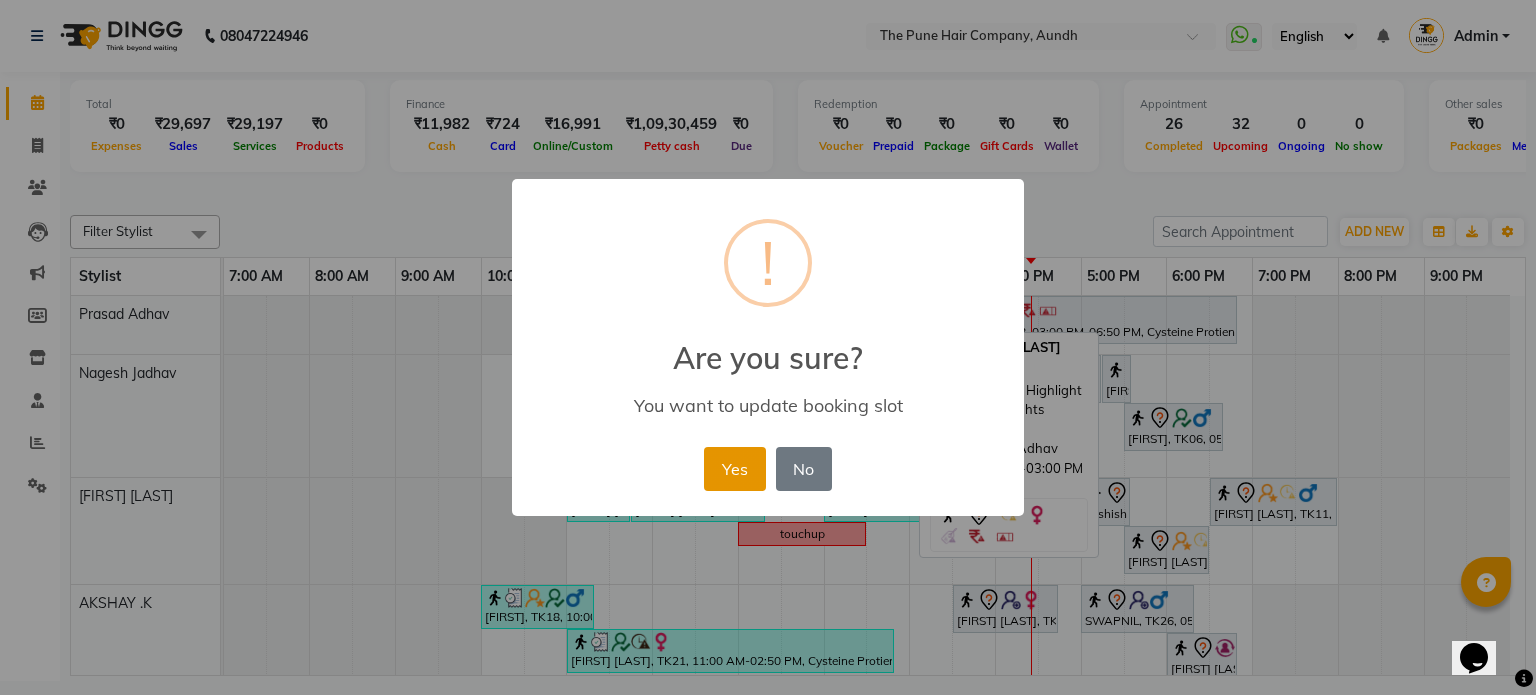 click on "Yes" at bounding box center (734, 469) 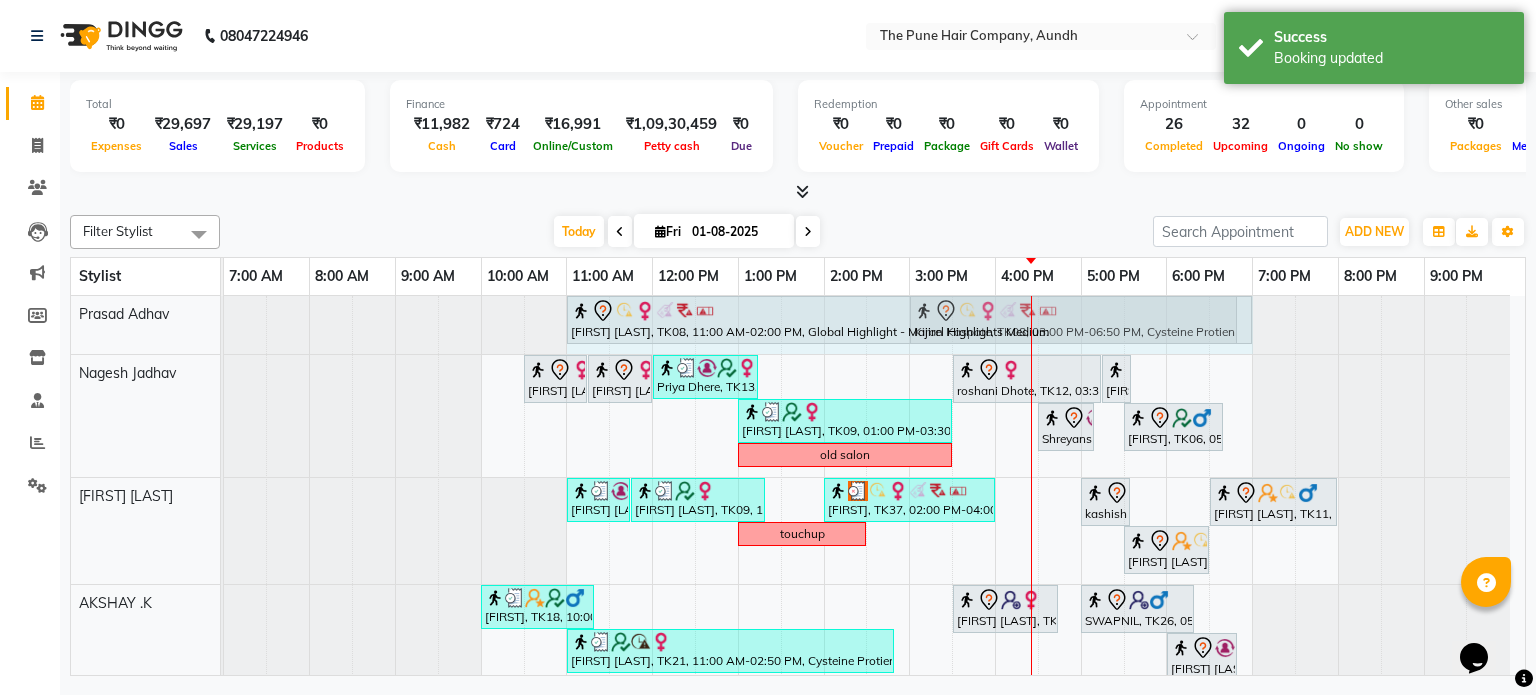 drag, startPoint x: 822, startPoint y: 310, endPoint x: 1228, endPoint y: 335, distance: 406.76898 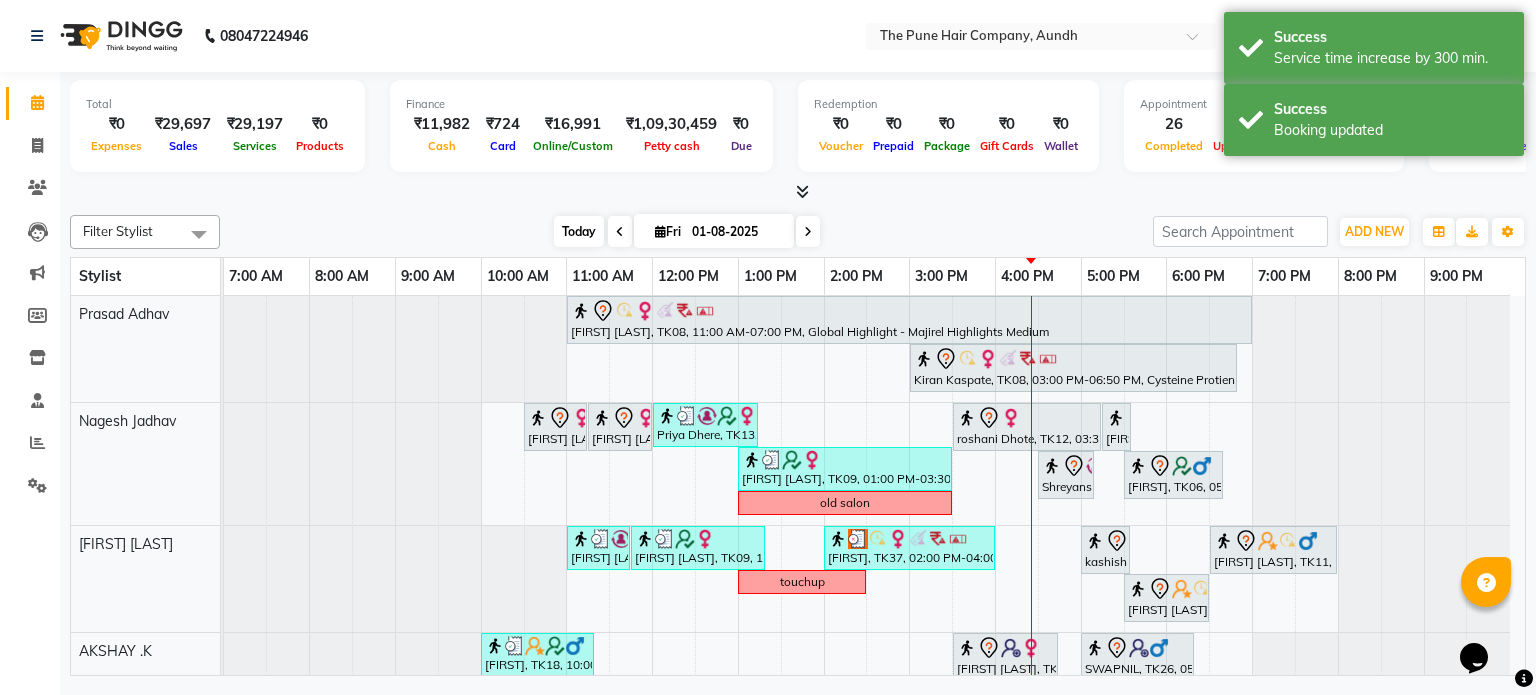 click on "Today" at bounding box center (579, 231) 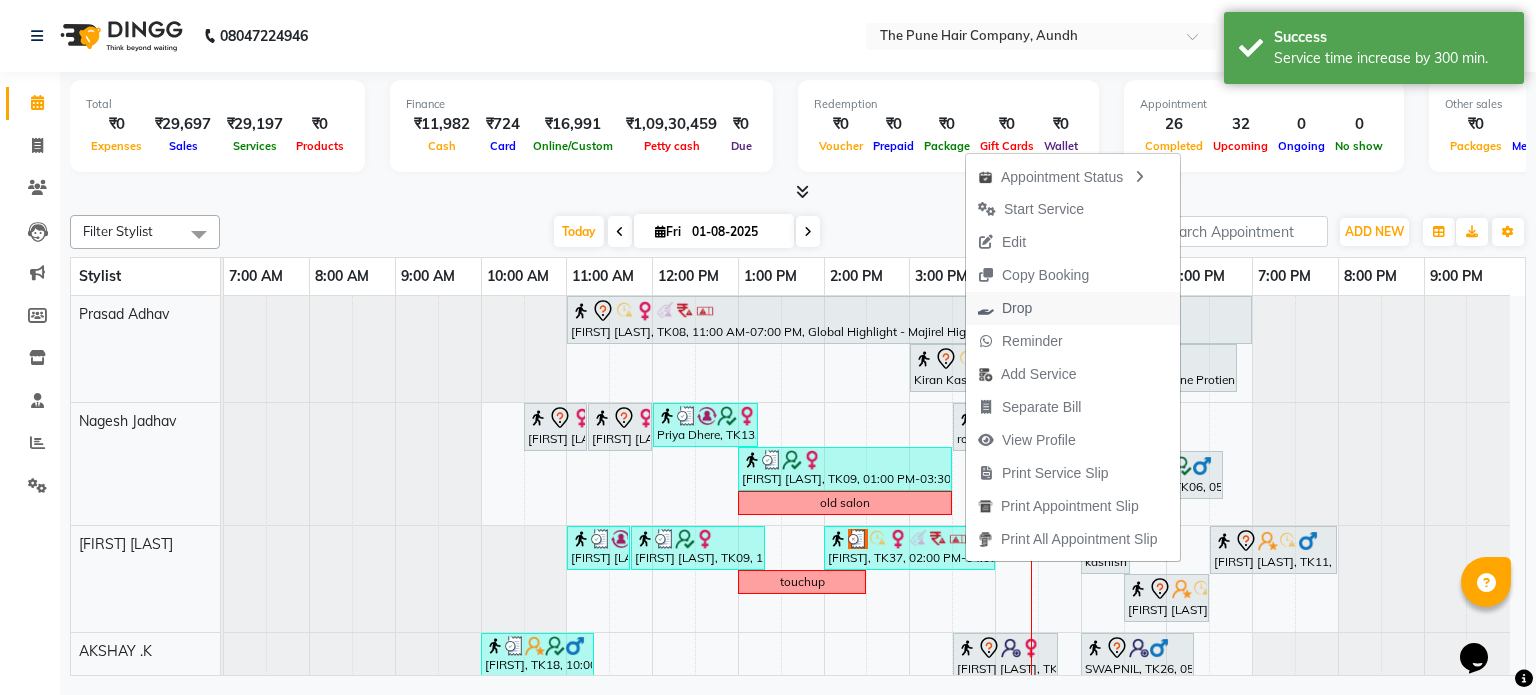 click on "Drop" at bounding box center [1017, 308] 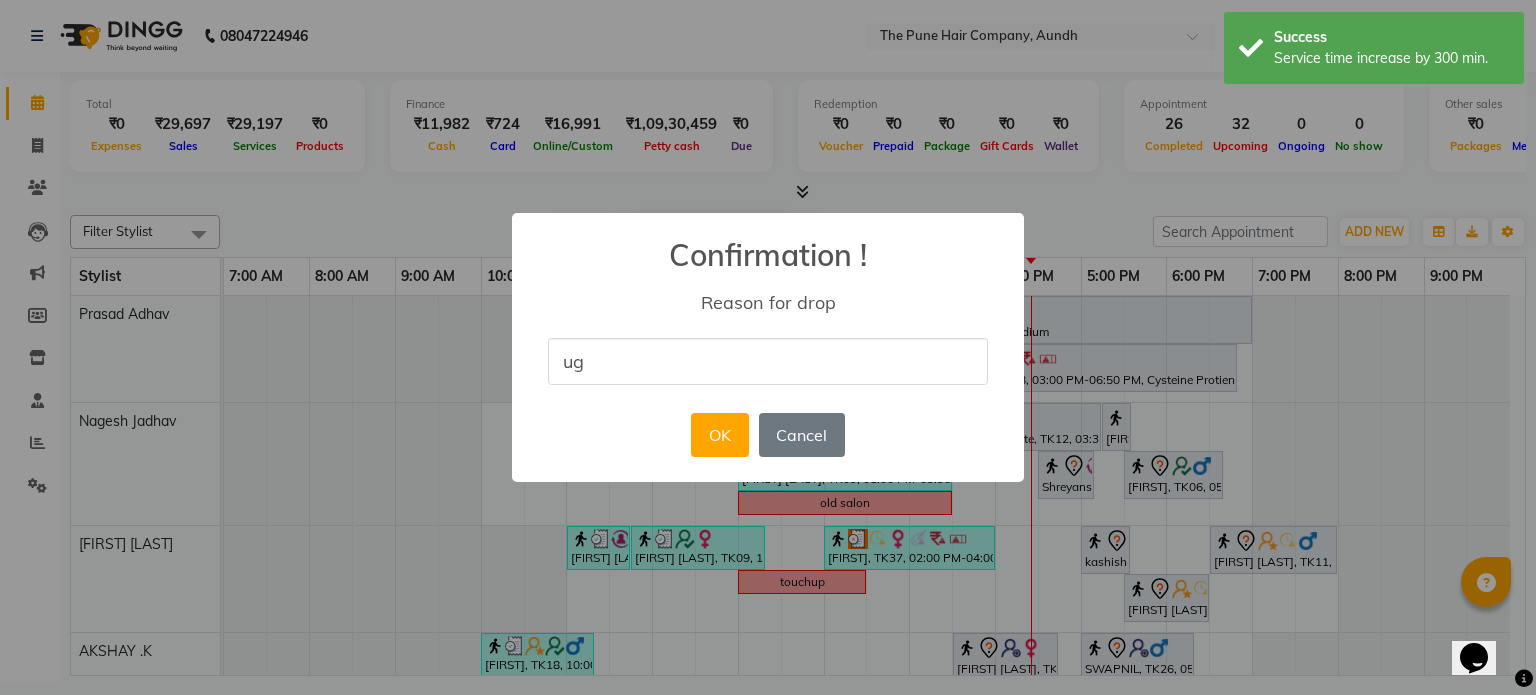 type on "uytf" 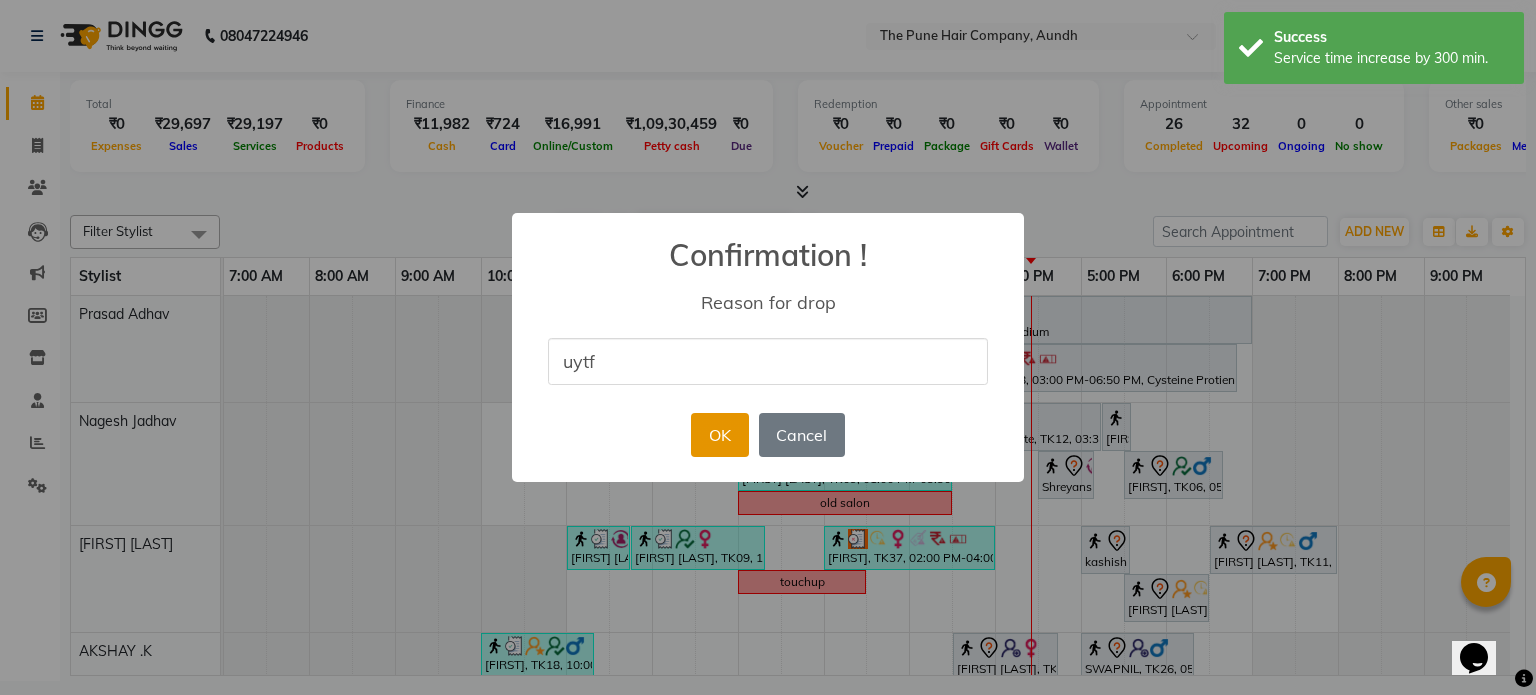 click on "OK" at bounding box center (719, 435) 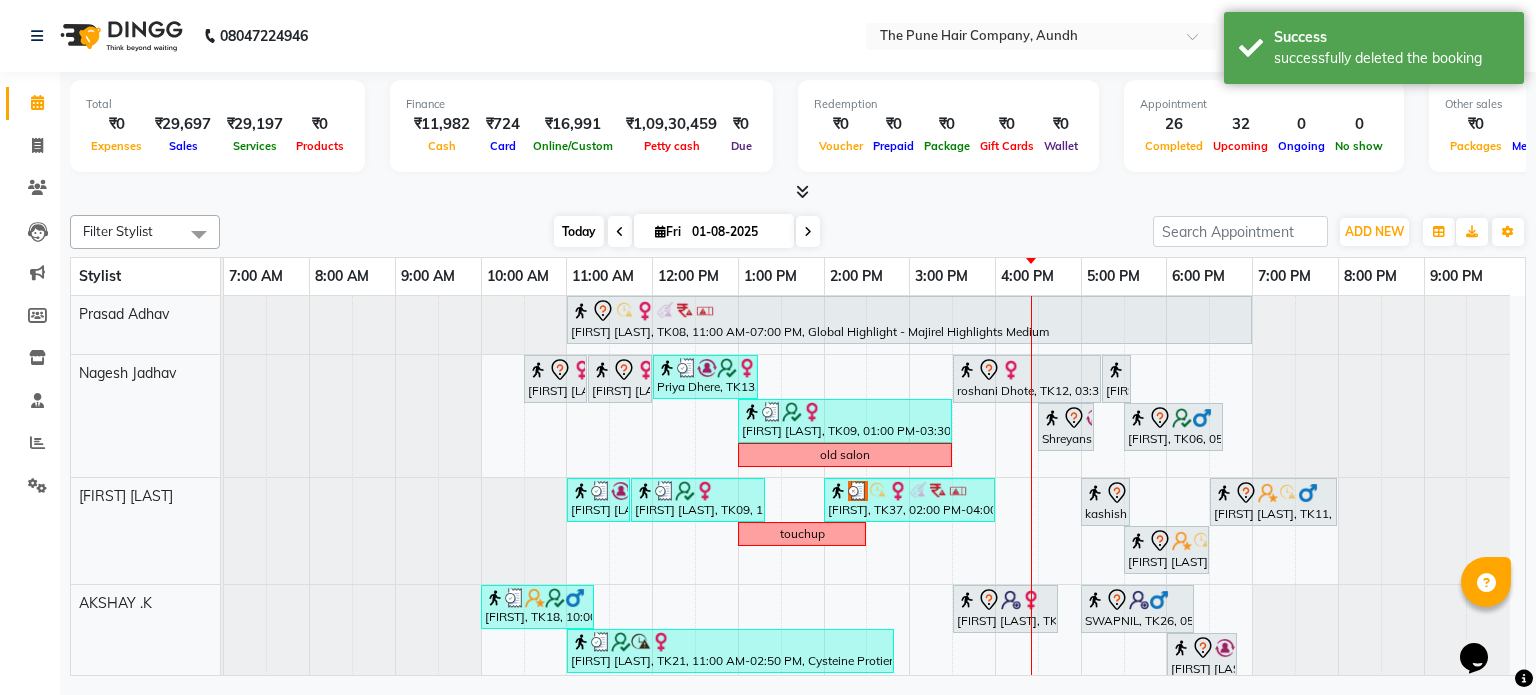 click on "Today" at bounding box center (579, 231) 